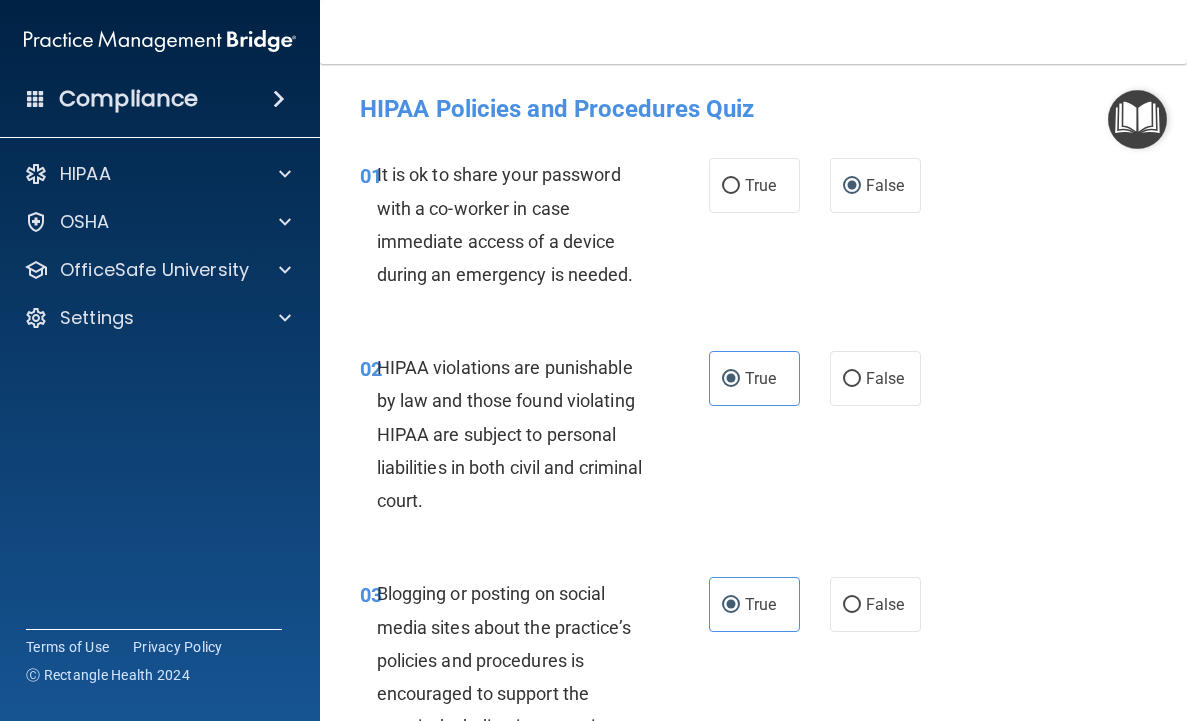 scroll, scrollTop: 0, scrollLeft: 0, axis: both 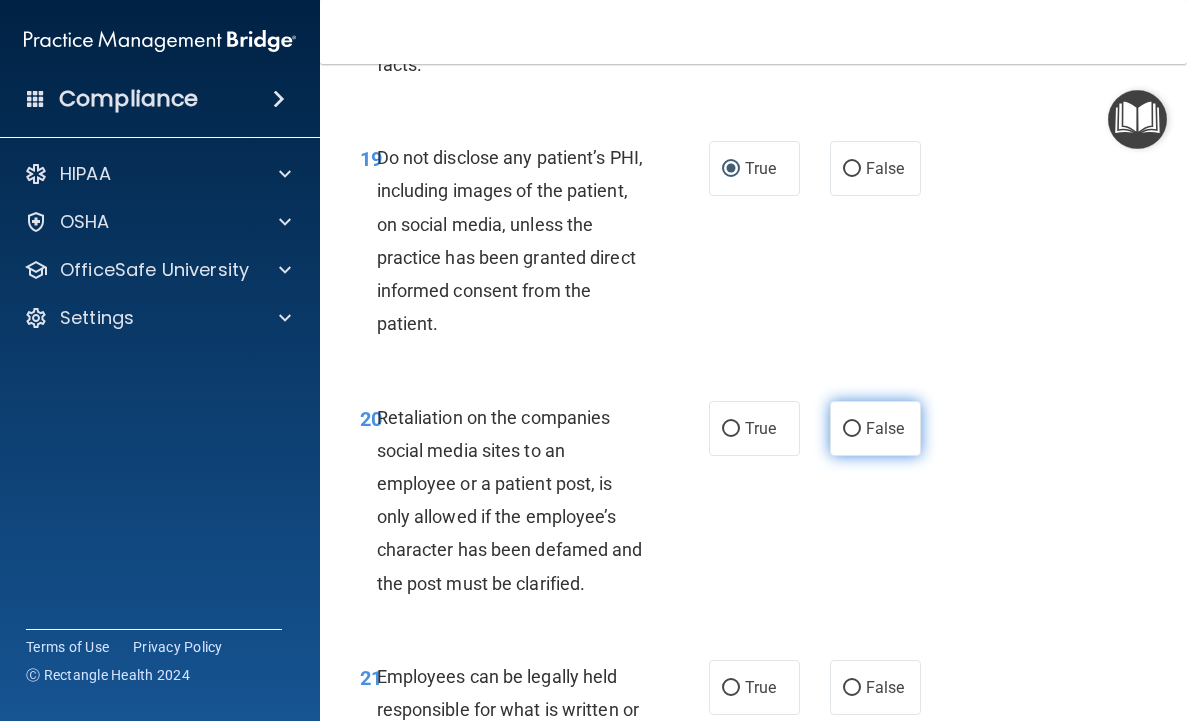click on "False" at bounding box center (885, 428) 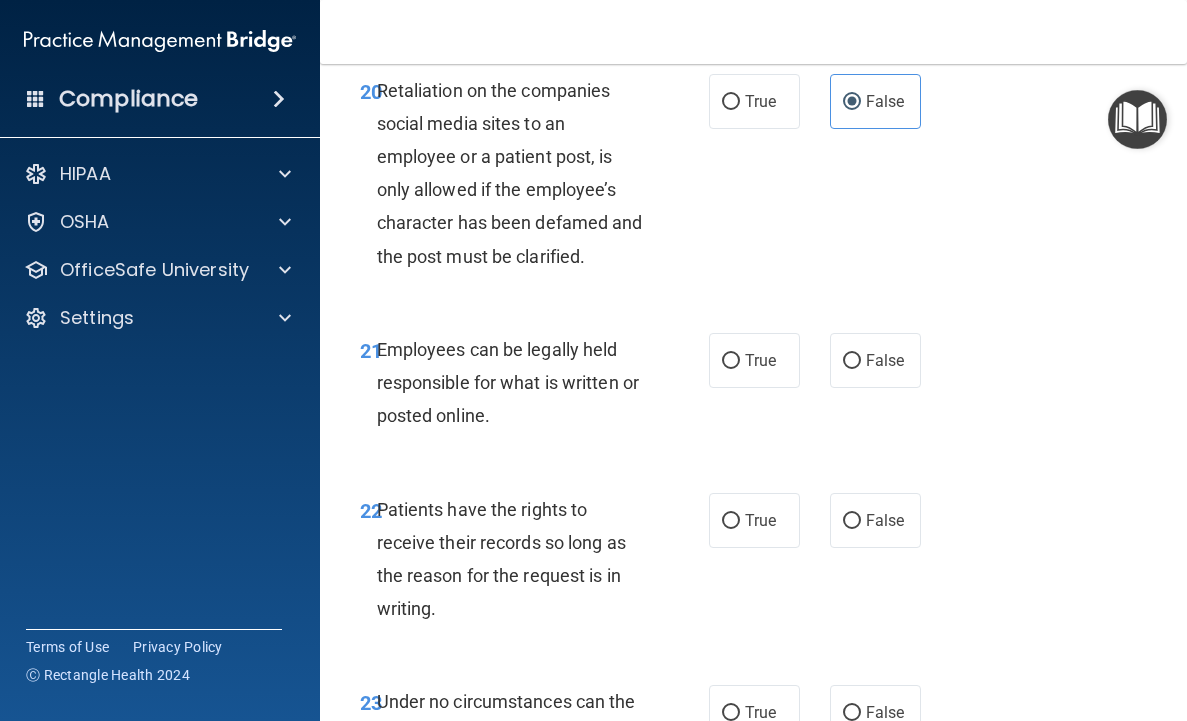 scroll, scrollTop: 5065, scrollLeft: 0, axis: vertical 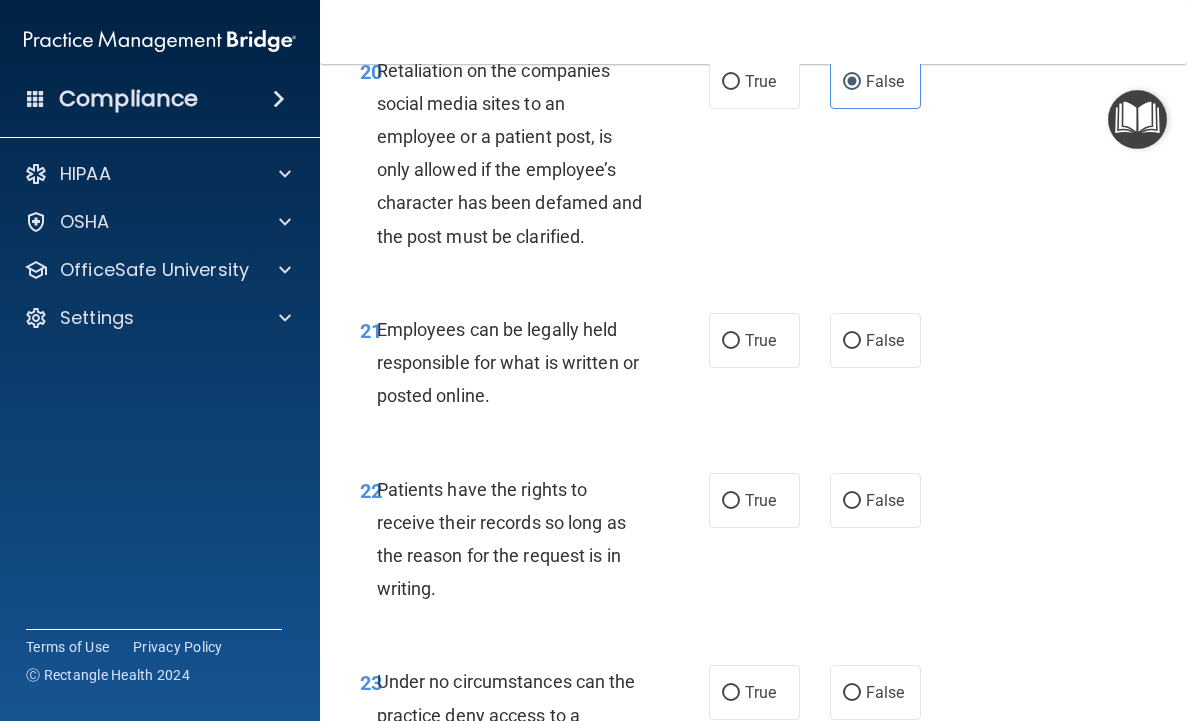 click on "Employees can be legally held responsible for what is written or posted online." at bounding box center [508, 362] 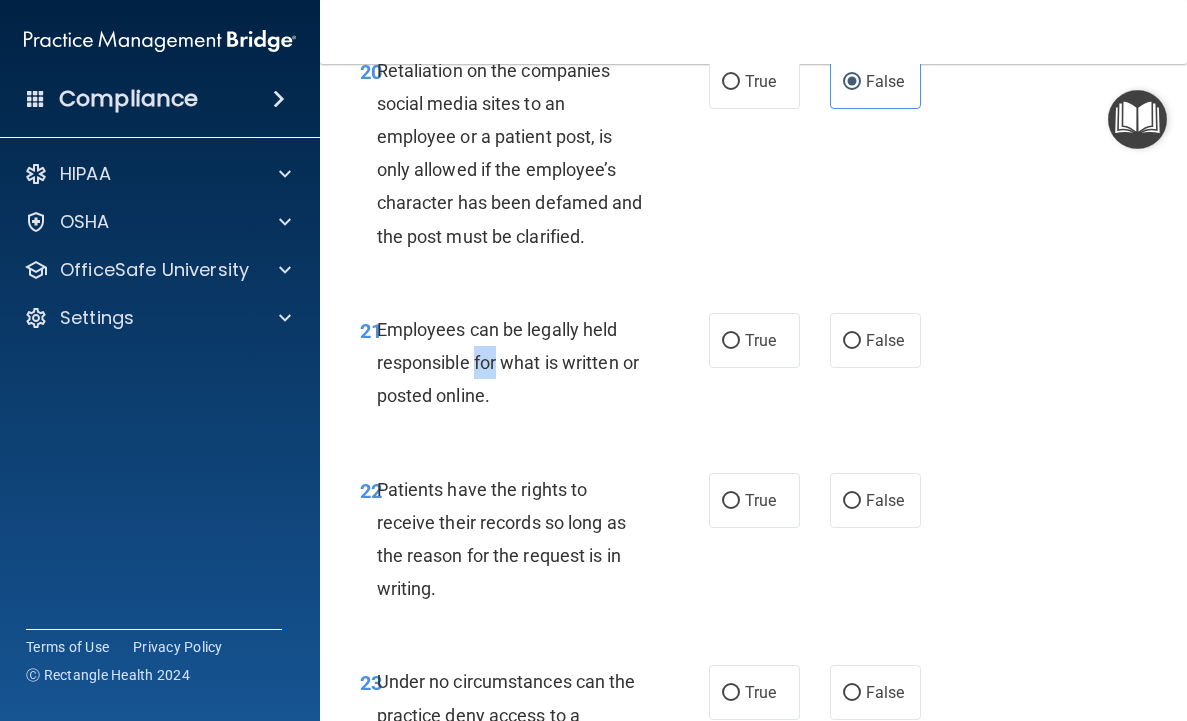 click on "Employees can be legally held responsible for what is written or posted online." at bounding box center [508, 362] 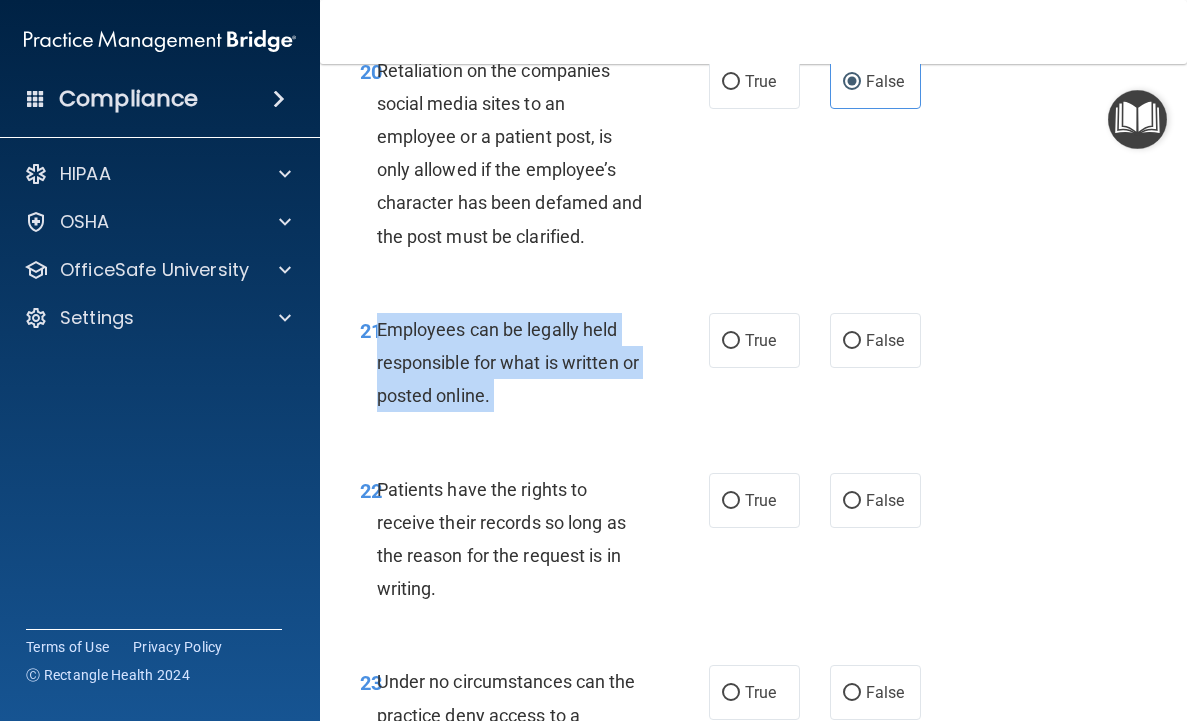 click on "Employees can be legally held responsible for what is written or posted online." at bounding box center [508, 362] 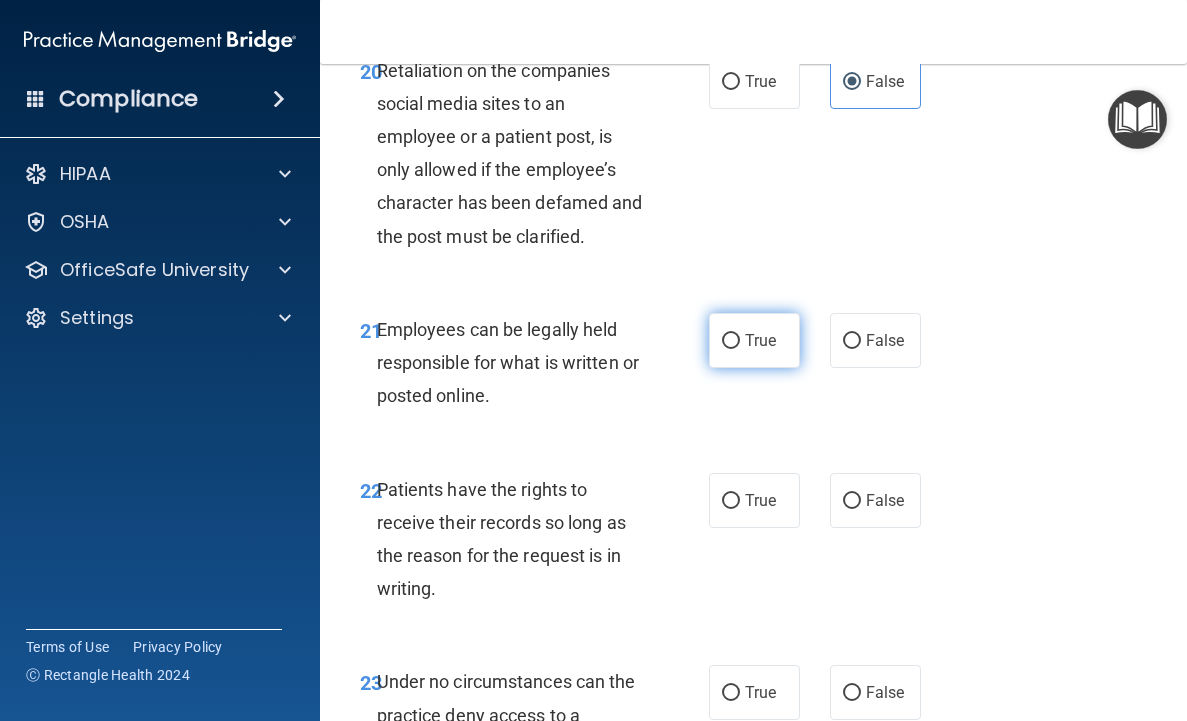 click on "True" at bounding box center [760, 340] 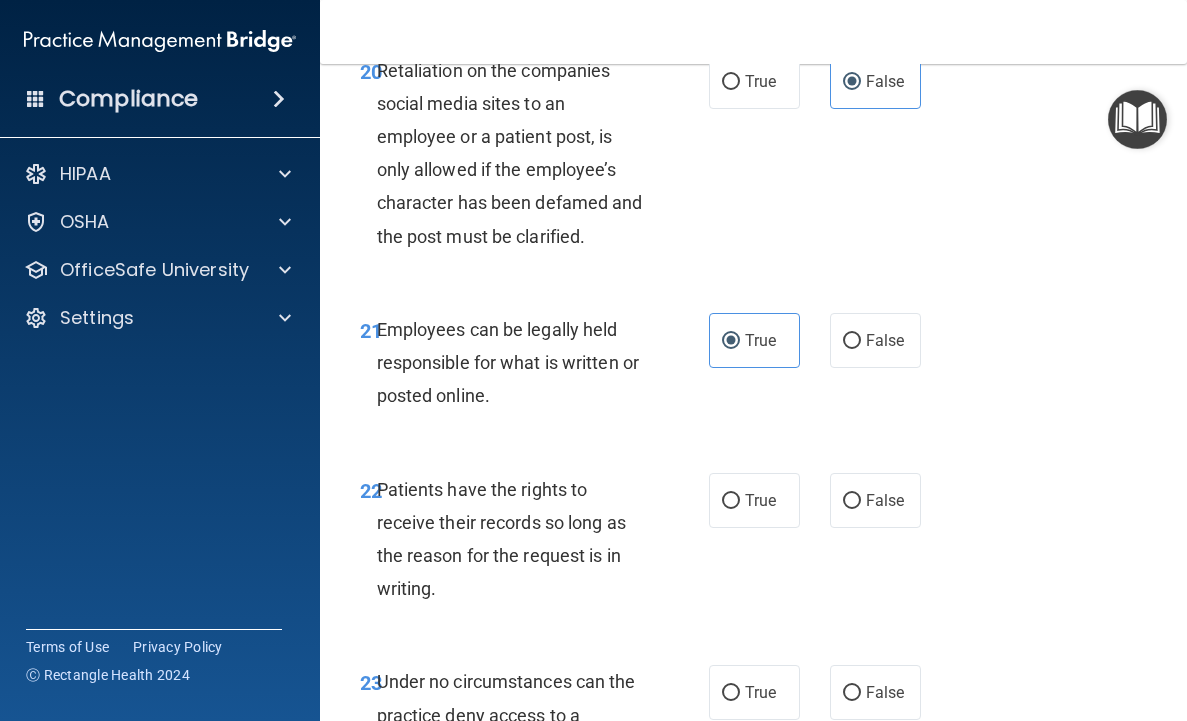 click on "Patients have the rights to receive their records so long as the reason for the request is in writing." at bounding box center (519, 539) 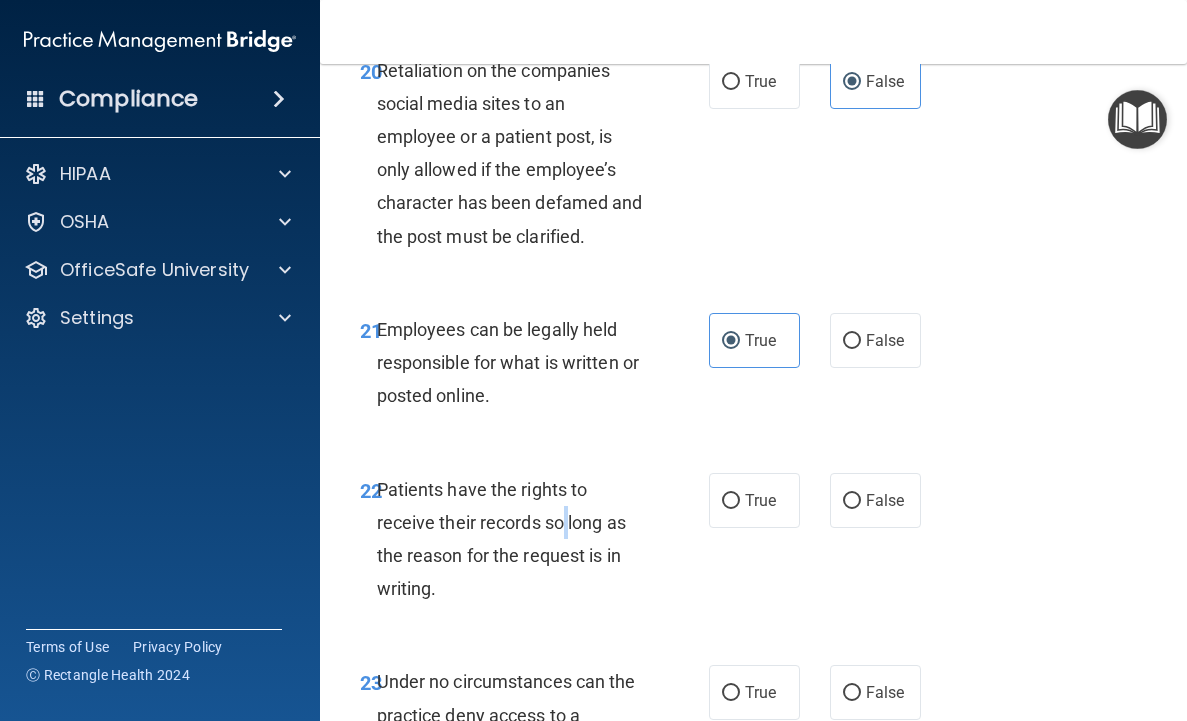 click on "Patients have the rights to receive their records so long as the reason for the request is in writing." at bounding box center (519, 539) 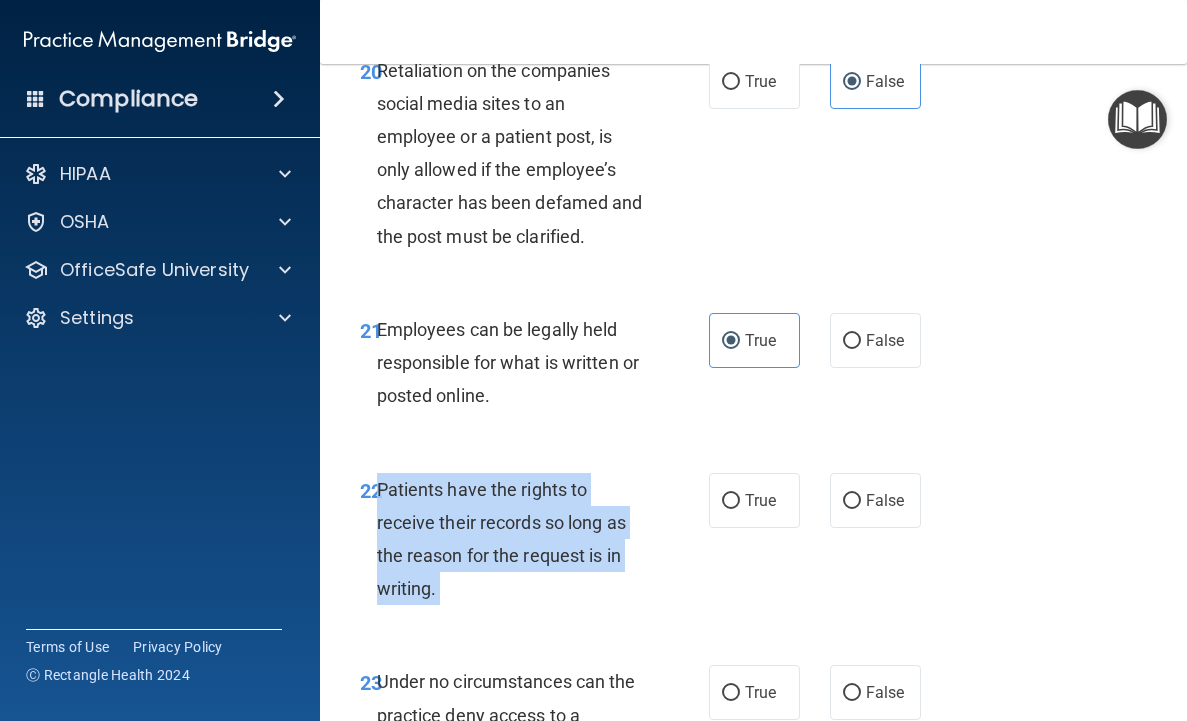 copy on "Patients have the rights to receive their records so long as the reason for the request is in writing." 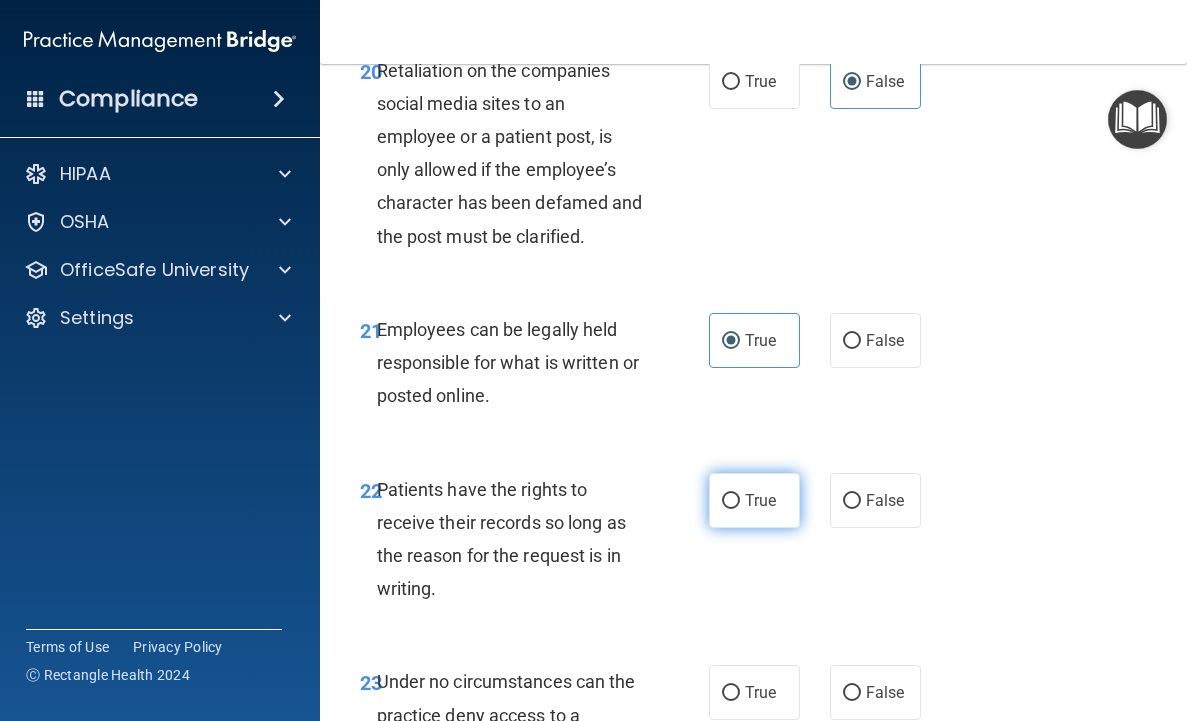 click on "True" at bounding box center (754, 500) 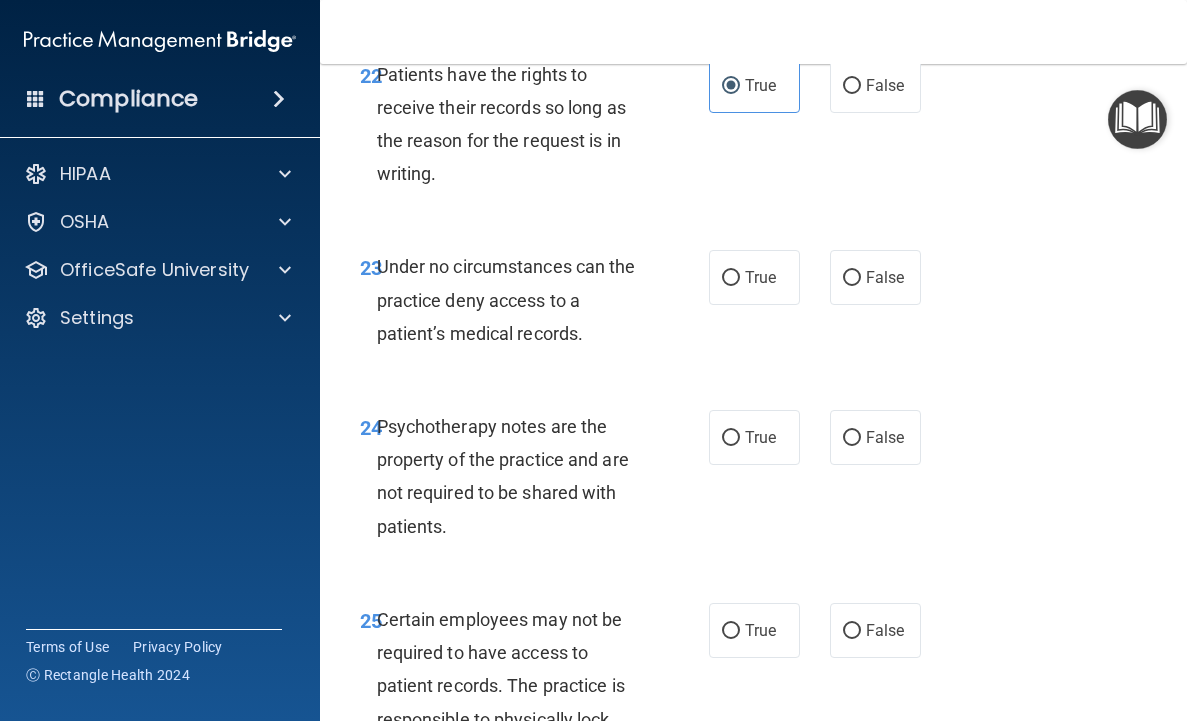 scroll, scrollTop: 5481, scrollLeft: 0, axis: vertical 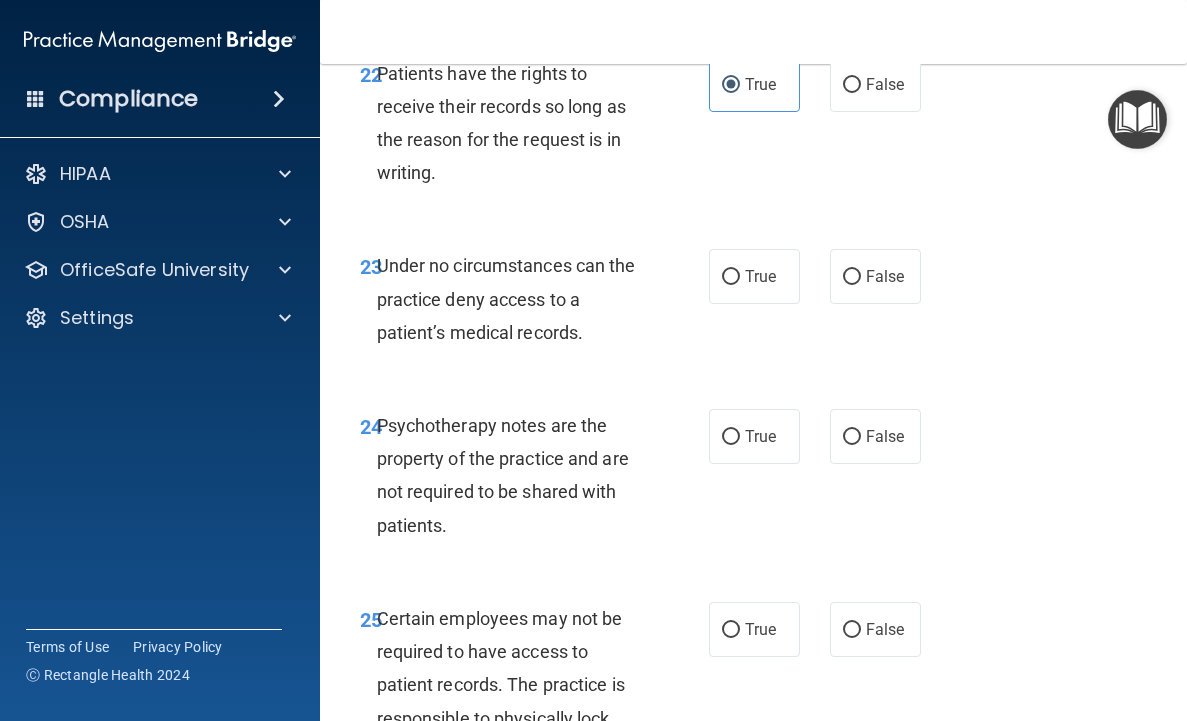 click on "Under no circumstances can the practice deny access to a patient’s medical records." at bounding box center (506, 298) 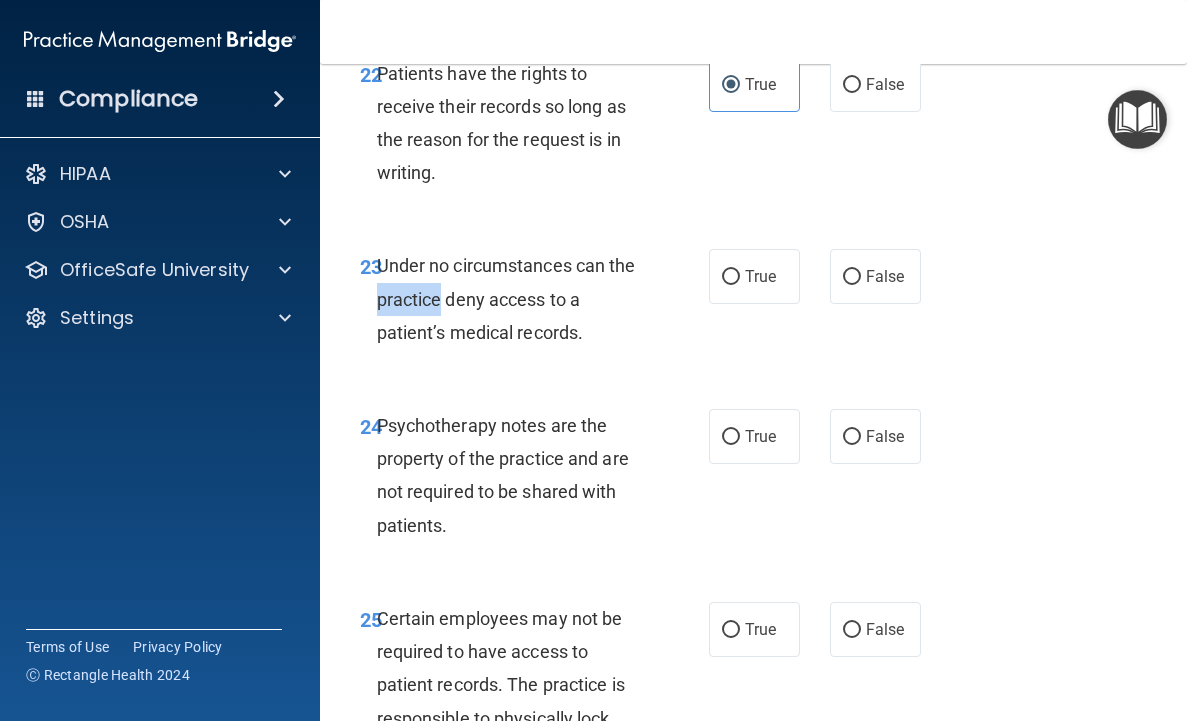 click on "Under no circumstances can the practice deny access to a patient’s medical records." at bounding box center [506, 298] 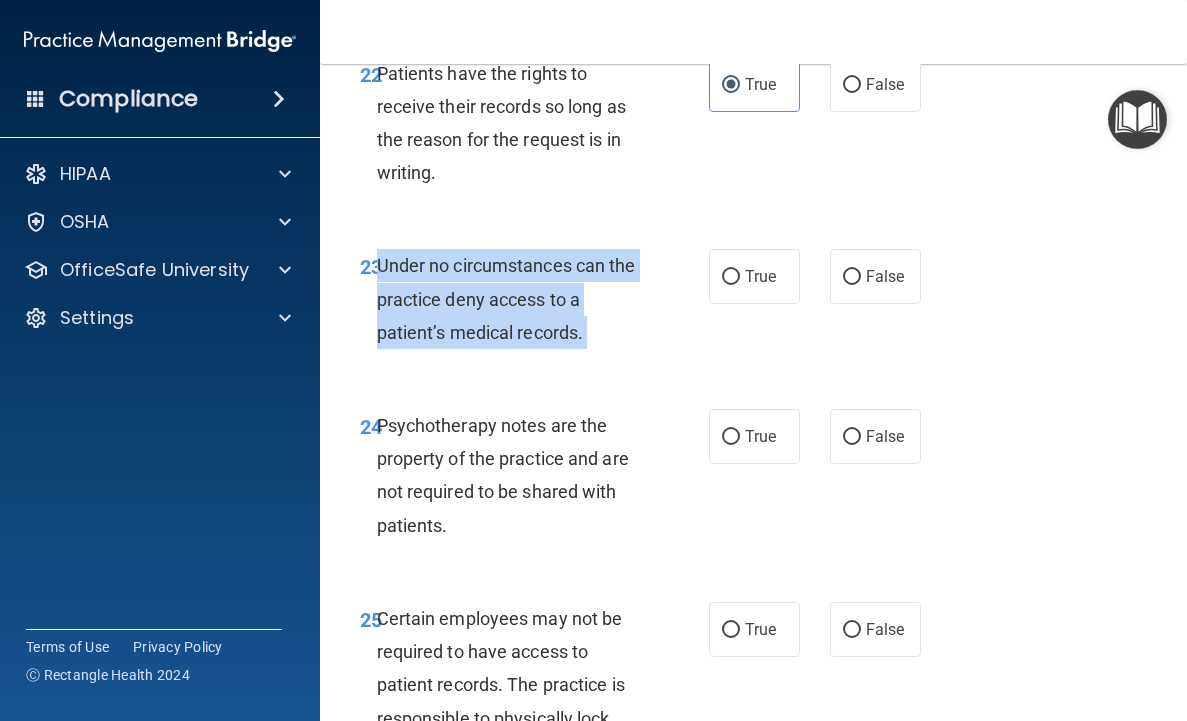 click on "Under no circumstances can the practice deny access to a patient’s medical records." at bounding box center [506, 298] 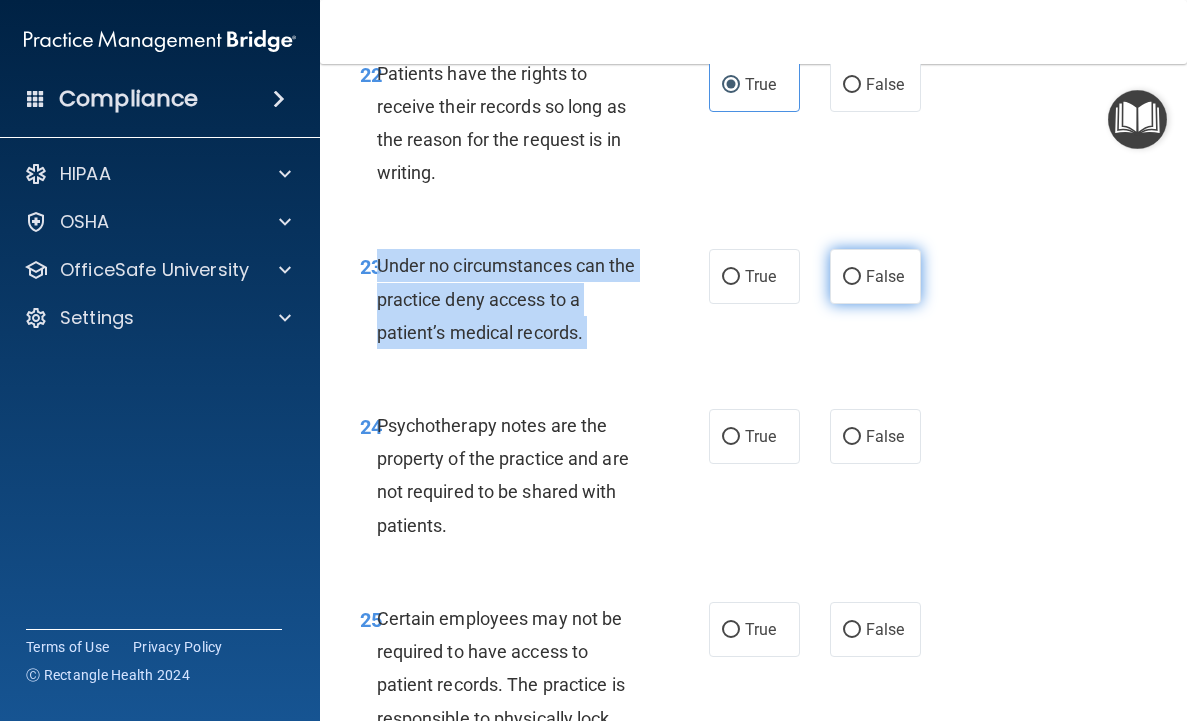 click on "False" at bounding box center [852, 277] 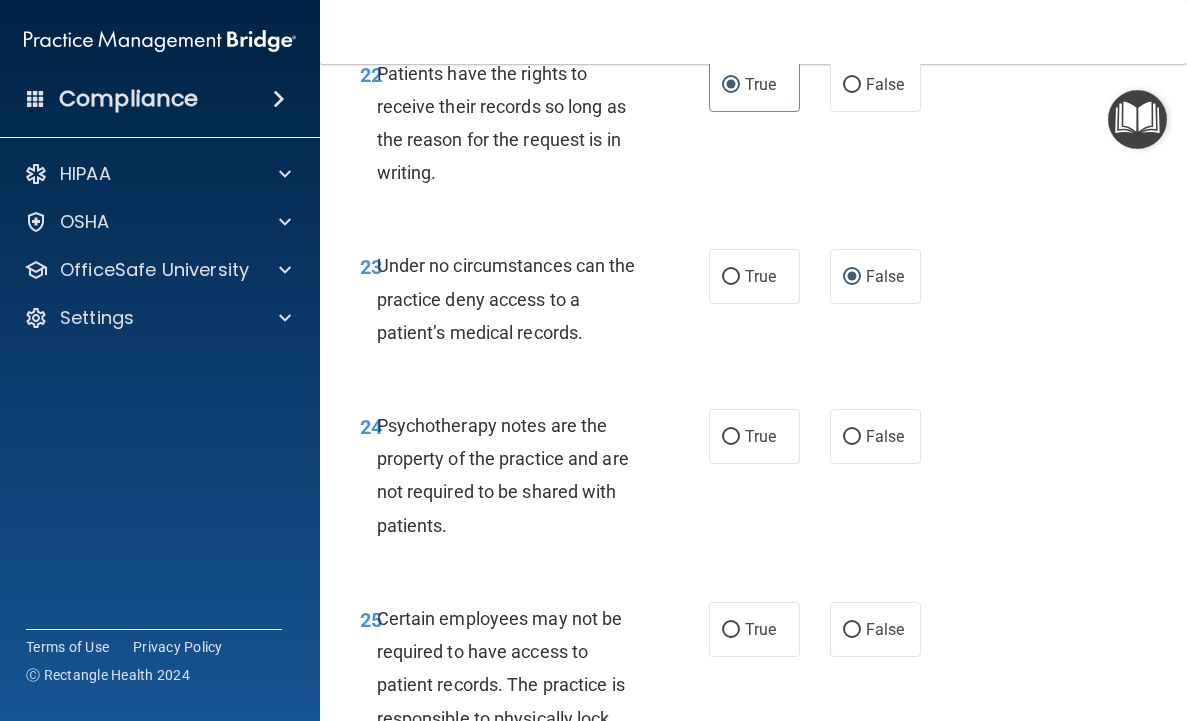 click on "Psychotherapy notes are the property of the practice and are not required to be shared with patients." at bounding box center [503, 475] 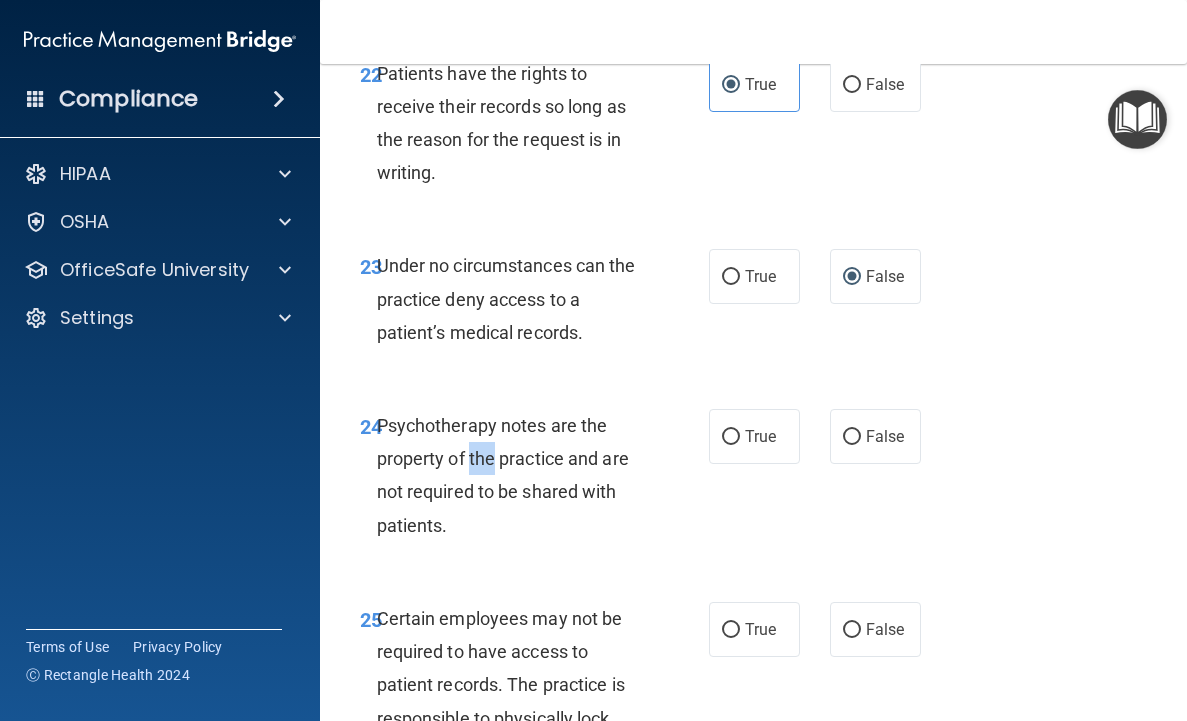 click on "Psychotherapy notes are the property of the practice and are not required to be shared with patients." at bounding box center [503, 475] 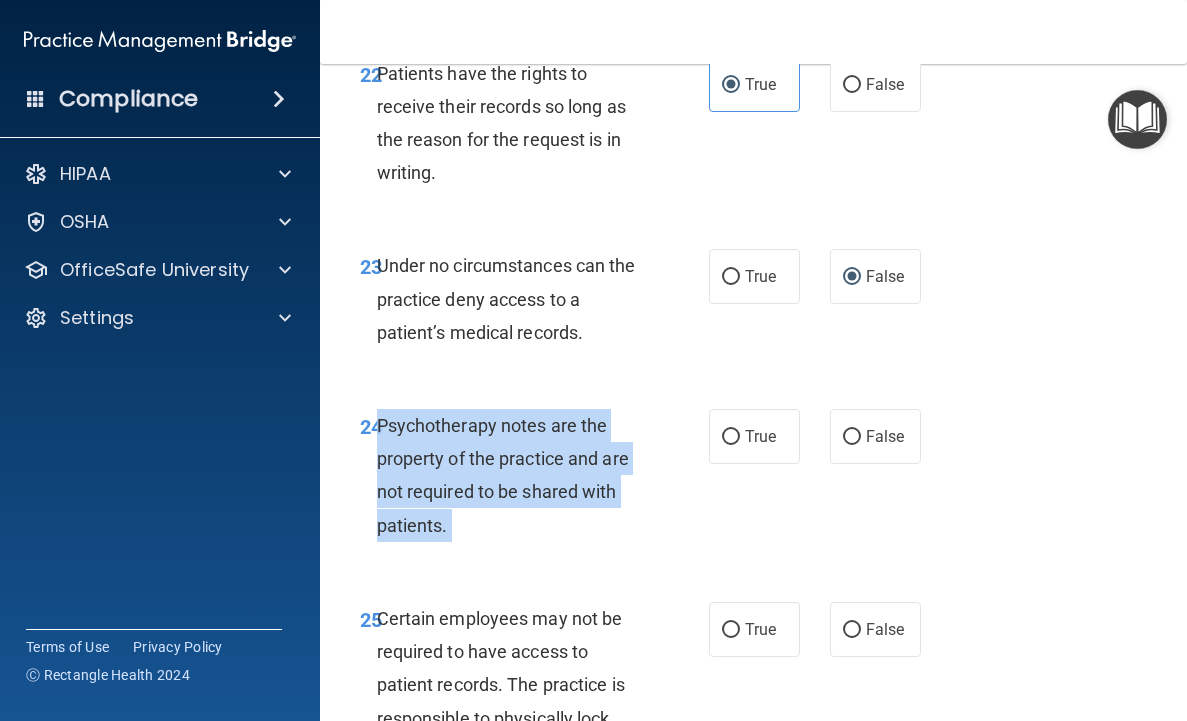 click on "Psychotherapy notes are the property of the practice and are not required to be shared with patients." at bounding box center [503, 475] 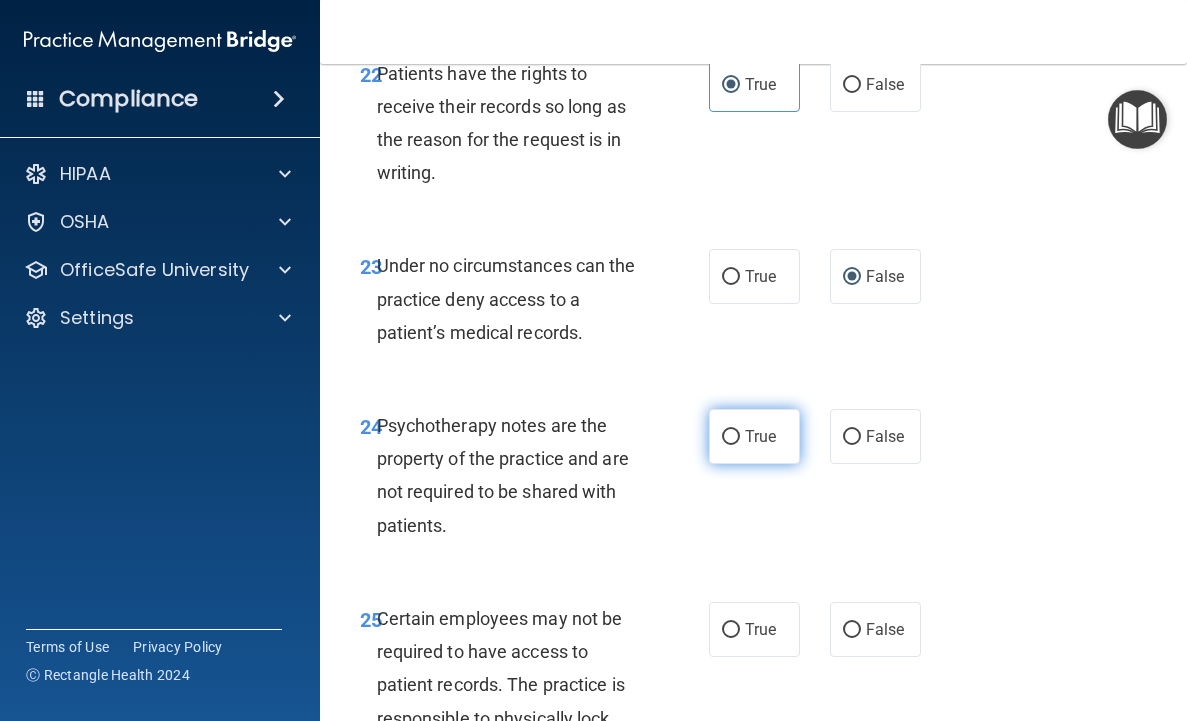 click on "True" at bounding box center (760, 436) 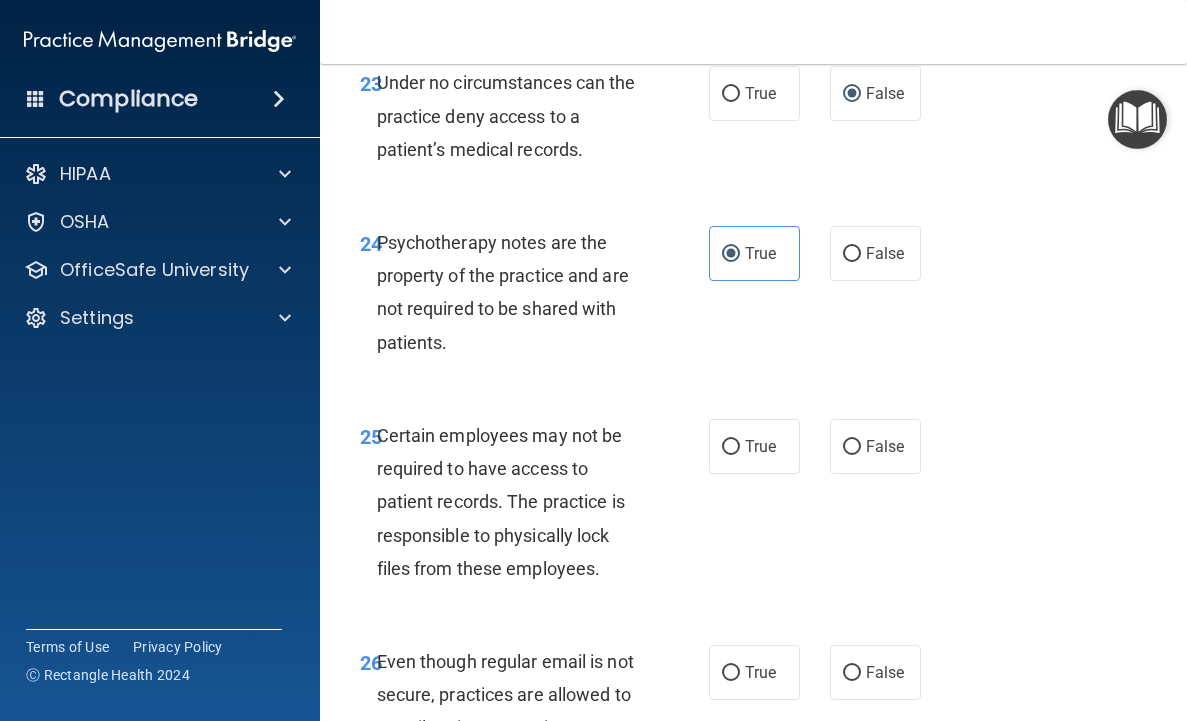 scroll, scrollTop: 5677, scrollLeft: 0, axis: vertical 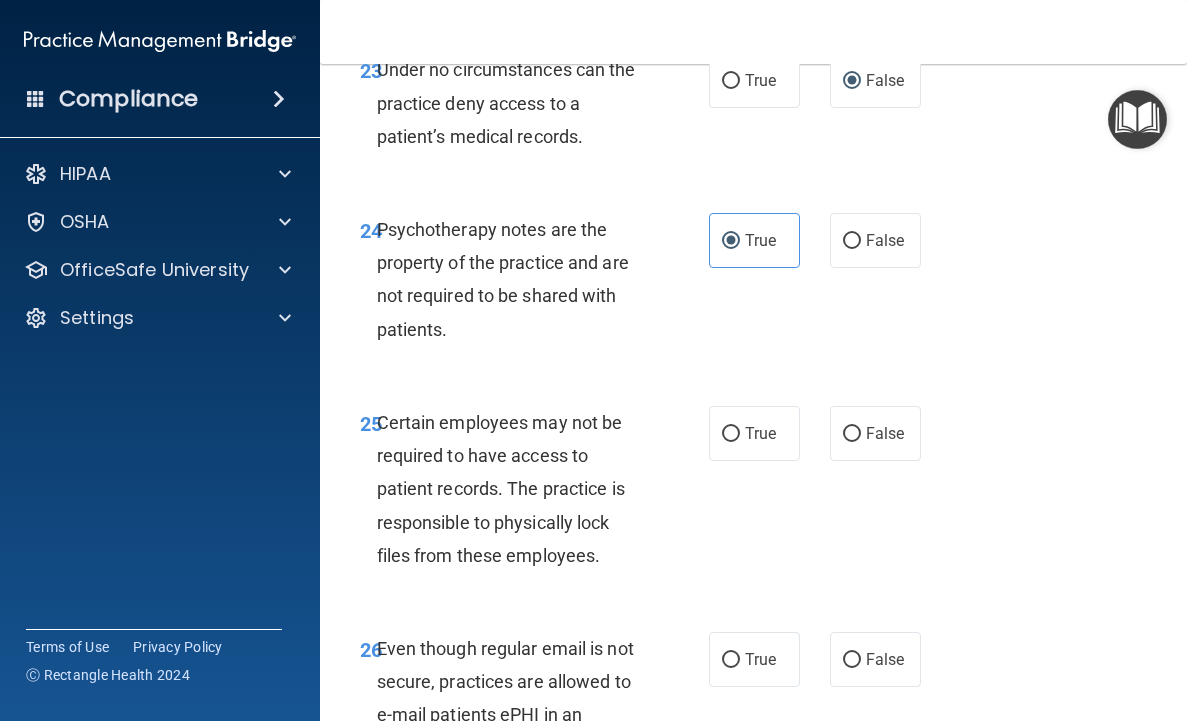 click on "Certain employees may not be required to have access to patient records.  The practice is responsible to physically lock files from these employees." at bounding box center [501, 489] 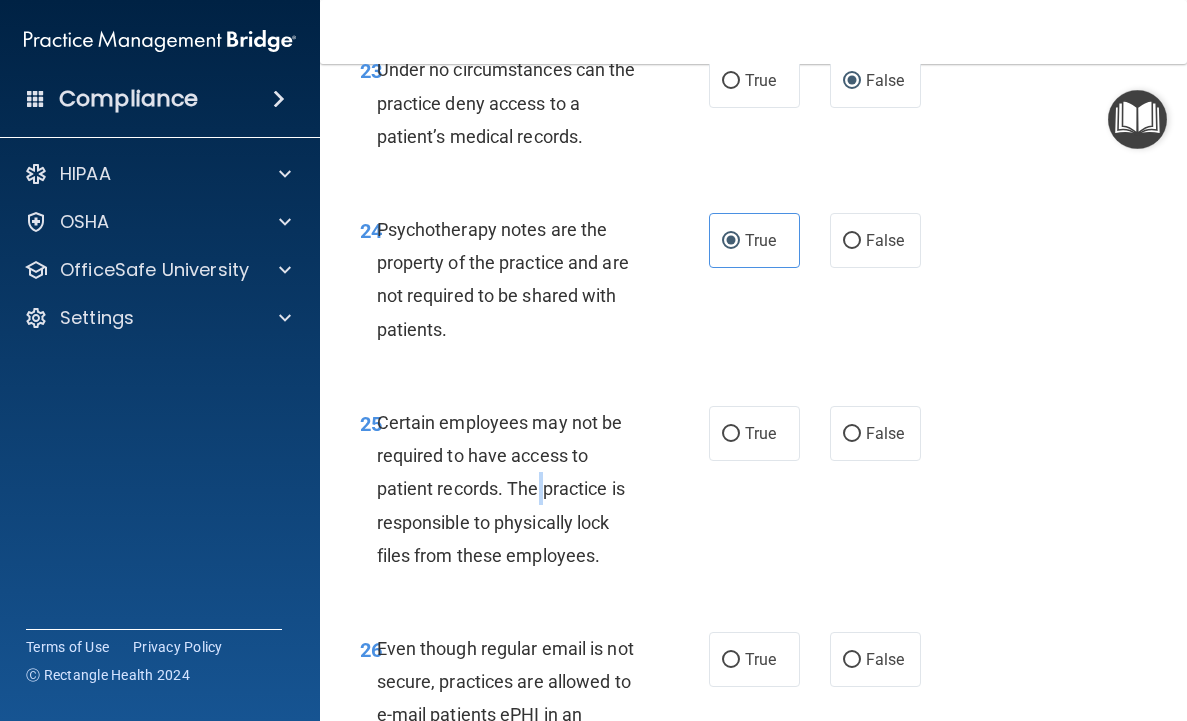 click on "Certain employees may not be required to have access to patient records.  The practice is responsible to physically lock files from these employees." at bounding box center (501, 489) 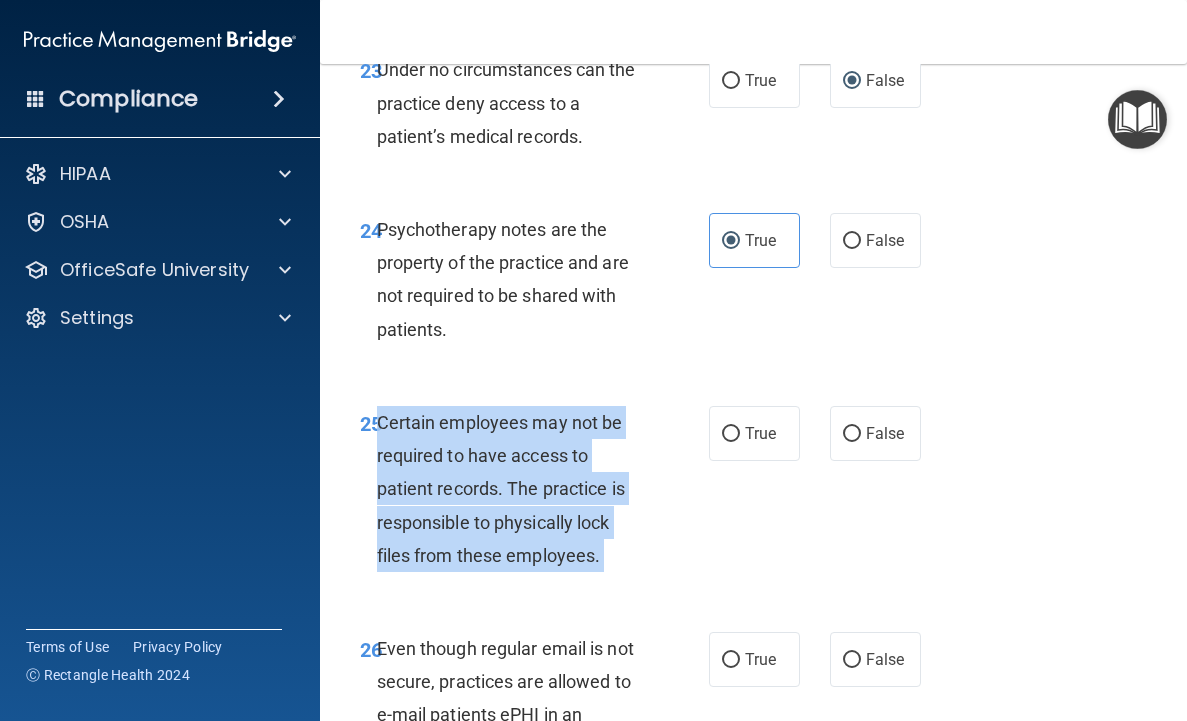 click on "Certain employees may not be required to have access to patient records.  The practice is responsible to physically lock files from these employees." at bounding box center (501, 489) 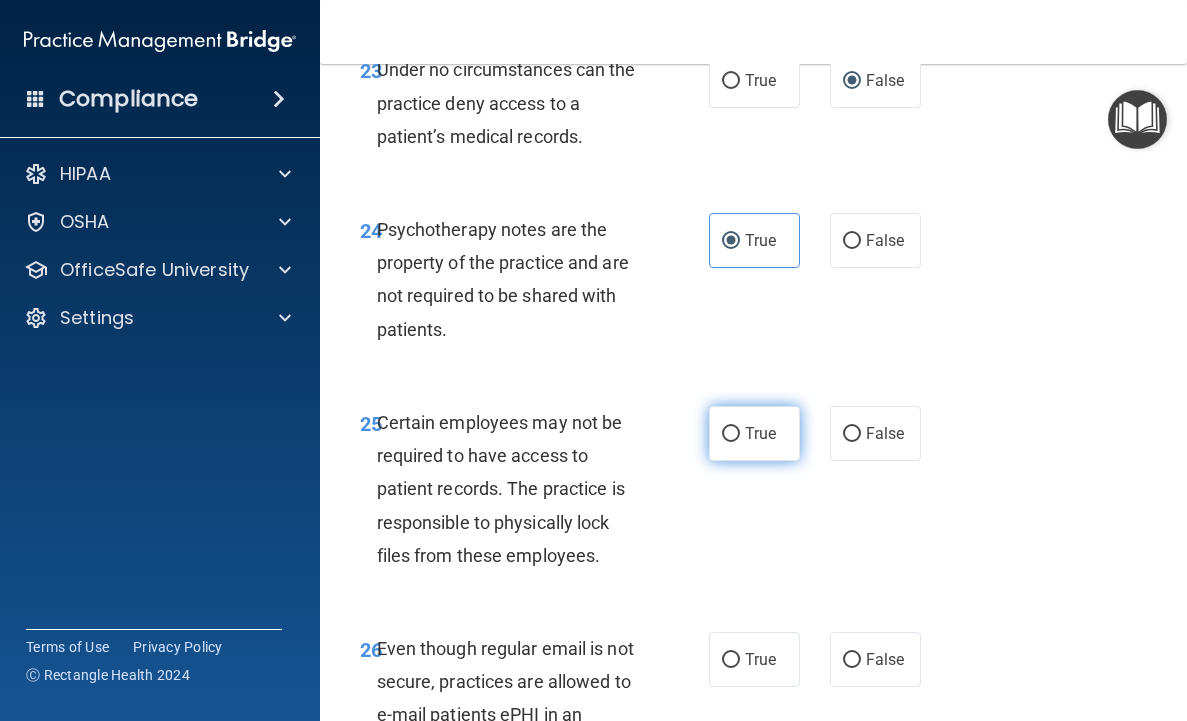click on "True" at bounding box center (754, 433) 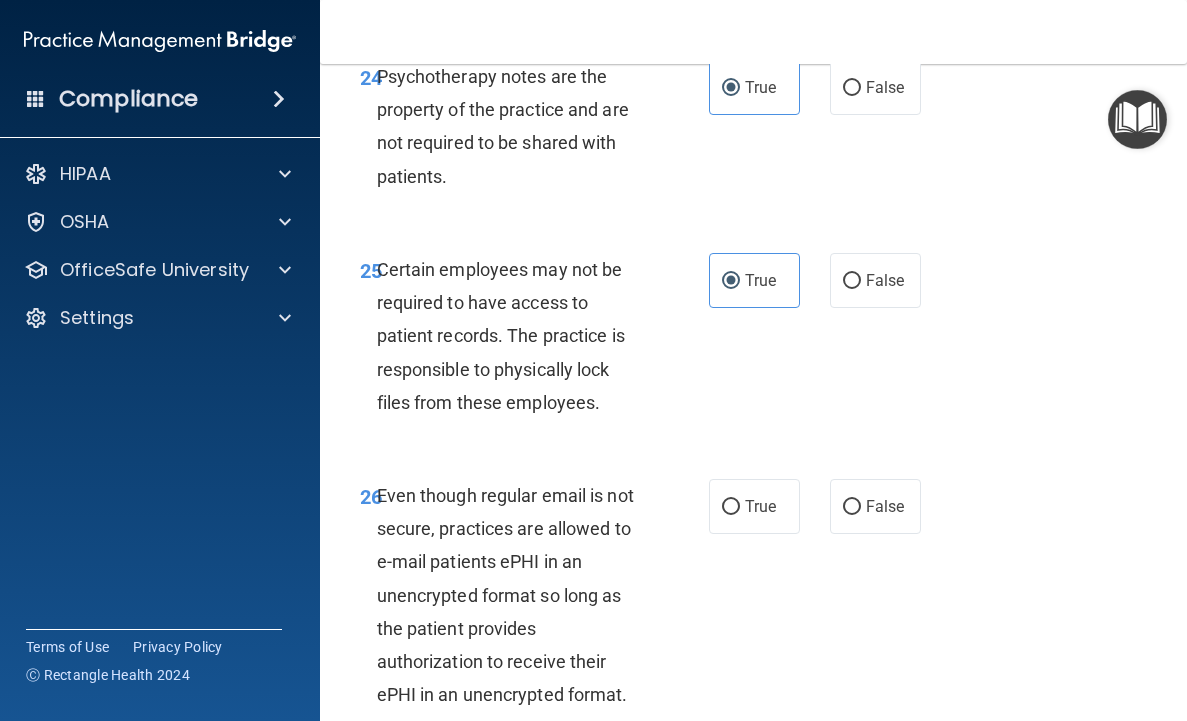 scroll, scrollTop: 5840, scrollLeft: 0, axis: vertical 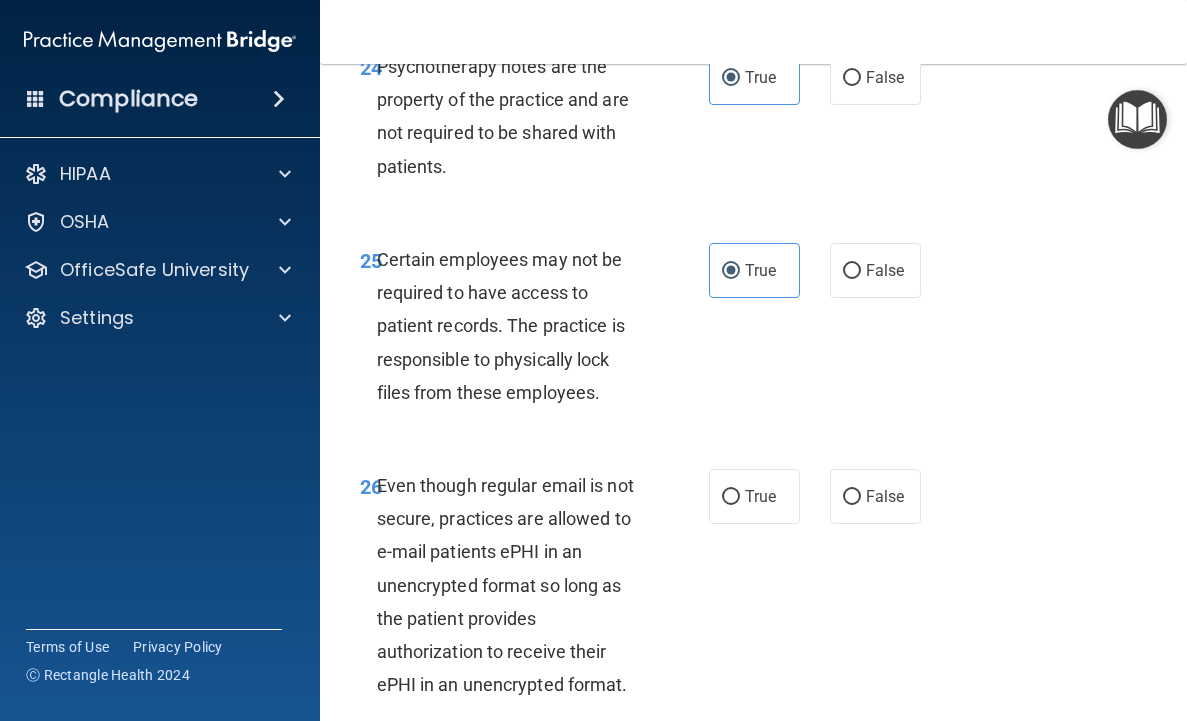 click on "Even though regular email is not secure, practices are allowed to e-mail patients ePHI in an unencrypted format so long as the patient provides authorization to receive their ePHI in an unencrypted format." at bounding box center (505, 585) 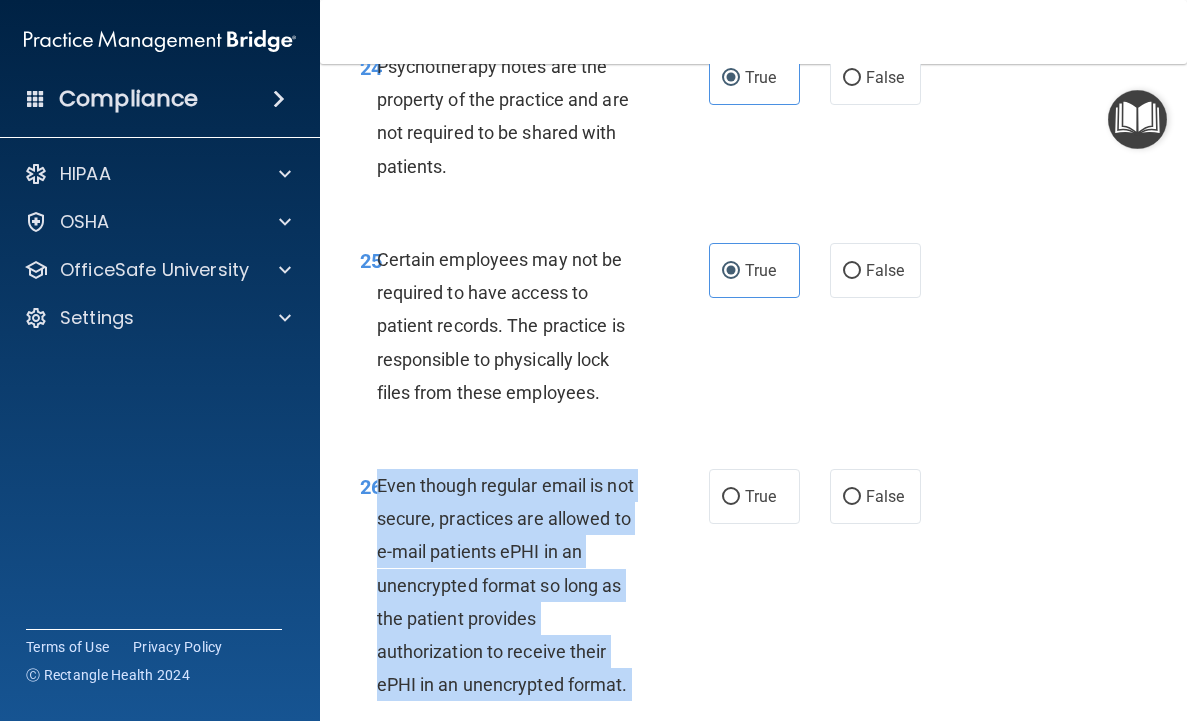 click on "Even though regular email is not secure, practices are allowed to e-mail patients ePHI in an unencrypted format so long as the patient provides authorization to receive their ePHI in an unencrypted format." at bounding box center [505, 585] 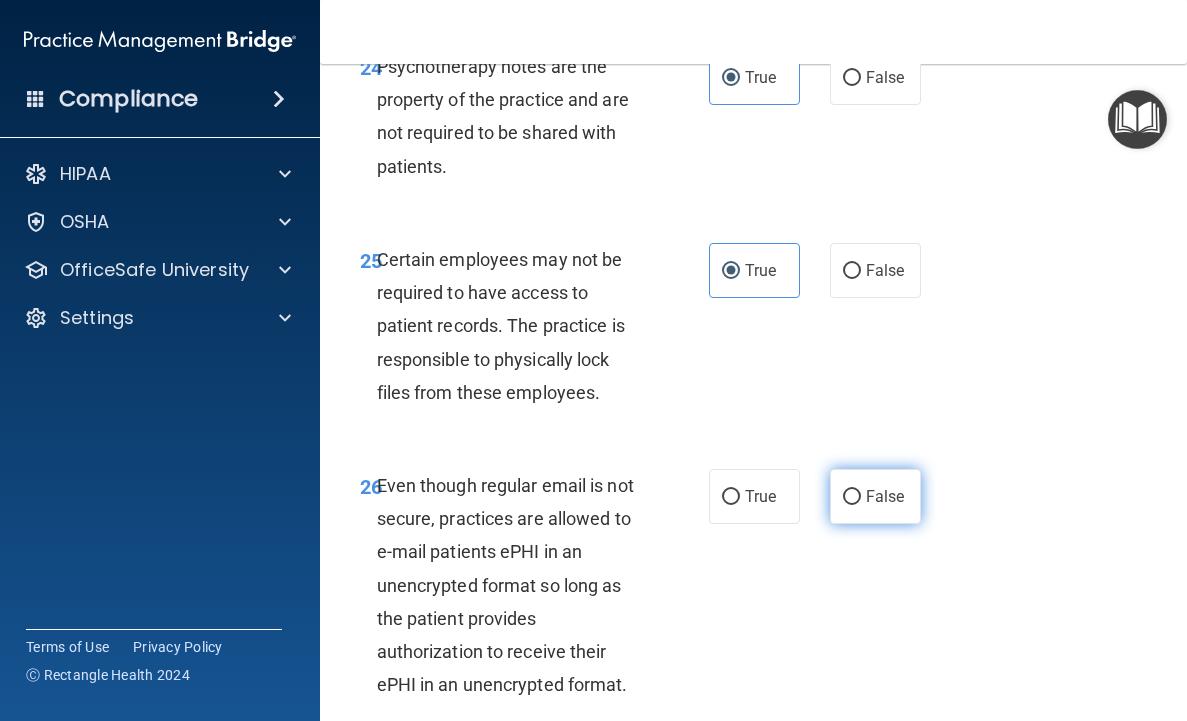 click on "False" at bounding box center [885, 496] 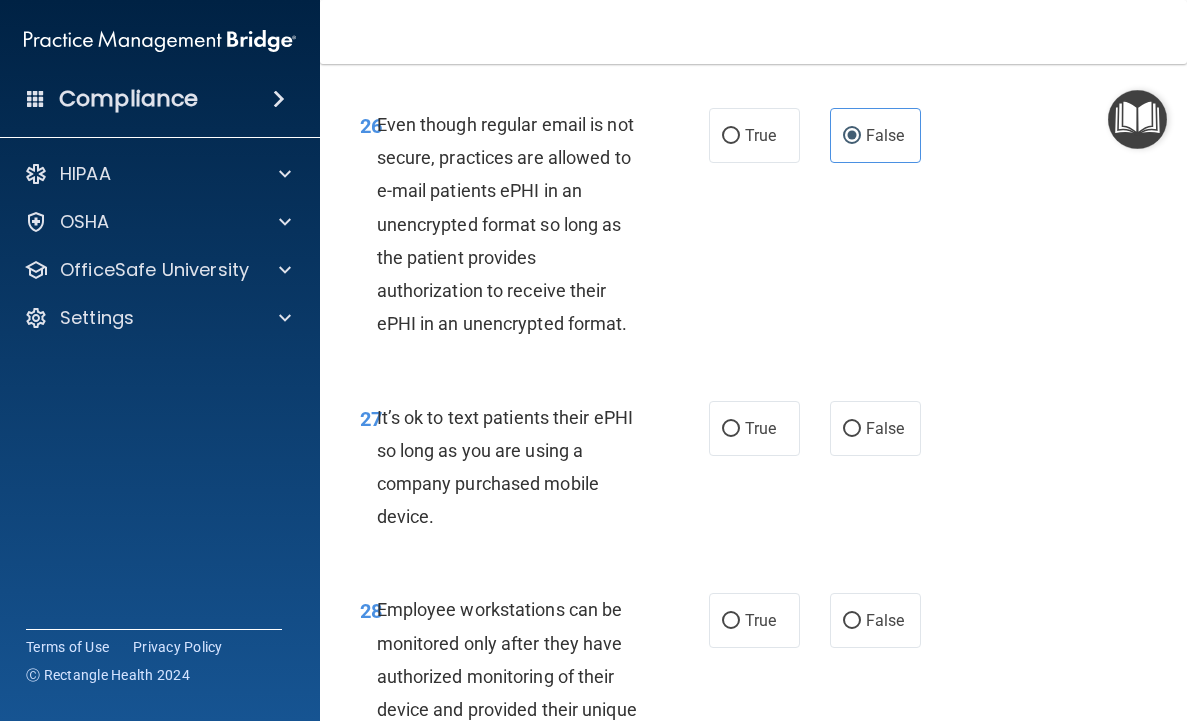 scroll, scrollTop: 6370, scrollLeft: 0, axis: vertical 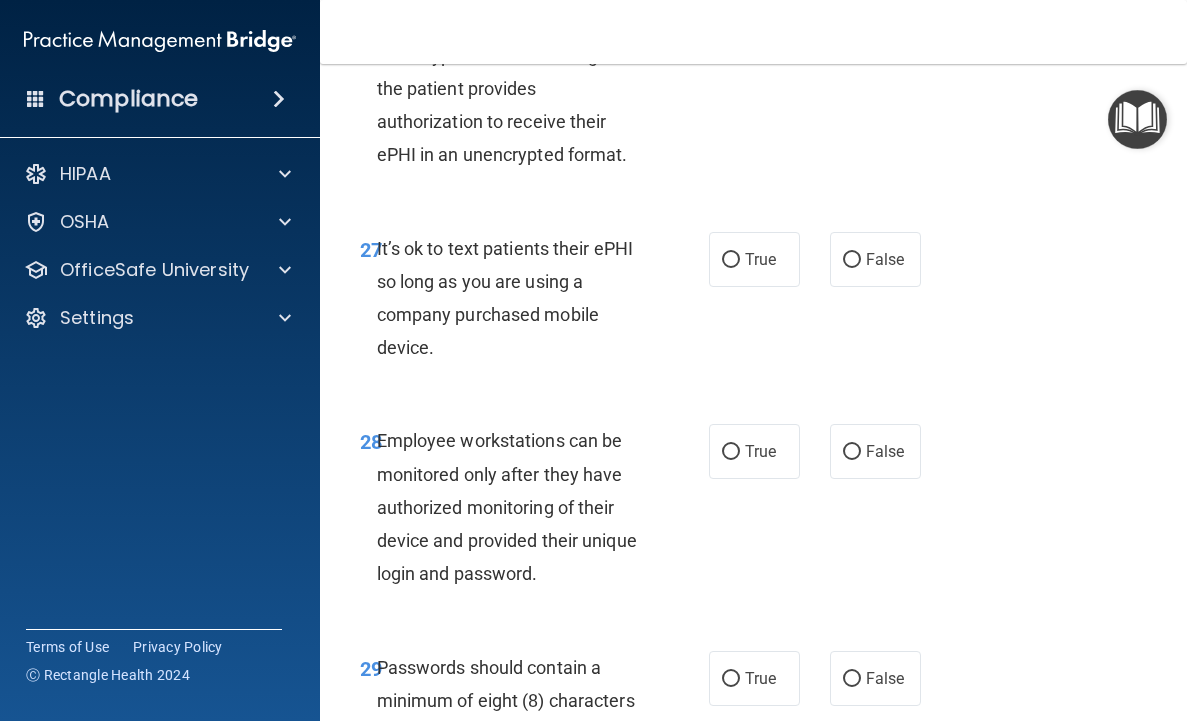 click on "27        It’s ok to text patients their ePHI so long as you are using a company purchased mobile device.                 True           False" at bounding box center [753, 303] 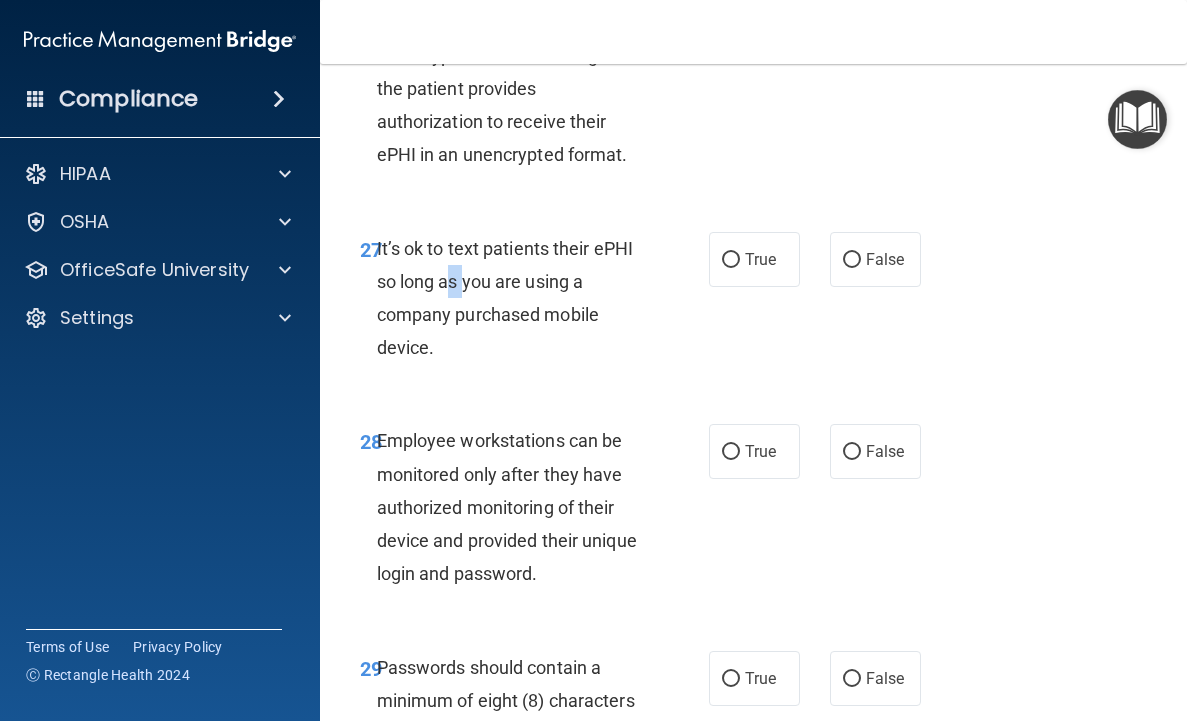 click on "It’s ok to text patients their ePHI so long as you are using a company purchased mobile device." at bounding box center [519, 298] 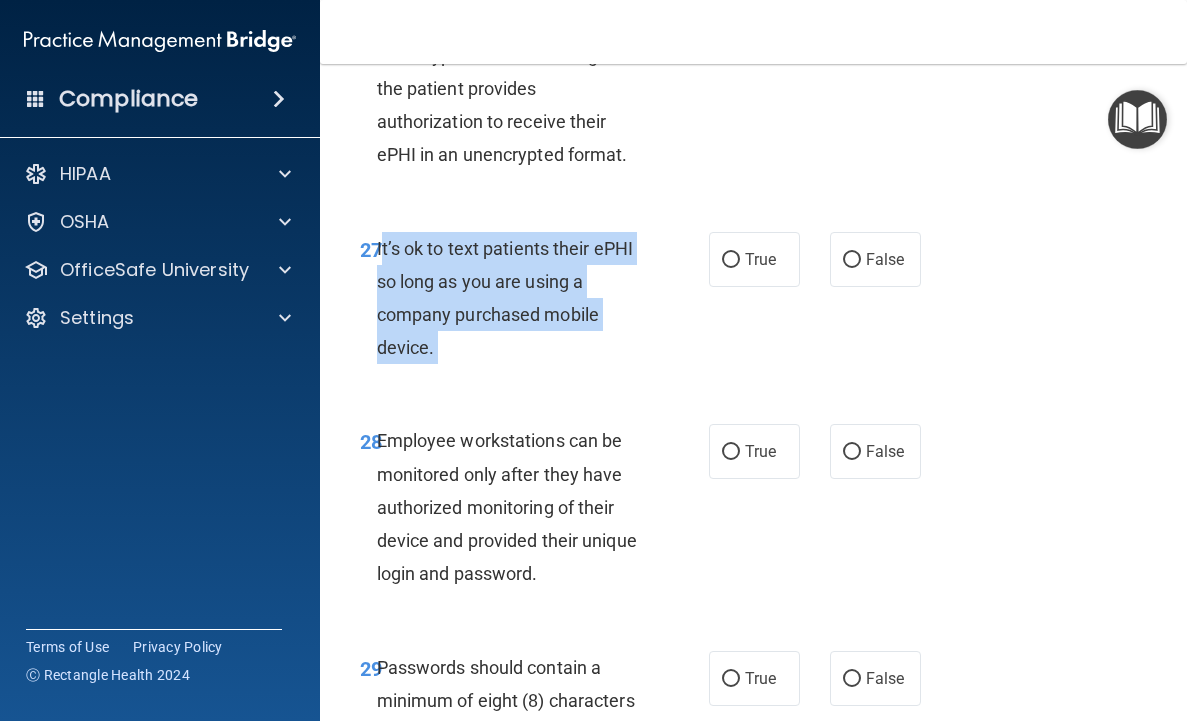 click on "It’s ok to text patients their ePHI so long as you are using a company purchased mobile device." at bounding box center [519, 298] 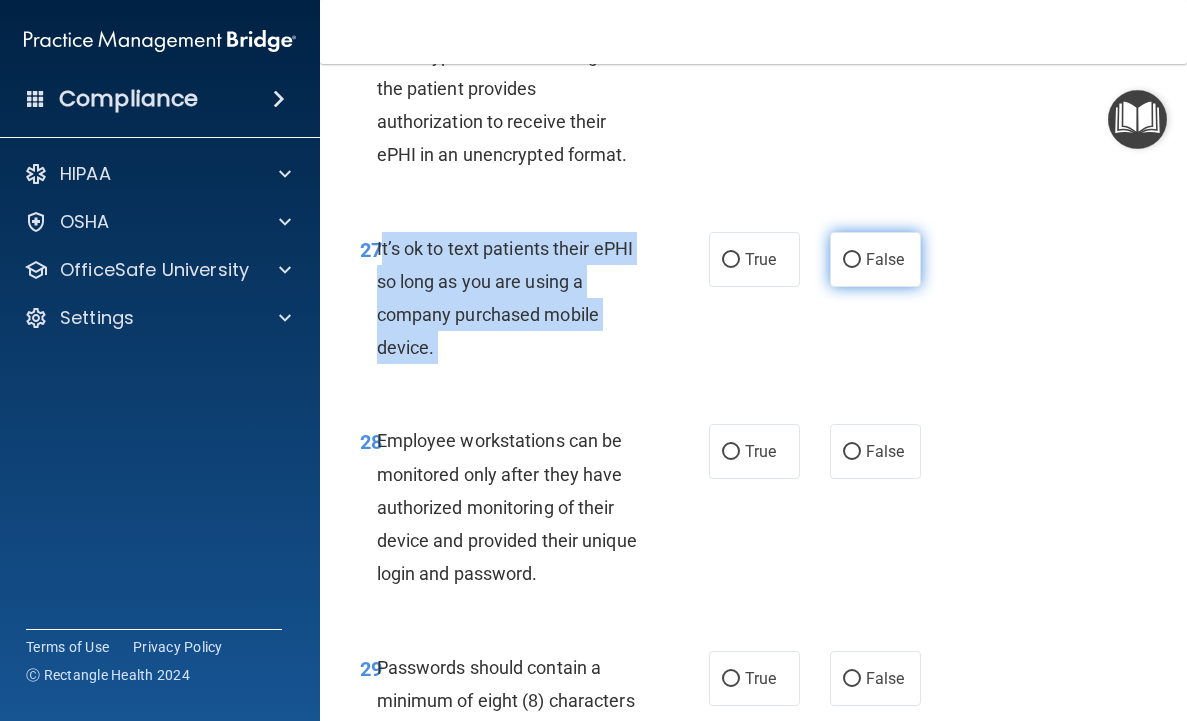 click on "False" at bounding box center [852, 260] 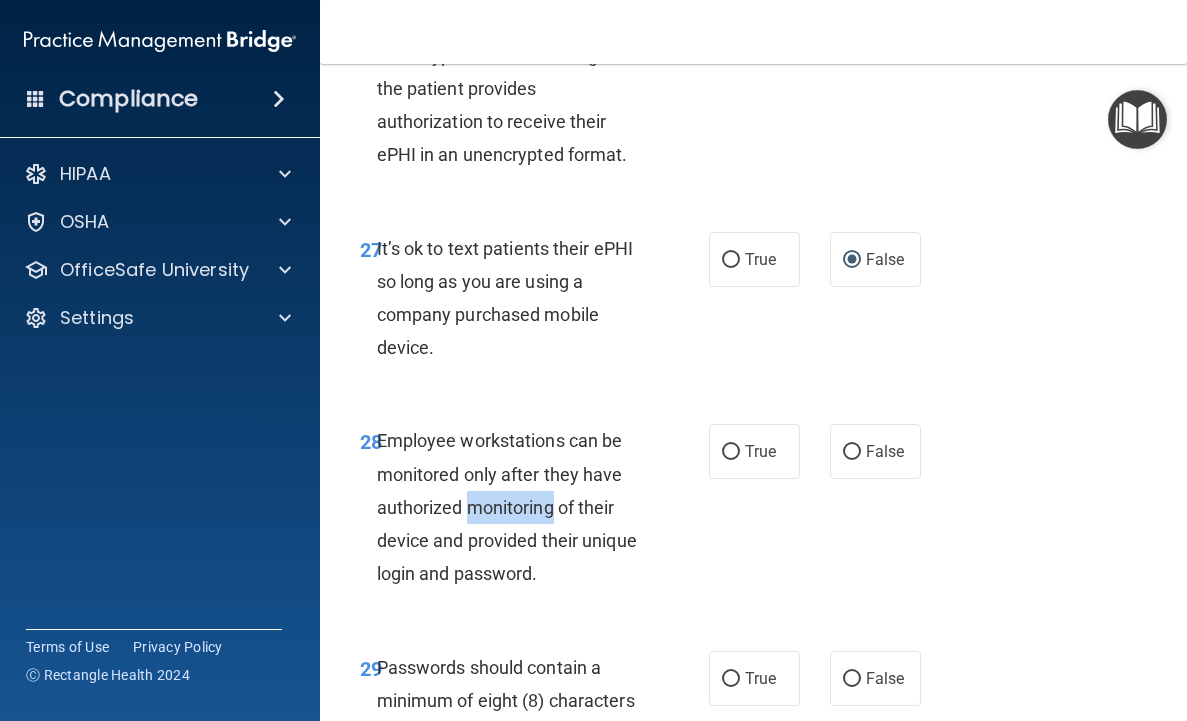 click on "Employee workstations can be monitored only after they have authorized monitoring of their device and provided their unique login and password." at bounding box center (507, 507) 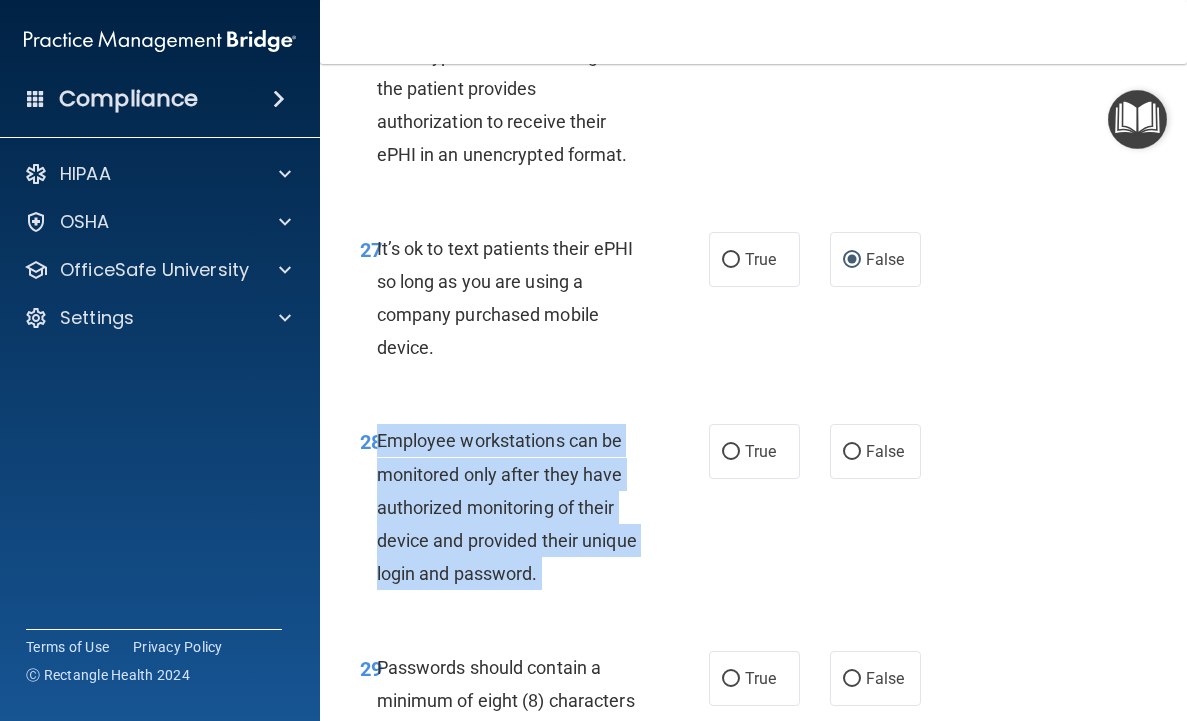 click on "Employee workstations can be monitored only after they have authorized monitoring of their device and provided their unique login and password." at bounding box center [507, 507] 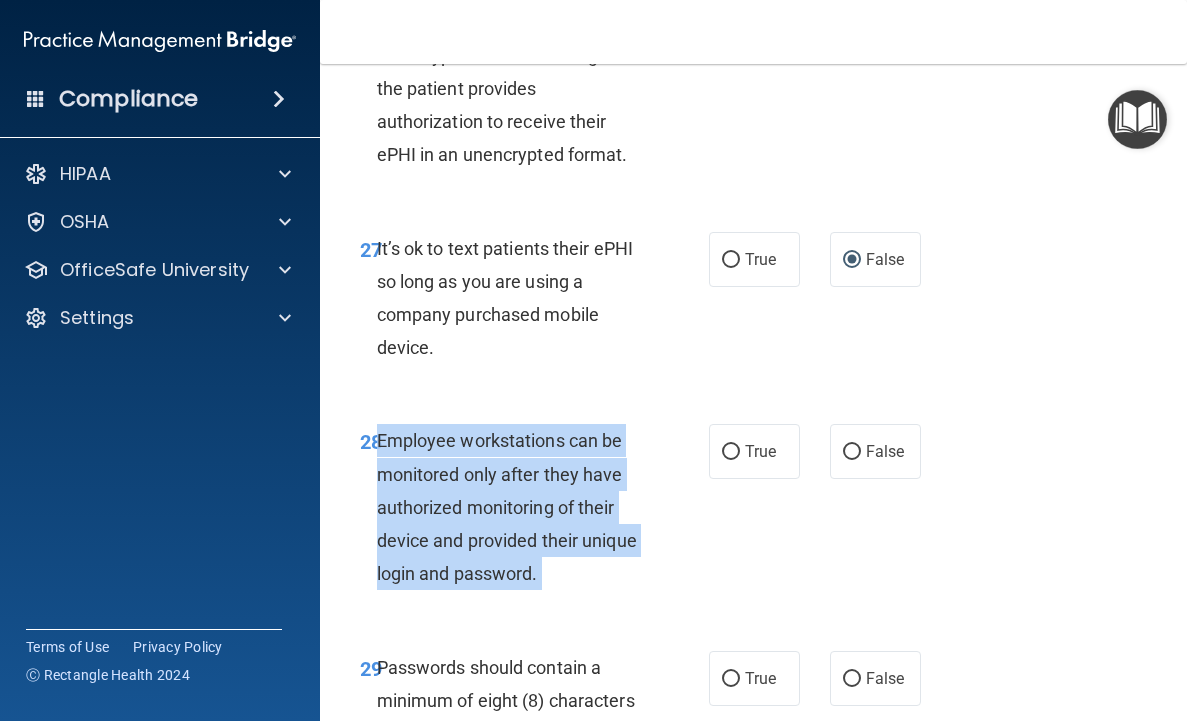 copy on "Employee workstations can be monitored only after they have authorized monitoring of their device and provided their unique login and password." 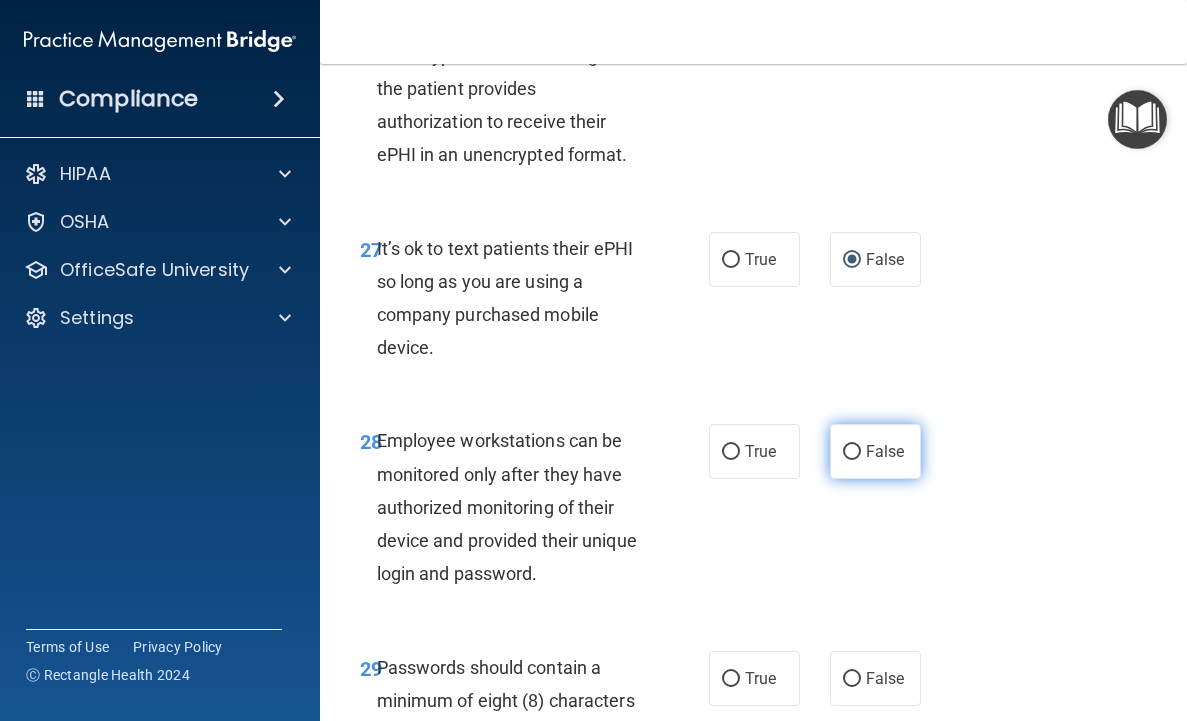 click on "False" at bounding box center [885, 451] 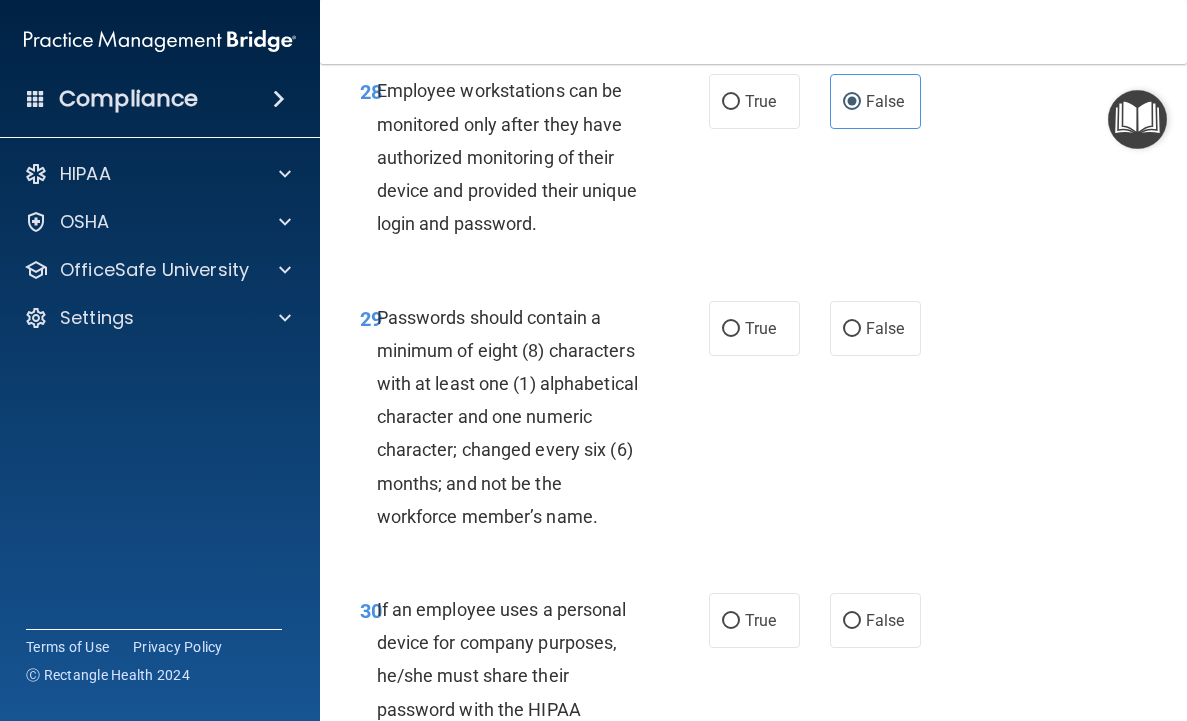 scroll, scrollTop: 6622, scrollLeft: 0, axis: vertical 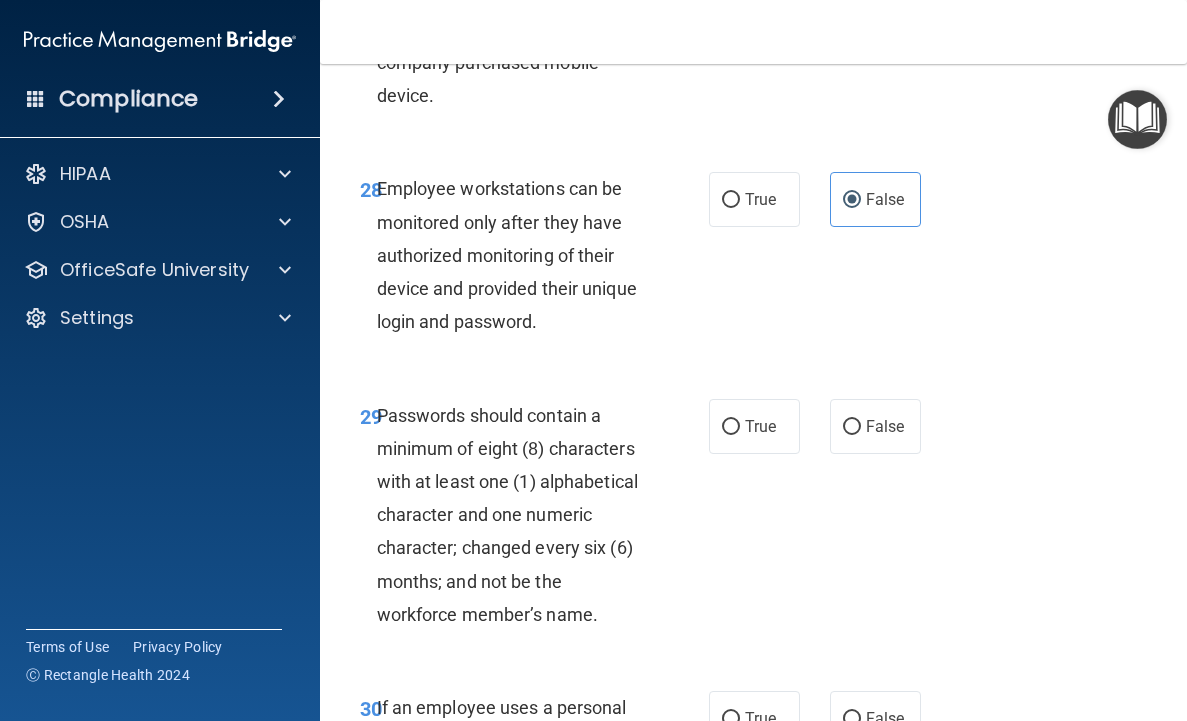 click on "Passwords should contain a minimum of eight (8) characters with at least one (1) alphabetical character and one numeric character; changed every six (6) months; and not be the workforce member’s name." at bounding box center (519, 515) 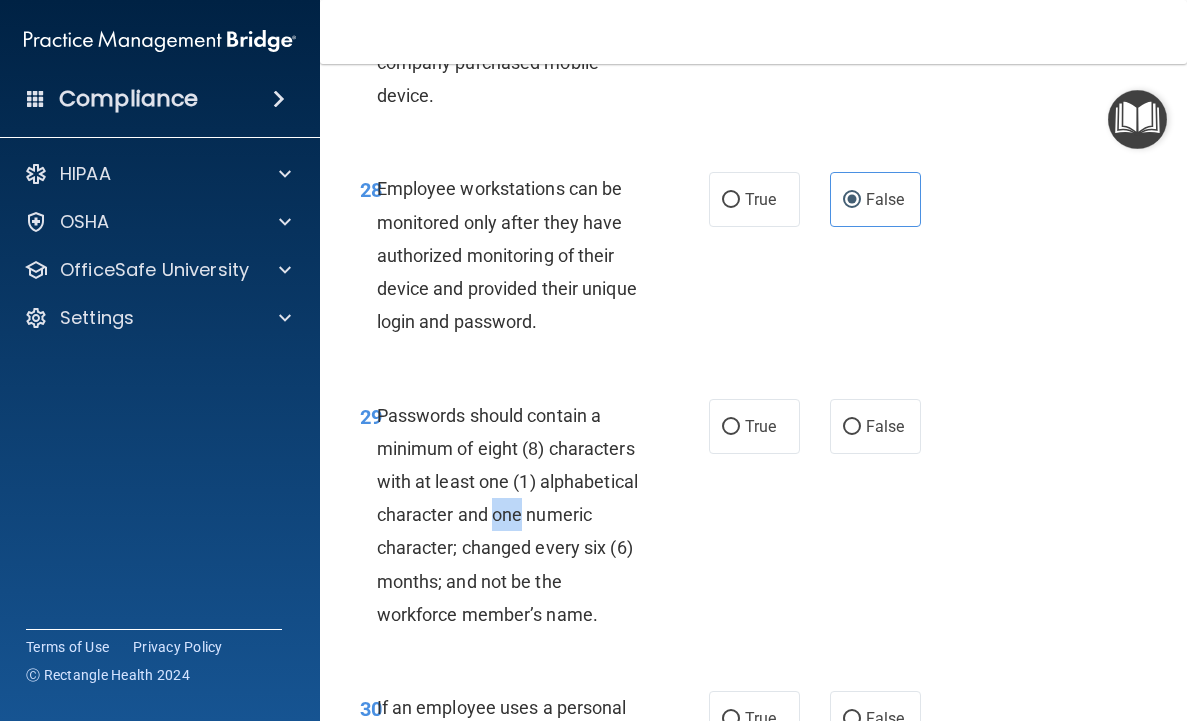 click on "Passwords should contain a minimum of eight (8) characters with at least one (1) alphabetical character and one numeric character; changed every six (6) months; and not be the workforce member’s name." at bounding box center [519, 515] 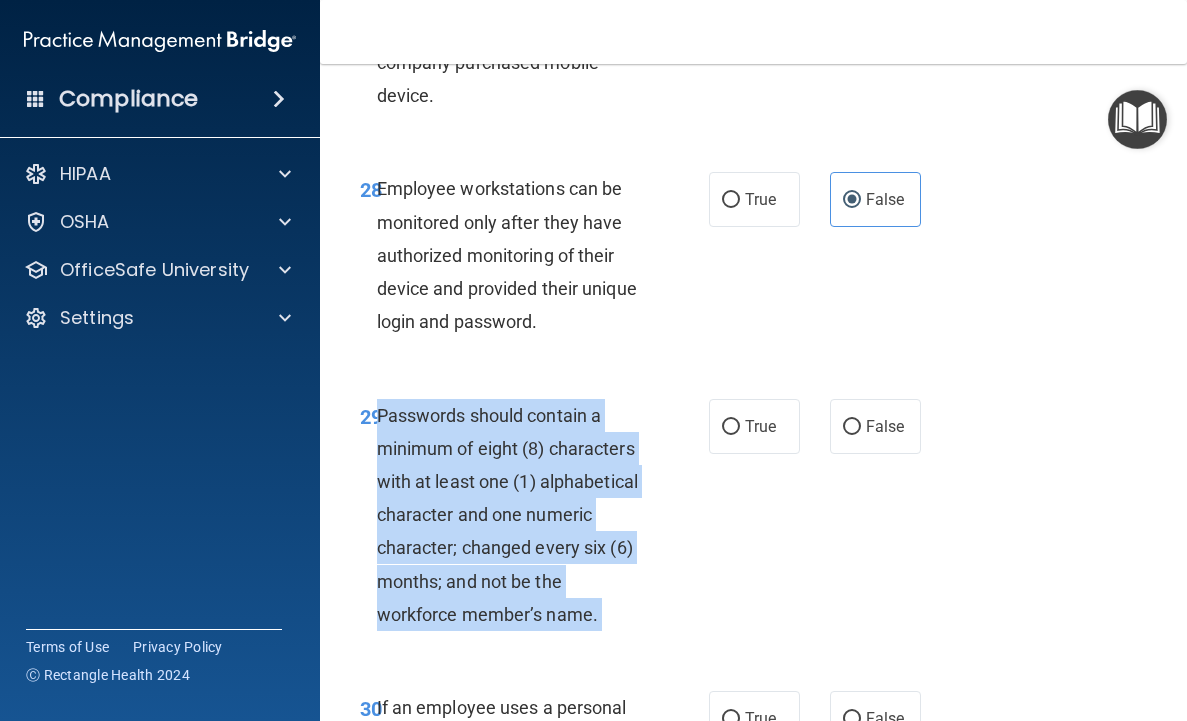 click on "Passwords should contain a minimum of eight (8) characters with at least one (1) alphabetical character and one numeric character; changed every six (6) months; and not be the workforce member’s name." at bounding box center (519, 515) 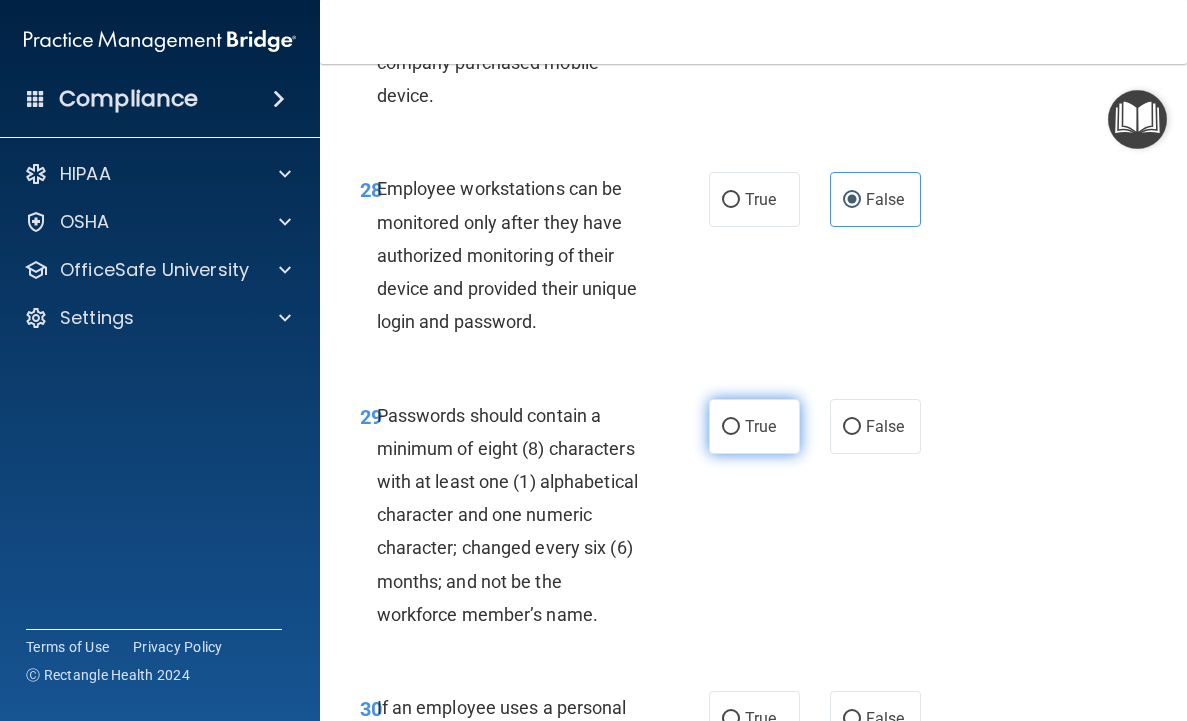 click on "True" at bounding box center [760, 426] 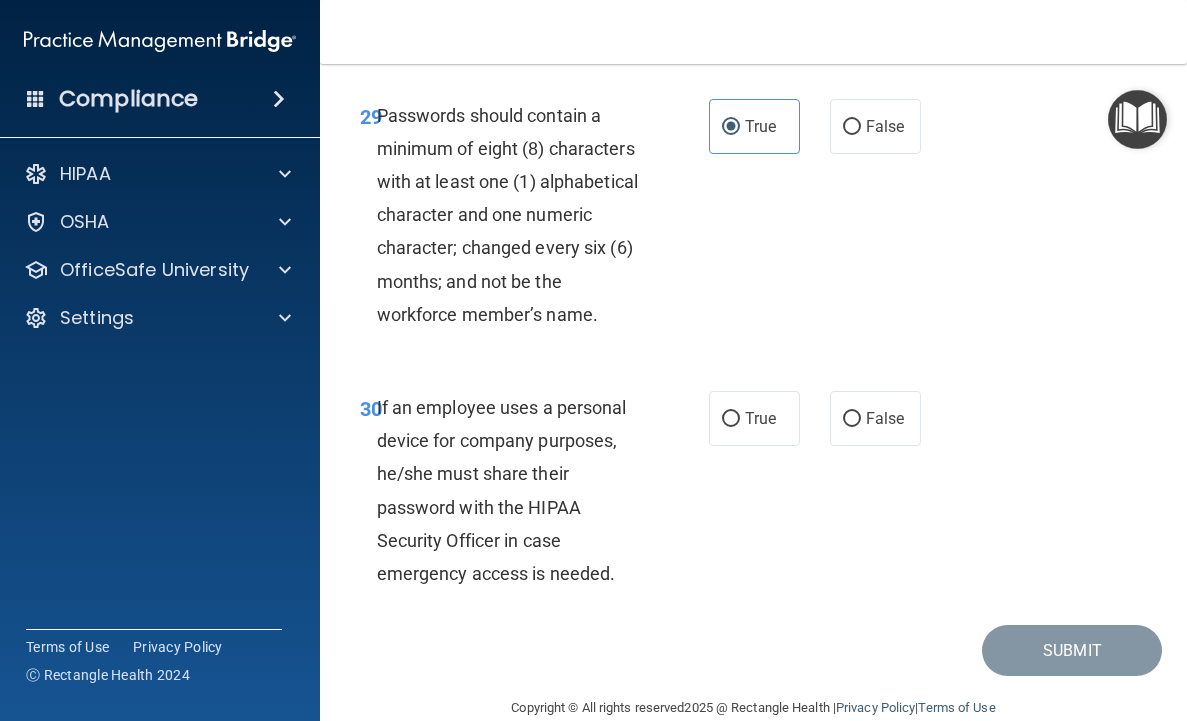 scroll, scrollTop: 6957, scrollLeft: 0, axis: vertical 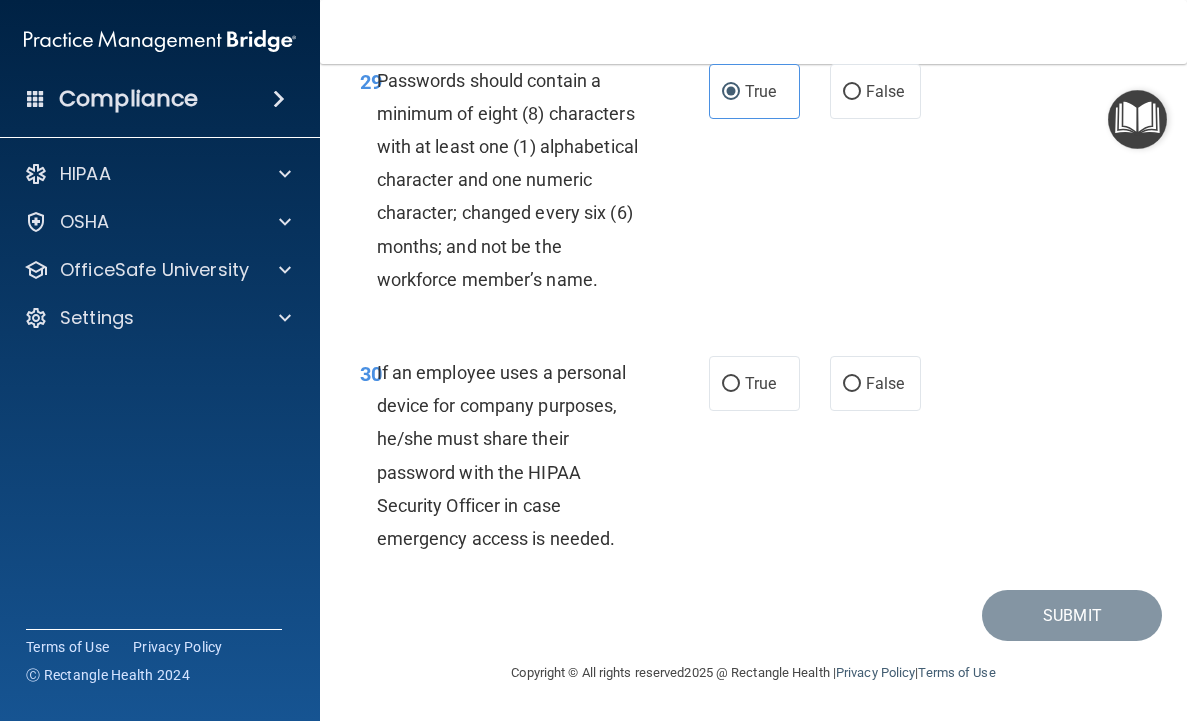 click on "If an employee uses a personal device for company purposes, he/she must share their password with the HIPAA Security Officer in case emergency access is needed." at bounding box center (502, 455) 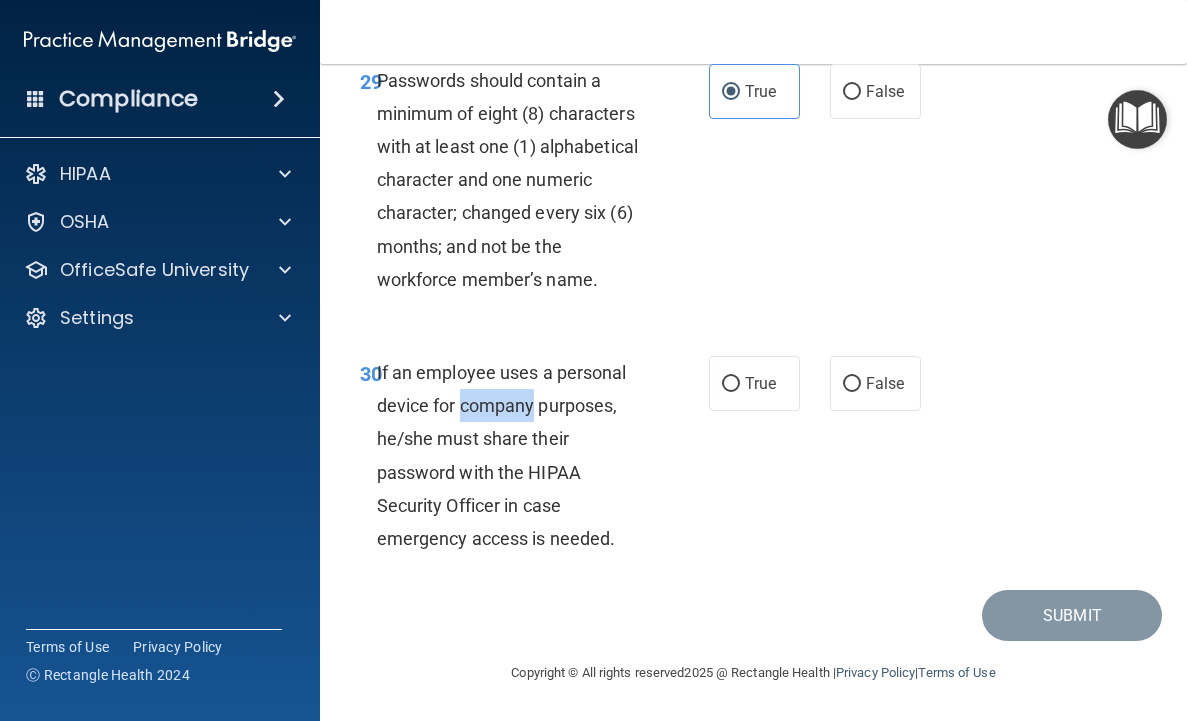 click on "If an employee uses a personal device for company purposes, he/she must share their password with the HIPAA Security Officer in case emergency access is needed." at bounding box center [502, 455] 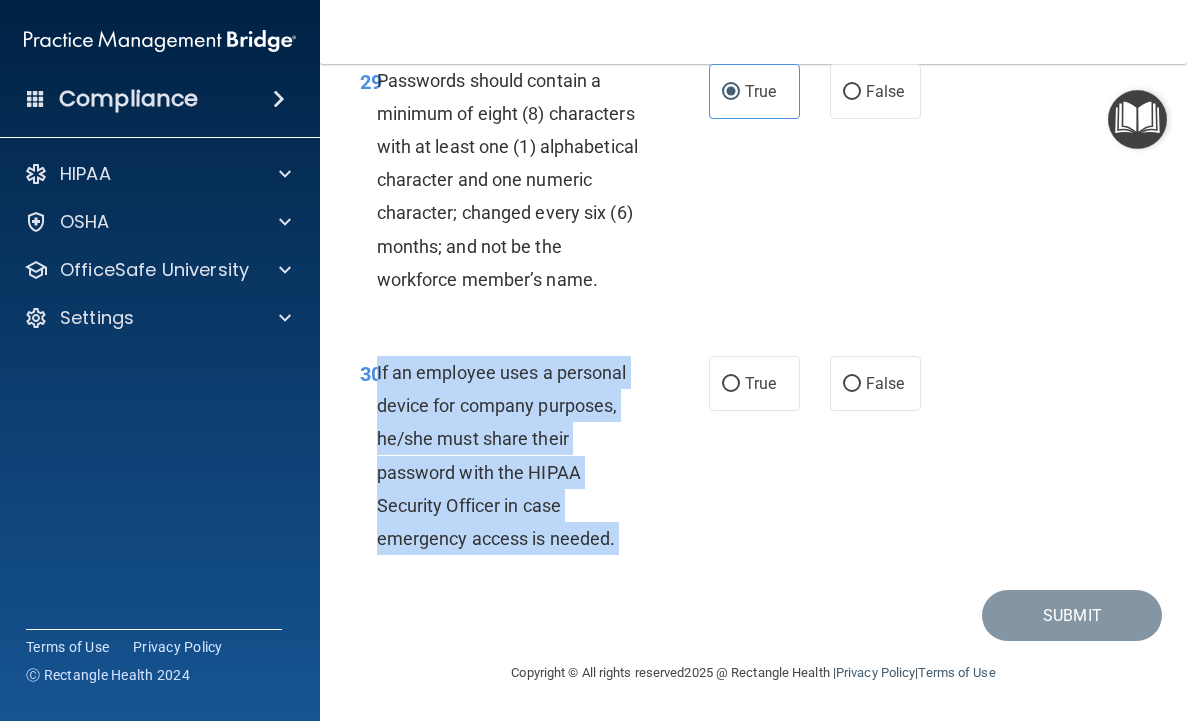 click on "If an employee uses a personal device for company purposes, he/she must share their password with the HIPAA Security Officer in case emergency access is needed." at bounding box center (502, 455) 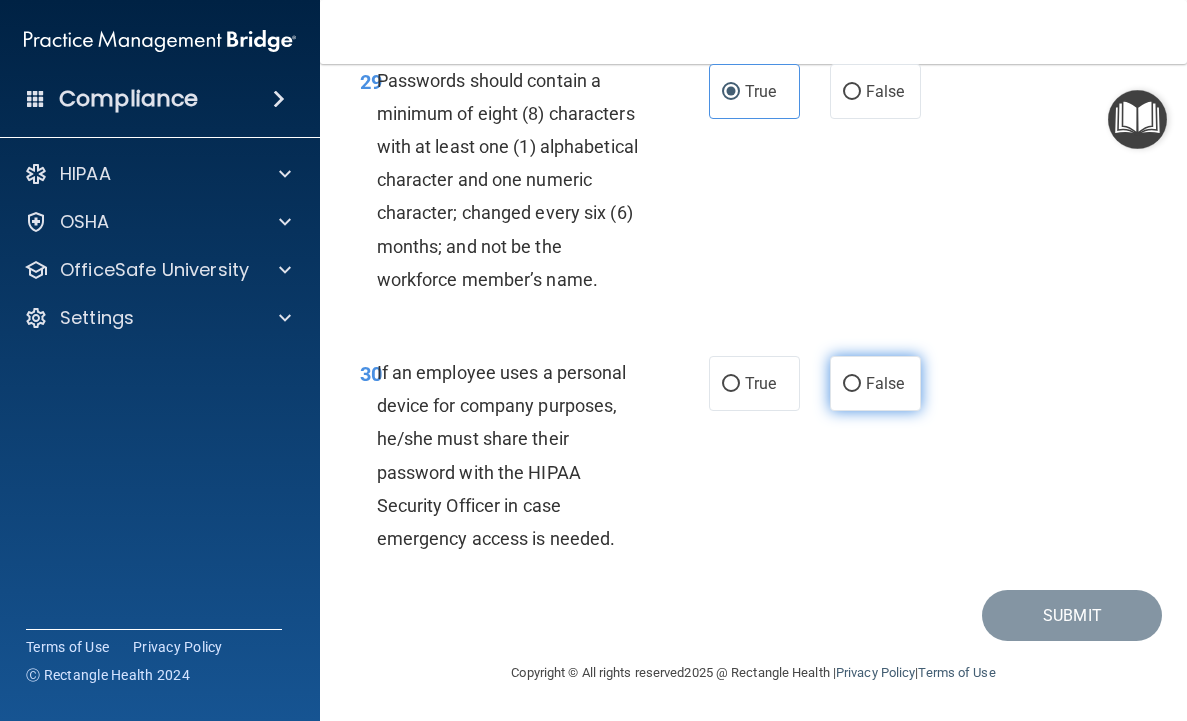 click on "False" at bounding box center [875, 383] 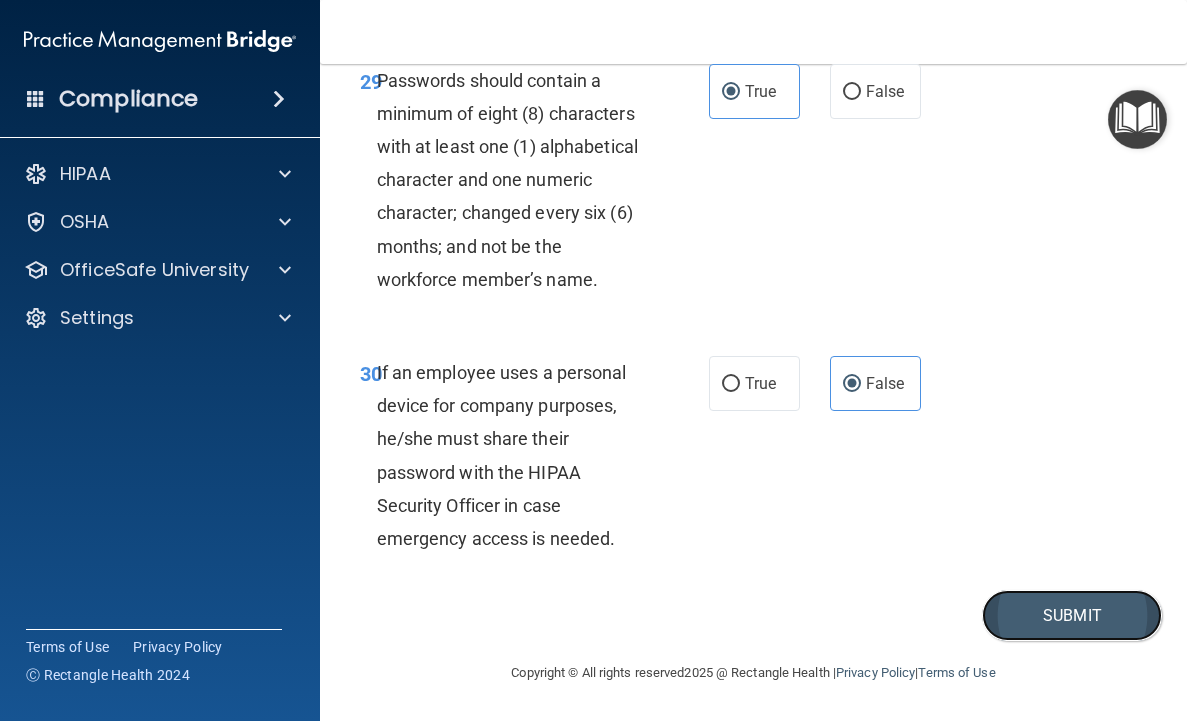 click on "Submit" at bounding box center [1072, 615] 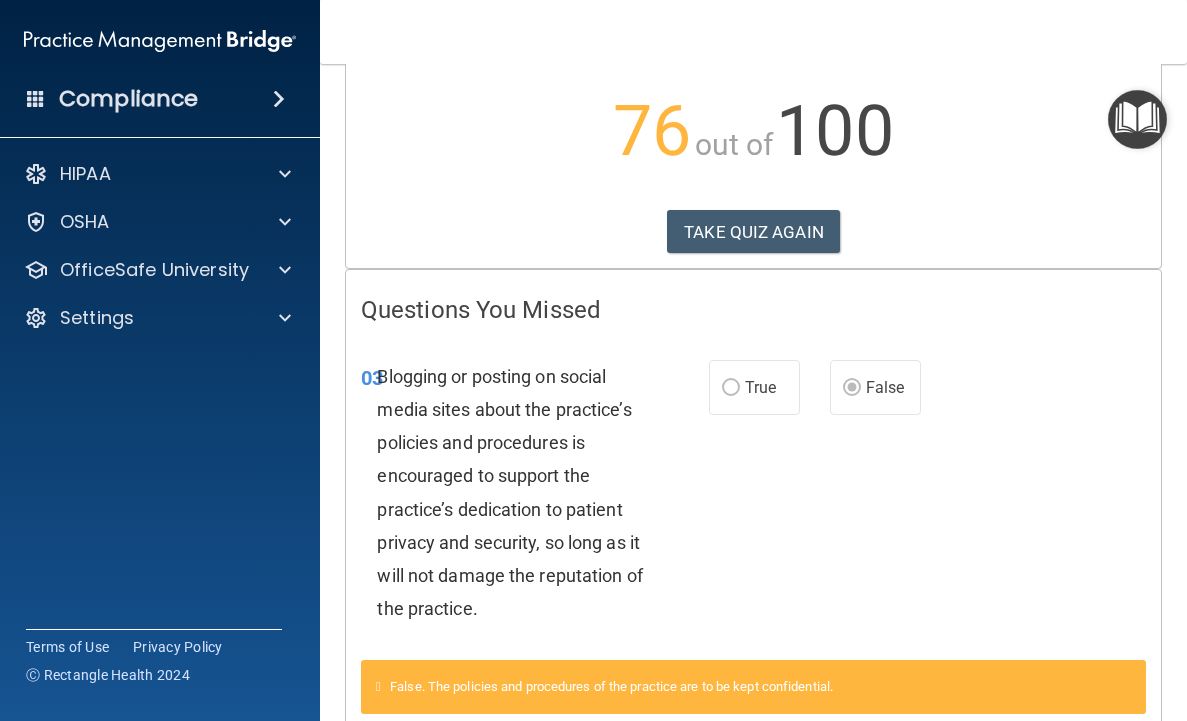 scroll, scrollTop: 290, scrollLeft: 0, axis: vertical 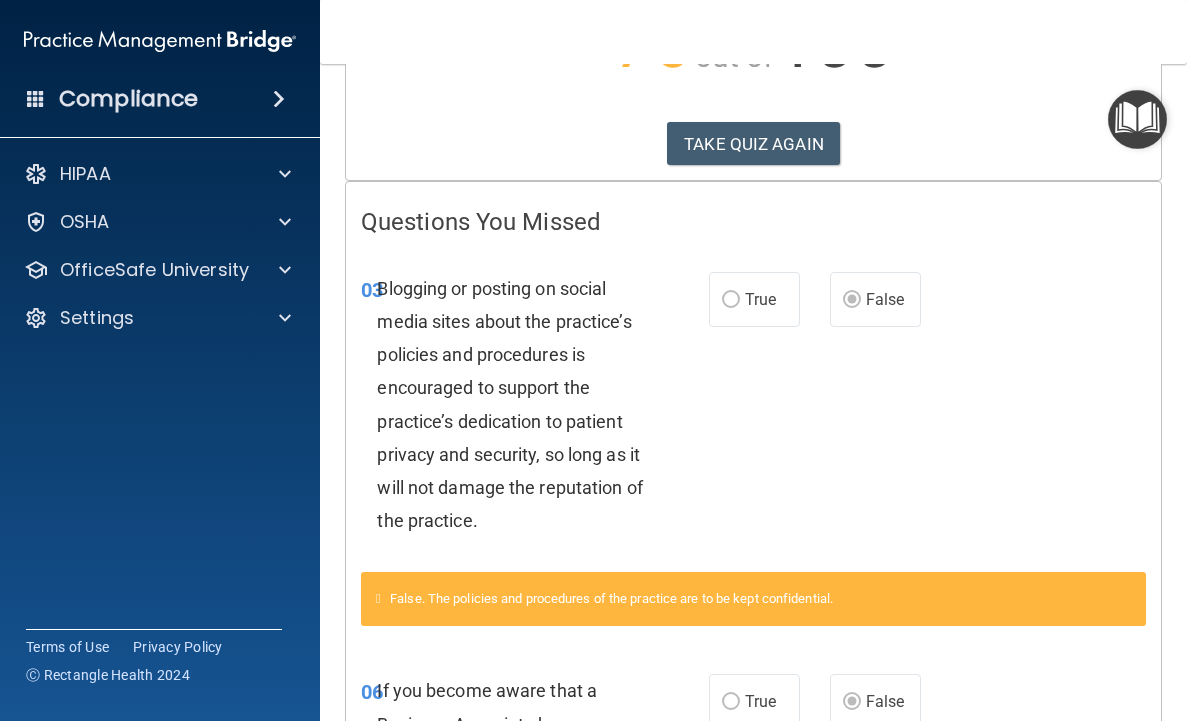 click on "False. The policies and procedures of the practice are to be kept confidential." at bounding box center [753, 599] 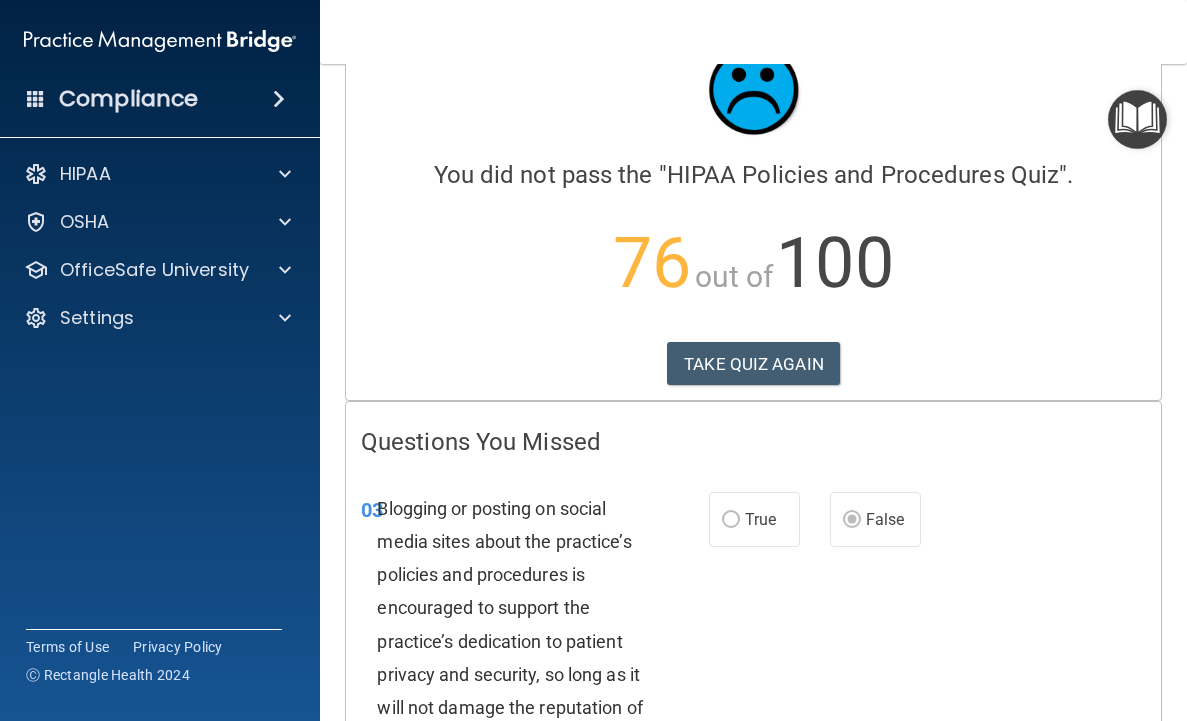 scroll, scrollTop: 0, scrollLeft: 0, axis: both 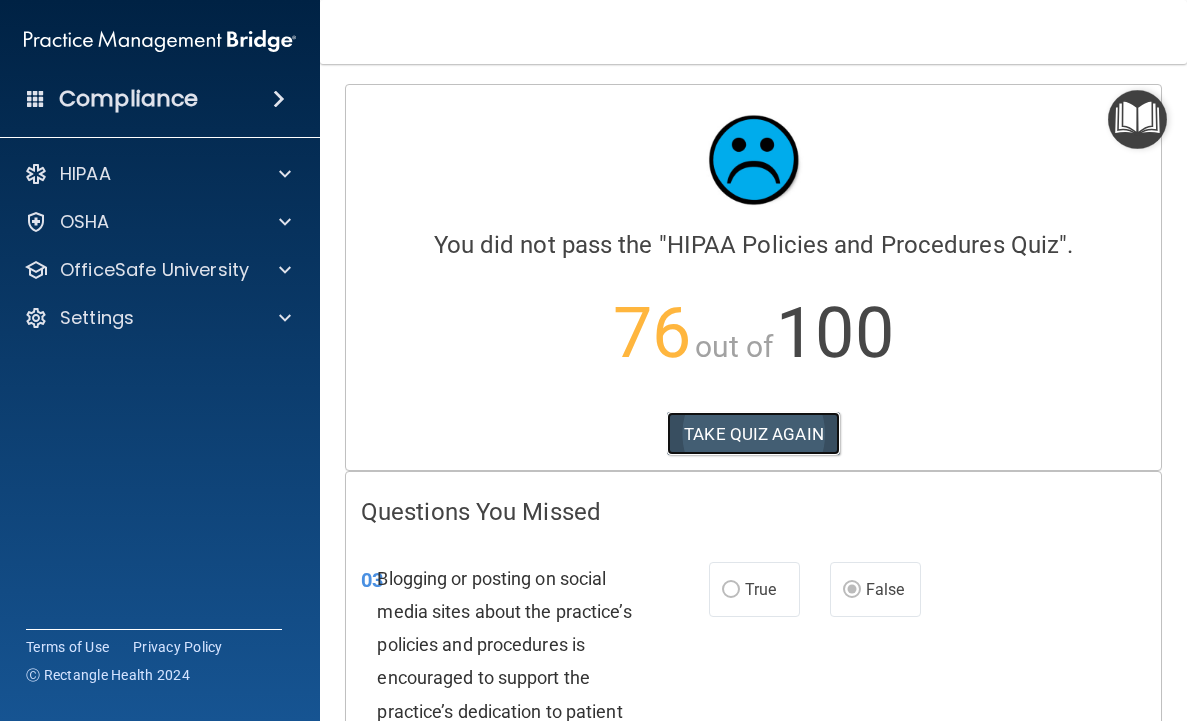 click on "TAKE QUIZ AGAIN" at bounding box center [753, 434] 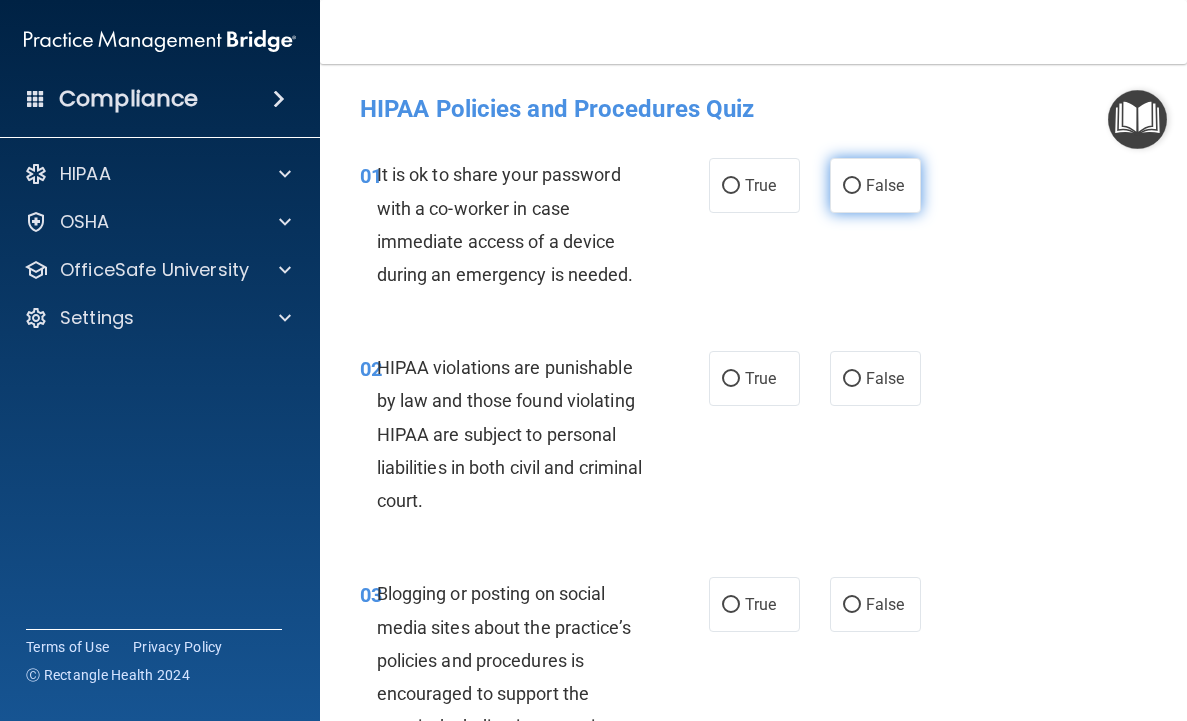 click on "False" at bounding box center [875, 185] 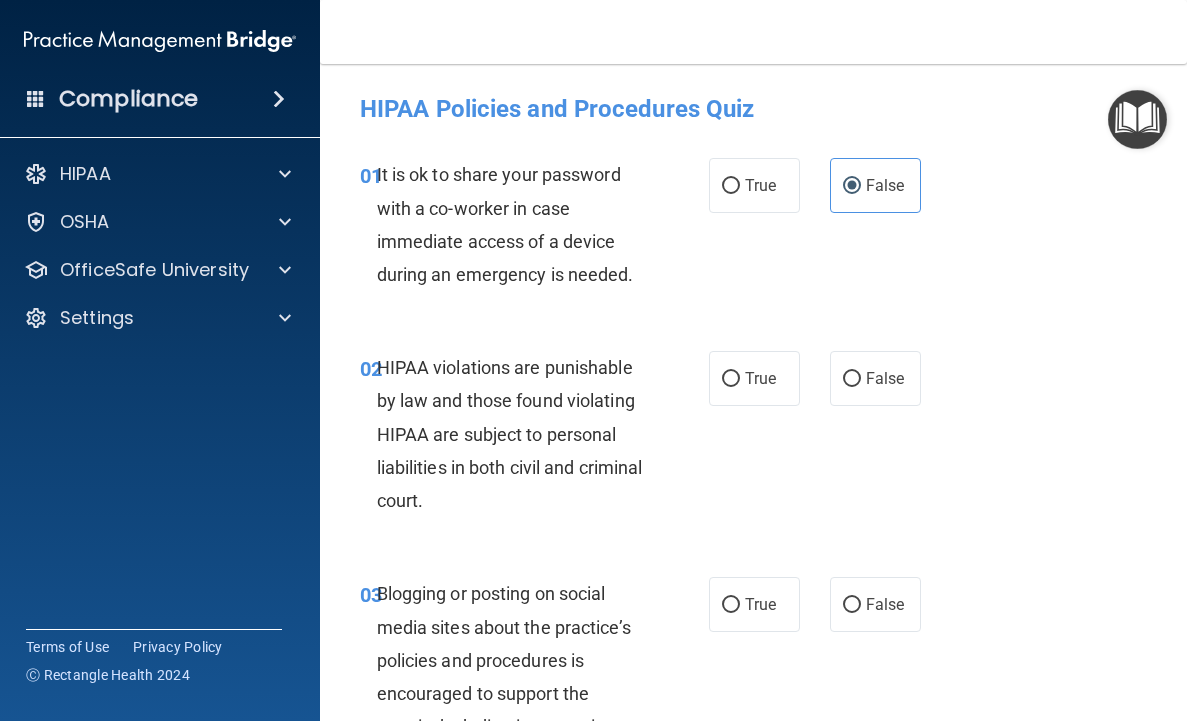 click on "HIPAA violations are punishable by law and those found violating HIPAA are subject to personal liabilities in both civil and criminal court." at bounding box center (510, 434) 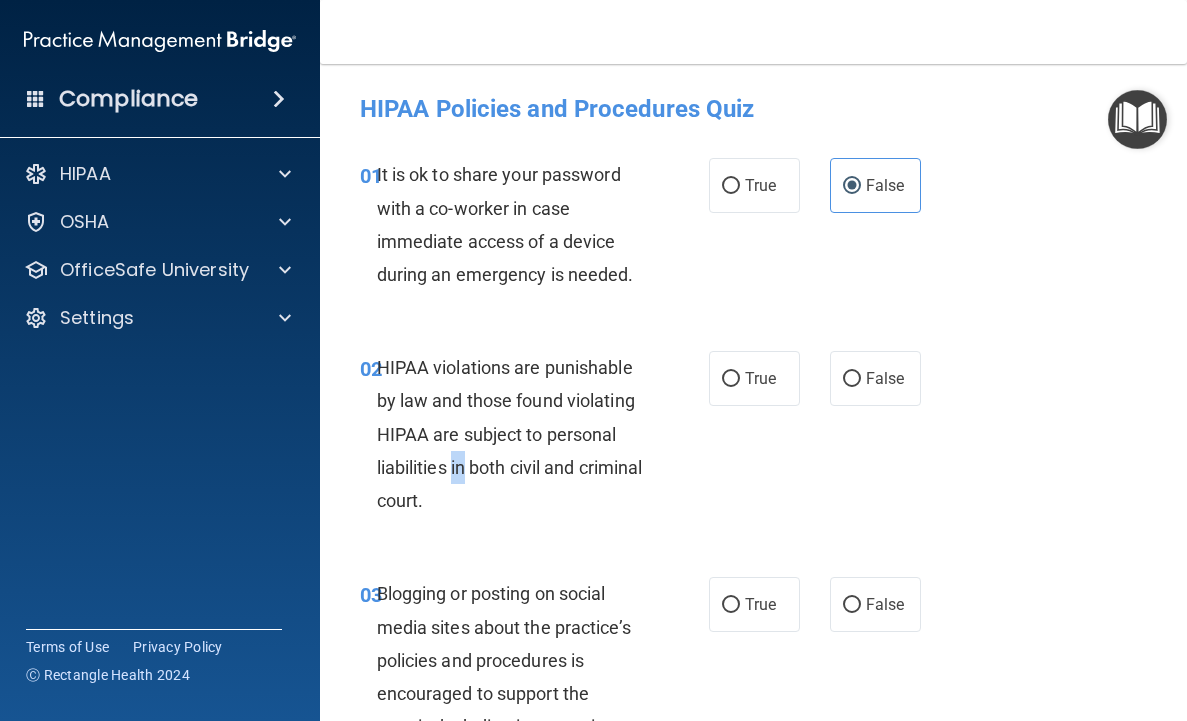 click on "HIPAA violations are punishable by law and those found violating HIPAA are subject to personal liabilities in both civil and criminal court." at bounding box center (510, 434) 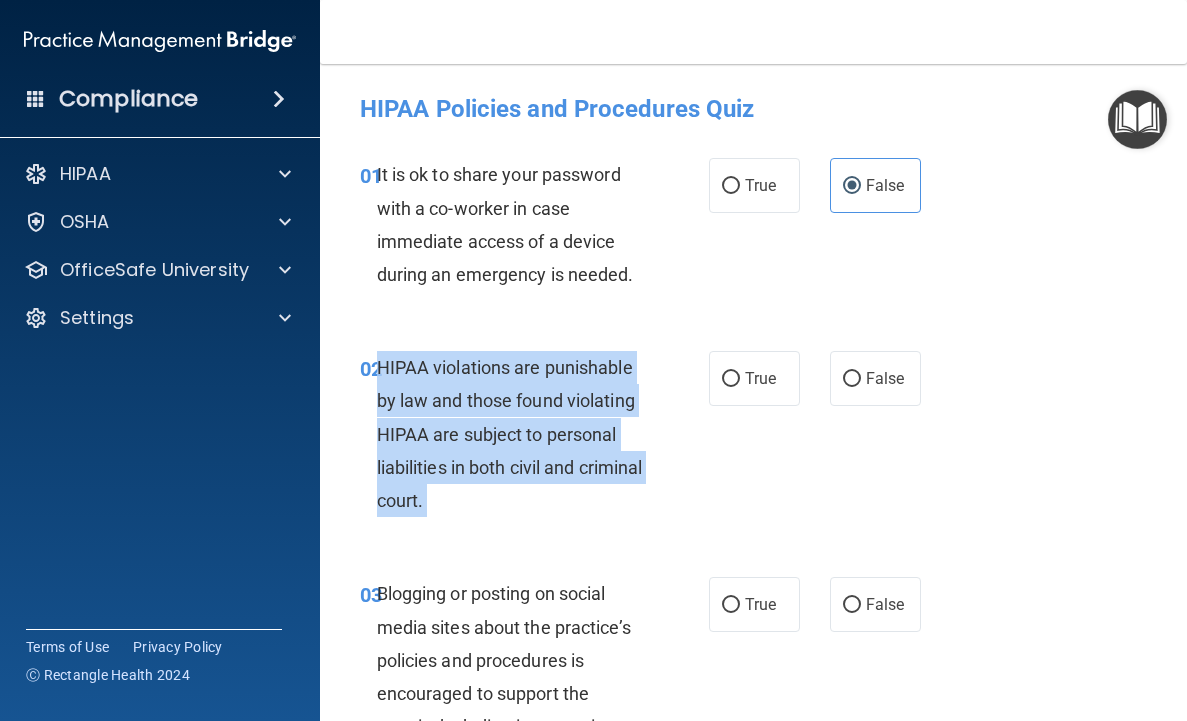 click on "HIPAA violations are punishable by law and those found violating HIPAA are subject to personal liabilities in both civil and criminal court." at bounding box center (510, 434) 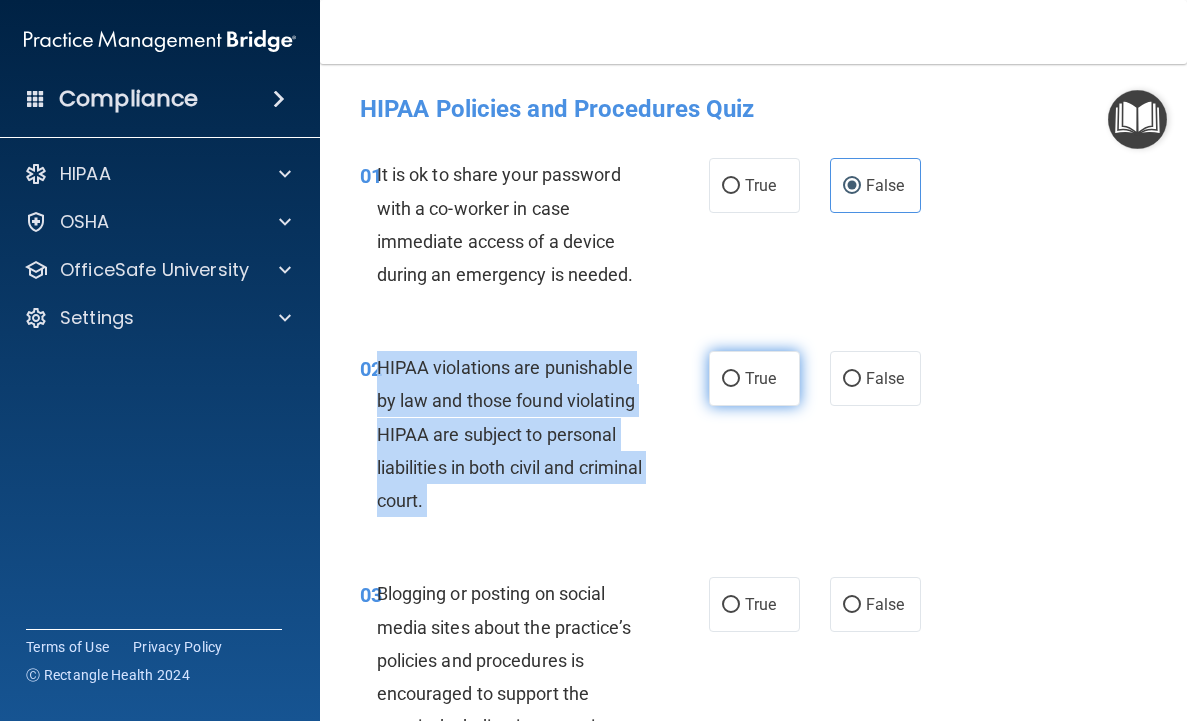 click on "True" at bounding box center [731, 379] 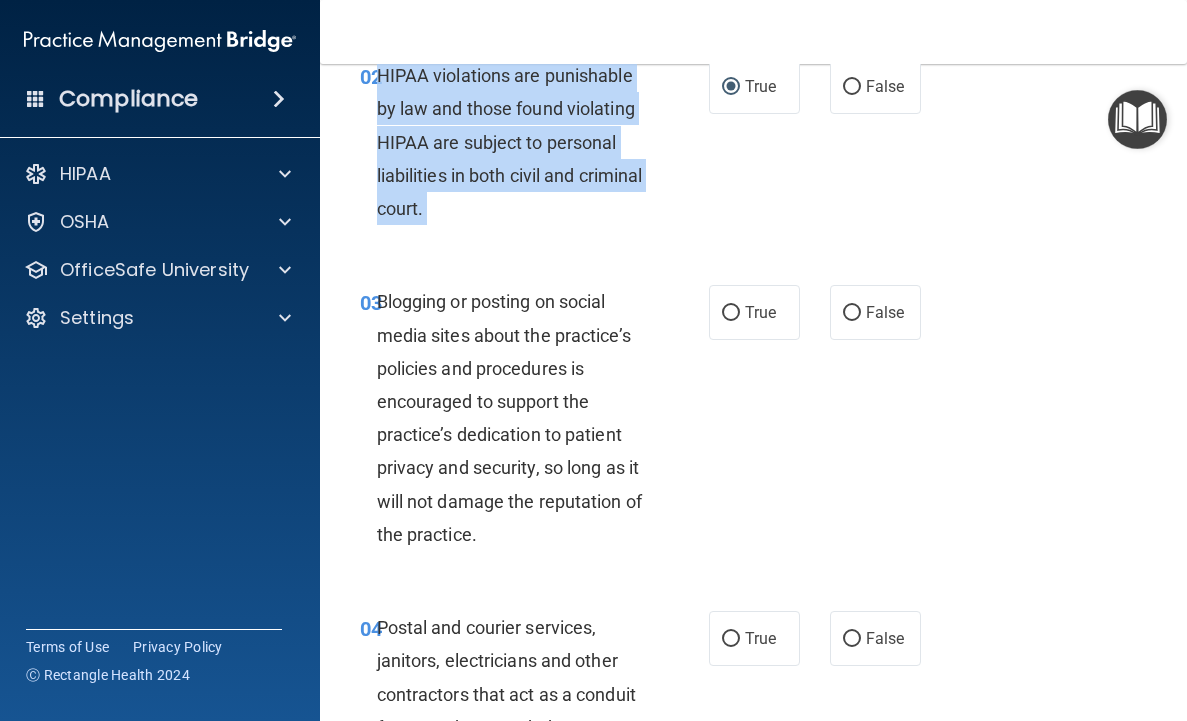 scroll, scrollTop: 300, scrollLeft: 0, axis: vertical 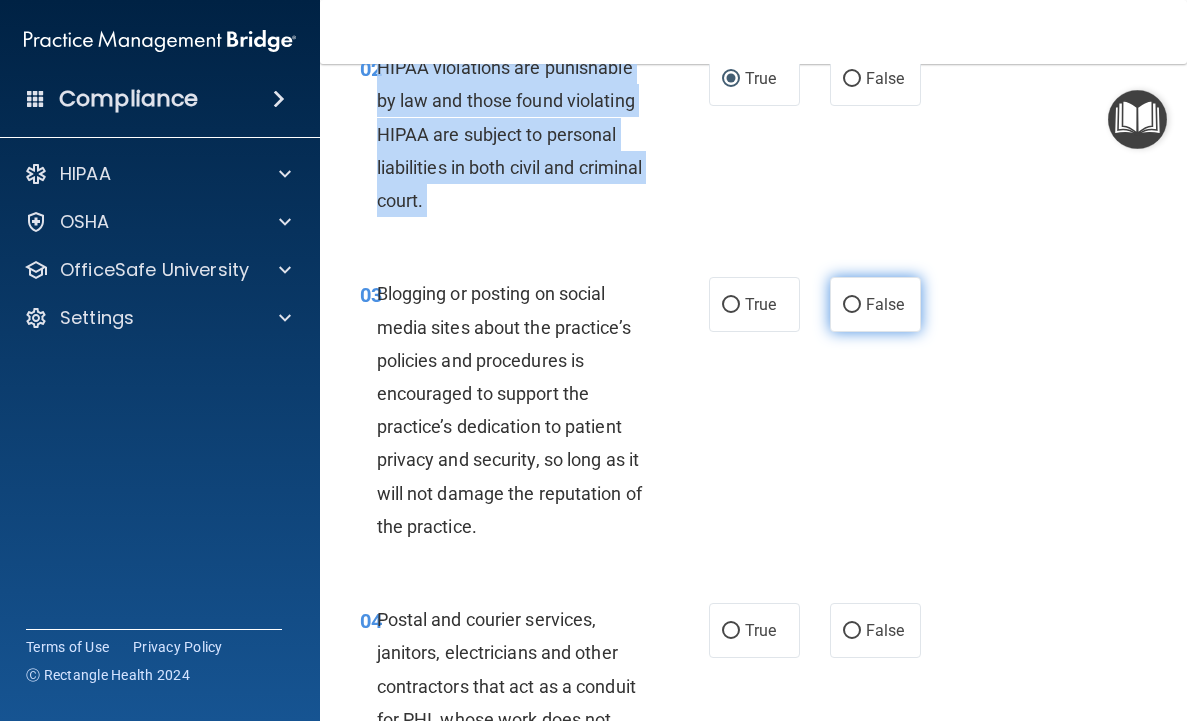 click on "False" at bounding box center [852, 305] 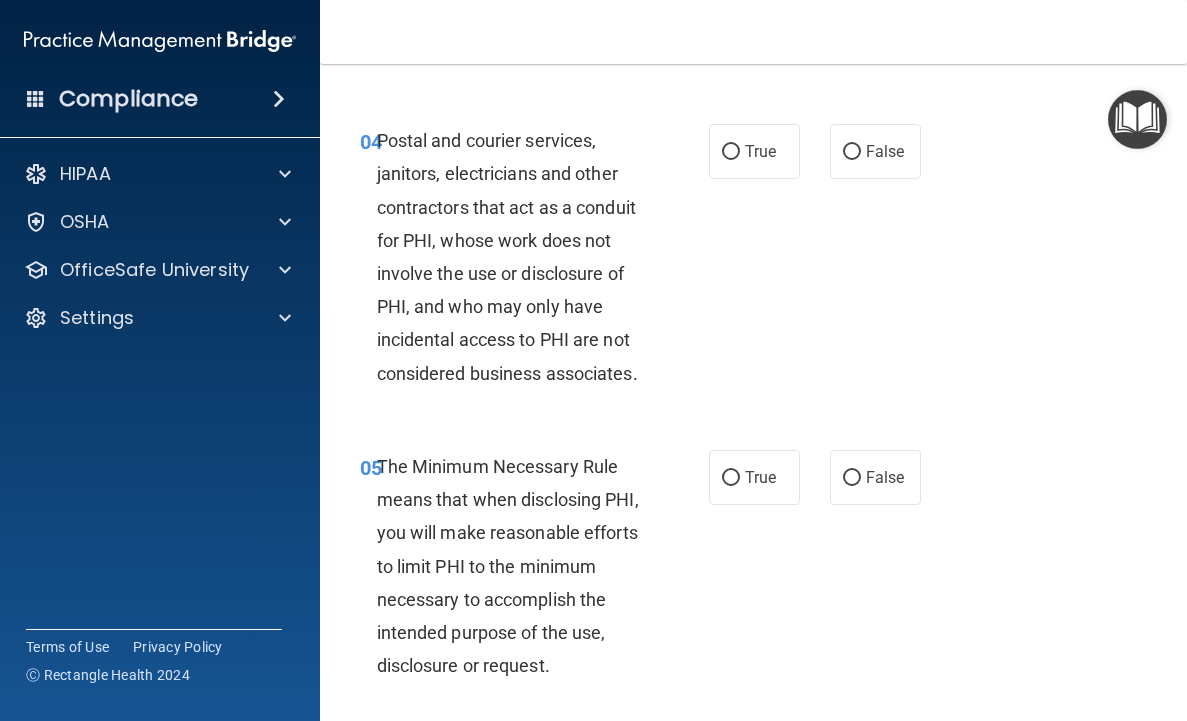 scroll, scrollTop: 793, scrollLeft: 0, axis: vertical 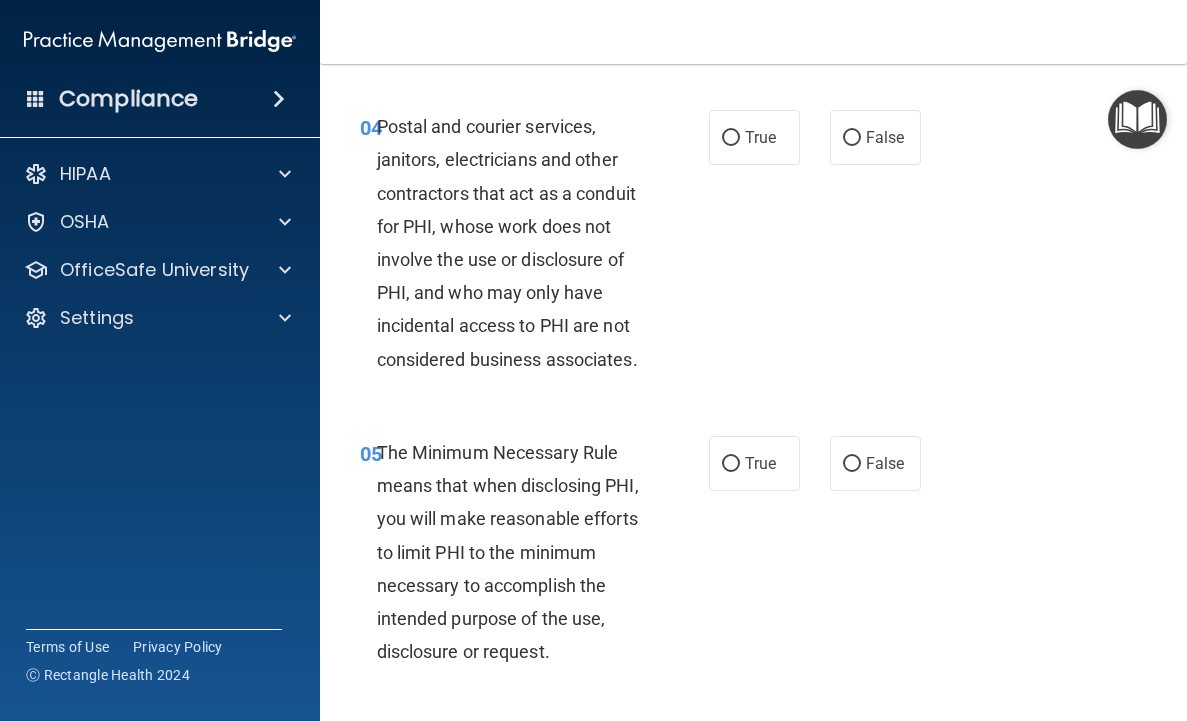 click on "Postal and courier services, janitors, electricians and other contractors that act as a conduit for PHI, whose work does not involve the use or disclosure of PHI, and who may only have incidental access to PHI are not considered business associates." at bounding box center (507, 243) 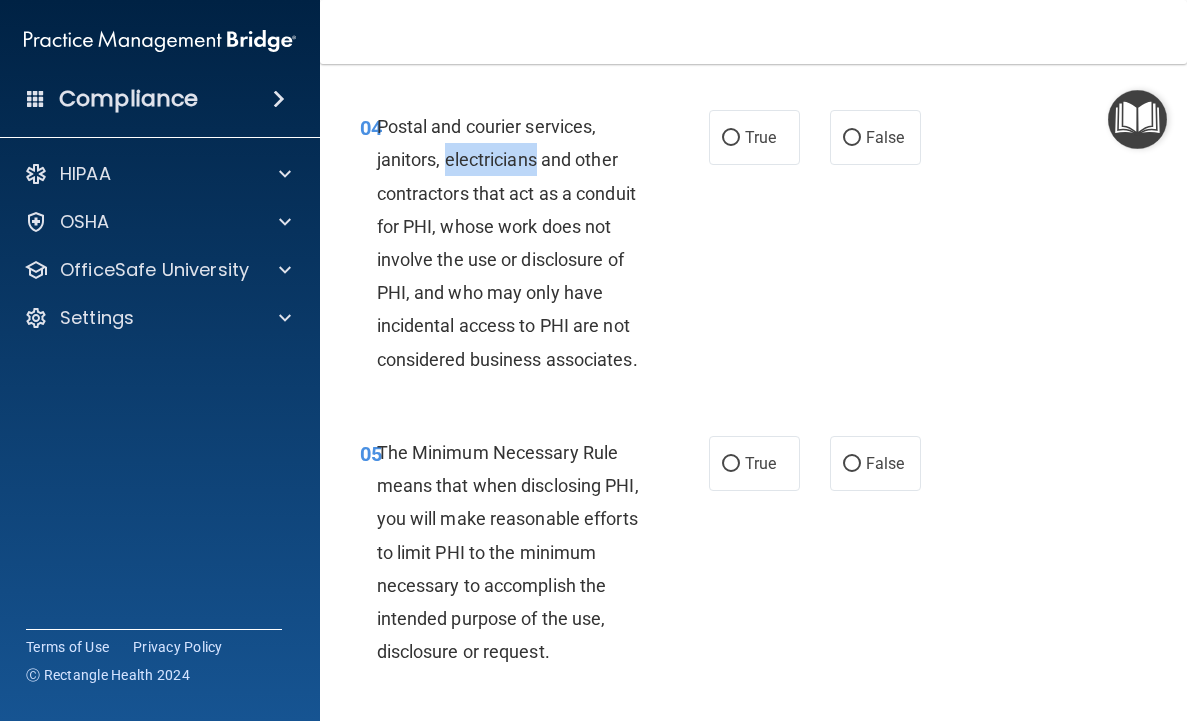 click on "Postal and courier services, janitors, electricians and other contractors that act as a conduit for PHI, whose work does not involve the use or disclosure of PHI, and who may only have incidental access to PHI are not considered business associates." at bounding box center [507, 243] 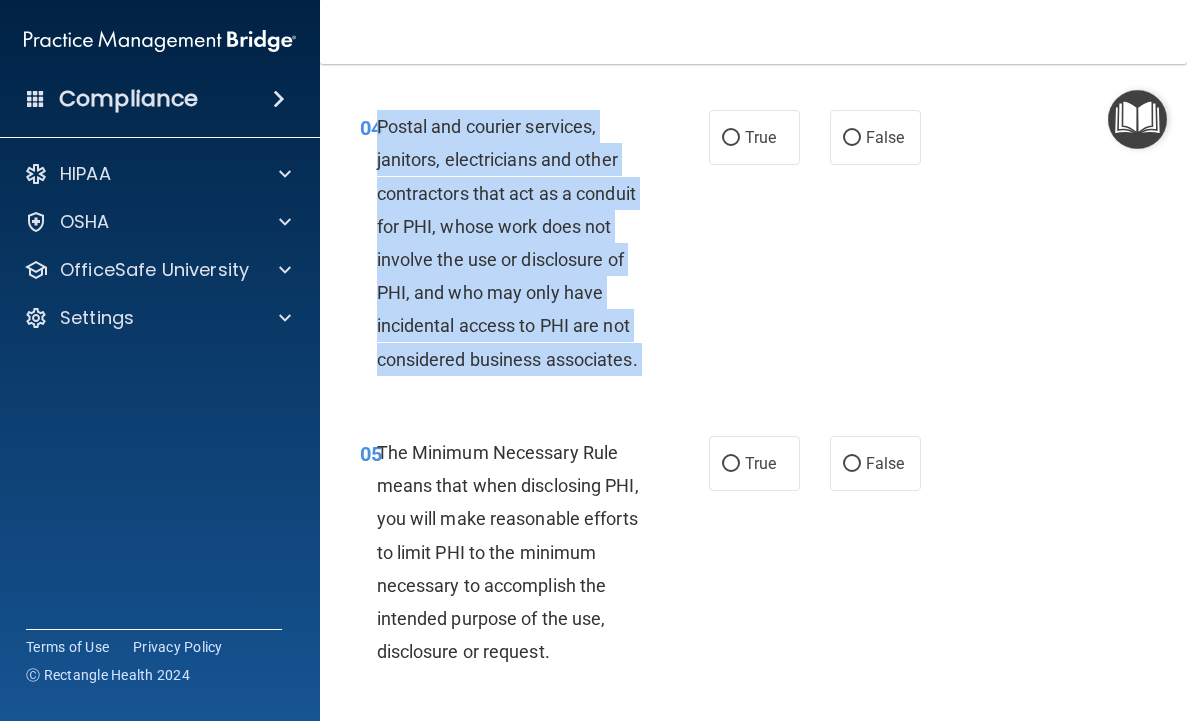 click on "Postal and courier services, janitors, electricians and other contractors that act as a conduit for PHI, whose work does not involve the use or disclosure of PHI, and who may only have incidental access to PHI are not considered business associates." at bounding box center [507, 243] 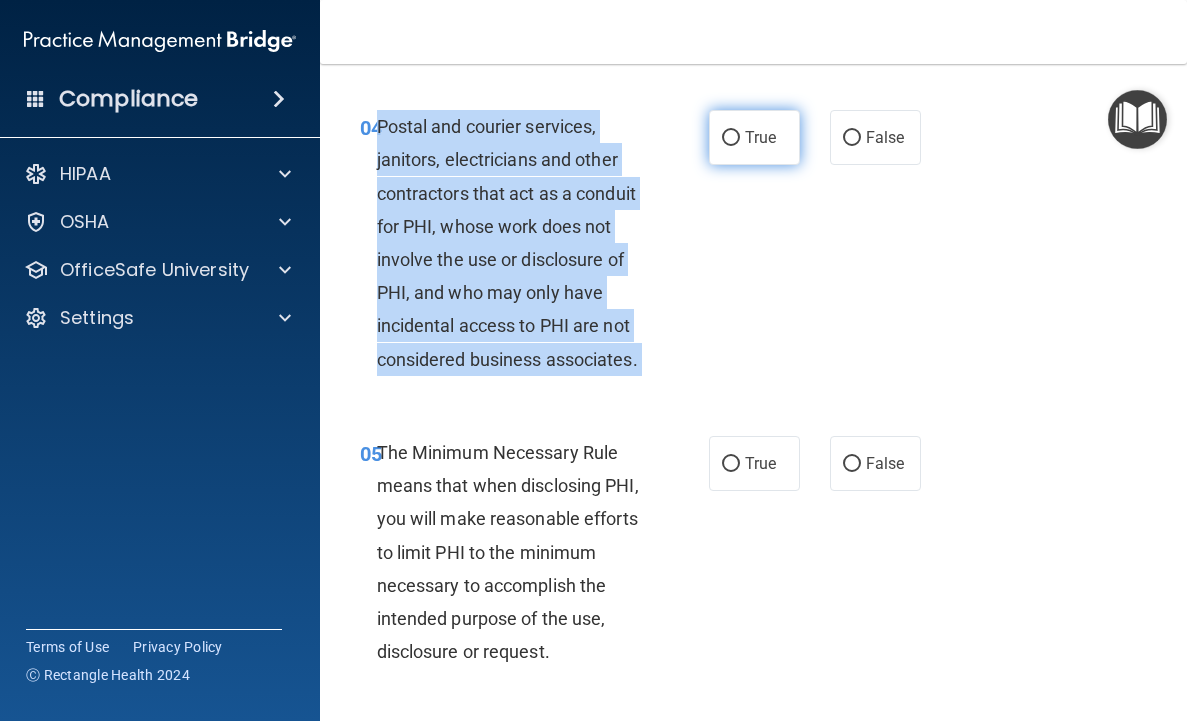 click on "True" at bounding box center [731, 138] 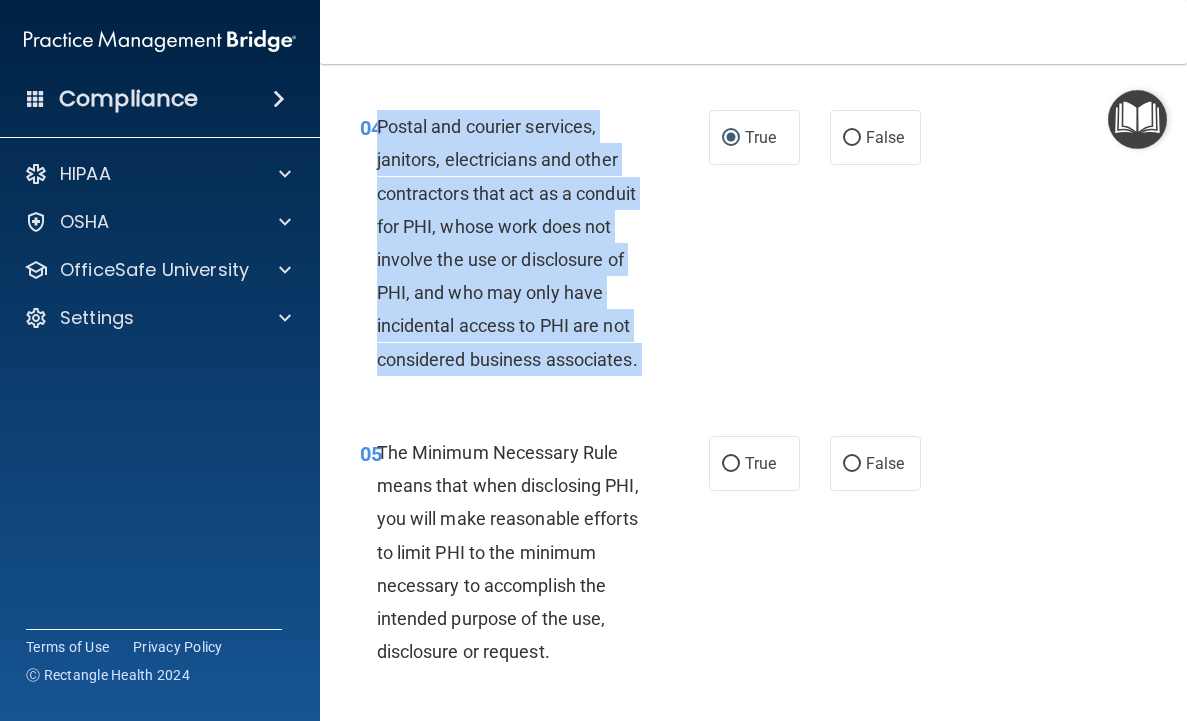 click on "The Minimum Necessary Rule means that when disclosing PHI, you will make reasonable efforts to limit PHI to the minimum necessary to accomplish the intended purpose of the use, disclosure or request." at bounding box center [508, 552] 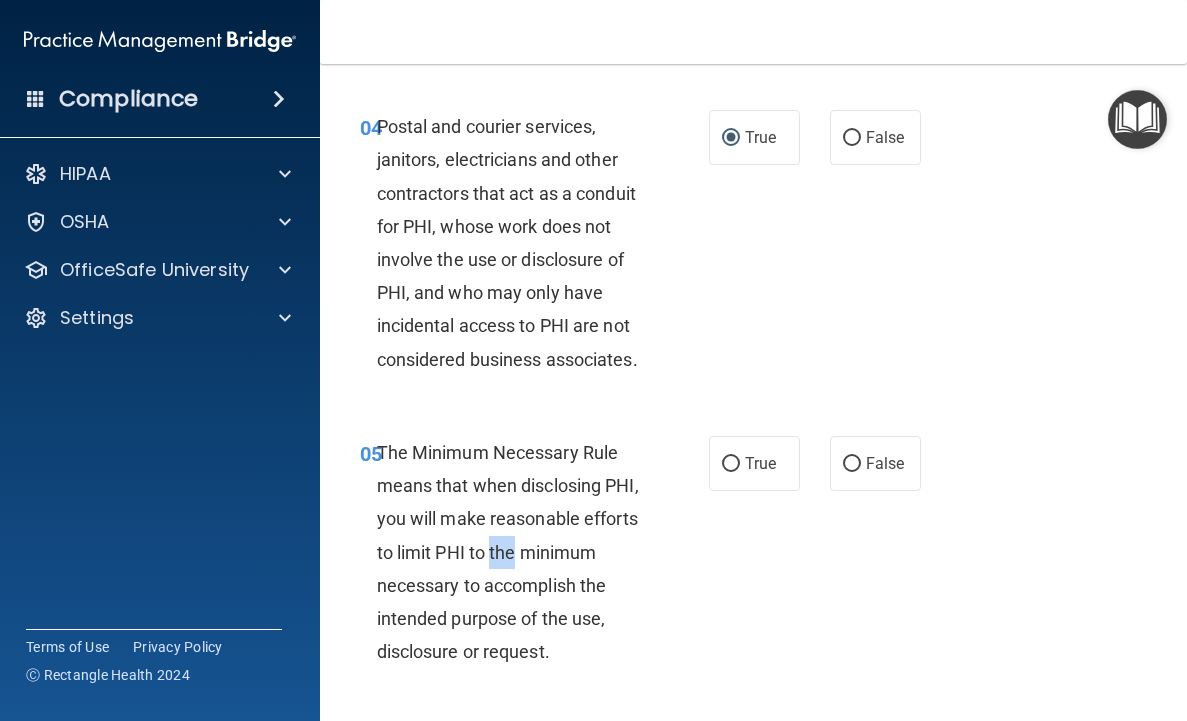 click on "The Minimum Necessary Rule means that when disclosing PHI, you will make reasonable efforts to limit PHI to the minimum necessary to accomplish the intended purpose of the use, disclosure or request." at bounding box center [508, 552] 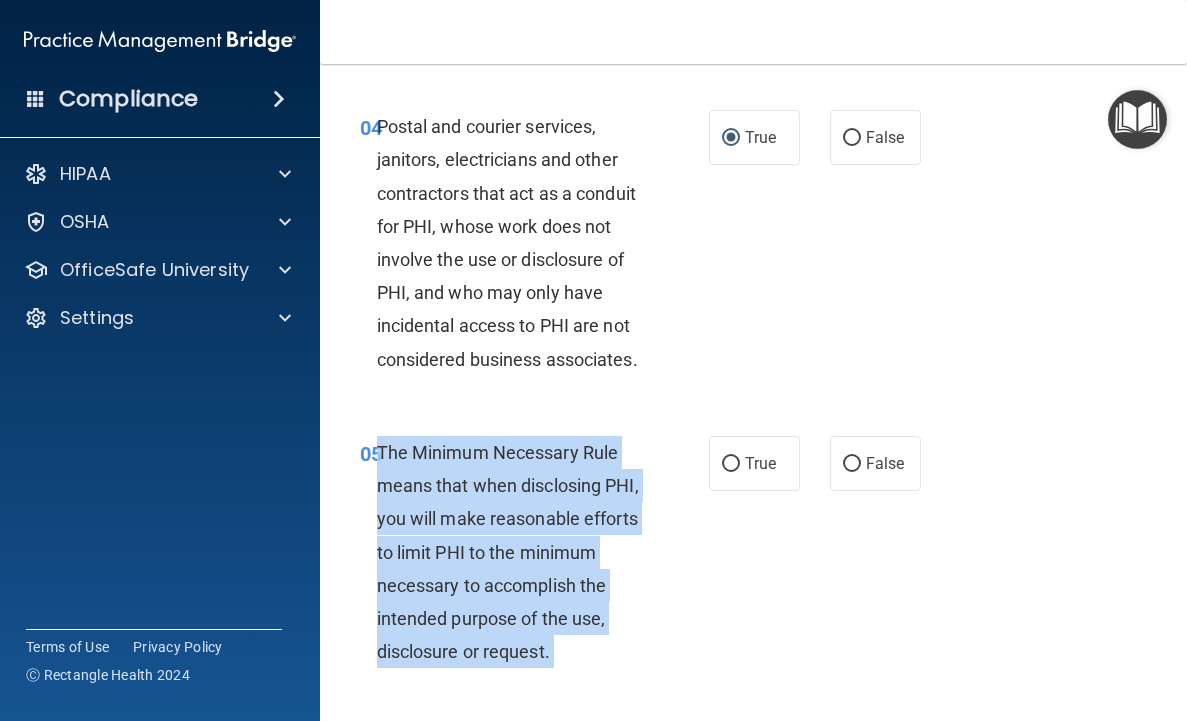click on "The Minimum Necessary Rule means that when disclosing PHI, you will make reasonable efforts to limit PHI to the minimum necessary to accomplish the intended purpose of the use, disclosure or request." at bounding box center (508, 552) 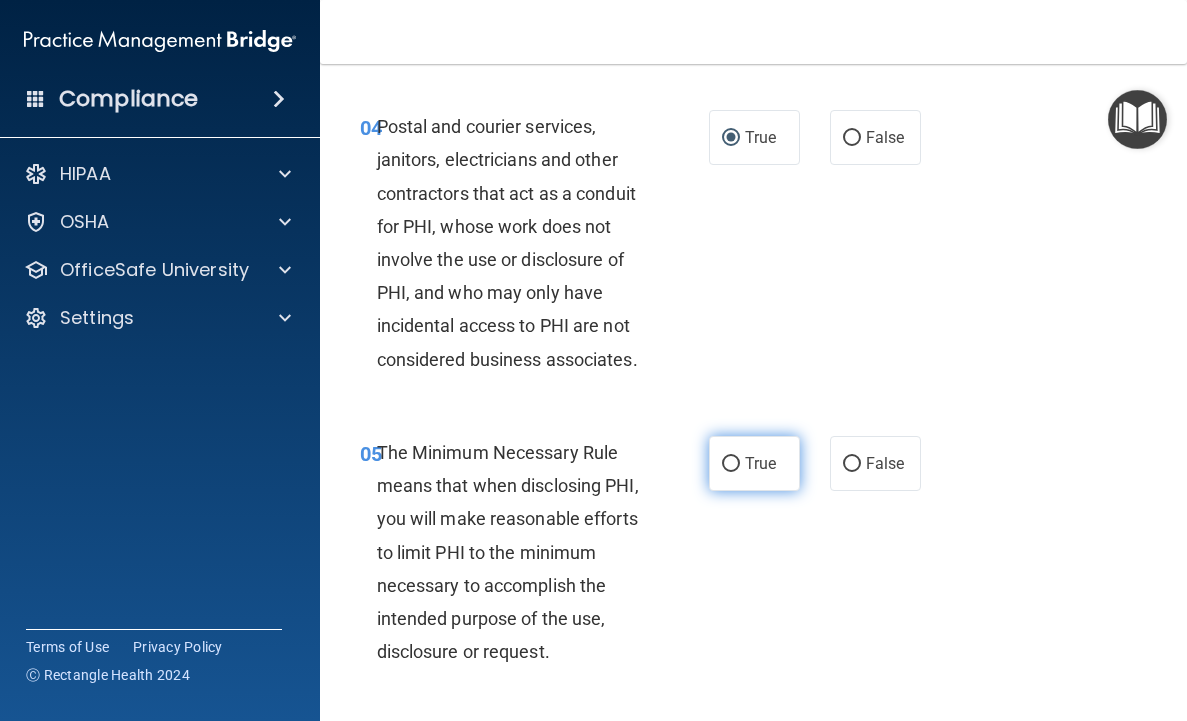 click on "True" at bounding box center [754, 463] 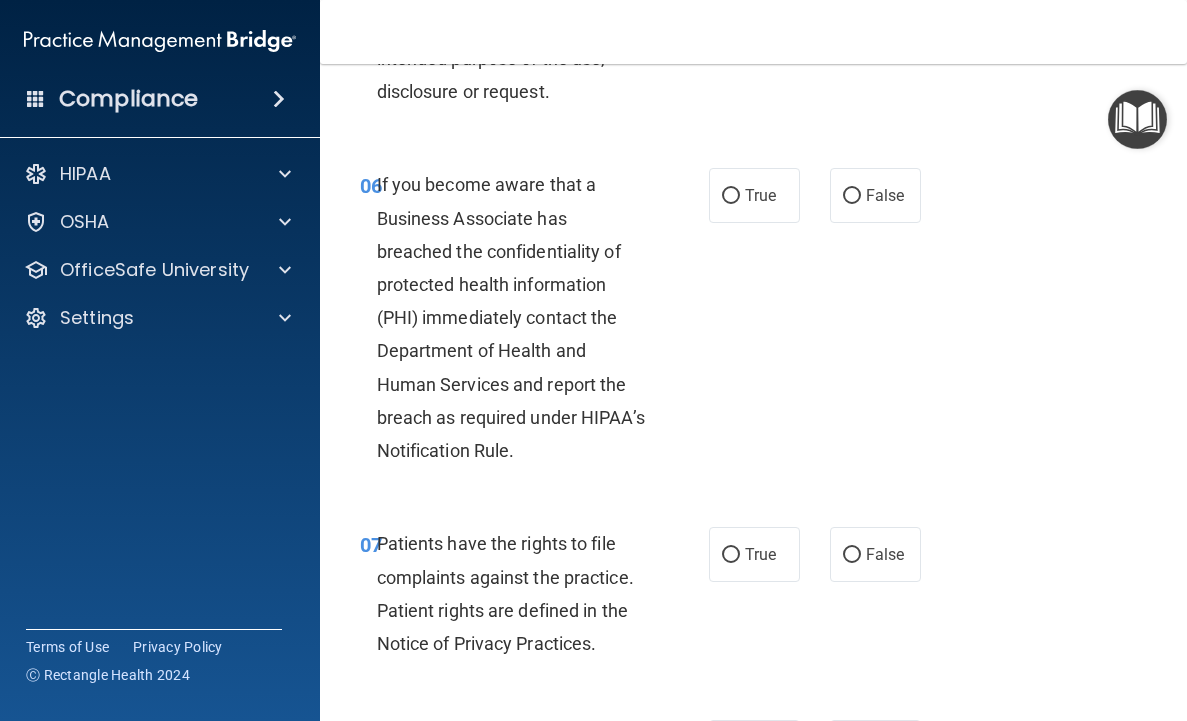 scroll, scrollTop: 1357, scrollLeft: 0, axis: vertical 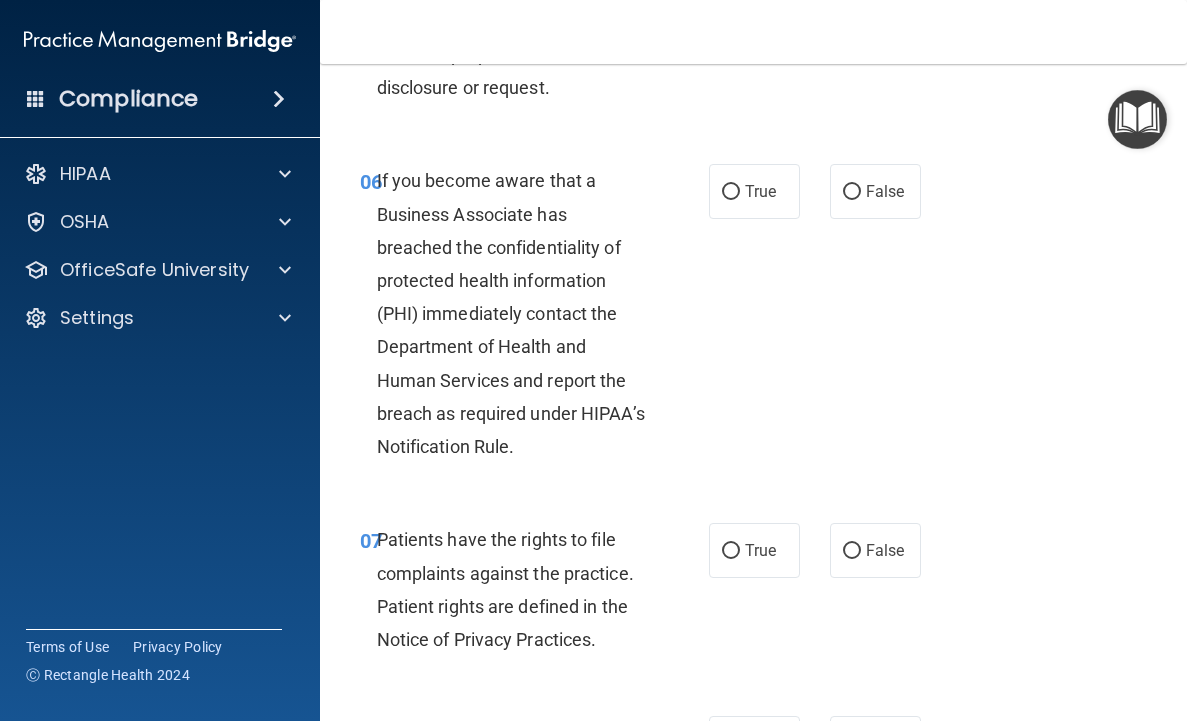 click on "If you become aware that a Business Associate has breached the confidentiality of protected health information (PHI) immediately contact the Department of Health and Human Services and report the breach as required under HIPAA’s Notification Rule." at bounding box center (511, 313) 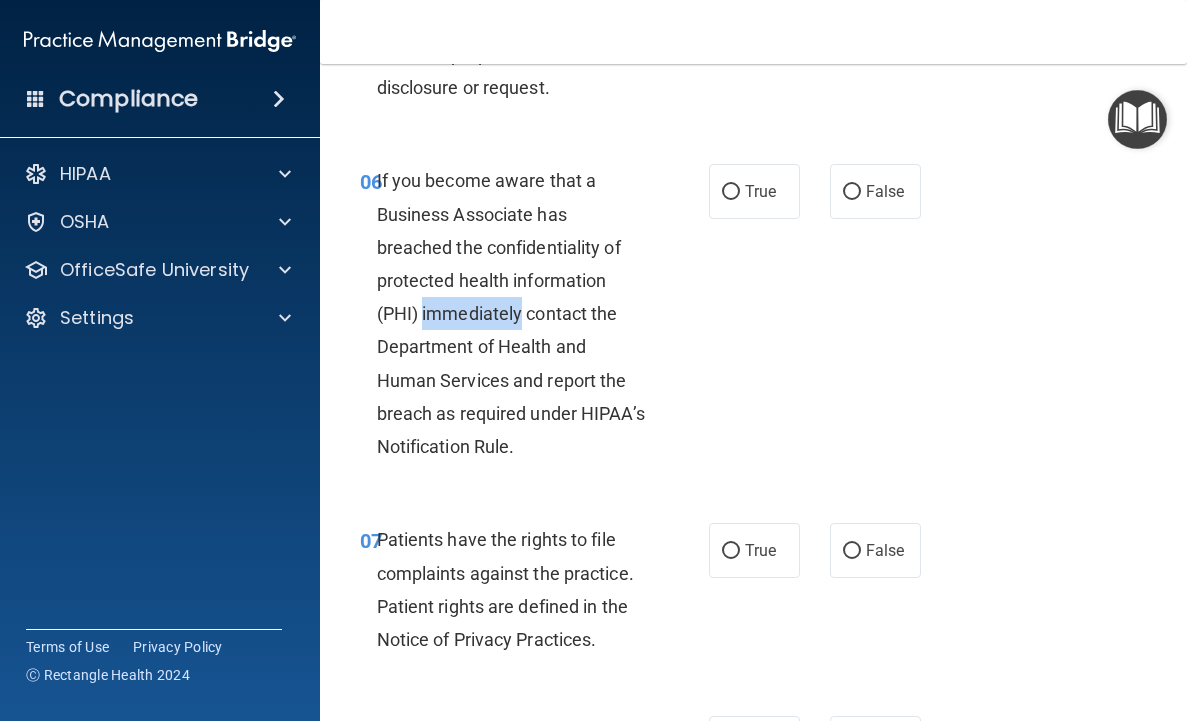 click on "If you become aware that a Business Associate has breached the confidentiality of protected health information (PHI) immediately contact the Department of Health and Human Services and report the breach as required under HIPAA’s Notification Rule." at bounding box center (511, 313) 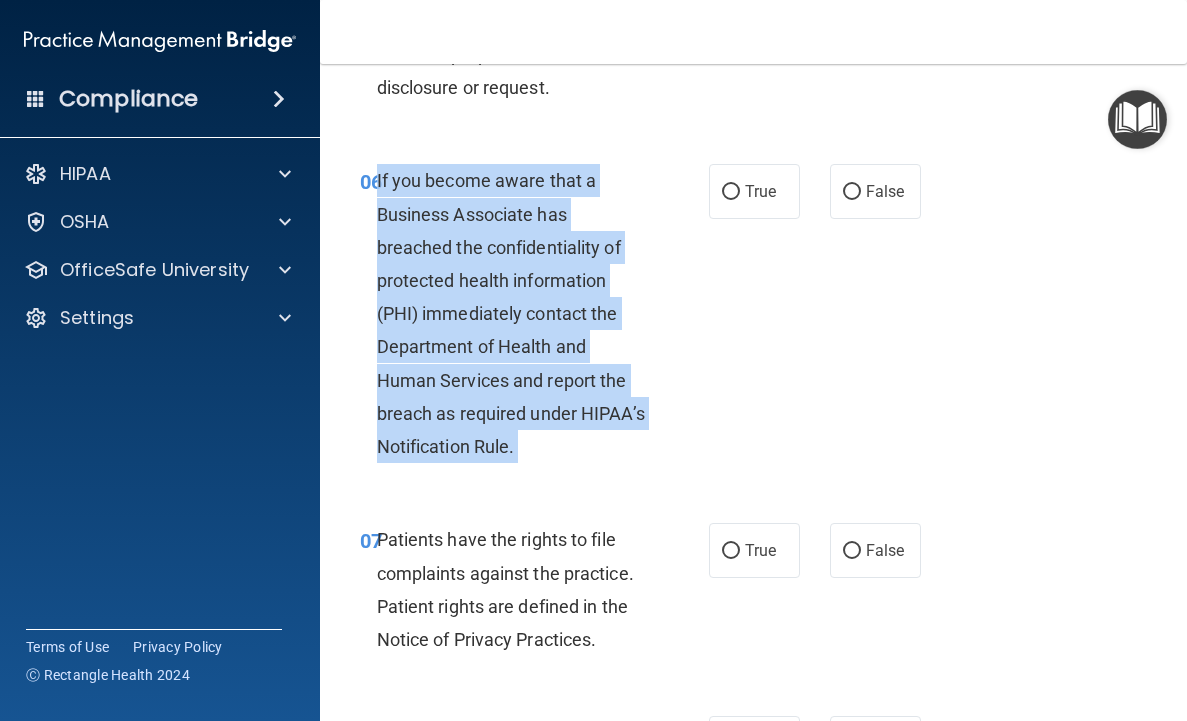 click on "If you become aware that a Business Associate has breached the confidentiality of protected health information (PHI) immediately contact the Department of Health and Human Services and report the breach as required under HIPAA’s Notification Rule." at bounding box center (511, 313) 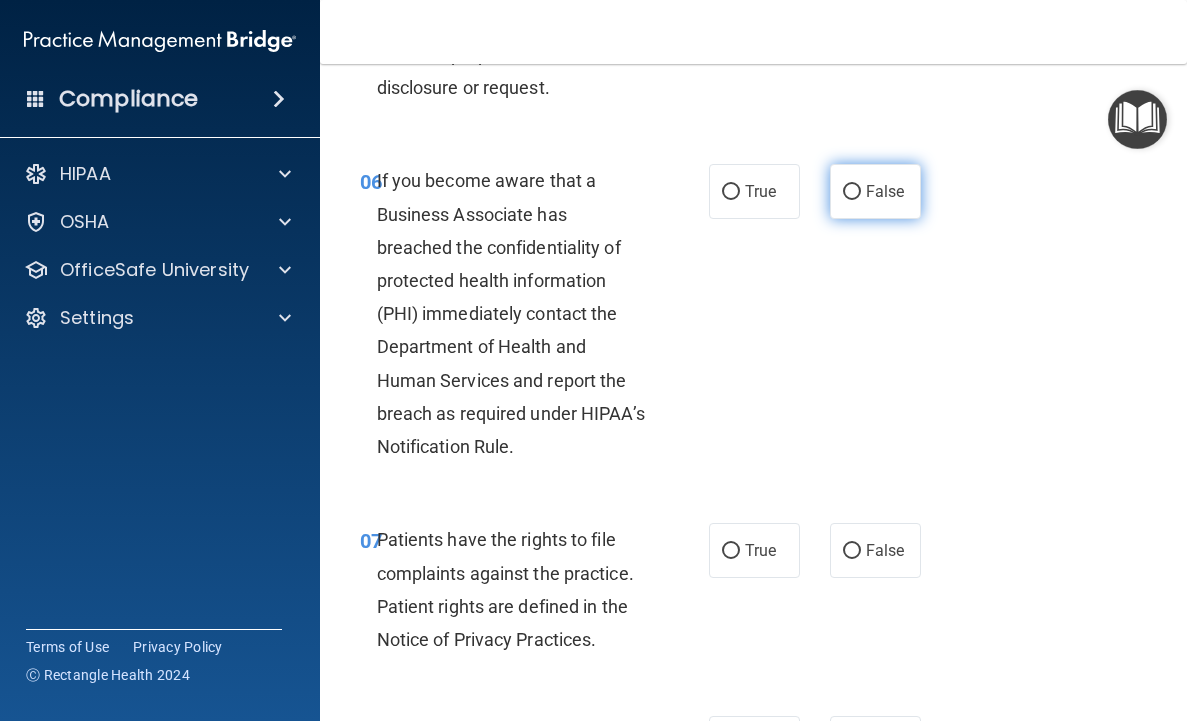 click on "False" at bounding box center [875, 191] 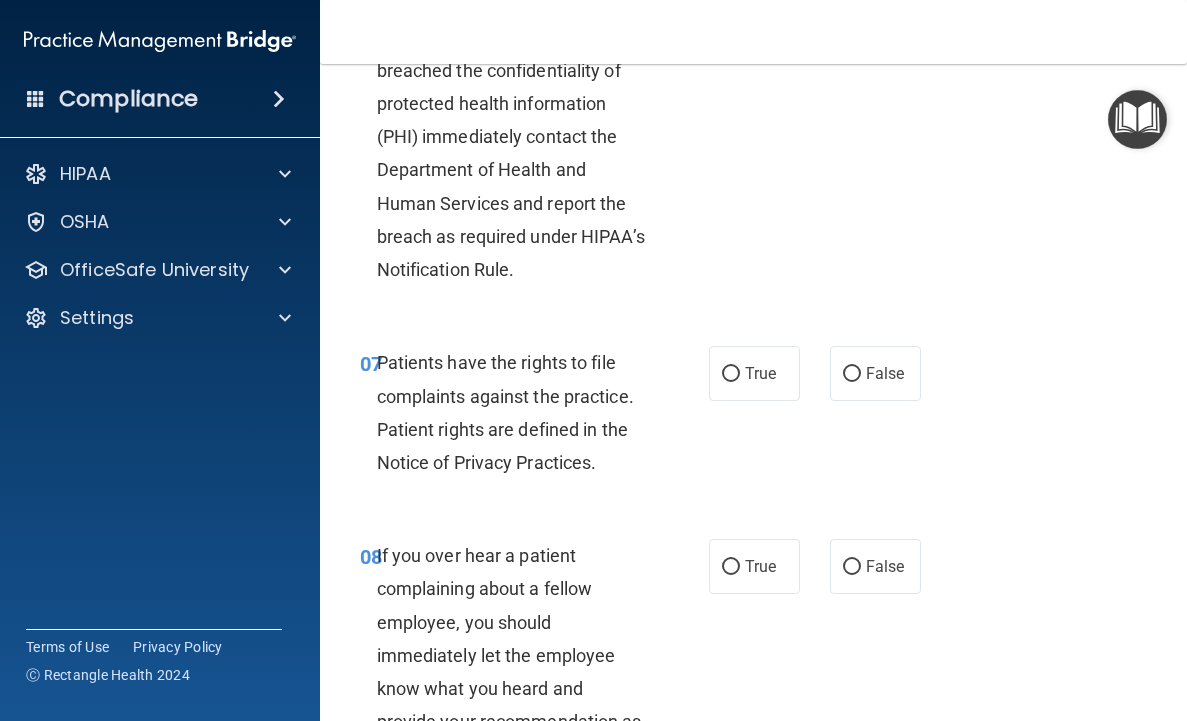 scroll, scrollTop: 1563, scrollLeft: 0, axis: vertical 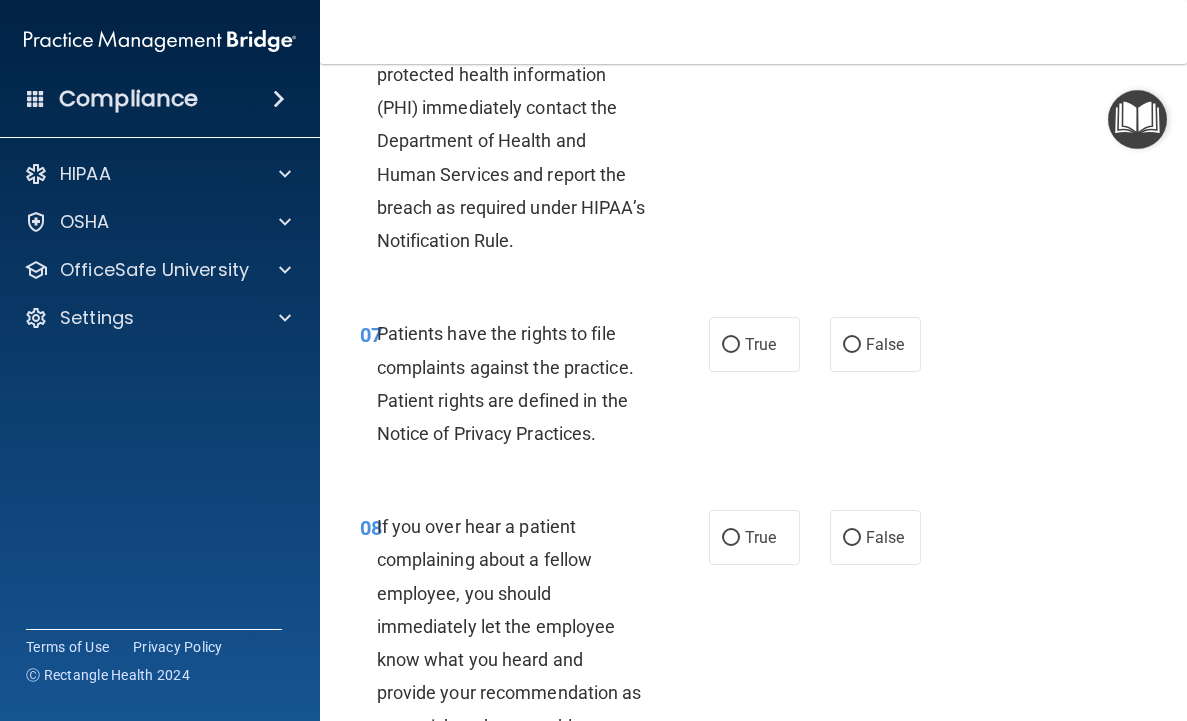 click on "Patients have the rights to file complaints against the practice.  Patient rights are defined in the Notice of Privacy Practices." at bounding box center [505, 383] 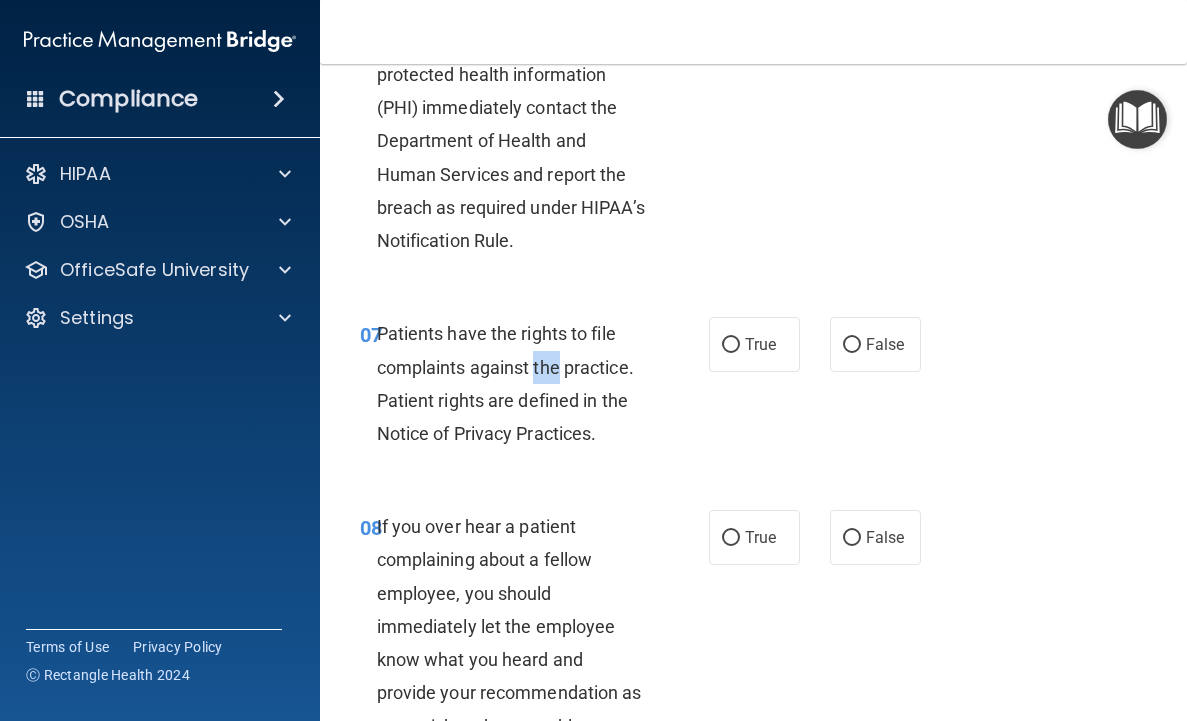 click on "Patients have the rights to file complaints against the practice.  Patient rights are defined in the Notice of Privacy Practices." at bounding box center (505, 383) 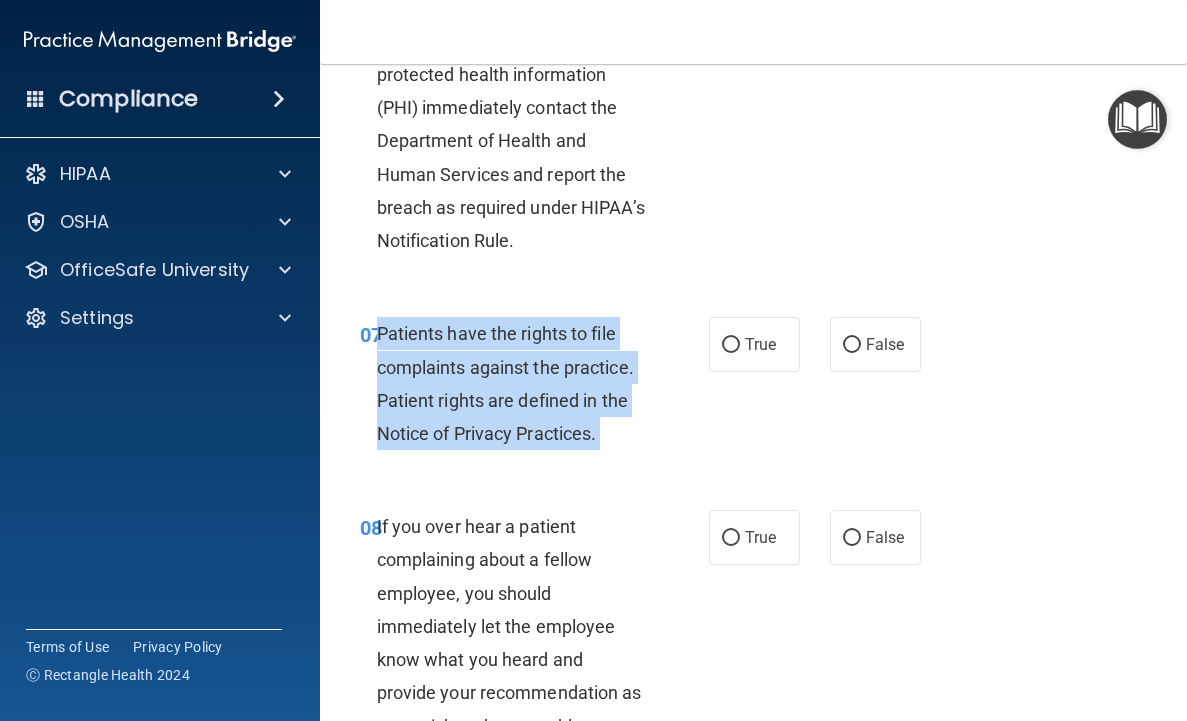 click on "Patients have the rights to file complaints against the practice.  Patient rights are defined in the Notice of Privacy Practices." at bounding box center [505, 383] 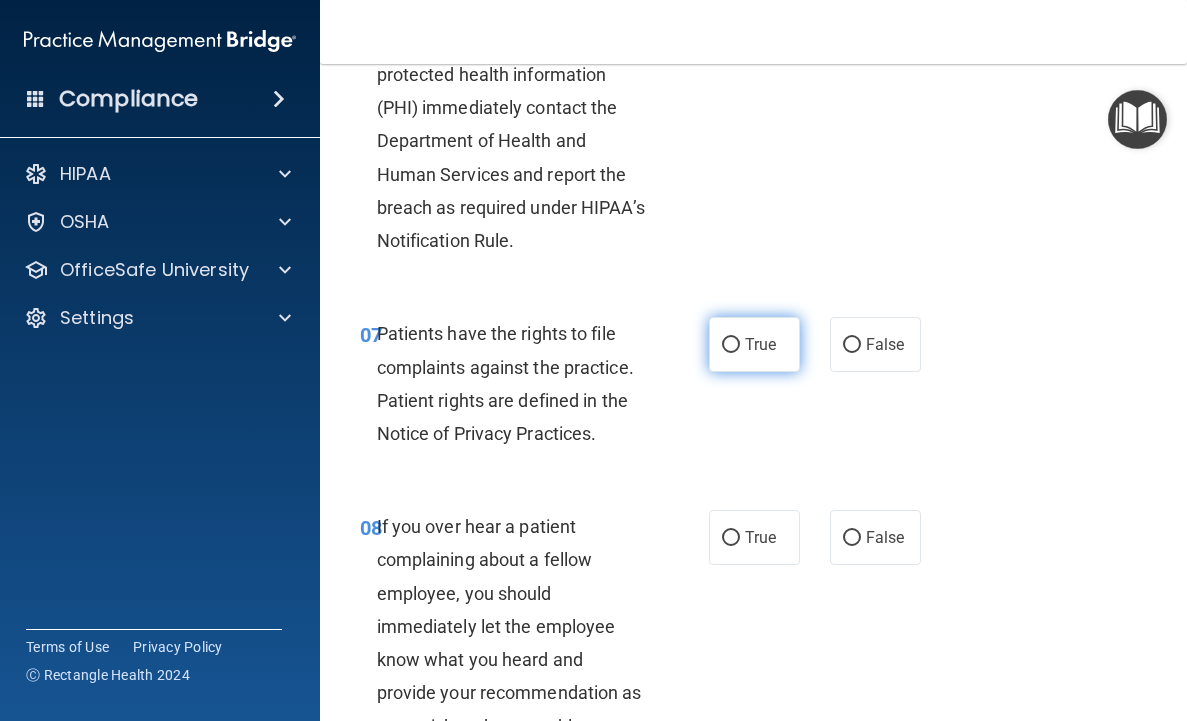 click on "True" at bounding box center (754, 344) 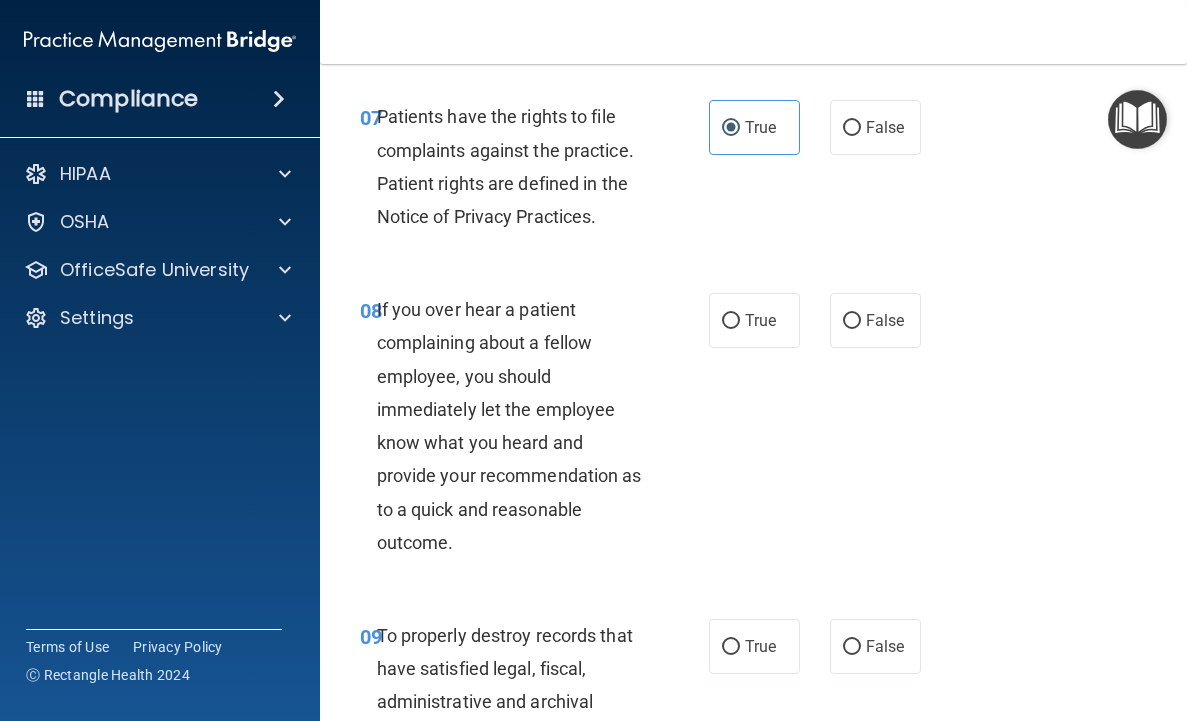 scroll, scrollTop: 1825, scrollLeft: 0, axis: vertical 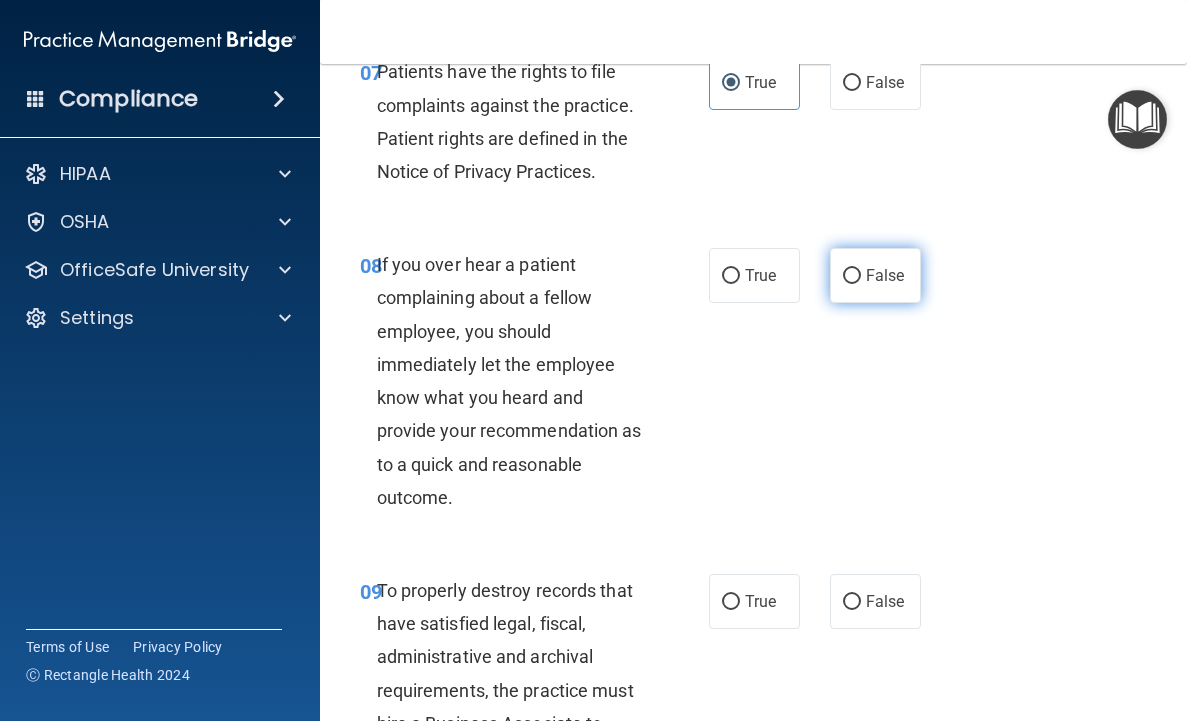 click on "False" at bounding box center (852, 276) 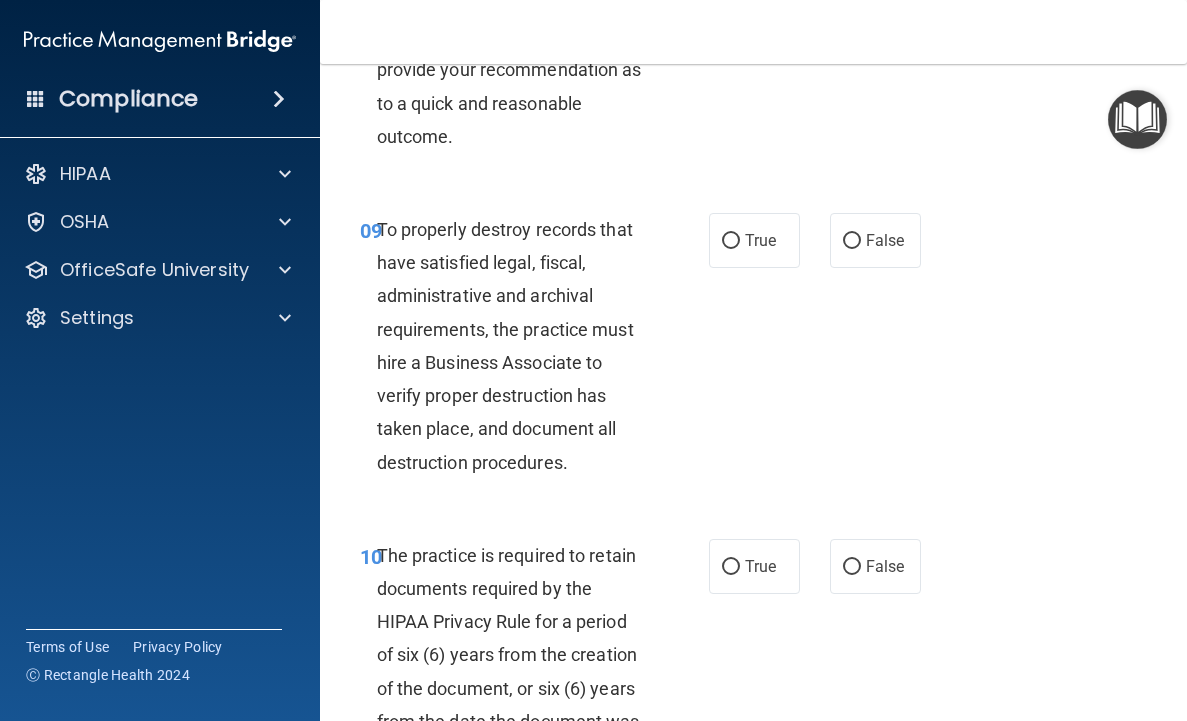 scroll, scrollTop: 2189, scrollLeft: 0, axis: vertical 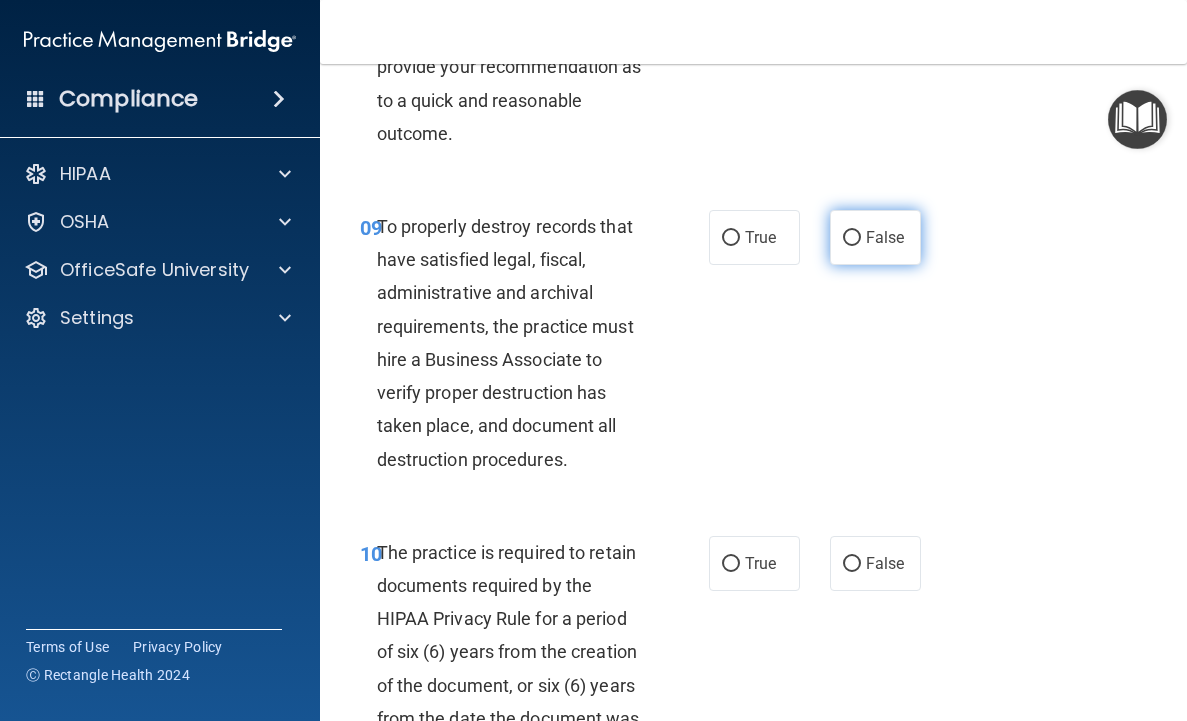 click on "False" at bounding box center [852, 238] 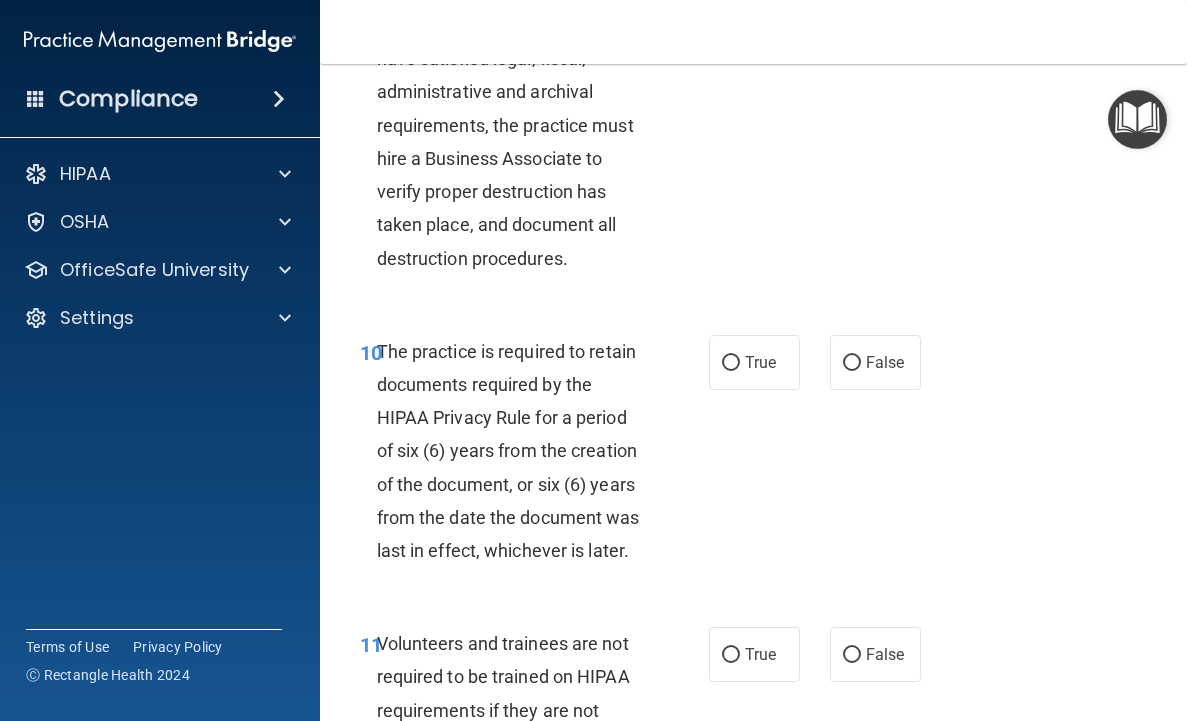 scroll, scrollTop: 2394, scrollLeft: 0, axis: vertical 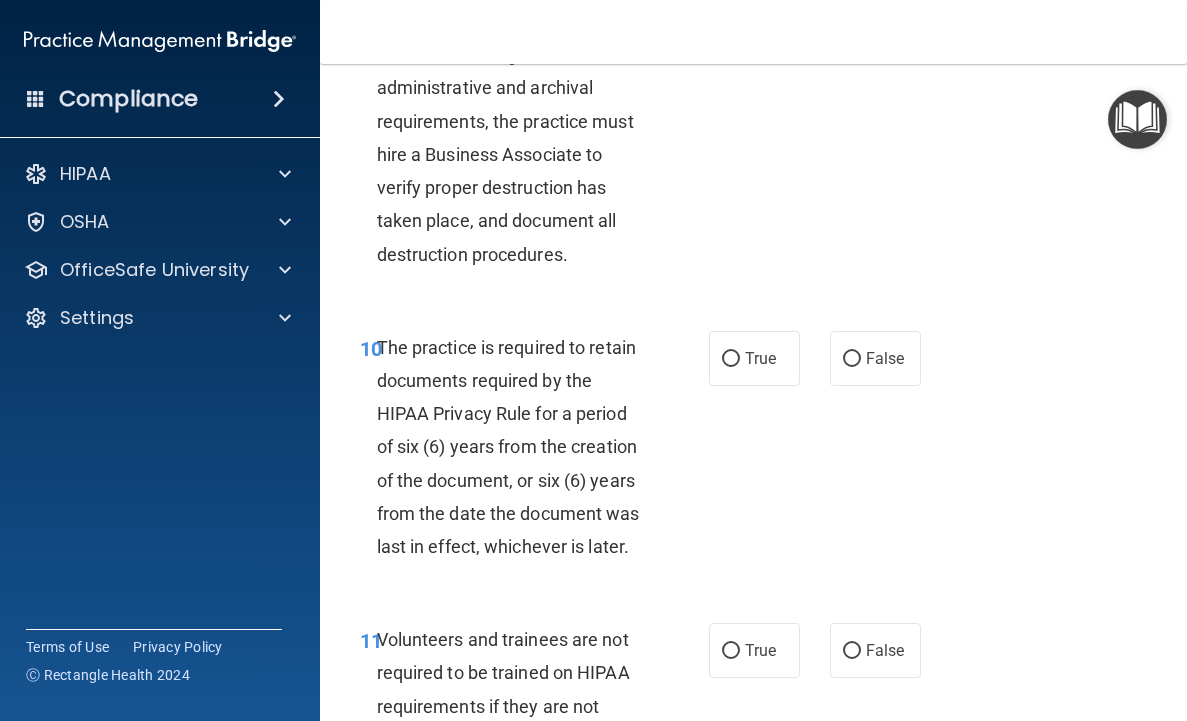click on "The practice is required to retain documents required by the HIPAA Privacy Rule for a period of six (6) years from the creation of the document, or six (6) years from the date the document was last in effect, whichever is later." at bounding box center [508, 447] 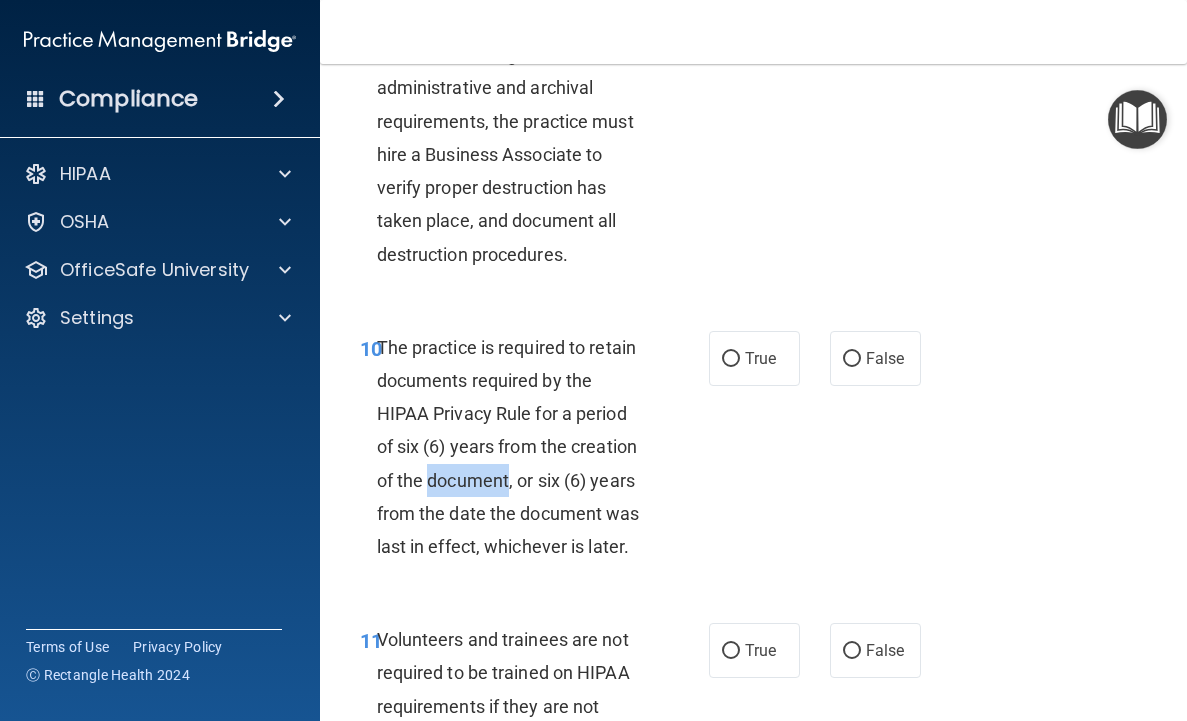 click on "The practice is required to retain documents required by the HIPAA Privacy Rule for a period of six (6) years from the creation of the document, or six (6) years from the date the document was last in effect, whichever is later." at bounding box center (508, 447) 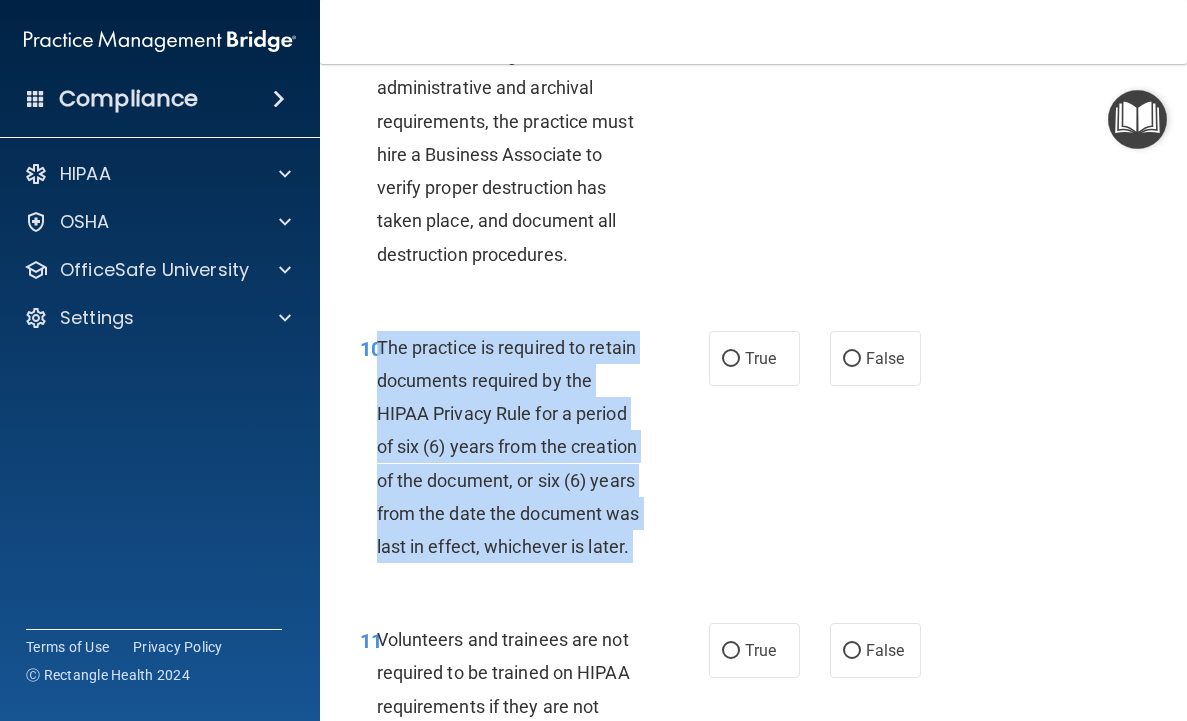 click on "The practice is required to retain documents required by the HIPAA Privacy Rule for a period of six (6) years from the creation of the document, or six (6) years from the date the document was last in effect, whichever is later." at bounding box center [508, 447] 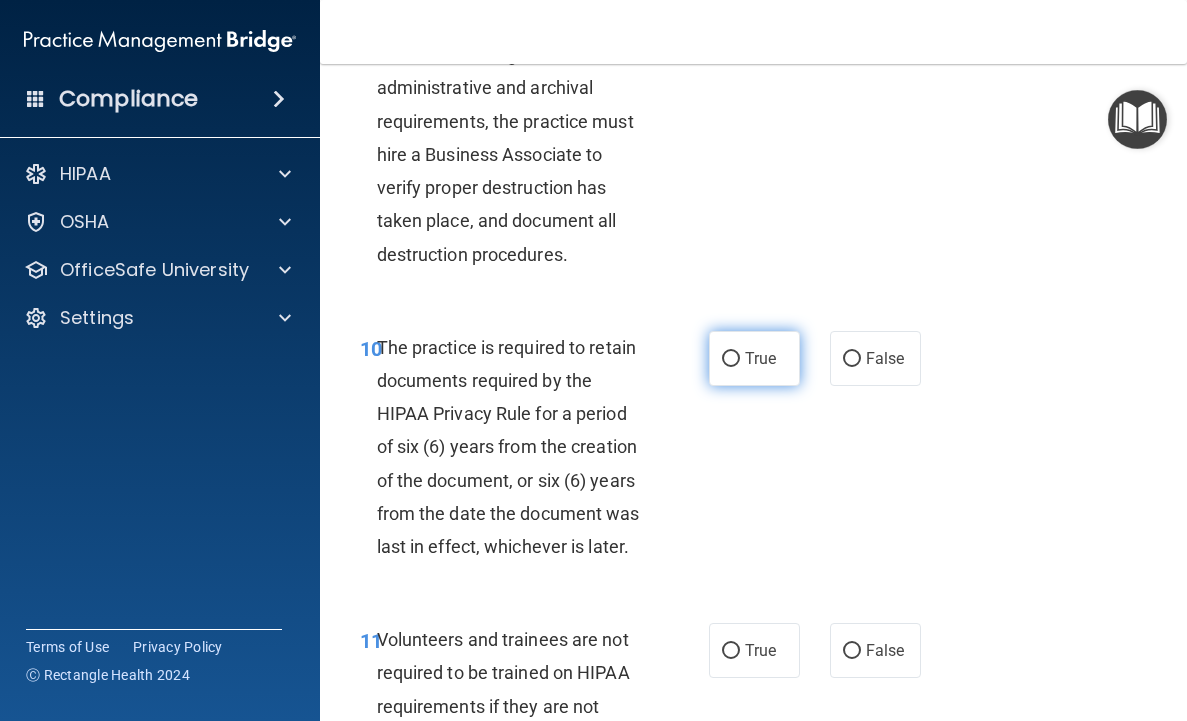 click on "True" at bounding box center [760, 358] 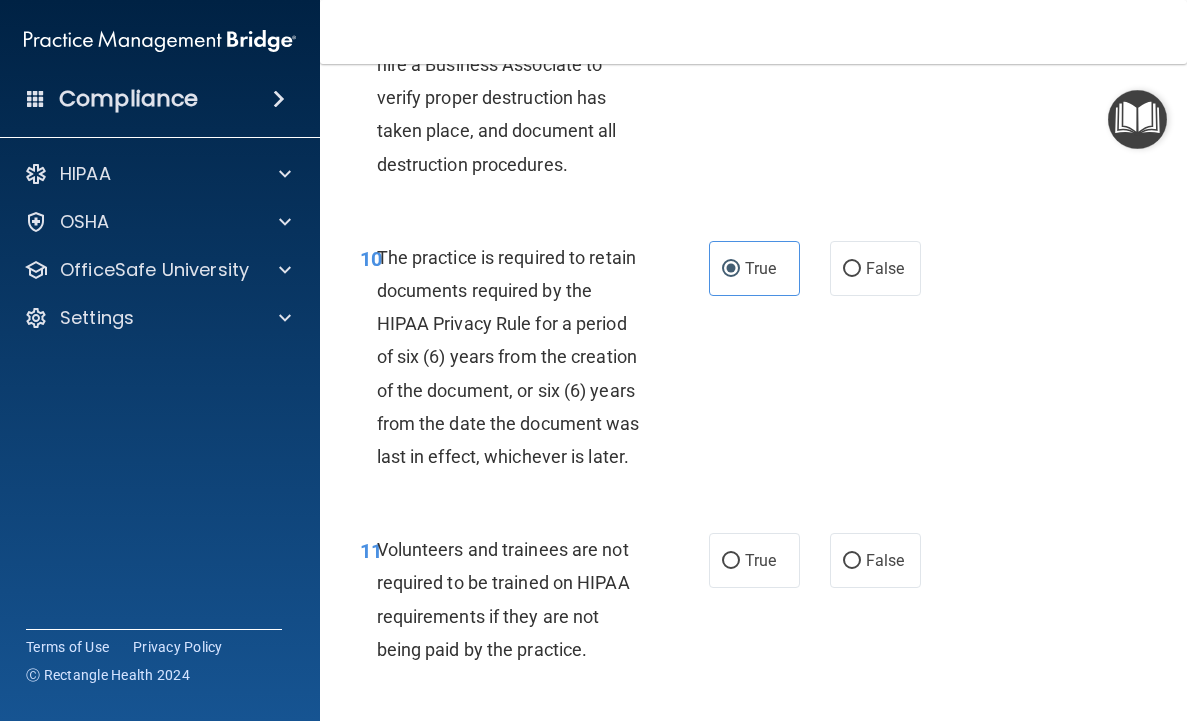 scroll, scrollTop: 2676, scrollLeft: 0, axis: vertical 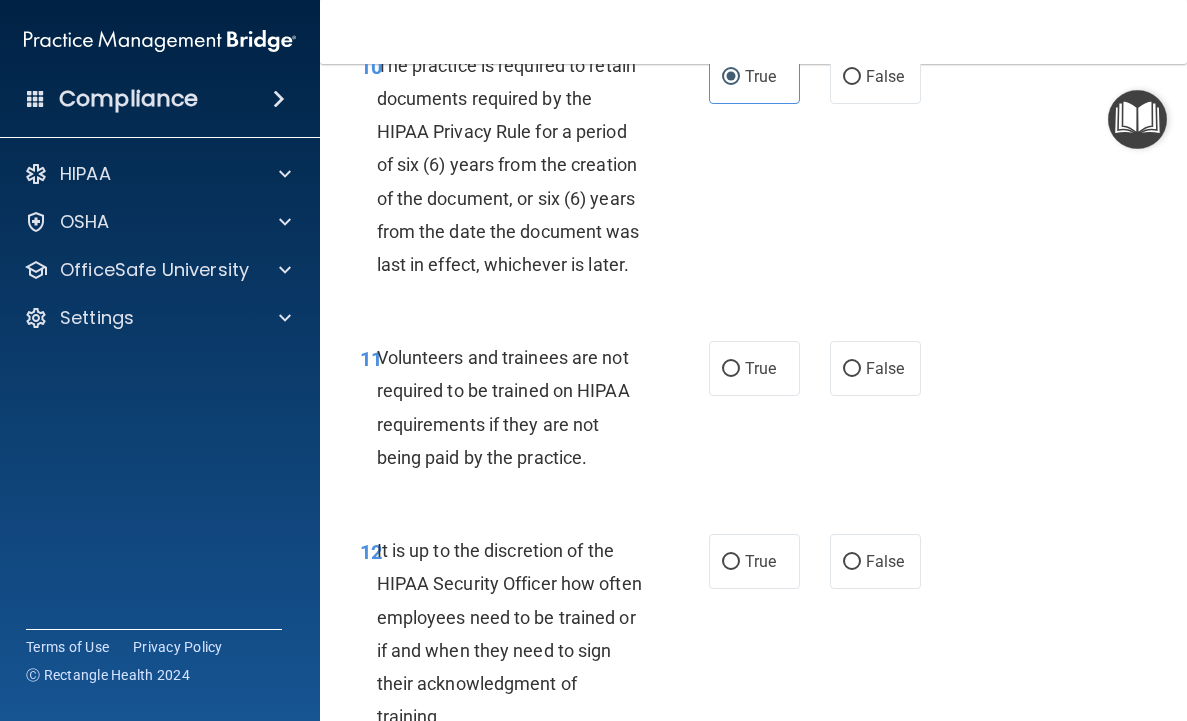 click on "Volunteers and trainees are not required to be trained on HIPAA requirements if they are not being paid by the practice." at bounding box center (503, 407) 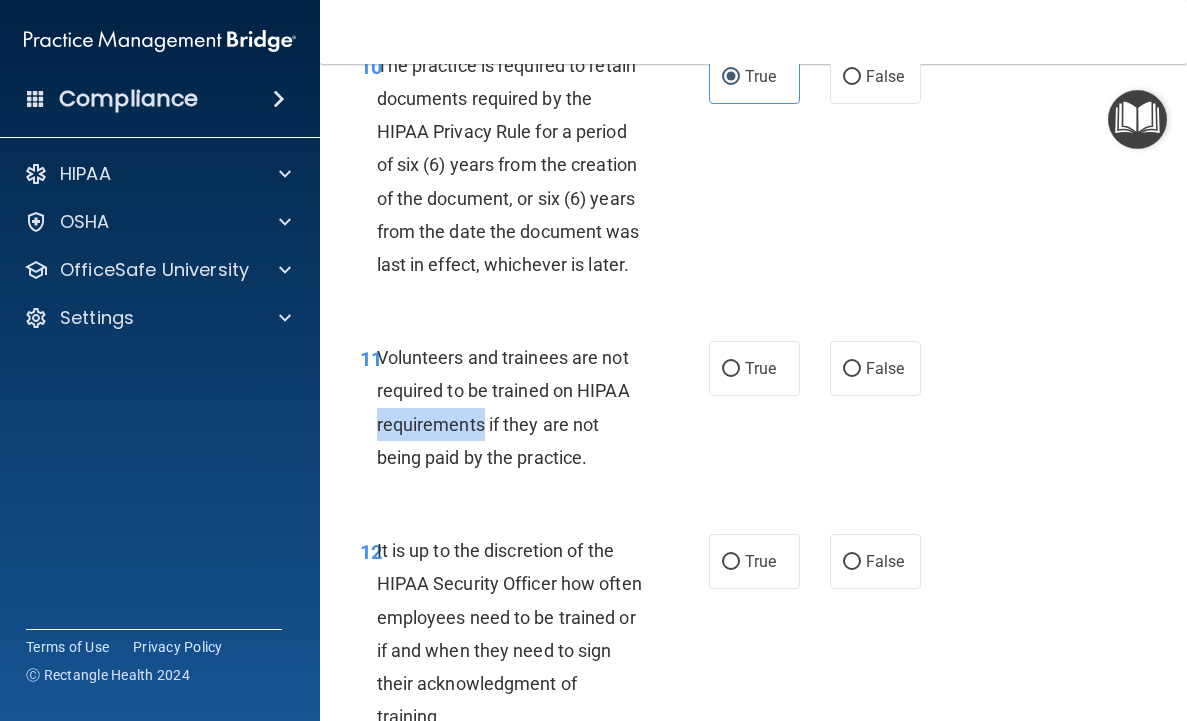 click on "Volunteers and trainees are not required to be trained on HIPAA requirements if they are not being paid by the practice." at bounding box center (503, 407) 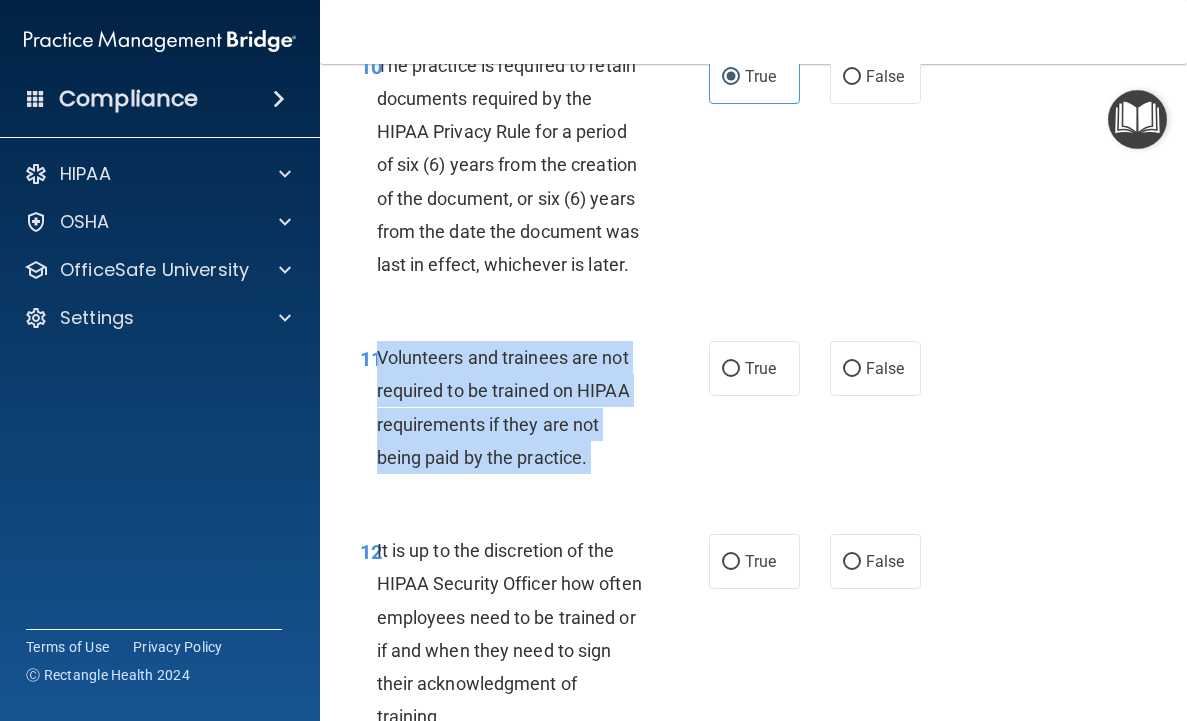 click on "Volunteers and trainees are not required to be trained on HIPAA requirements if they are not being paid by the practice." at bounding box center (503, 407) 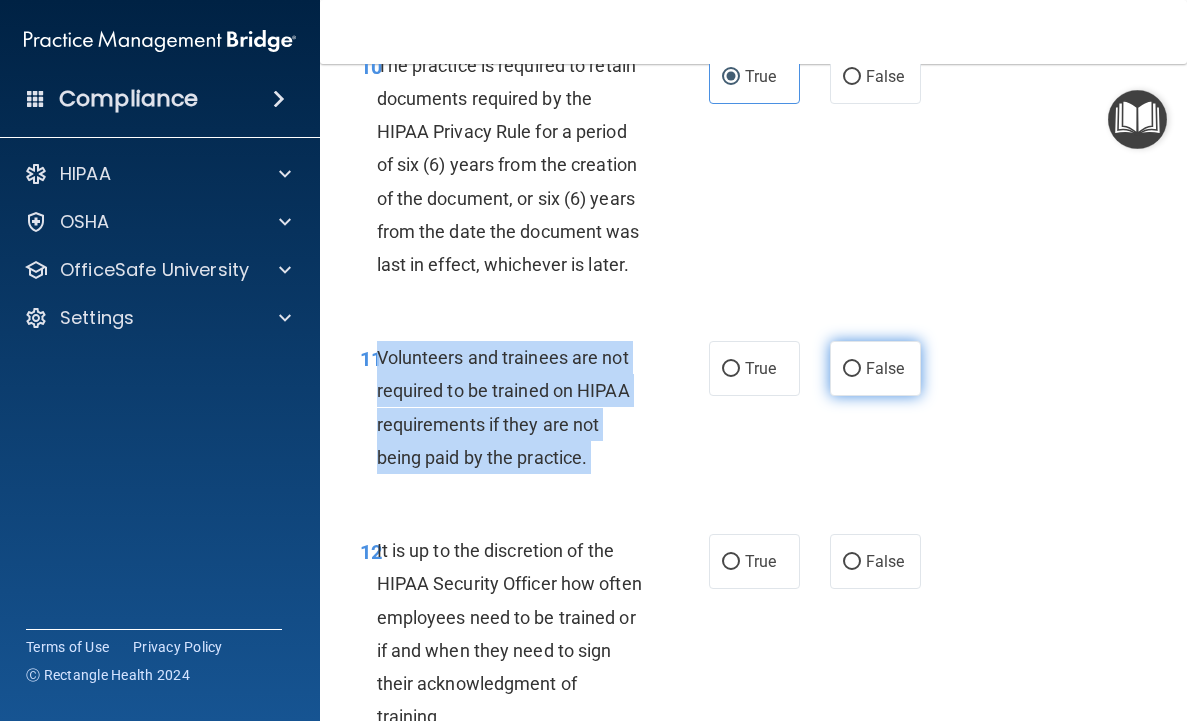click on "False" at bounding box center (852, 369) 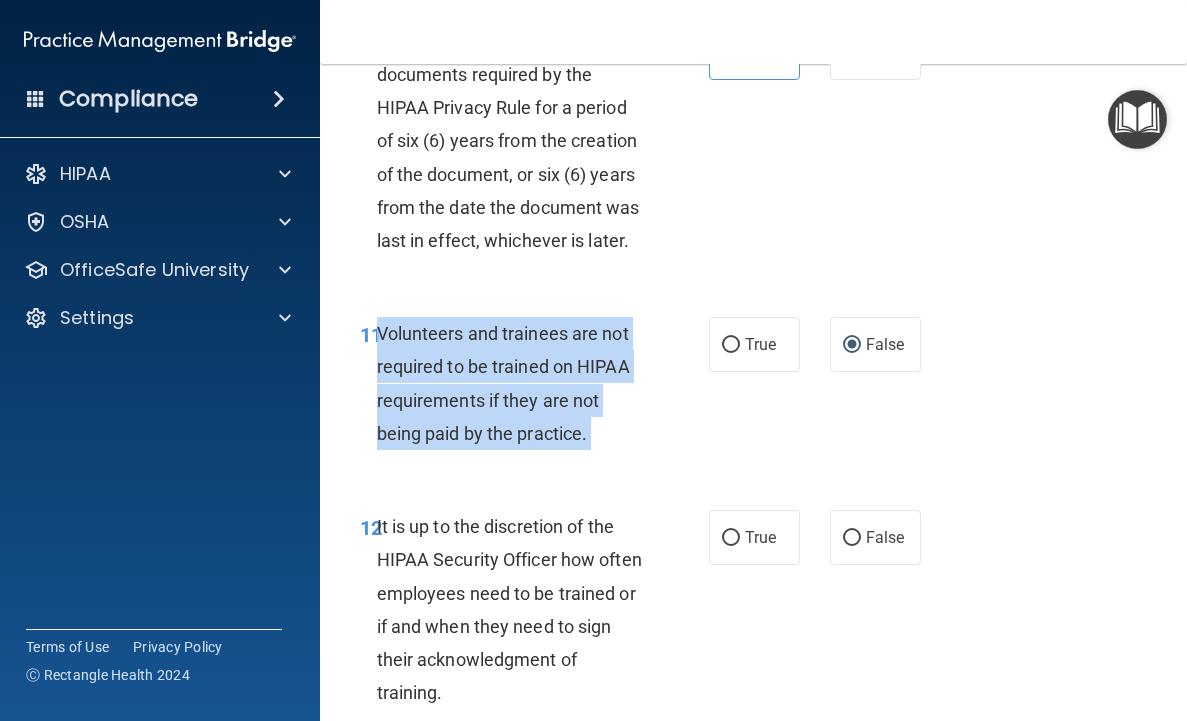 scroll, scrollTop: 2904, scrollLeft: 0, axis: vertical 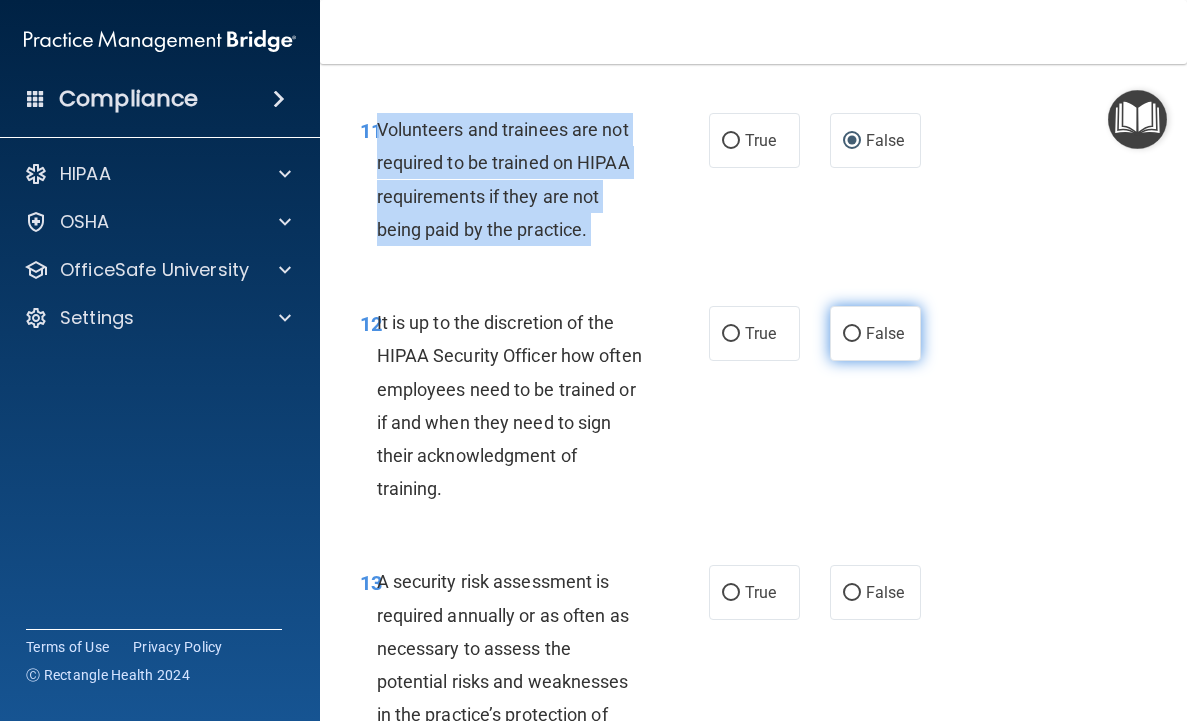 click on "False" at bounding box center (852, 334) 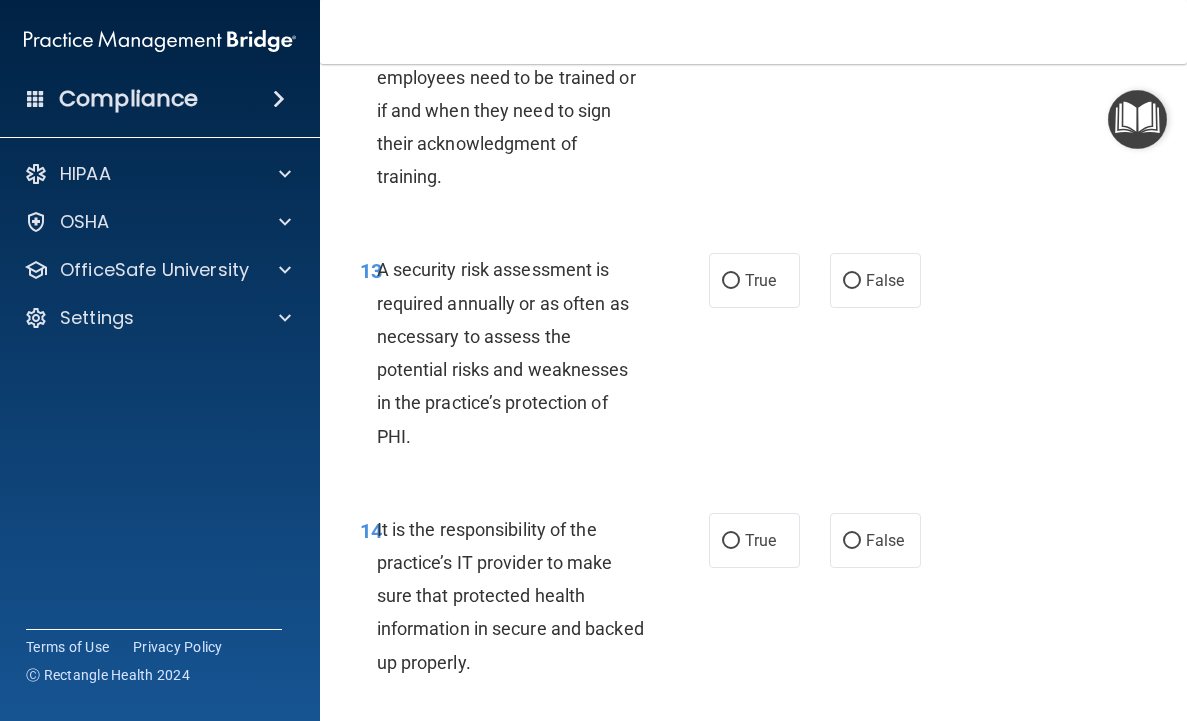 scroll, scrollTop: 3218, scrollLeft: 0, axis: vertical 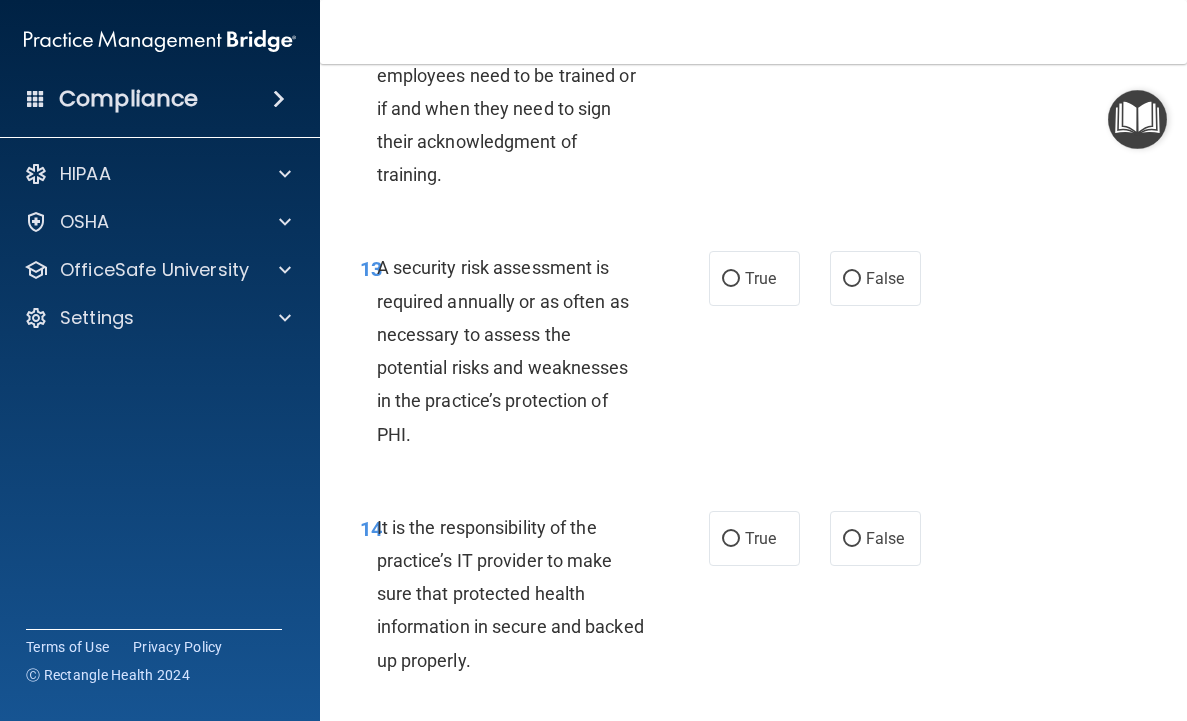 click on "A security risk assessment is required annually or as often as necessary to assess the potential risks and weaknesses in the practice’s protection of PHI." at bounding box center [519, 350] 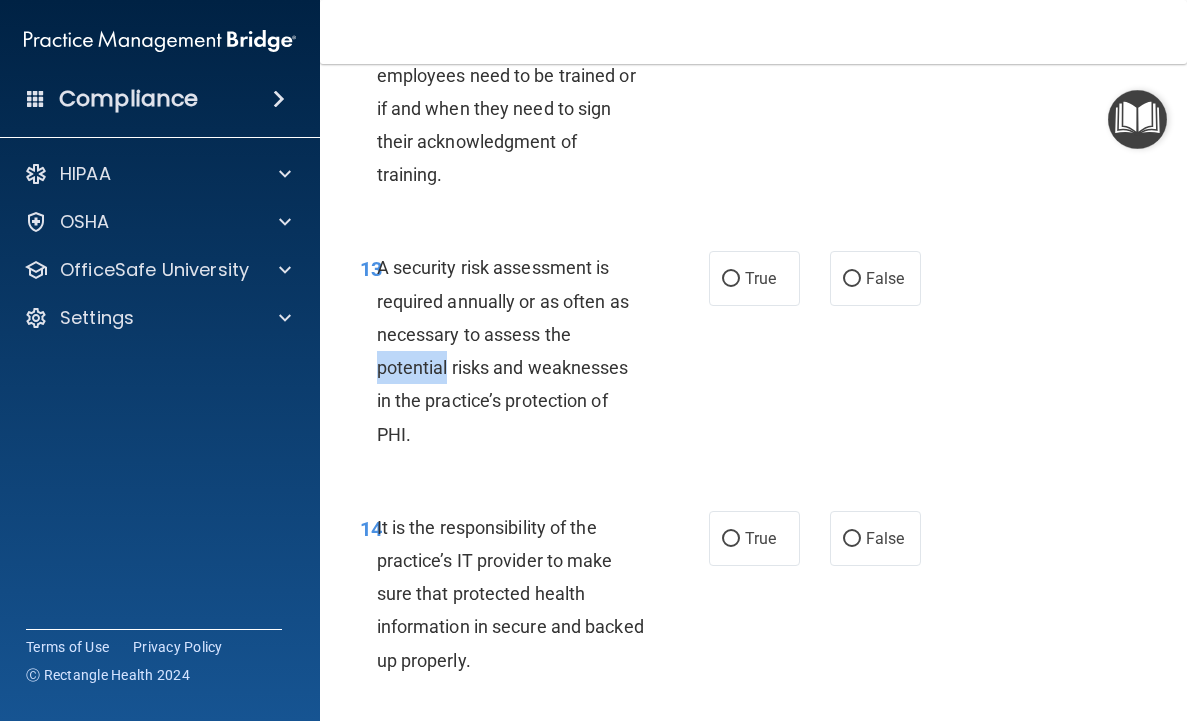 click on "A security risk assessment is required annually or as often as necessary to assess the potential risks and weaknesses in the practice’s protection of PHI." at bounding box center [519, 350] 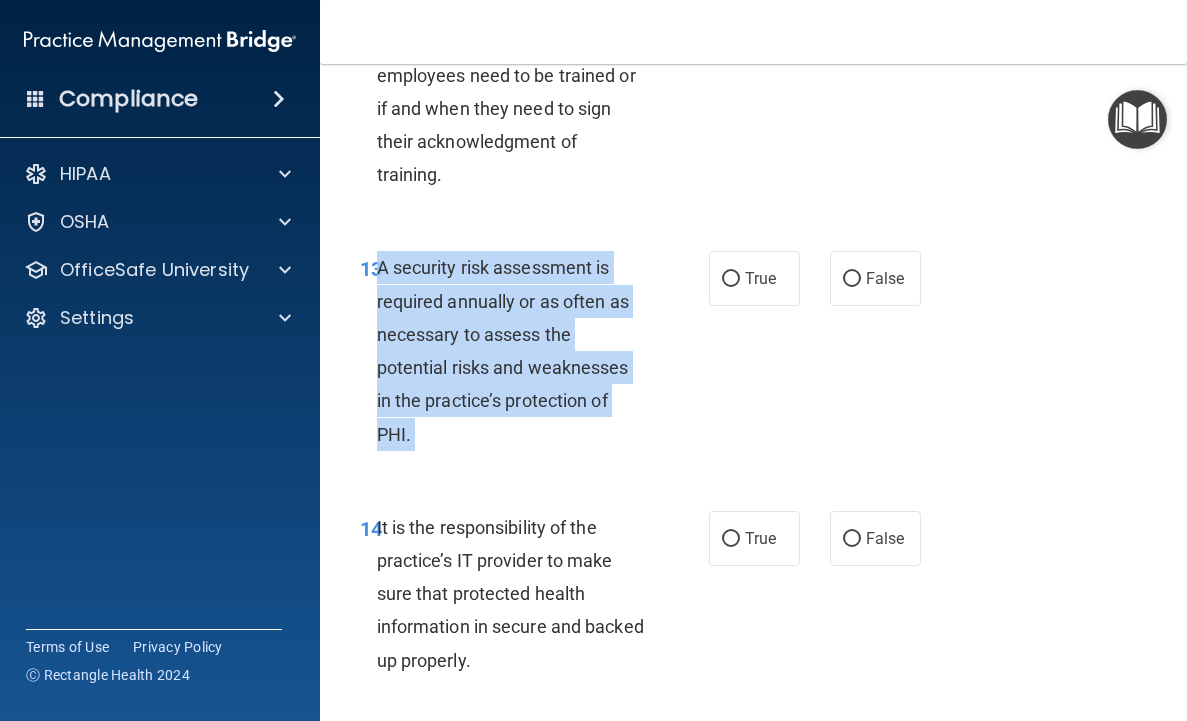 click on "A security risk assessment is required annually or as often as necessary to assess the potential risks and weaknesses in the practice’s protection of PHI." at bounding box center [519, 350] 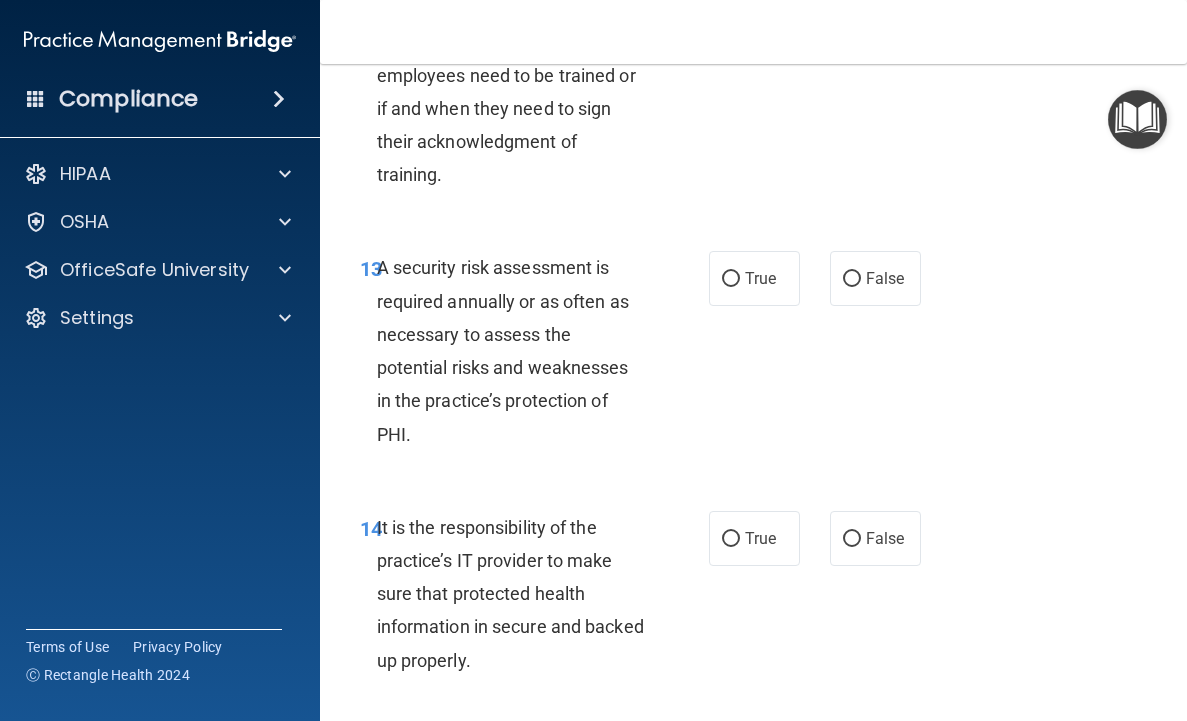 click on "True" at bounding box center [754, 278] 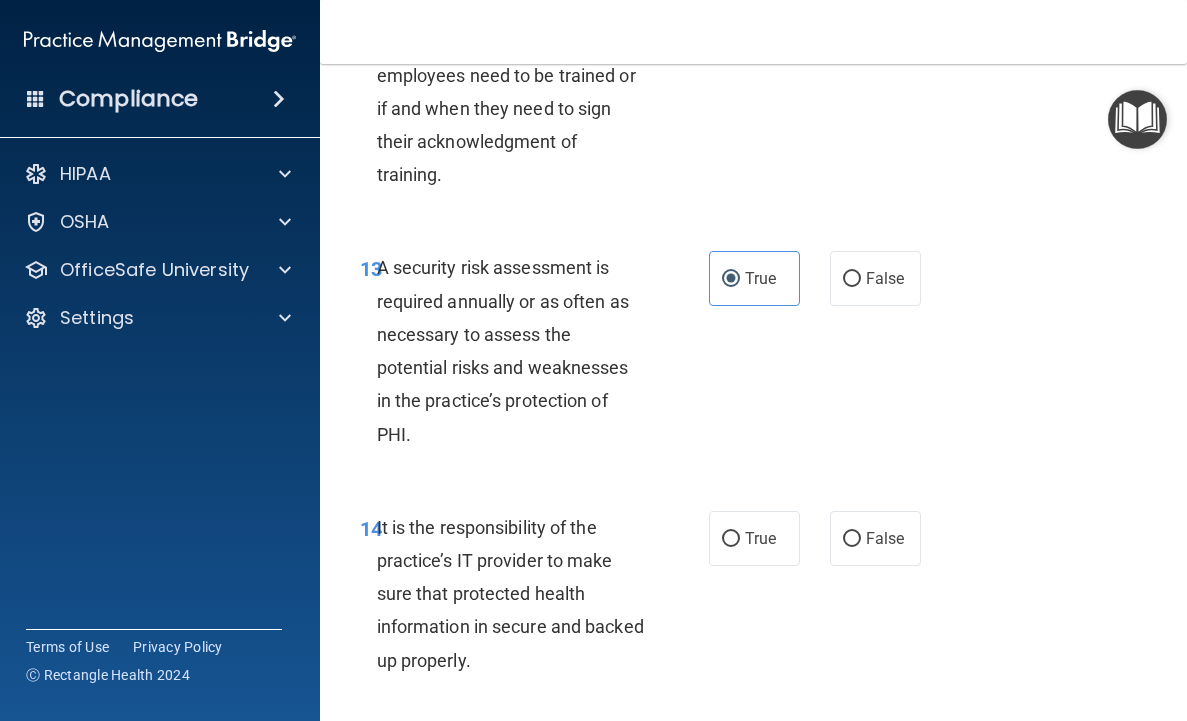 click on "It is the responsibility of the practice’s IT provider to make sure that protected health information in secure and backed up properly." at bounding box center [519, 594] 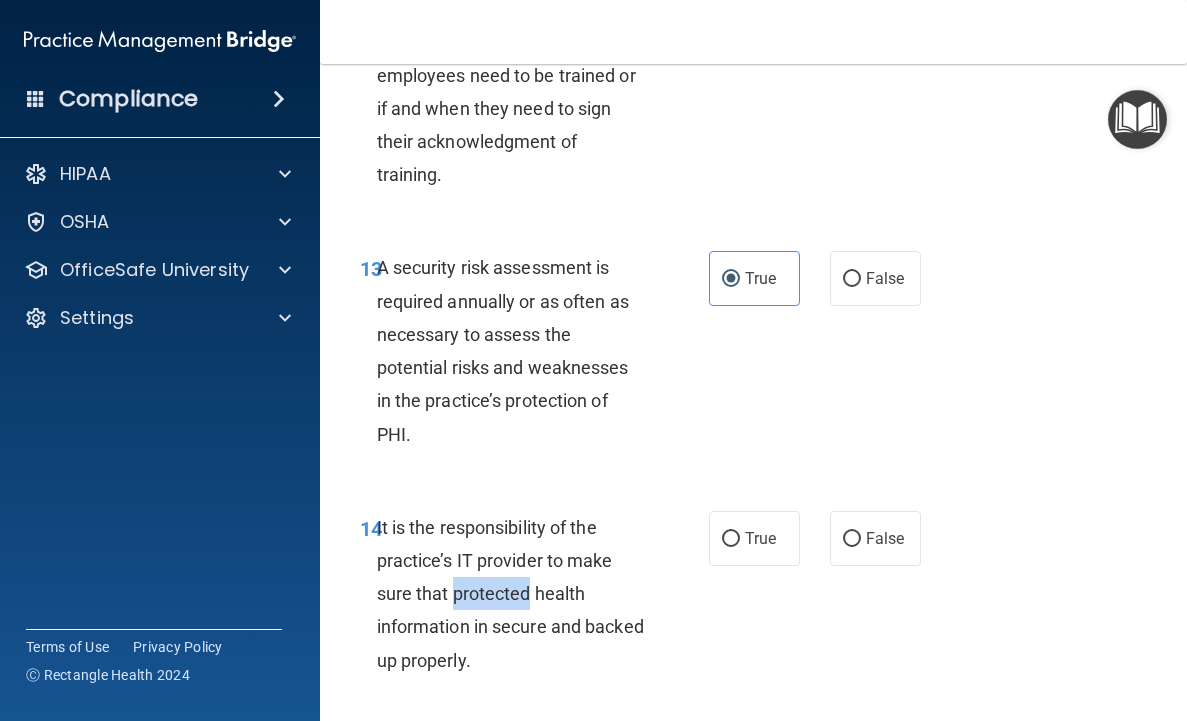 click on "It is the responsibility of the practice’s IT provider to make sure that protected health information in secure and backed up properly." at bounding box center [519, 594] 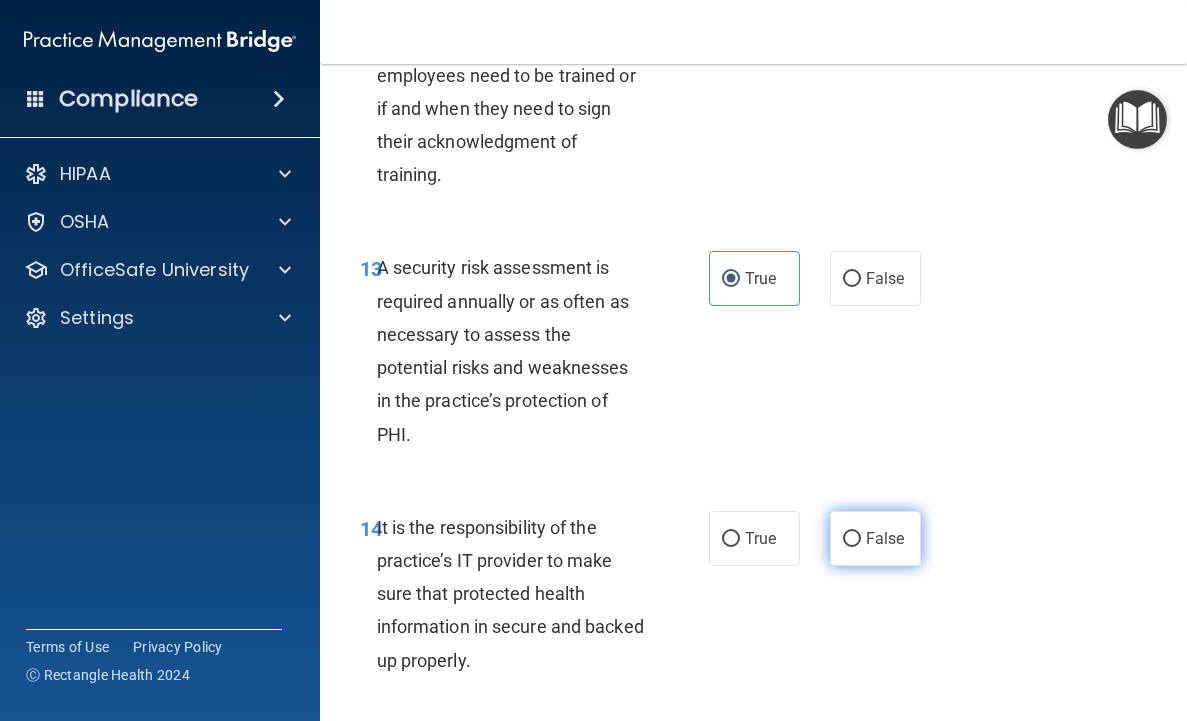 click on "False" at bounding box center (885, 538) 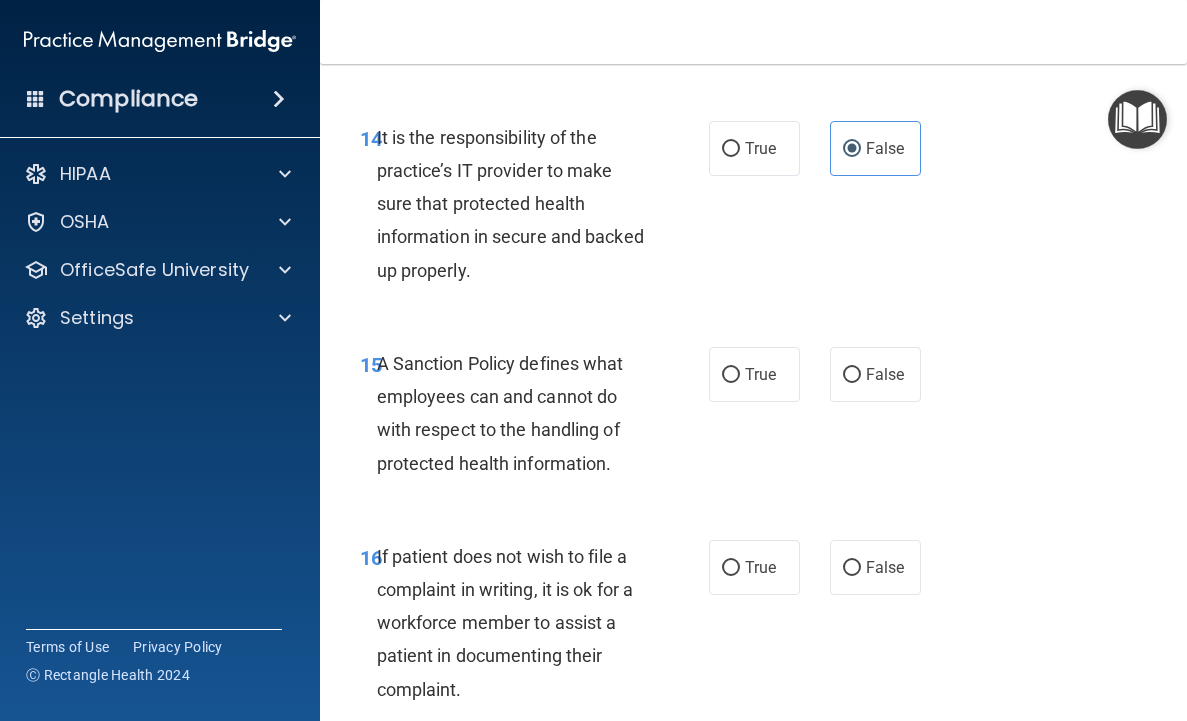 scroll, scrollTop: 3620, scrollLeft: 0, axis: vertical 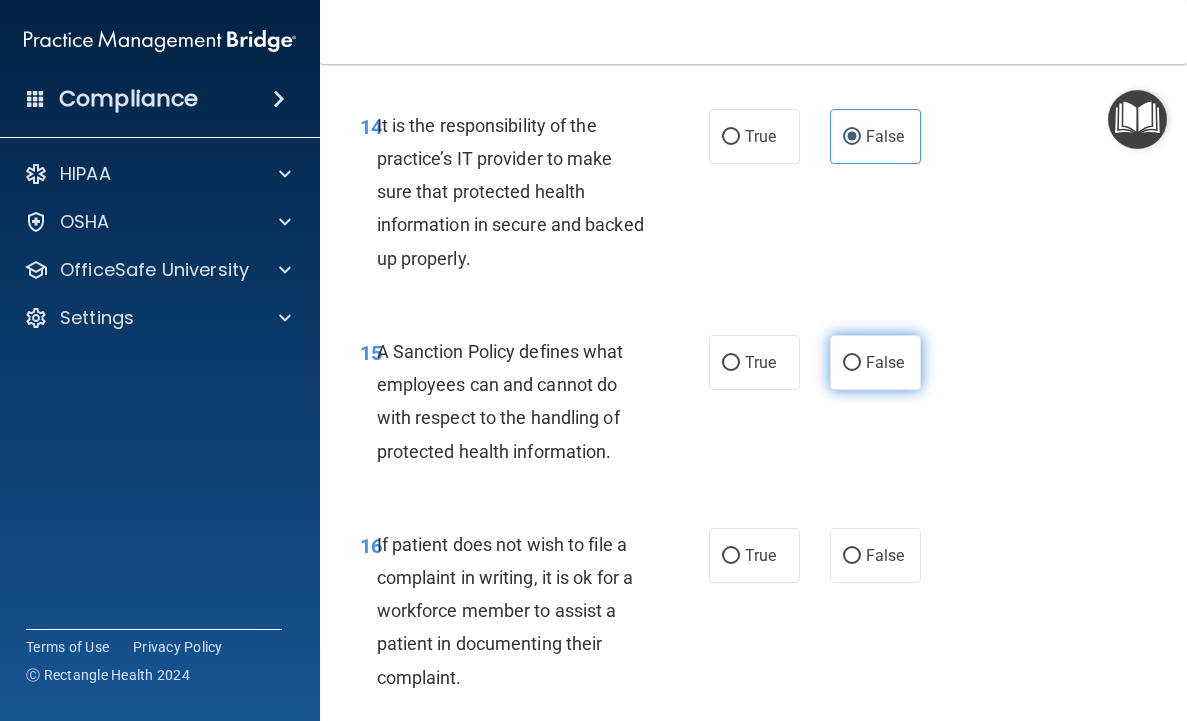 click on "False" at bounding box center [875, 362] 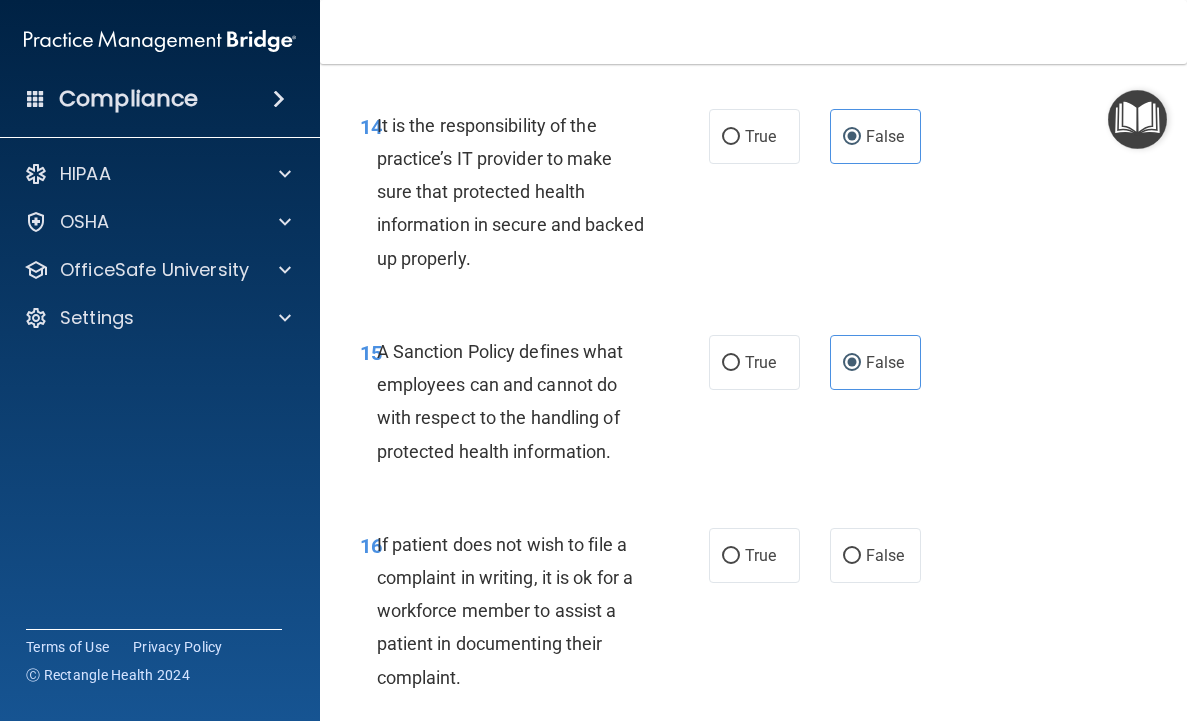 click on "If patient does not wish to file a complaint in writing, it is ok for a workforce member to assist a patient in documenting their complaint." at bounding box center (519, 611) 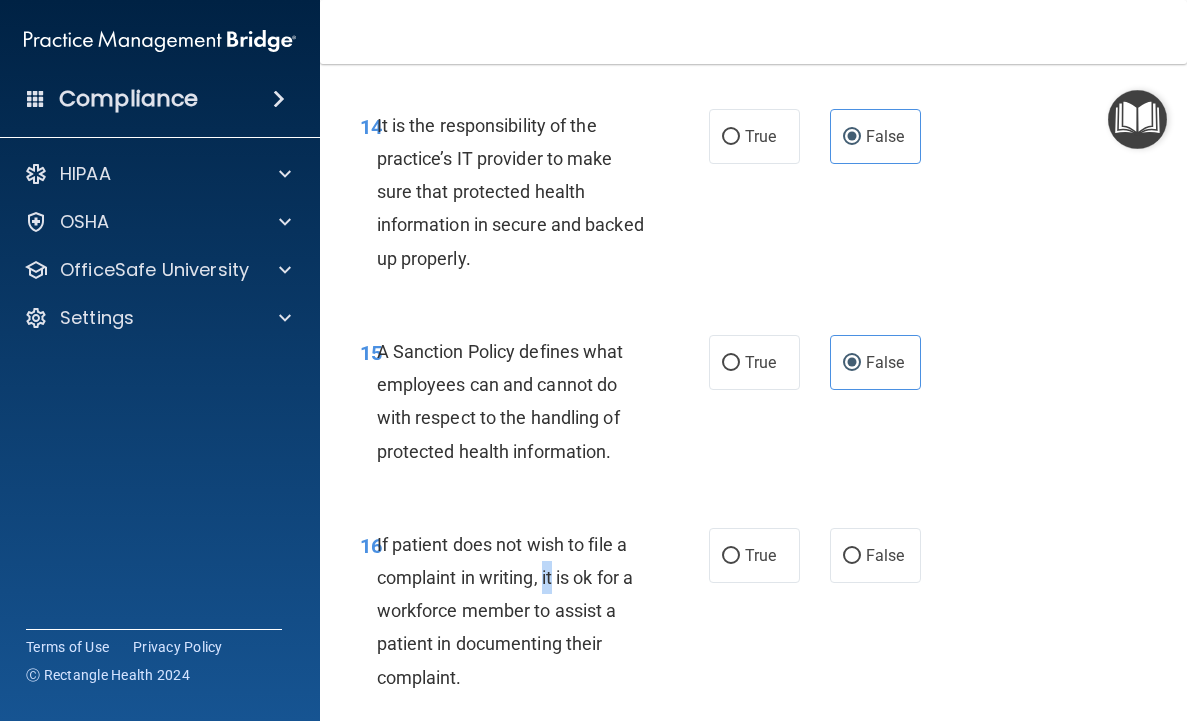 click on "If patient does not wish to file a complaint in writing, it is ok for a workforce member to assist a patient in documenting their complaint." at bounding box center [519, 611] 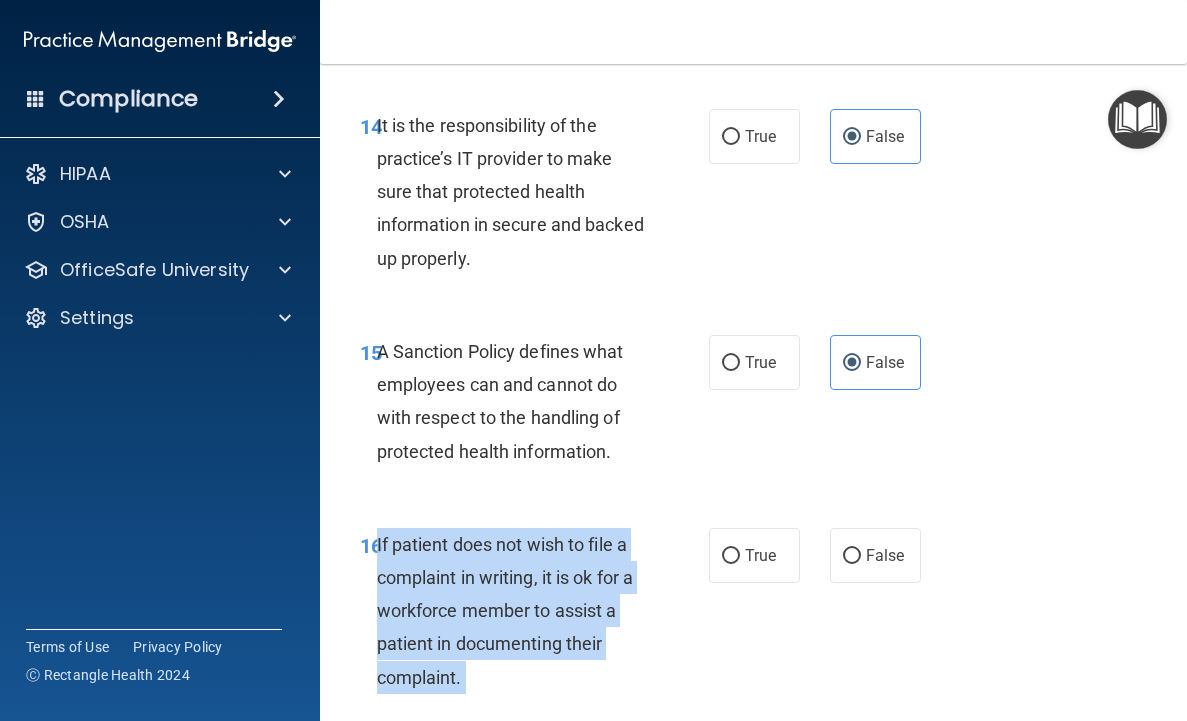 click on "If patient does not wish to file a complaint in writing, it is ok for a workforce member to assist a patient in documenting their complaint." at bounding box center [519, 611] 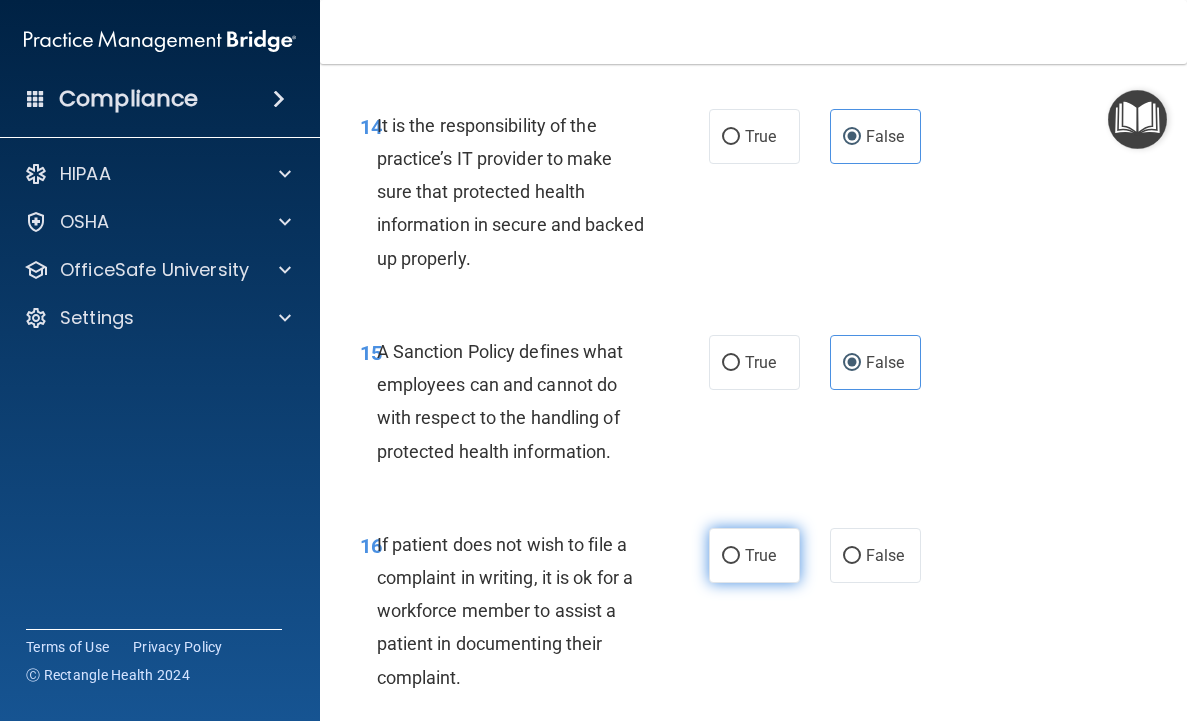 click on "True" at bounding box center (760, 555) 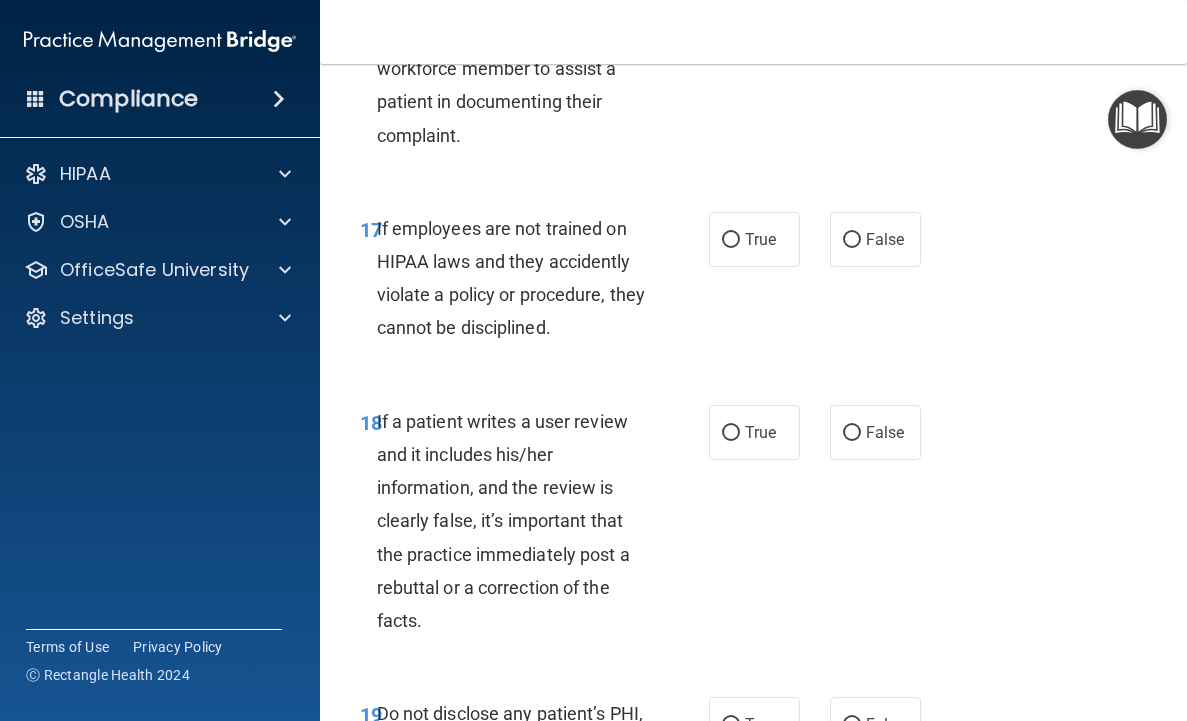 scroll, scrollTop: 4169, scrollLeft: 0, axis: vertical 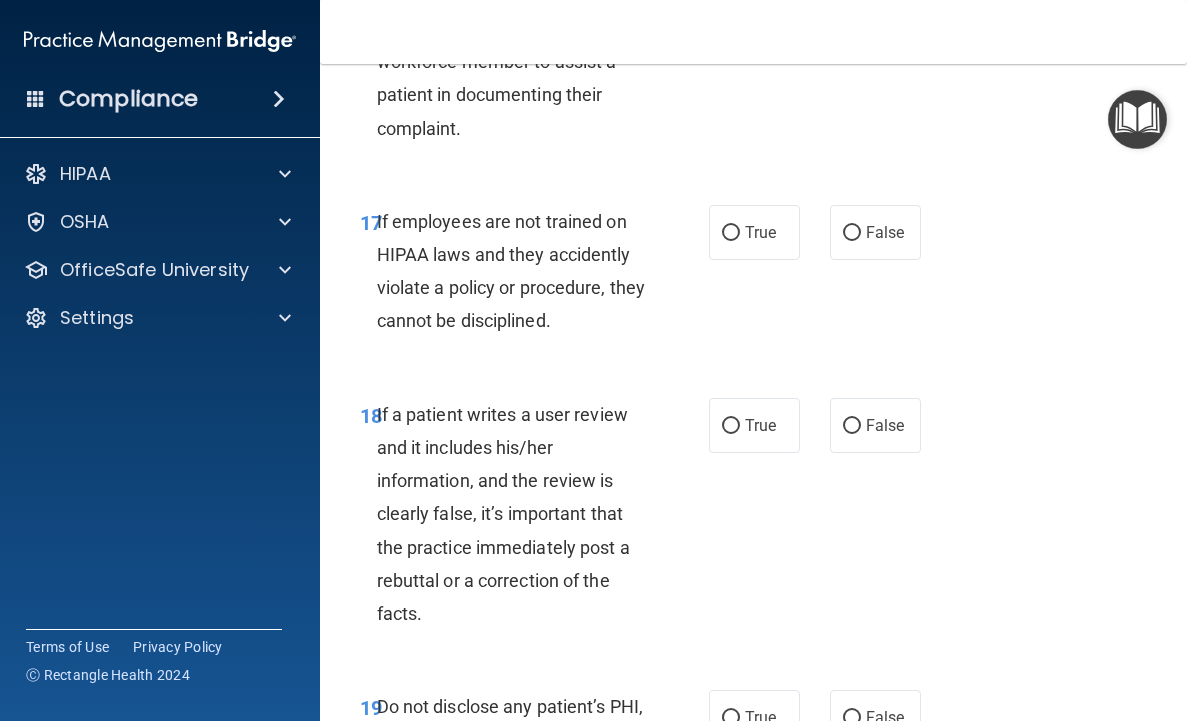 click on "If employees are not trained on HIPAA laws and they accidently violate a policy or procedure, they cannot be disciplined." at bounding box center (519, 271) 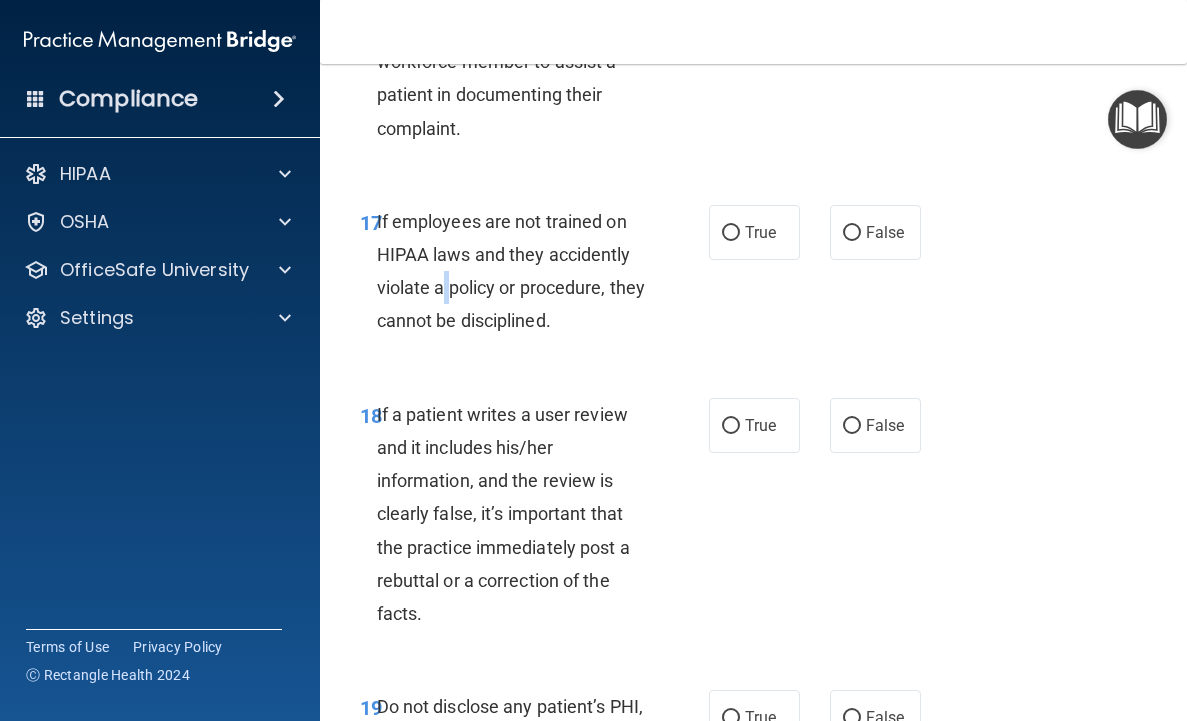 click on "If employees are not trained on HIPAA laws and they accidently violate a policy or procedure, they cannot be disciplined." at bounding box center [519, 271] 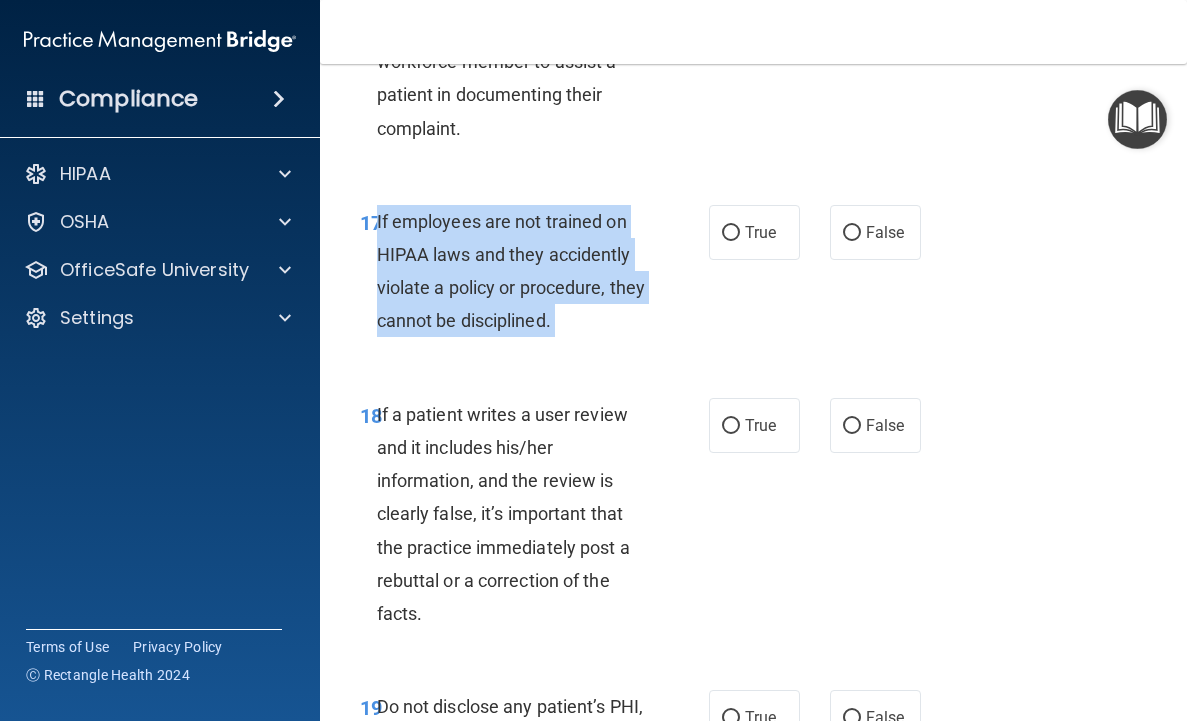 click on "If employees are not trained on HIPAA laws and they accidently violate a policy or procedure, they cannot be disciplined." at bounding box center (519, 271) 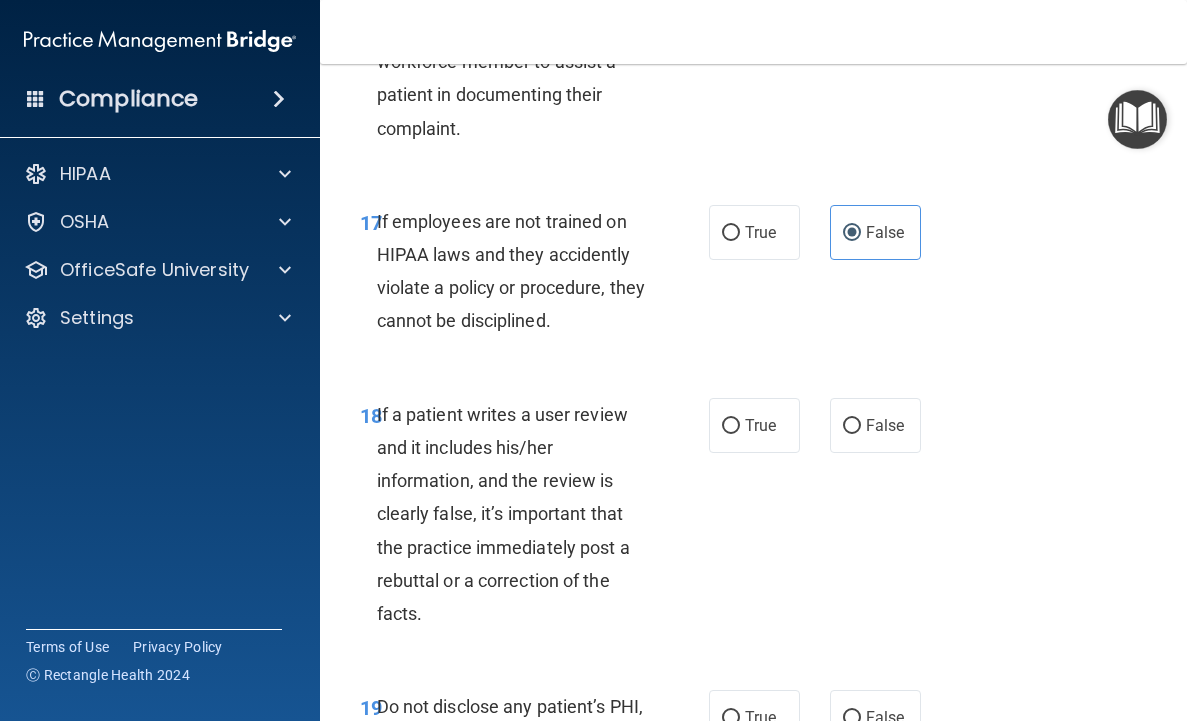 click on "If a patient writes a user review and it includes his/her information, and the review is clearly false, it’s important that the practice immediately post a rebuttal or a correction of the facts." at bounding box center [503, 514] 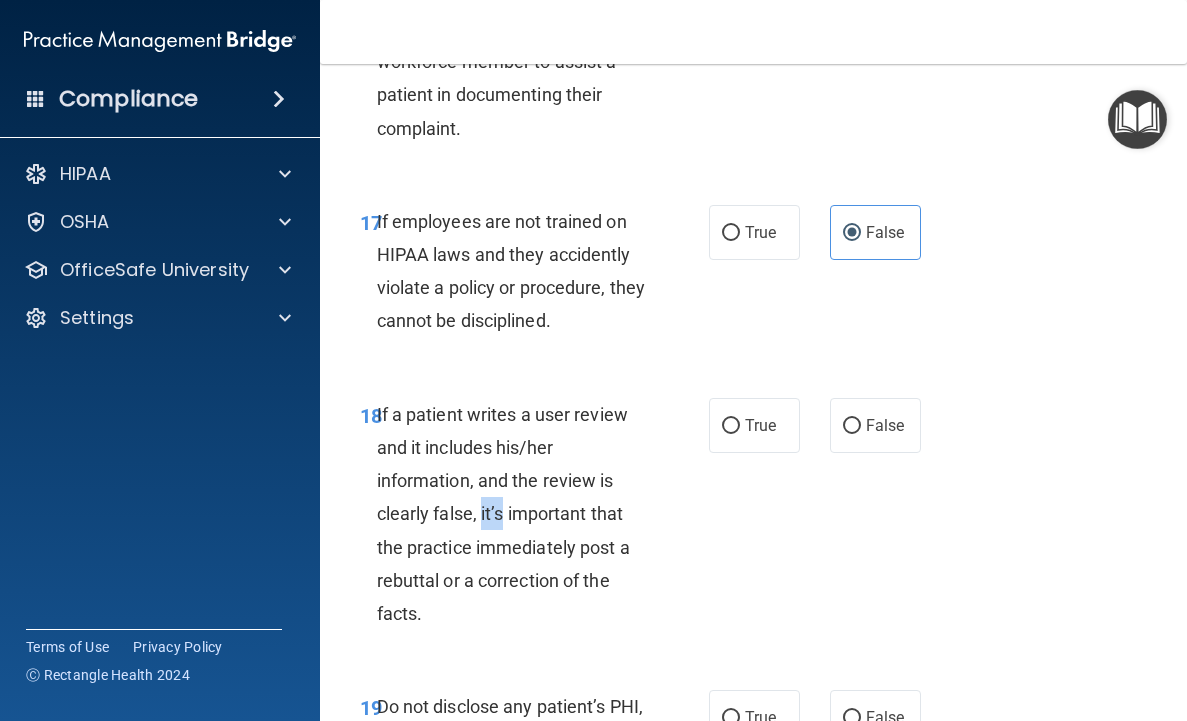 click on "If a patient writes a user review and it includes his/her information, and the review is clearly false, it’s important that the practice immediately post a rebuttal or a correction of the facts." at bounding box center [503, 514] 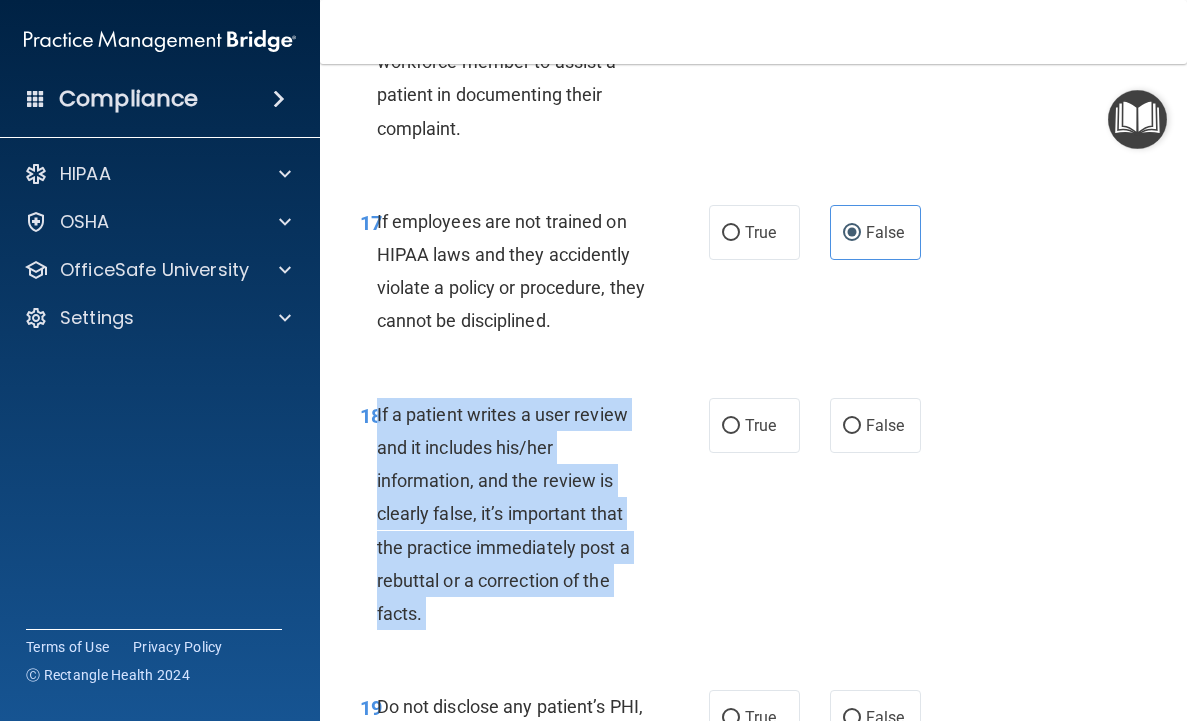 click on "If a patient writes a user review and it includes his/her information, and the review is clearly false, it’s important that the practice immediately post a rebuttal or a correction of the facts." at bounding box center (503, 514) 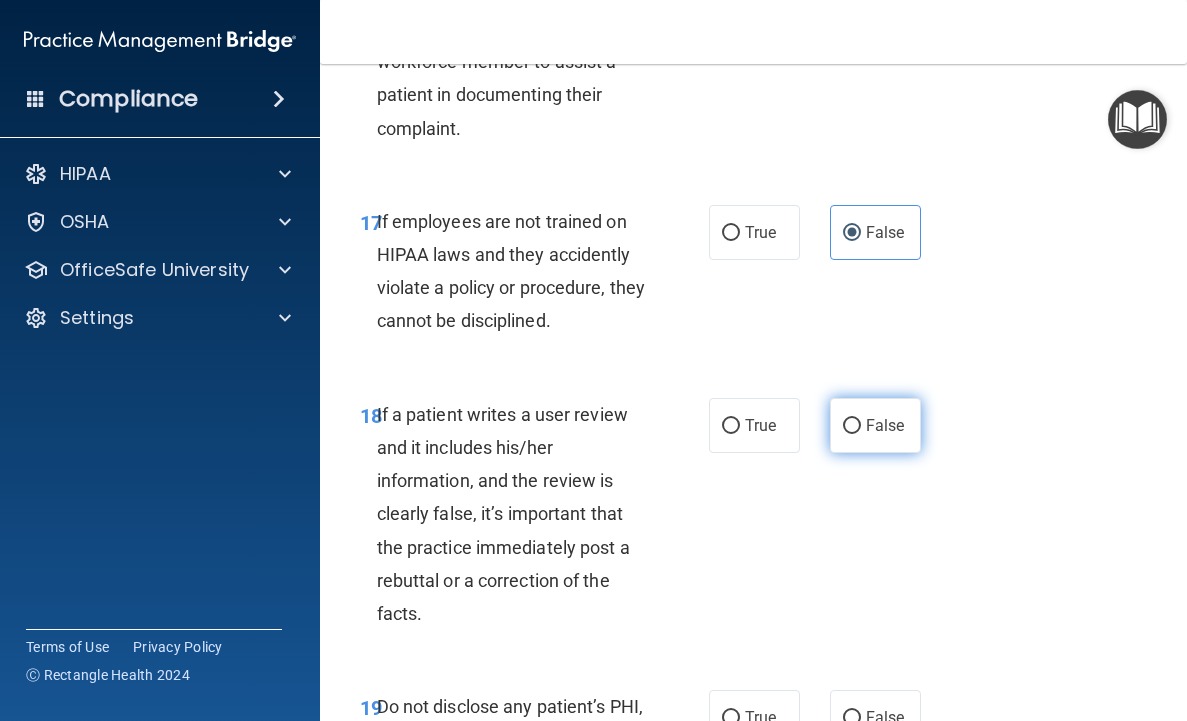 click on "False" at bounding box center (875, 425) 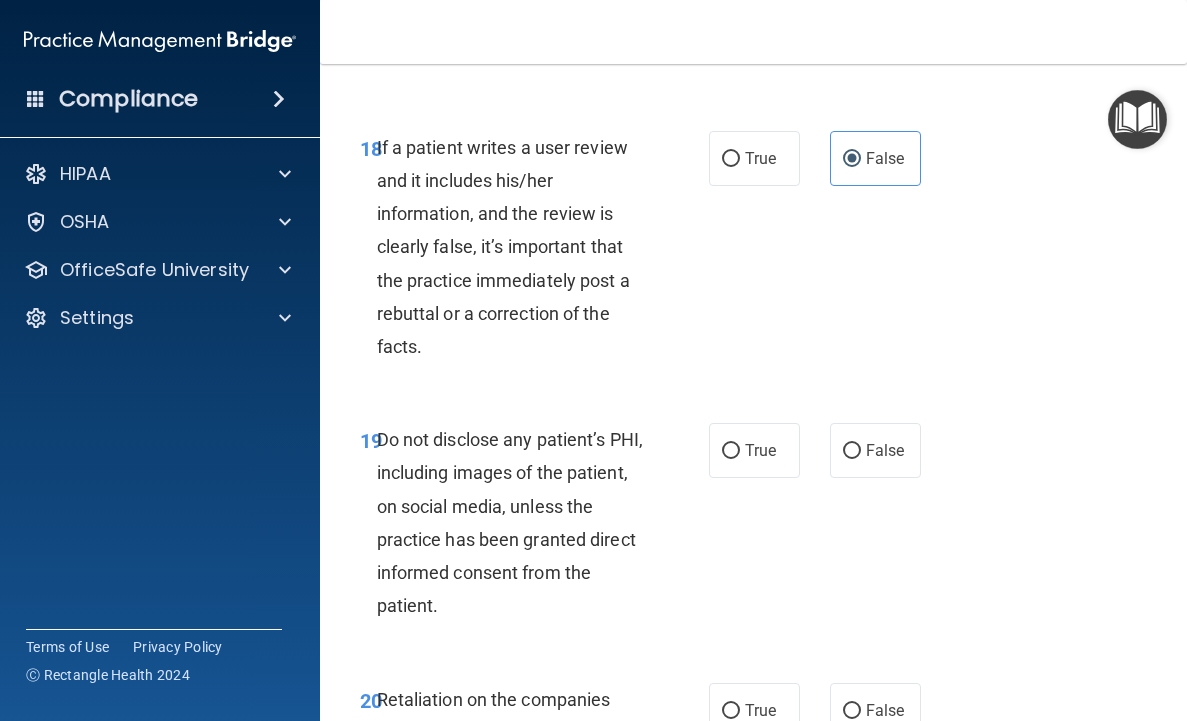 scroll, scrollTop: 4467, scrollLeft: 0, axis: vertical 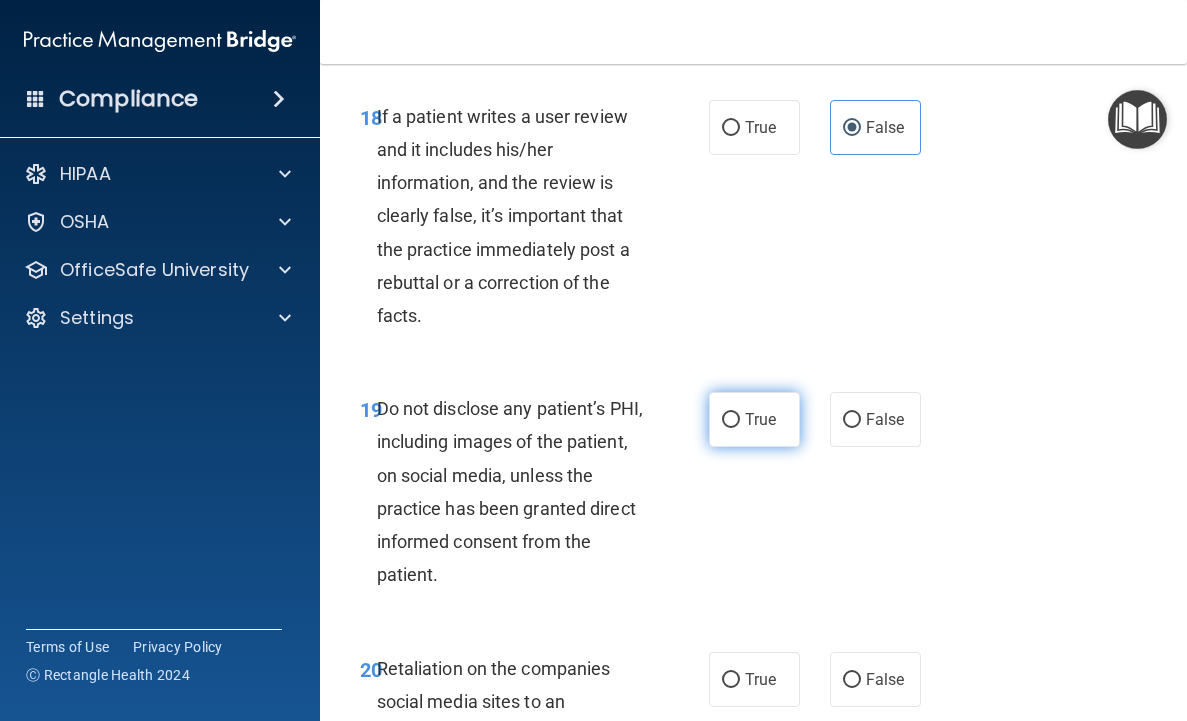 click on "True" at bounding box center (754, 419) 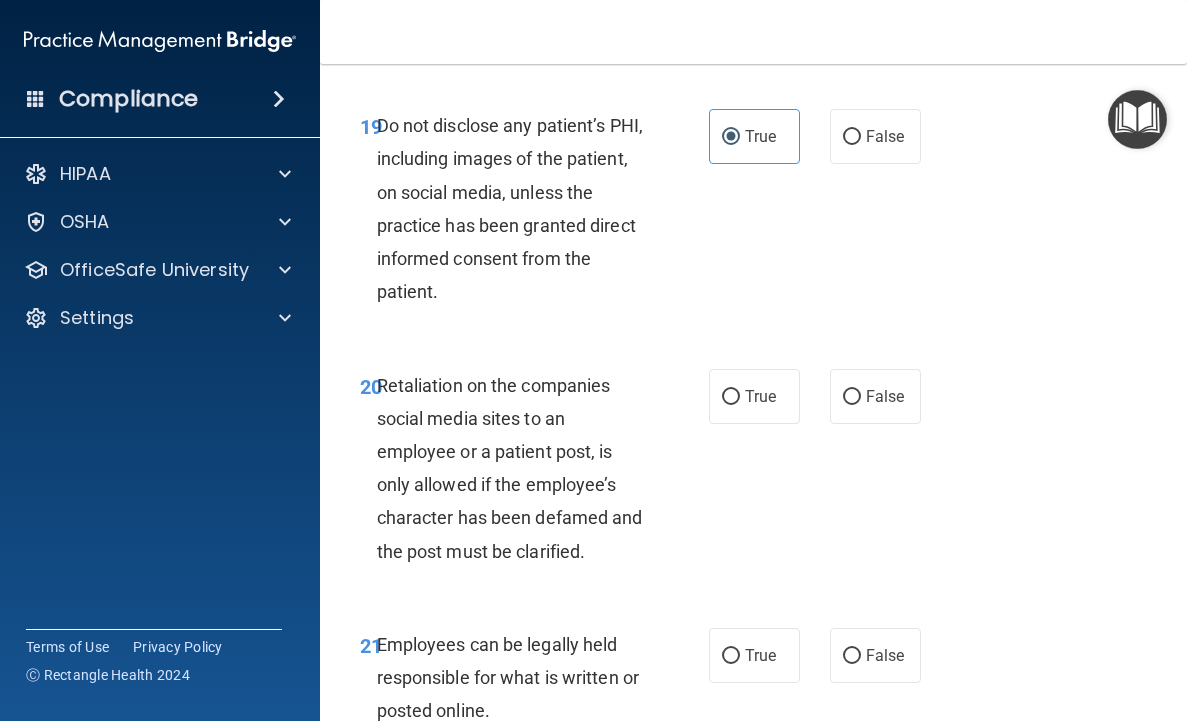 scroll, scrollTop: 4772, scrollLeft: 0, axis: vertical 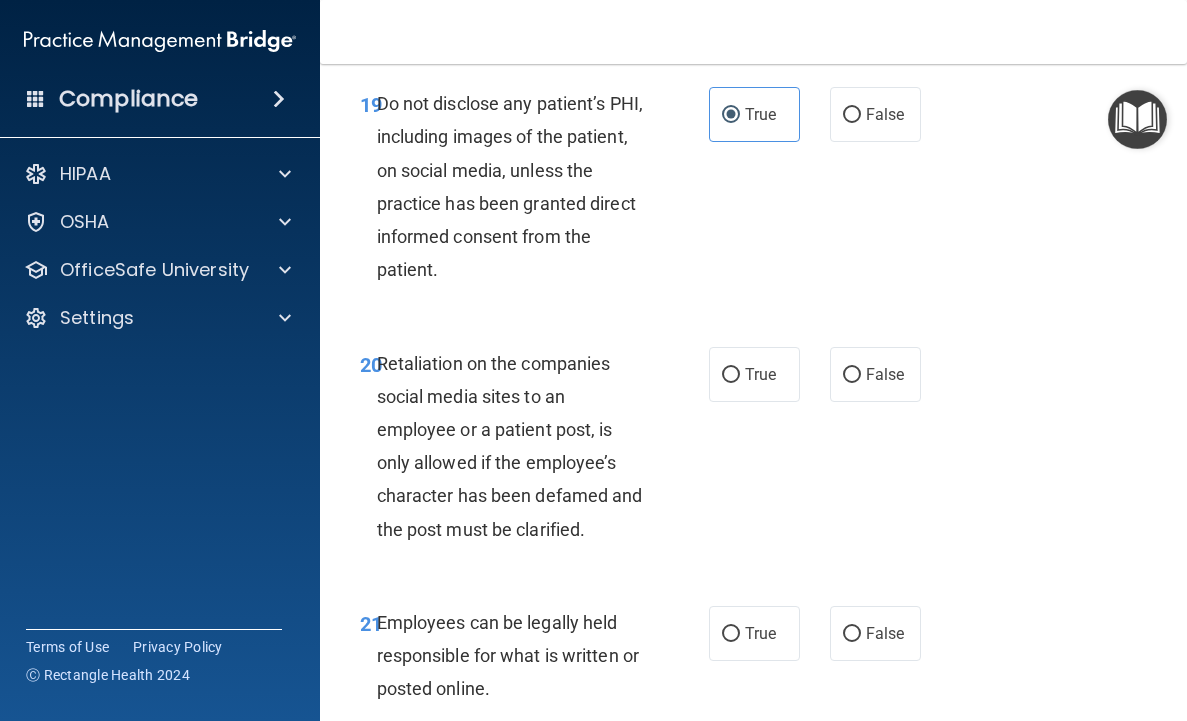 click on "Retaliation on the companies social media sites to an employee or a patient post, is only allowed if the employee’s character has been defamed and the post must be clarified." at bounding box center (519, 446) 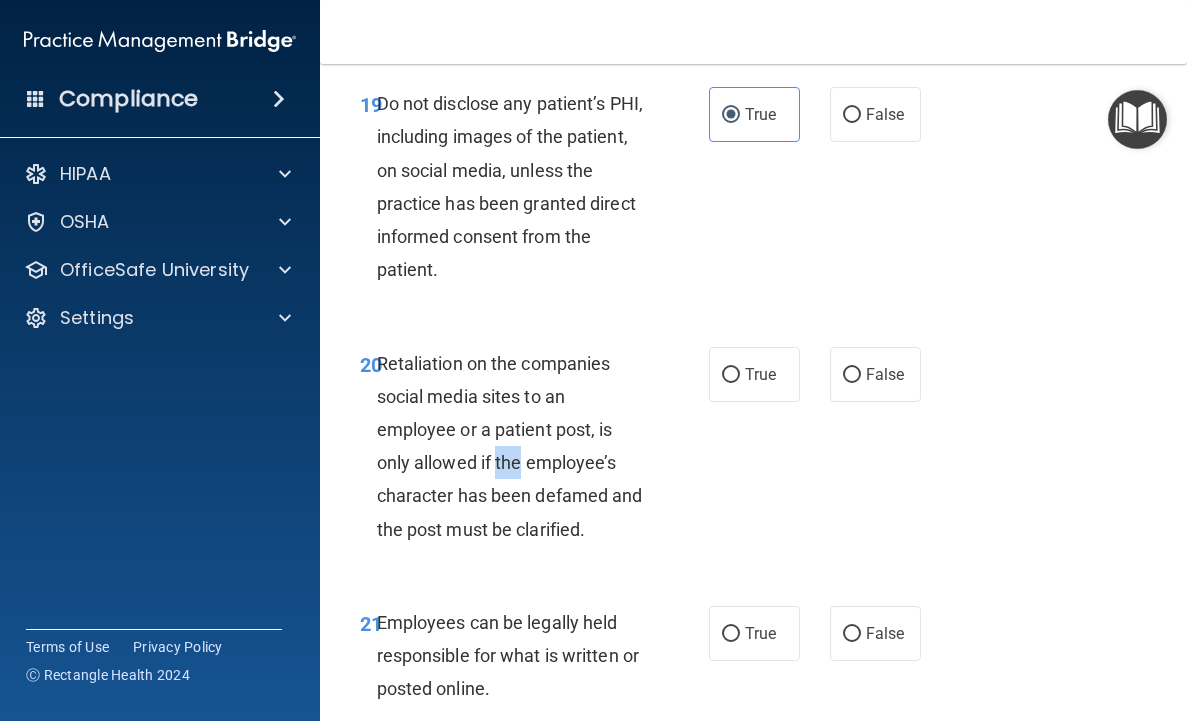 click on "Retaliation on the companies social media sites to an employee or a patient post, is only allowed if the employee’s character has been defamed and the post must be clarified." at bounding box center (519, 446) 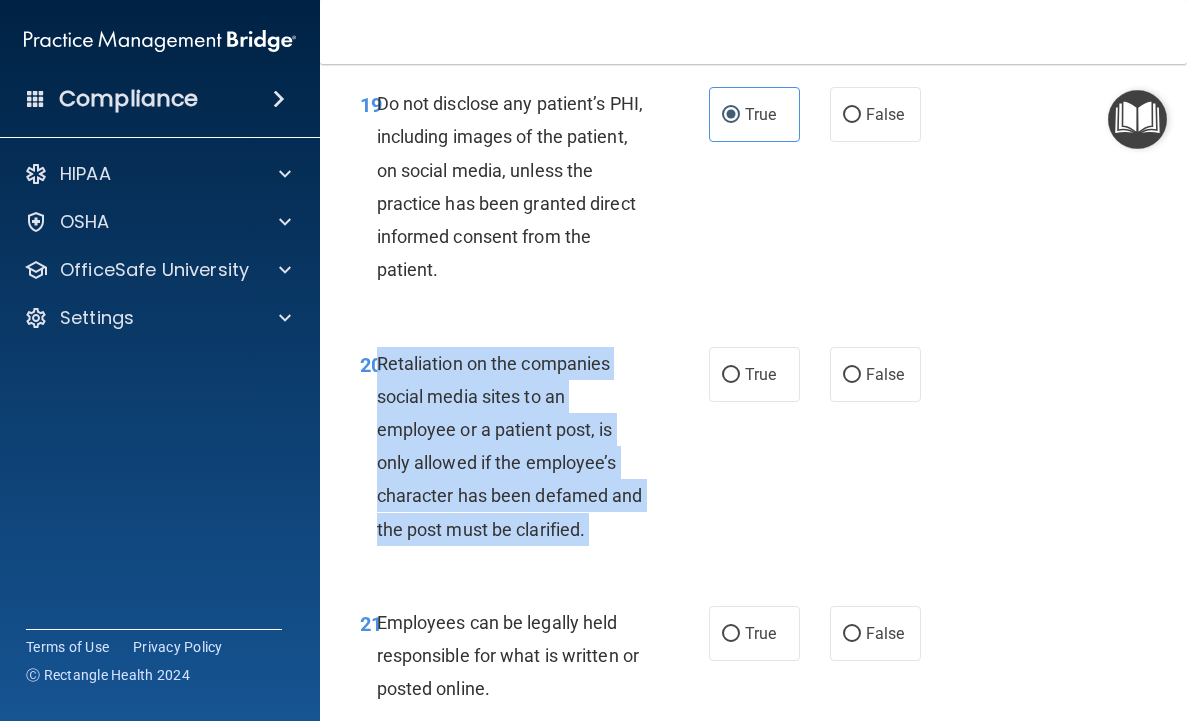 click on "Retaliation on the companies social media sites to an employee or a patient post, is only allowed if the employee’s character has been defamed and the post must be clarified." at bounding box center [519, 446] 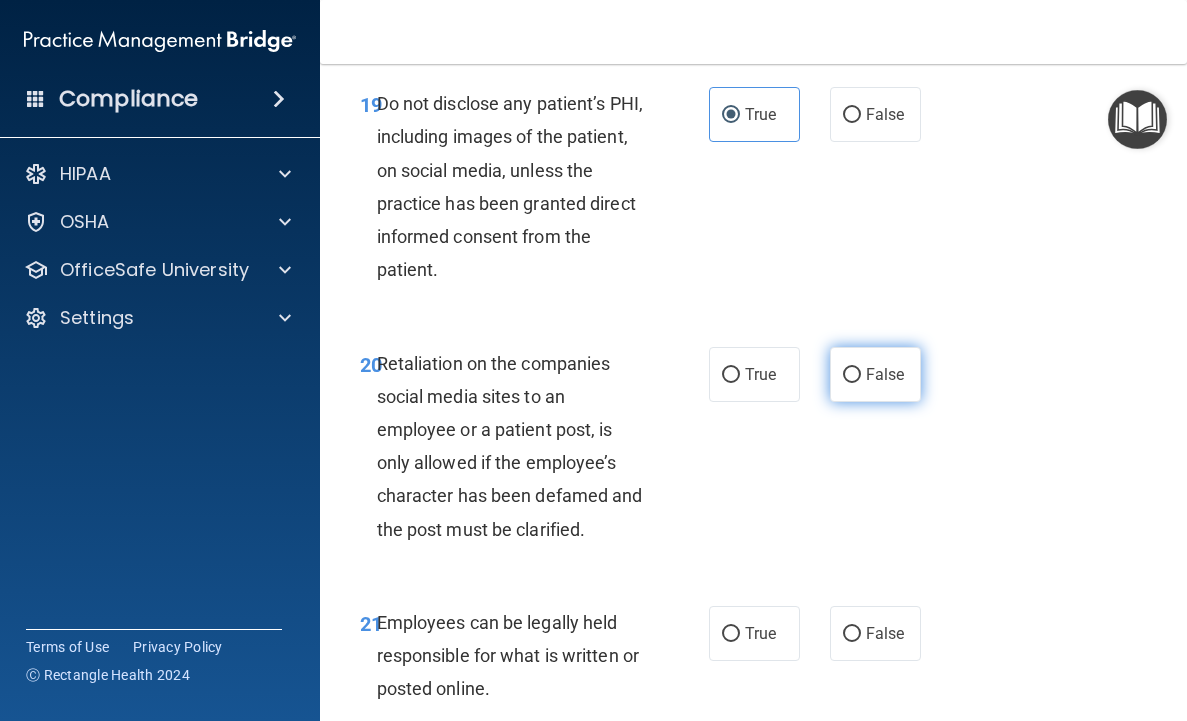 click on "False" at bounding box center (875, 374) 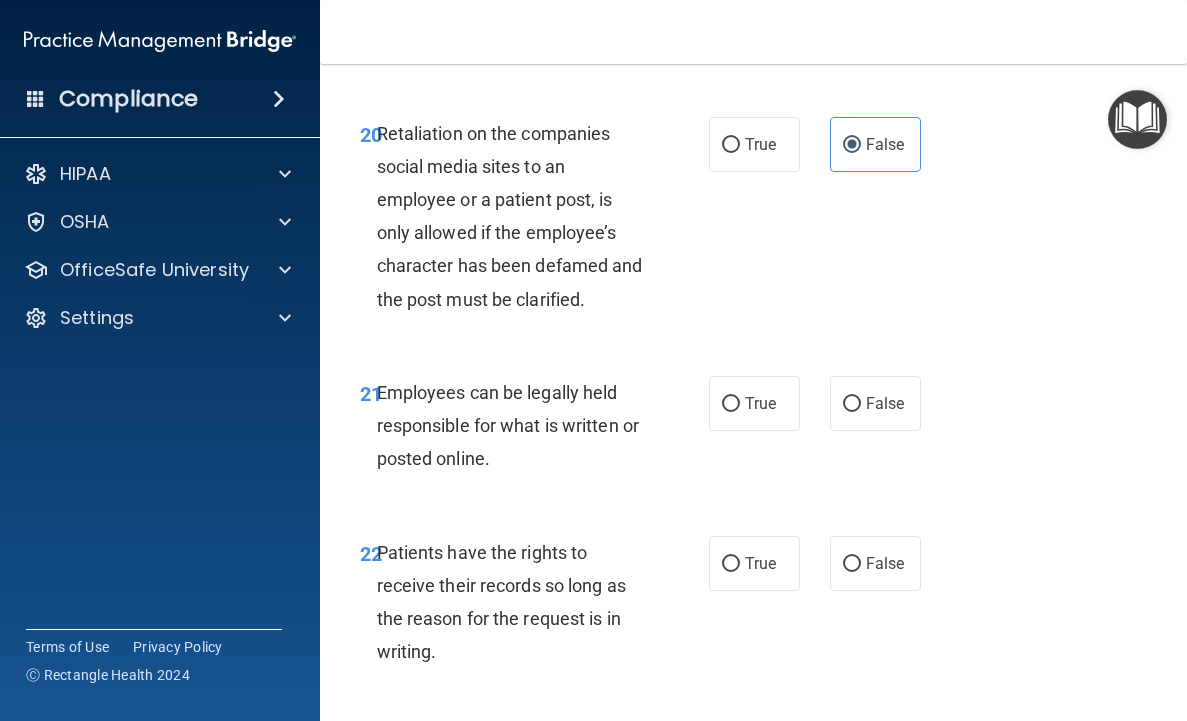 scroll, scrollTop: 5005, scrollLeft: 0, axis: vertical 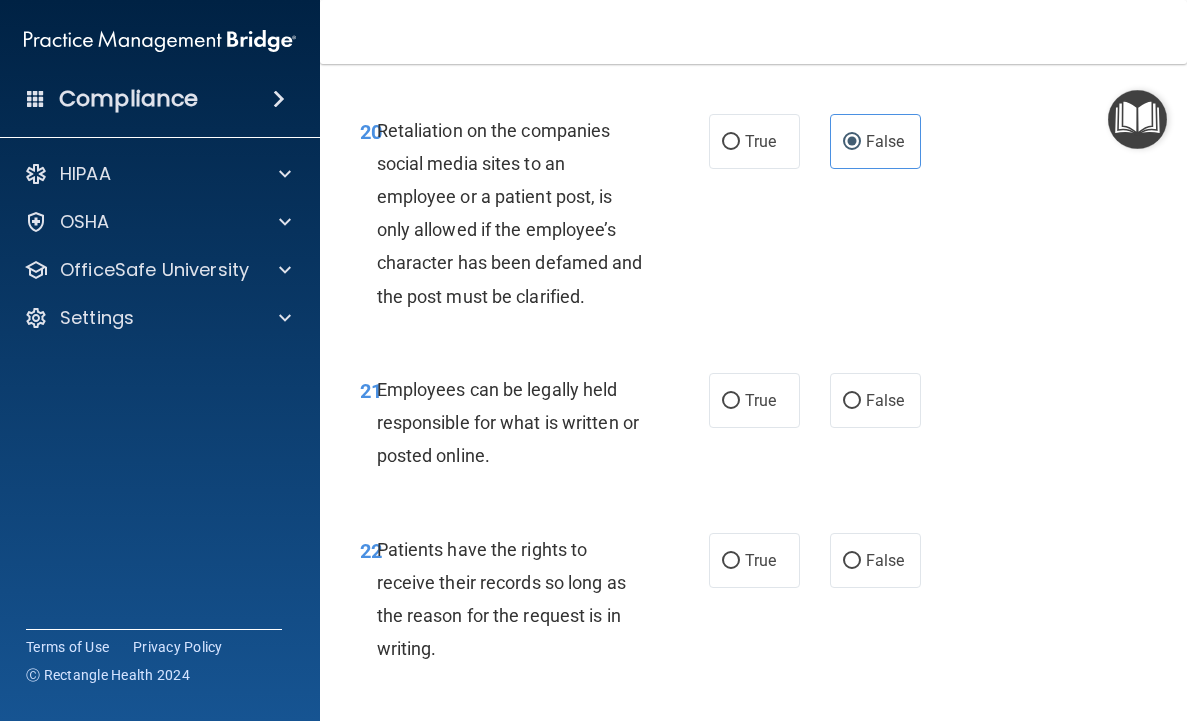 click on "Employees can be legally held responsible for what is written or posted online." at bounding box center (508, 422) 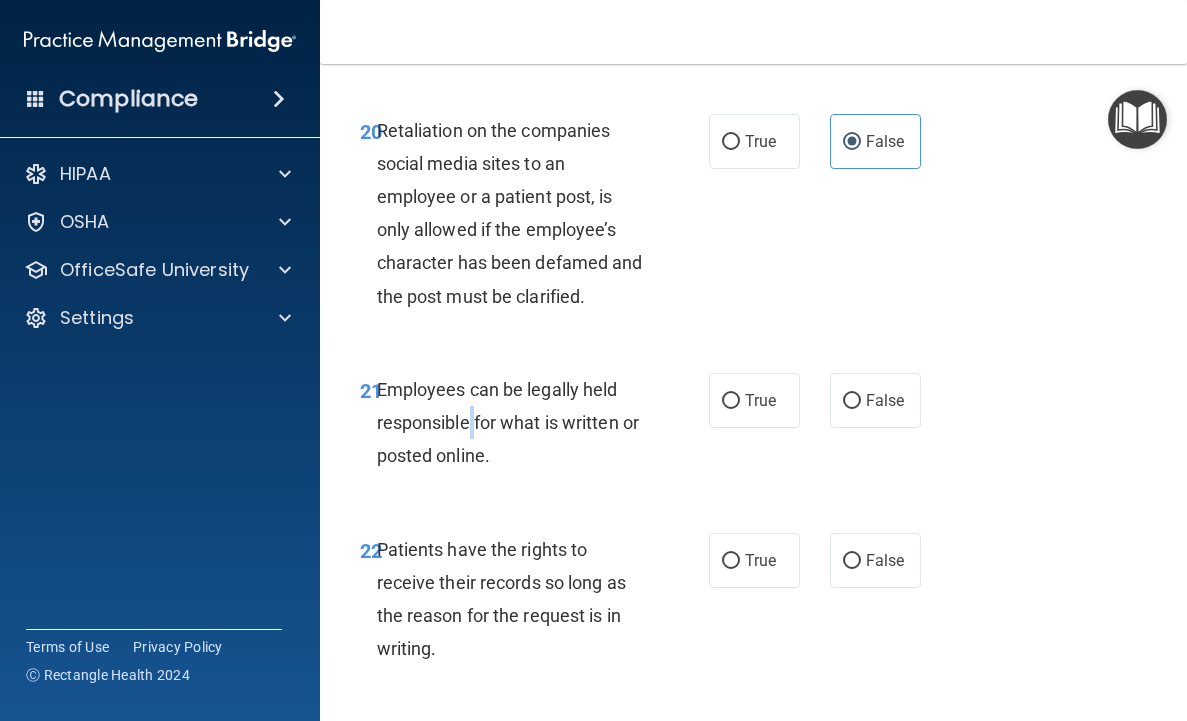 click on "Employees can be legally held responsible for what is written or posted online." at bounding box center [508, 422] 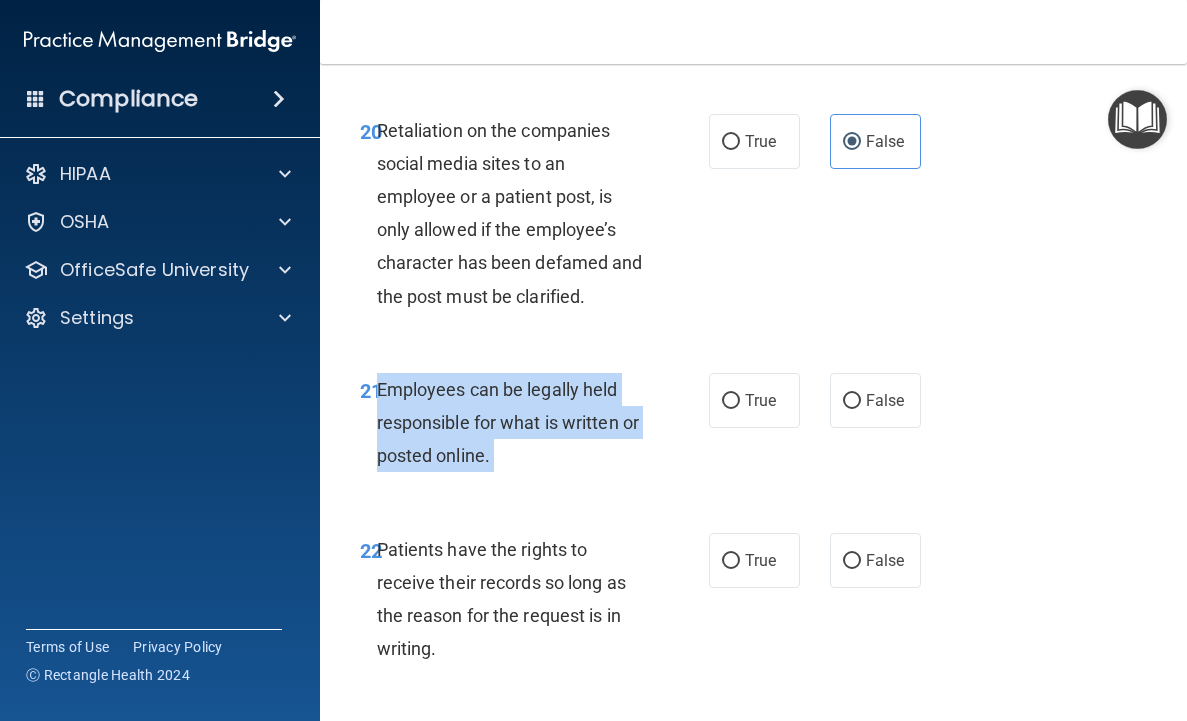 click on "Employees can be legally held responsible for what is written or posted online." at bounding box center (508, 422) 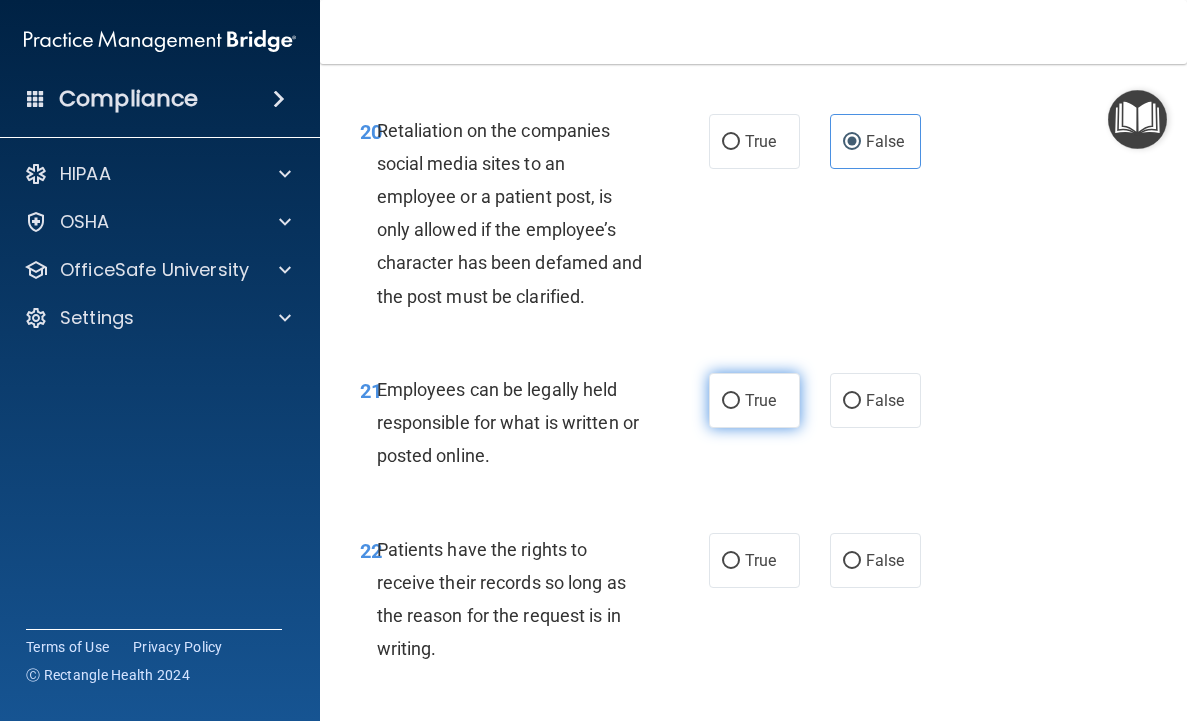 click on "True" at bounding box center (754, 400) 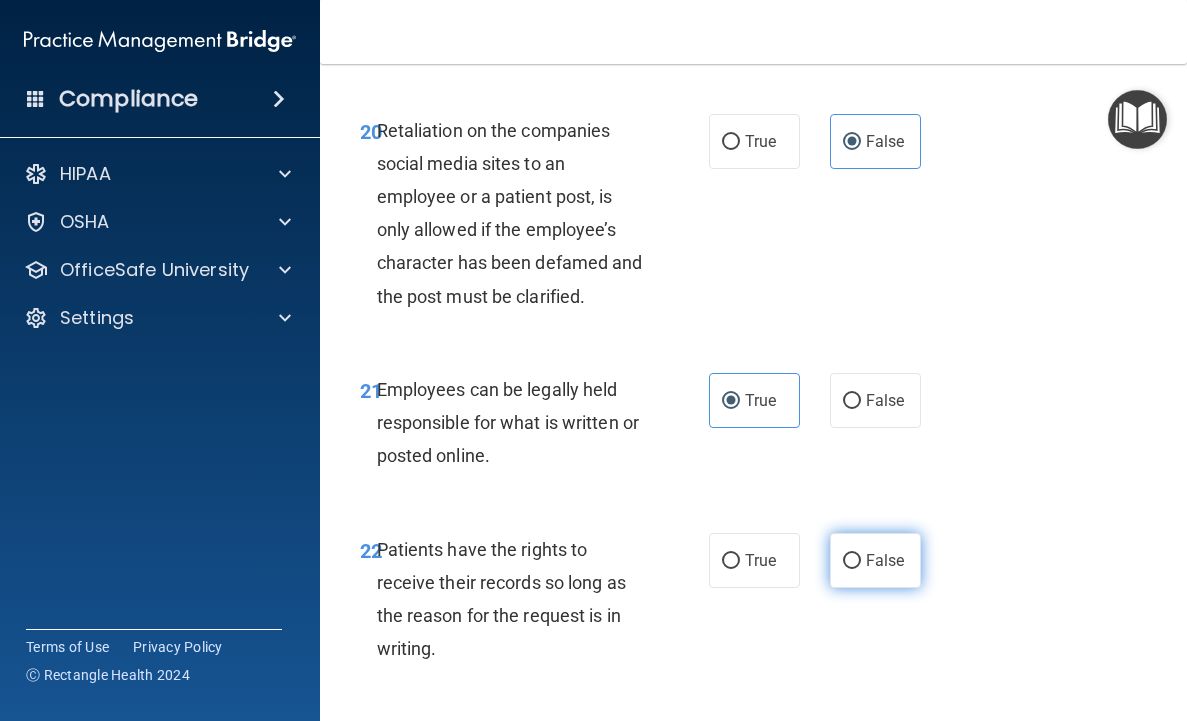 drag, startPoint x: 875, startPoint y: 580, endPoint x: 865, endPoint y: 569, distance: 14.866069 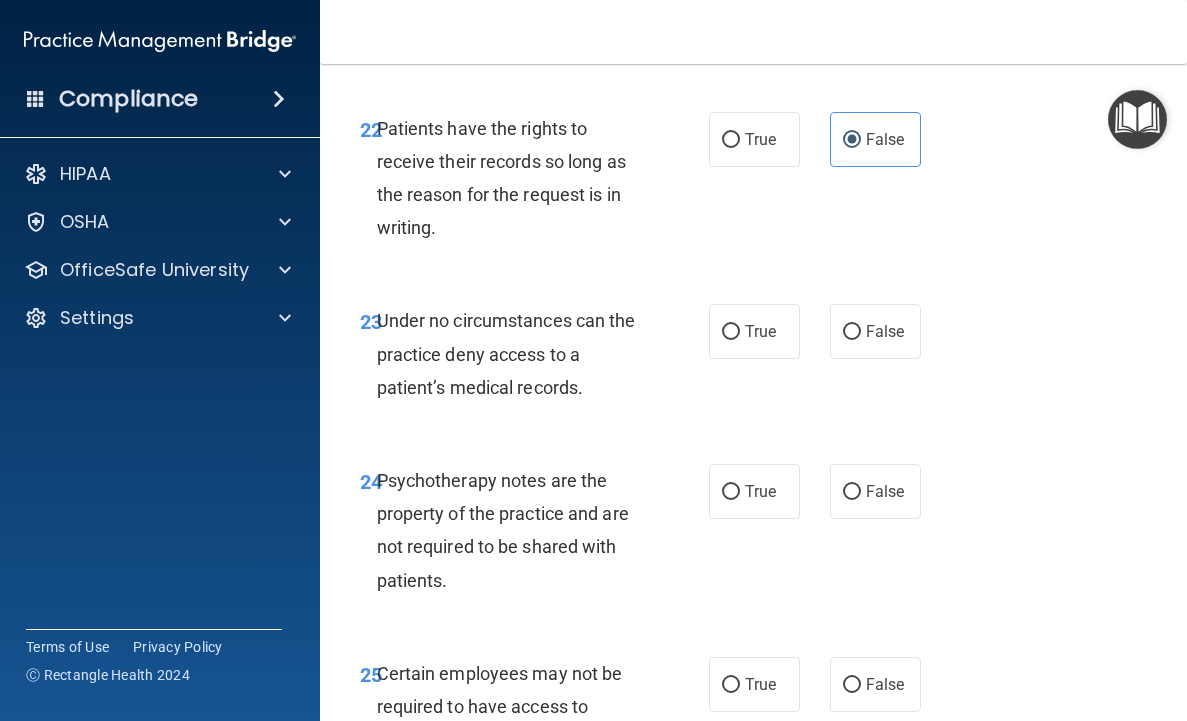 scroll, scrollTop: 5430, scrollLeft: 0, axis: vertical 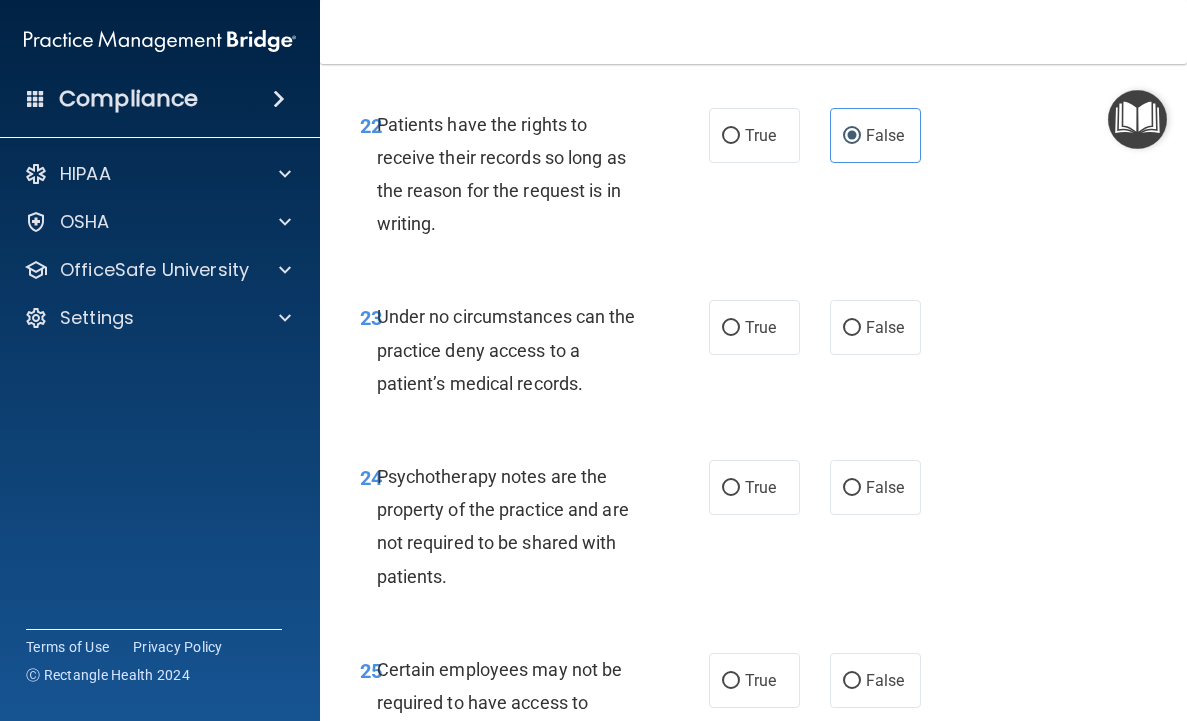 click on "Under no circumstances can the practice deny access to a patient’s medical records." at bounding box center (506, 349) 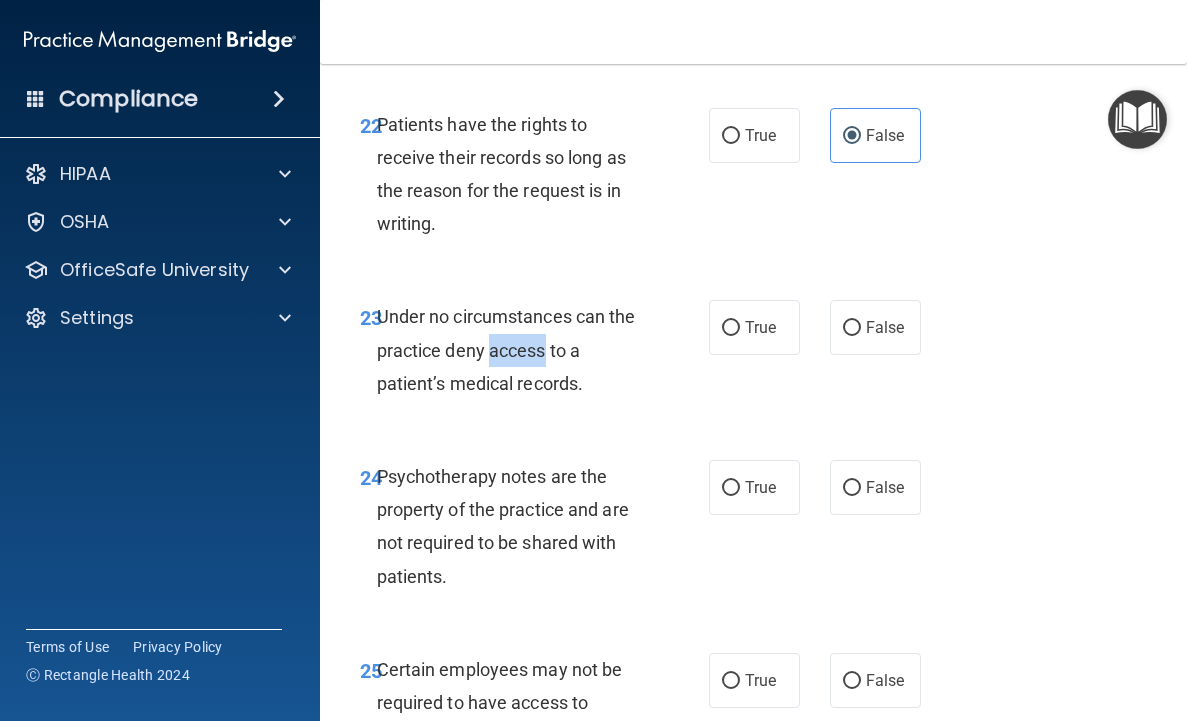 click on "Under no circumstances can the practice deny access to a patient’s medical records." at bounding box center (506, 349) 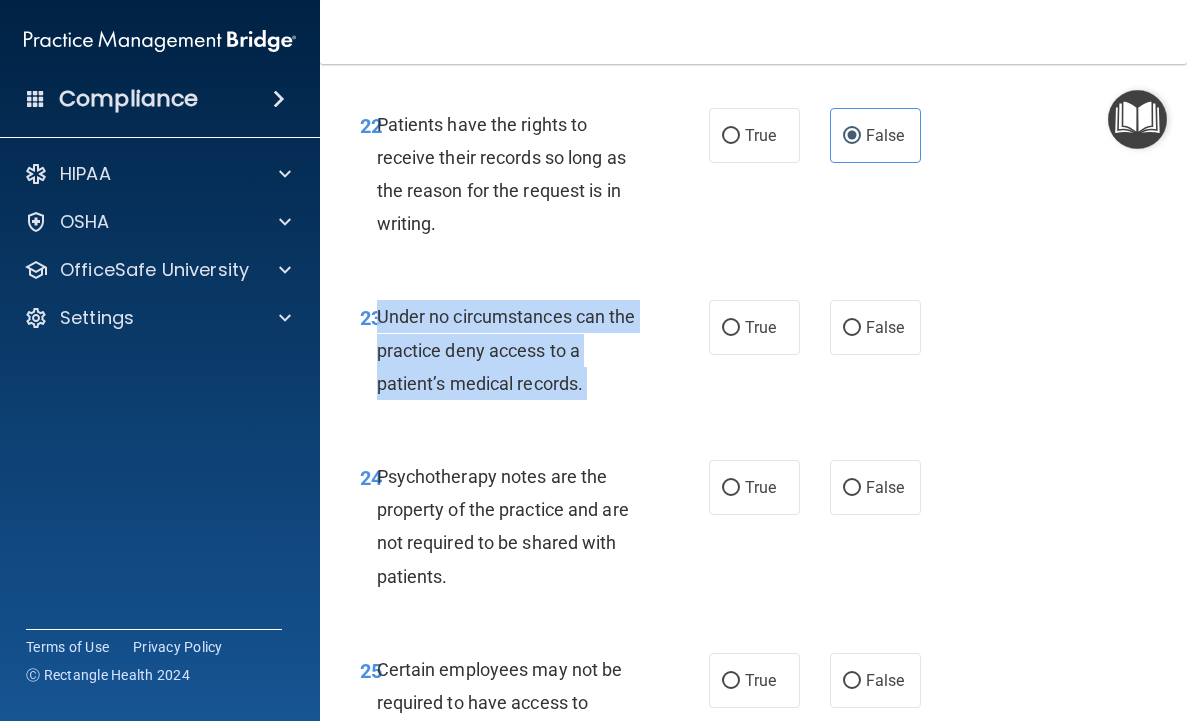 click on "Under no circumstances can the practice deny access to a patient’s medical records." at bounding box center (506, 349) 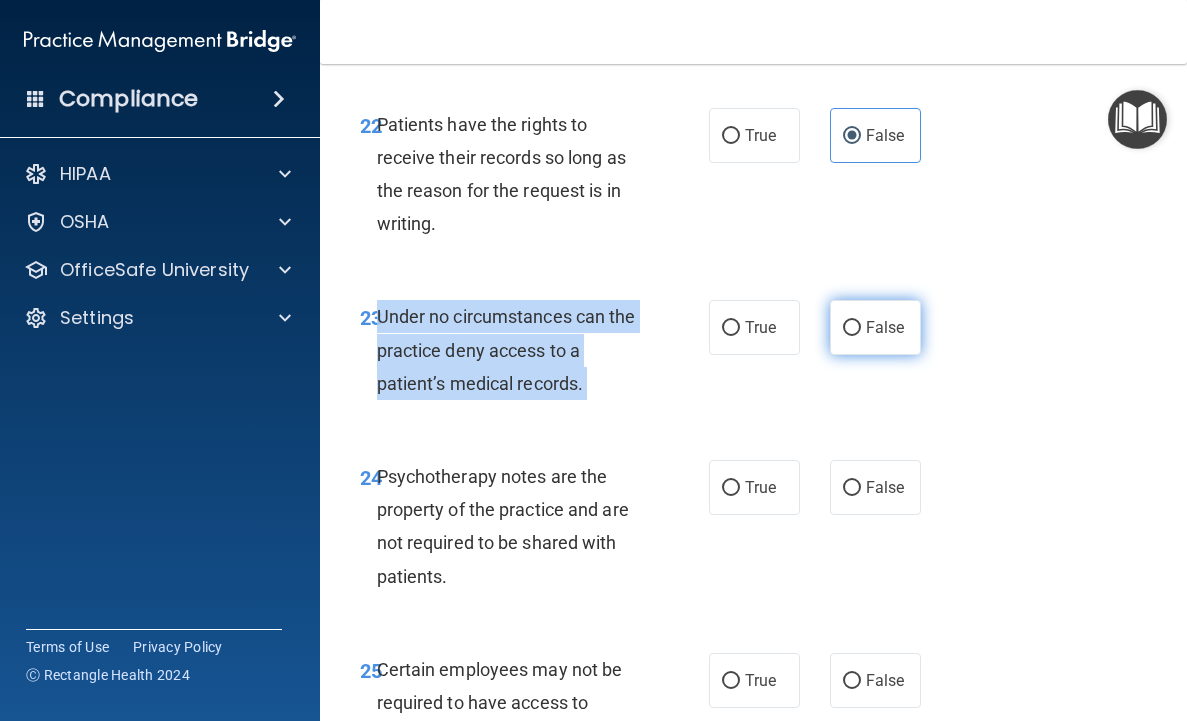 click on "False" at bounding box center [885, 327] 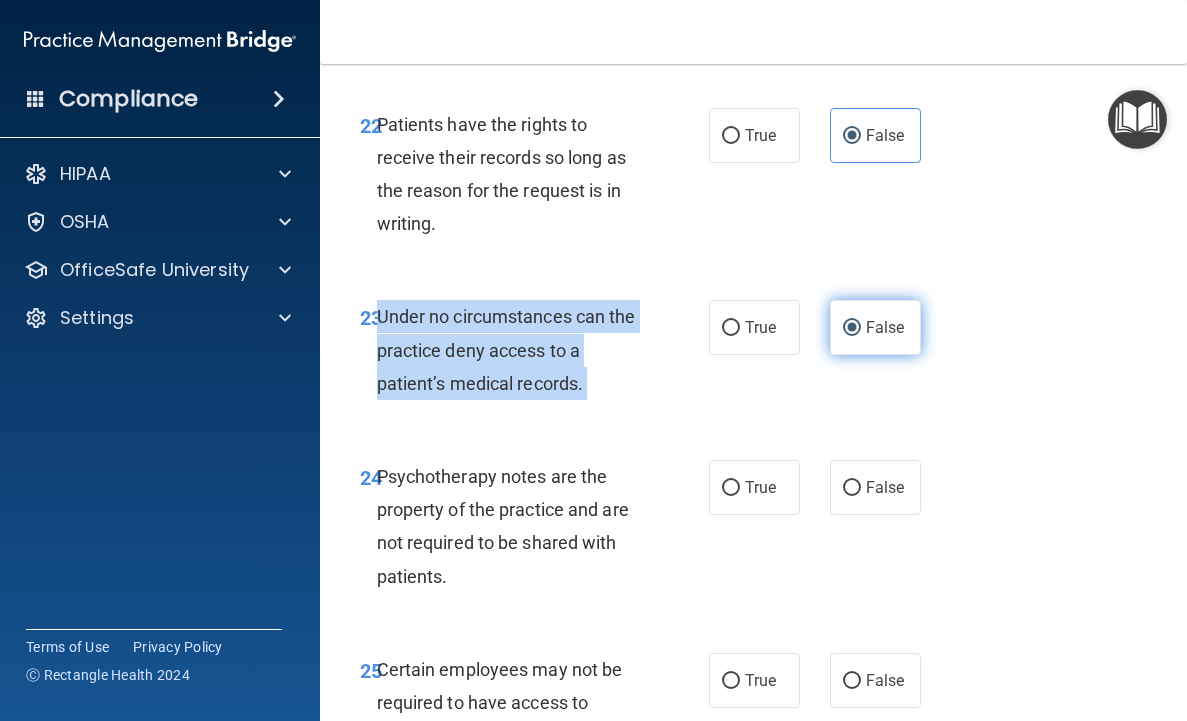 click on "False" at bounding box center [885, 327] 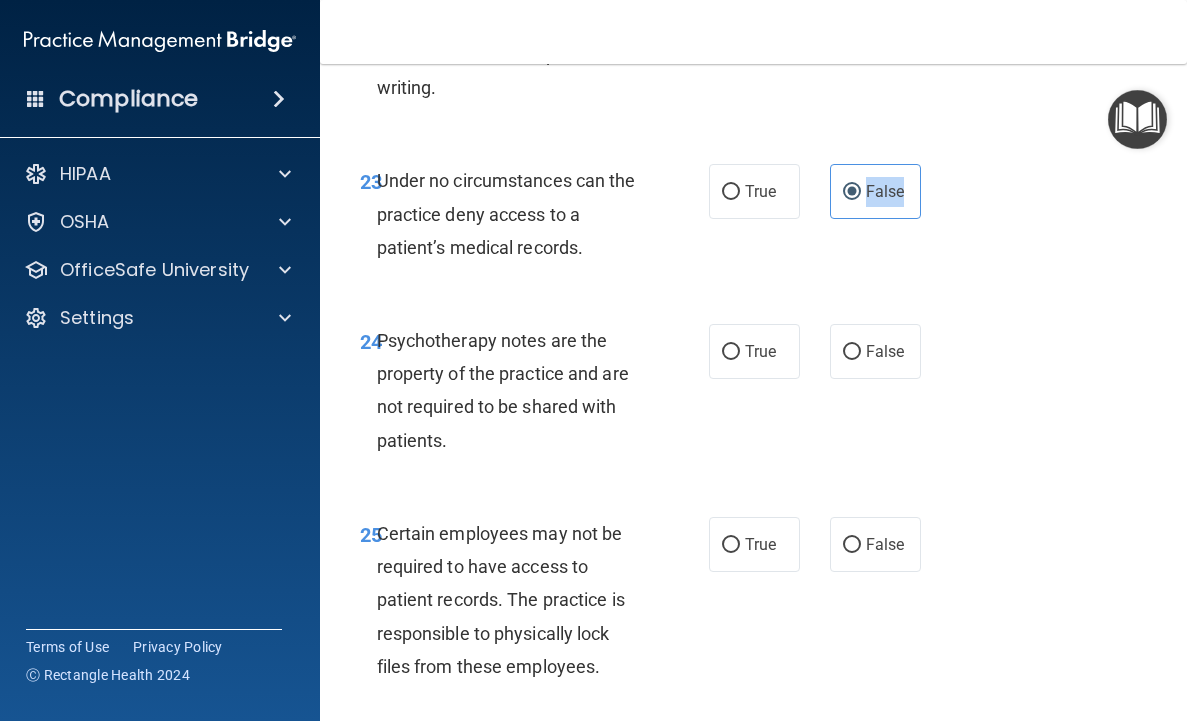 scroll, scrollTop: 5570, scrollLeft: 0, axis: vertical 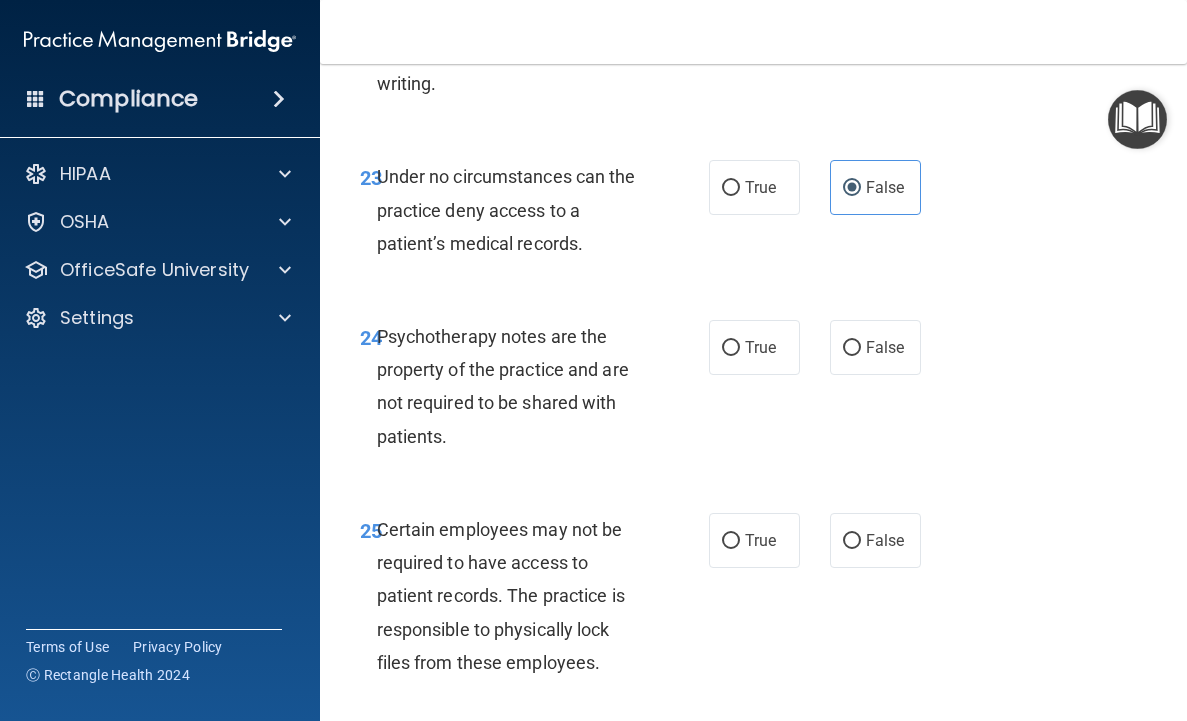 click on "Psychotherapy notes are the property of the practice and are not required to be shared with patients." at bounding box center (503, 386) 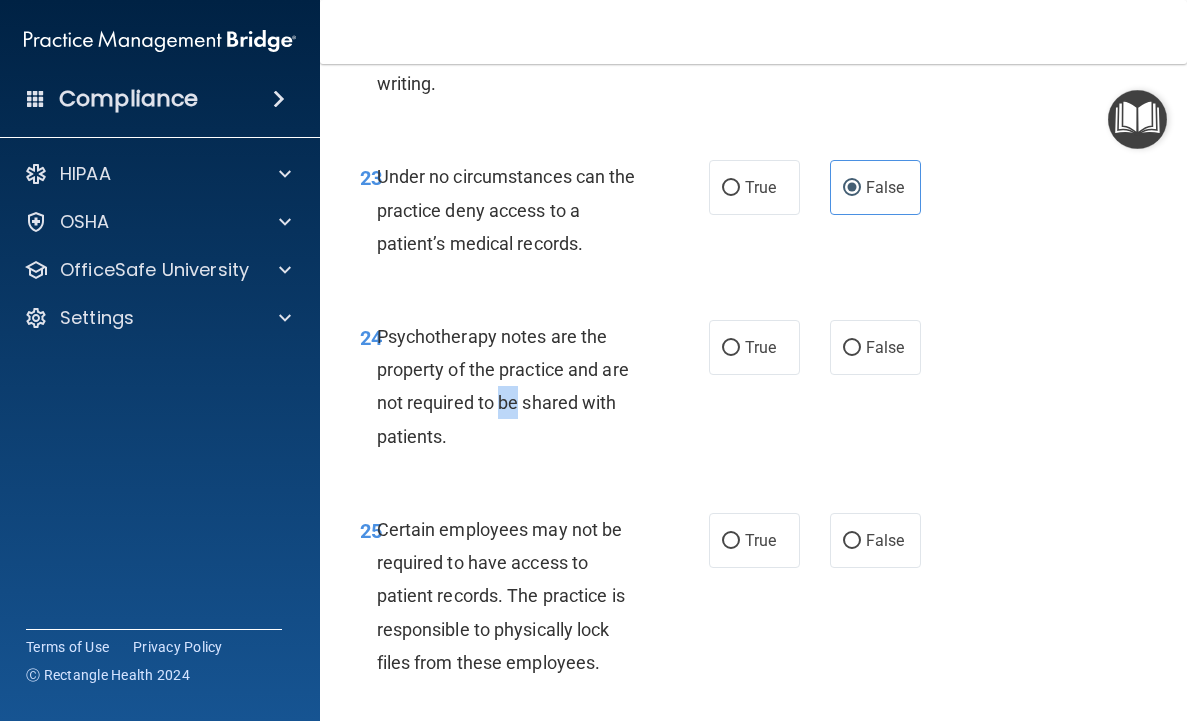click on "Psychotherapy notes are the property of the practice and are not required to be shared with patients." at bounding box center (503, 386) 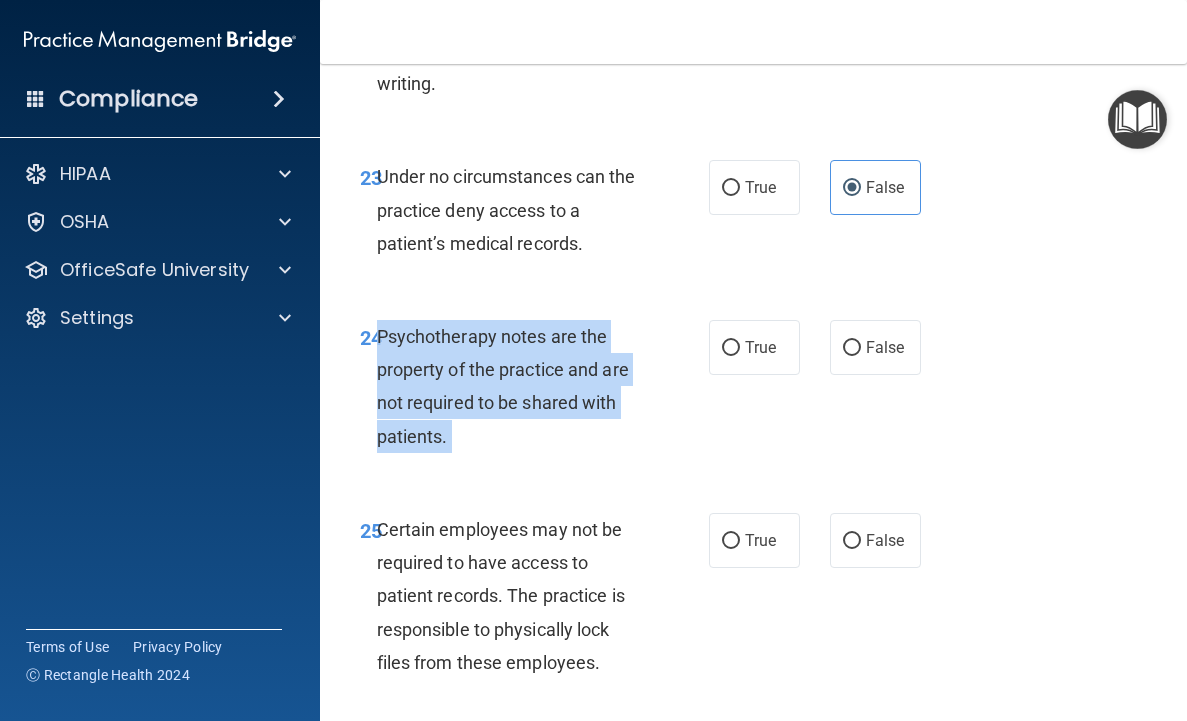 click on "Psychotherapy notes are the property of the practice and are not required to be shared with patients." at bounding box center [503, 386] 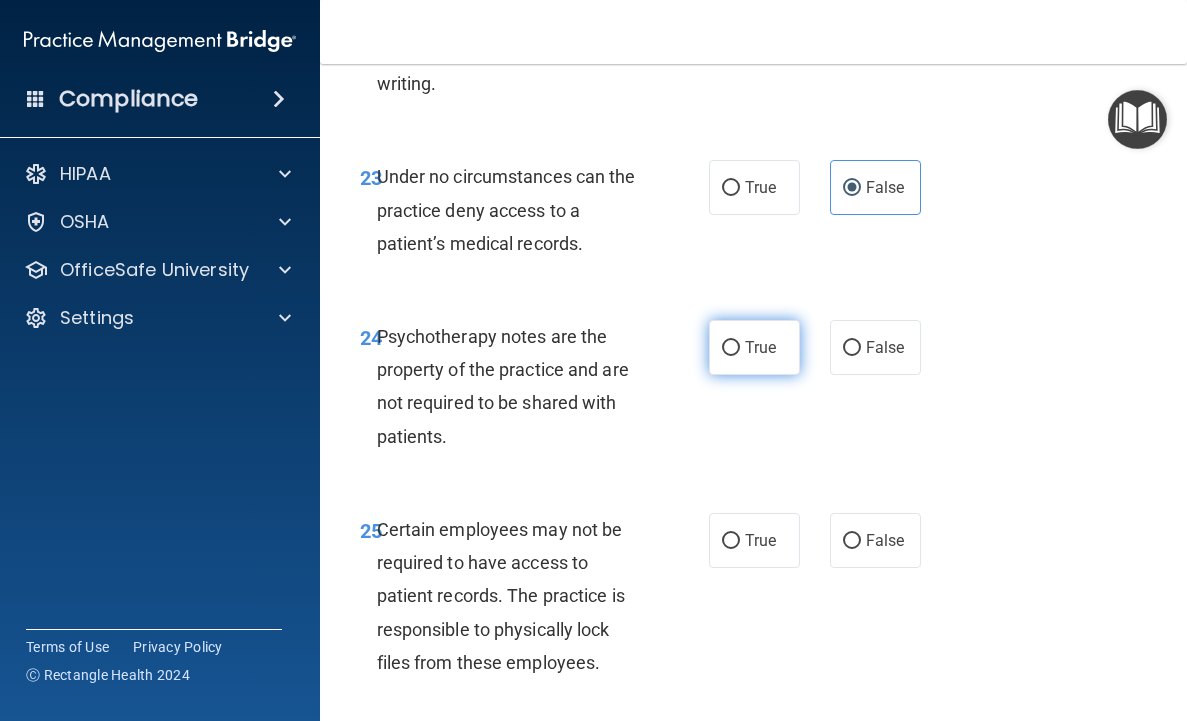 click on "True" at bounding box center (754, 347) 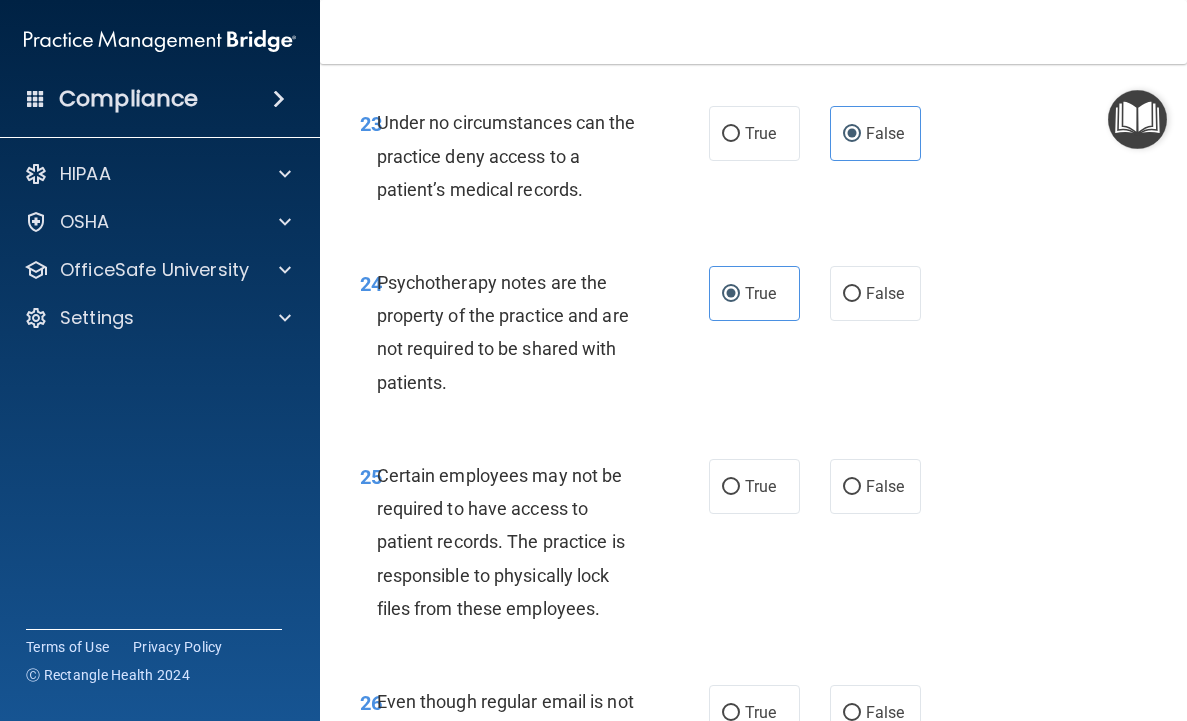 scroll, scrollTop: 5856, scrollLeft: 0, axis: vertical 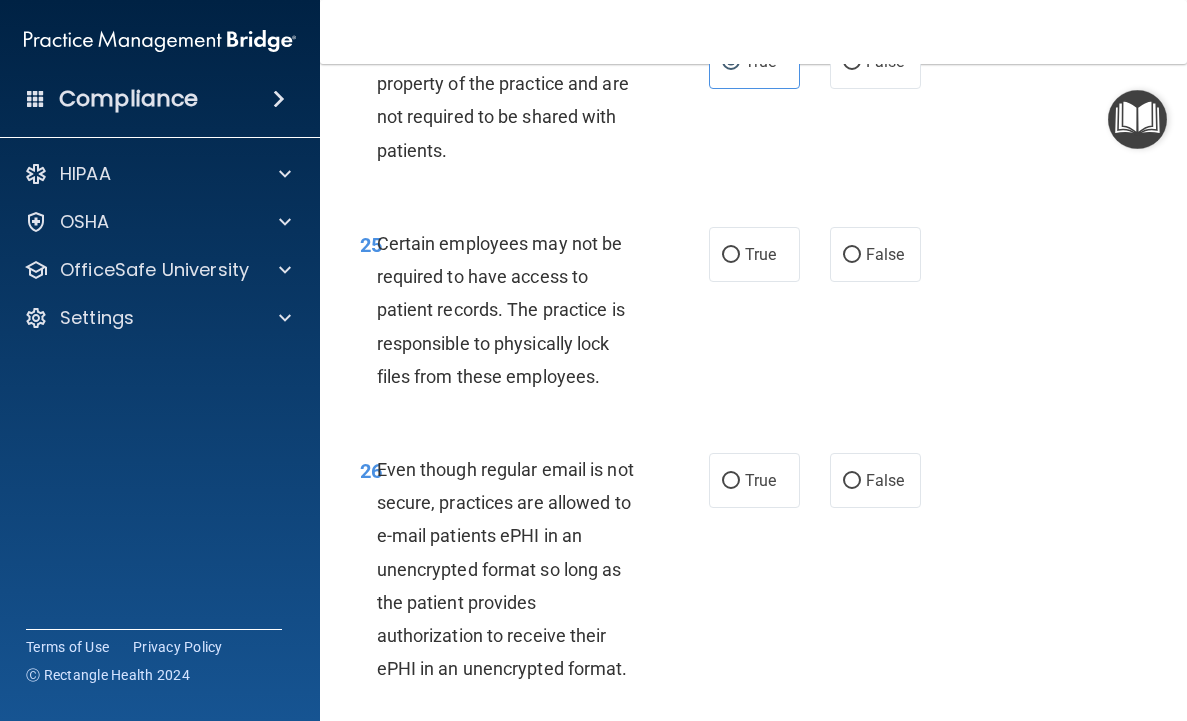 click on "Certain employees may not be required to have access to patient records.  The practice is responsible to physically lock files from these employees." at bounding box center [501, 310] 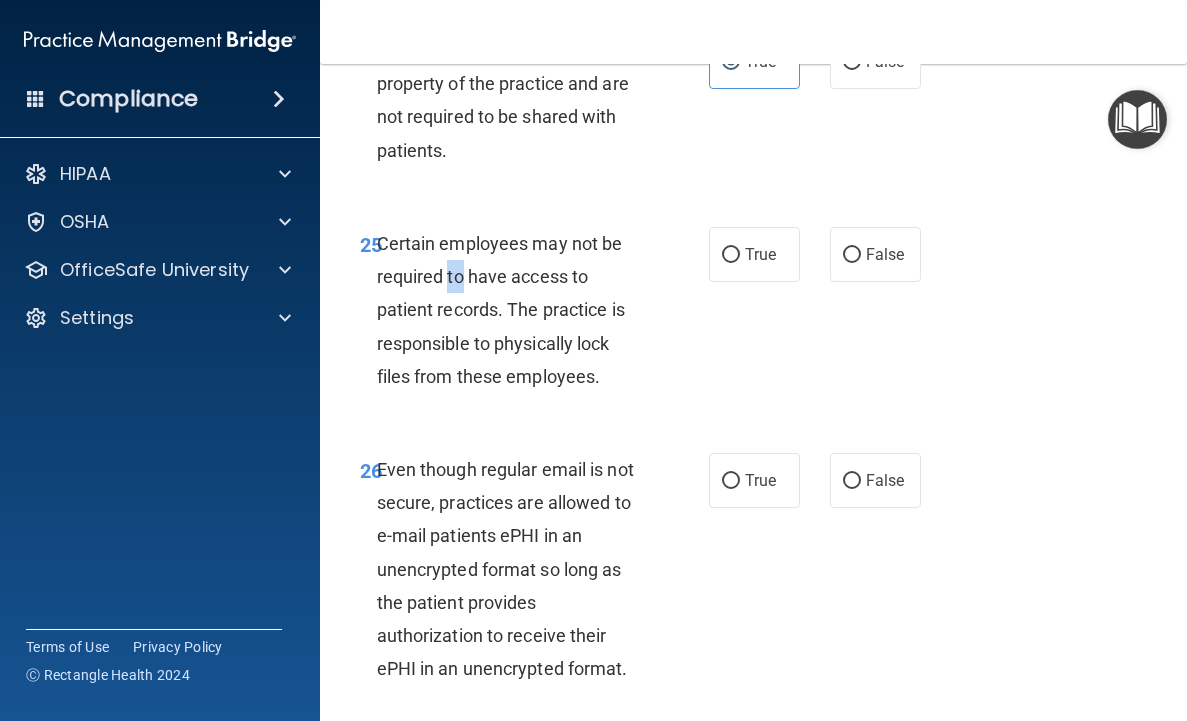 click on "Certain employees may not be required to have access to patient records.  The practice is responsible to physically lock files from these employees." at bounding box center [501, 310] 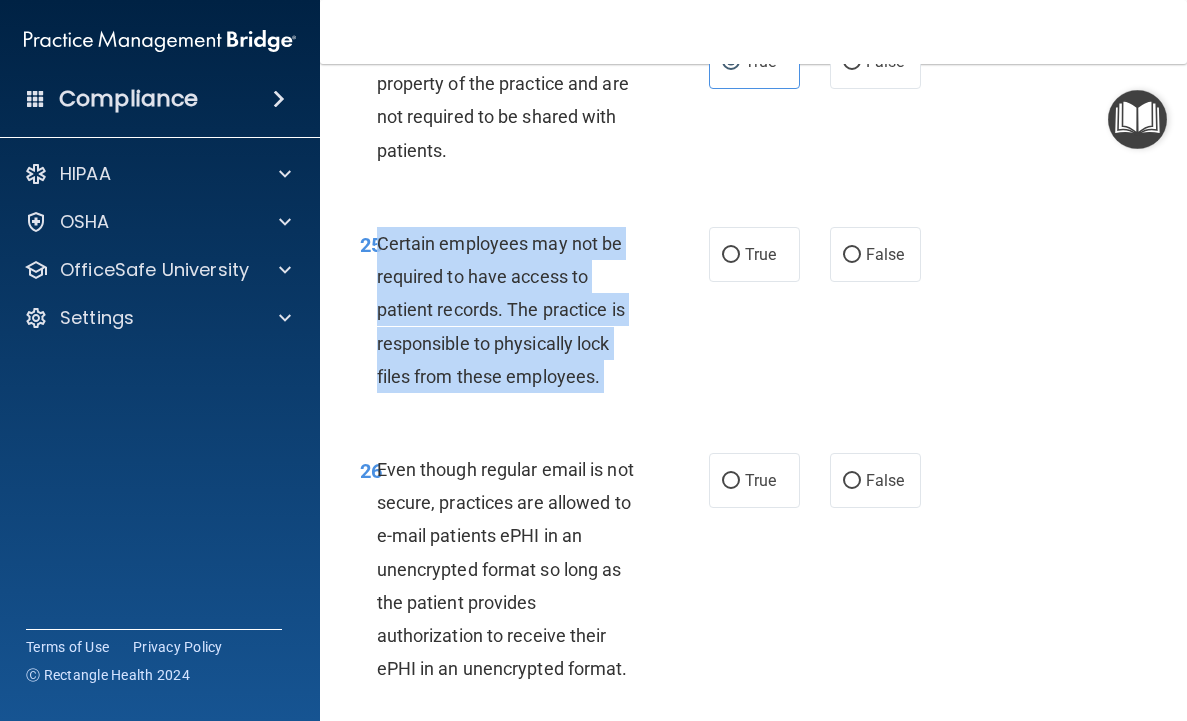 click on "Certain employees may not be required to have access to patient records.  The practice is responsible to physically lock files from these employees." at bounding box center [501, 310] 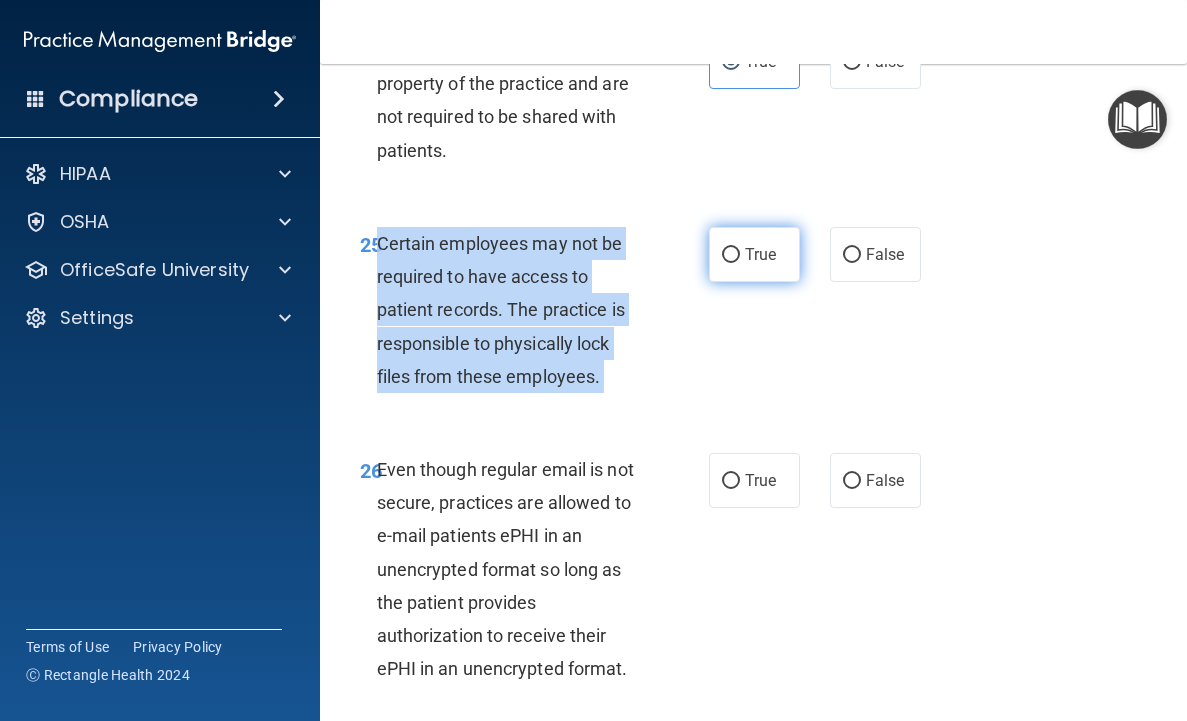 click on "True" at bounding box center (760, 254) 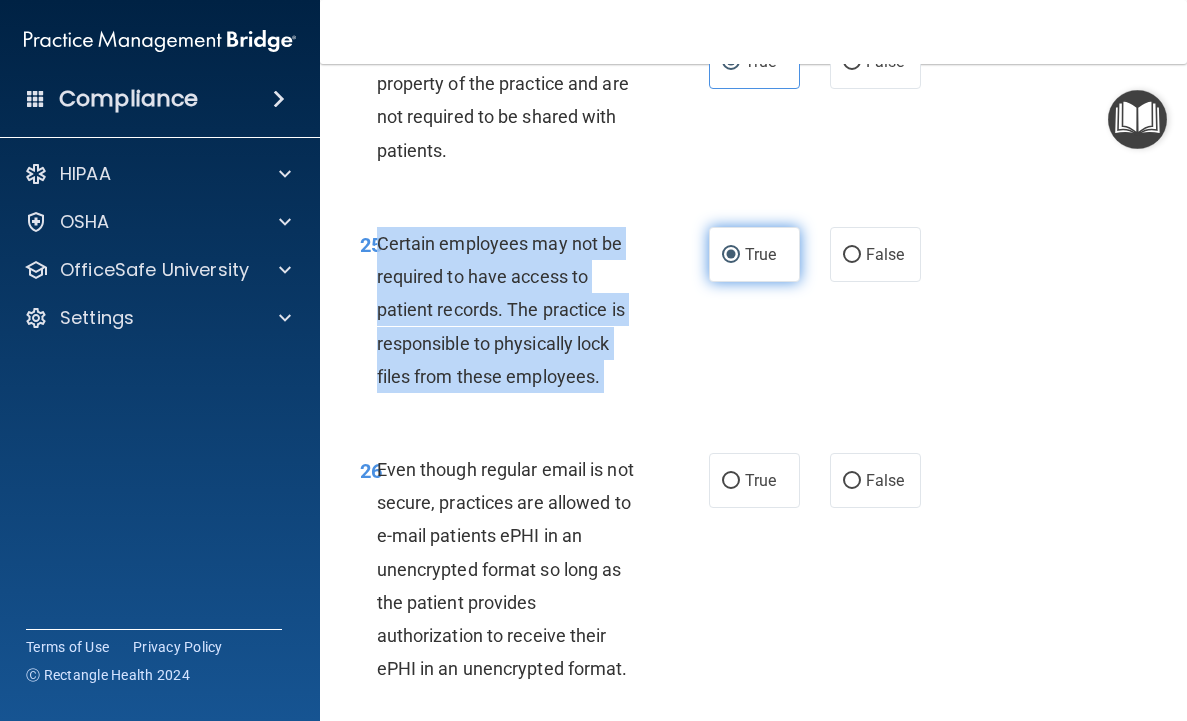 click on "True" at bounding box center (760, 254) 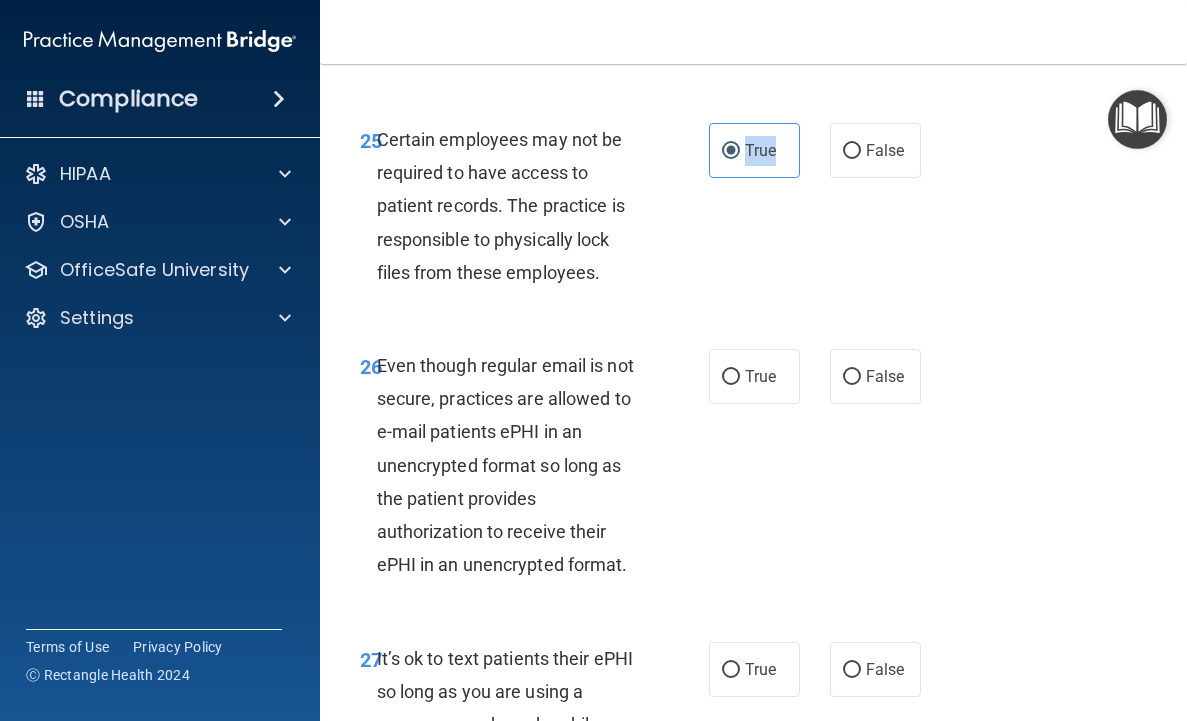scroll, scrollTop: 5977, scrollLeft: 0, axis: vertical 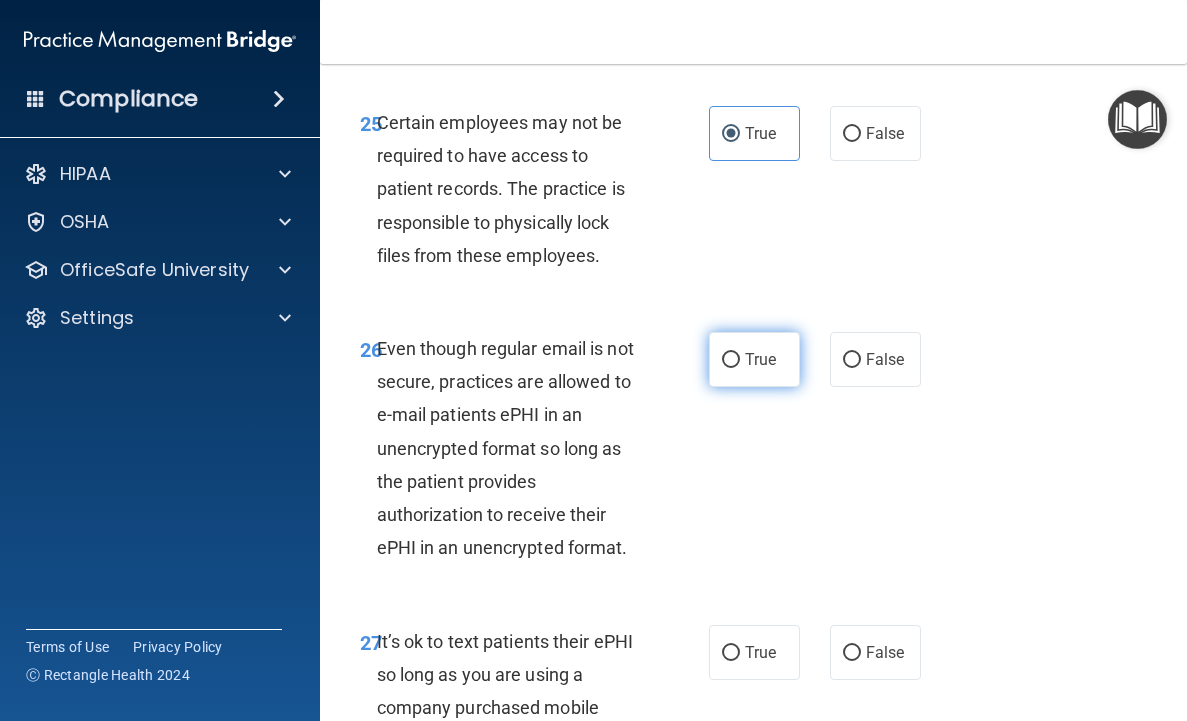 click on "True" at bounding box center (754, 359) 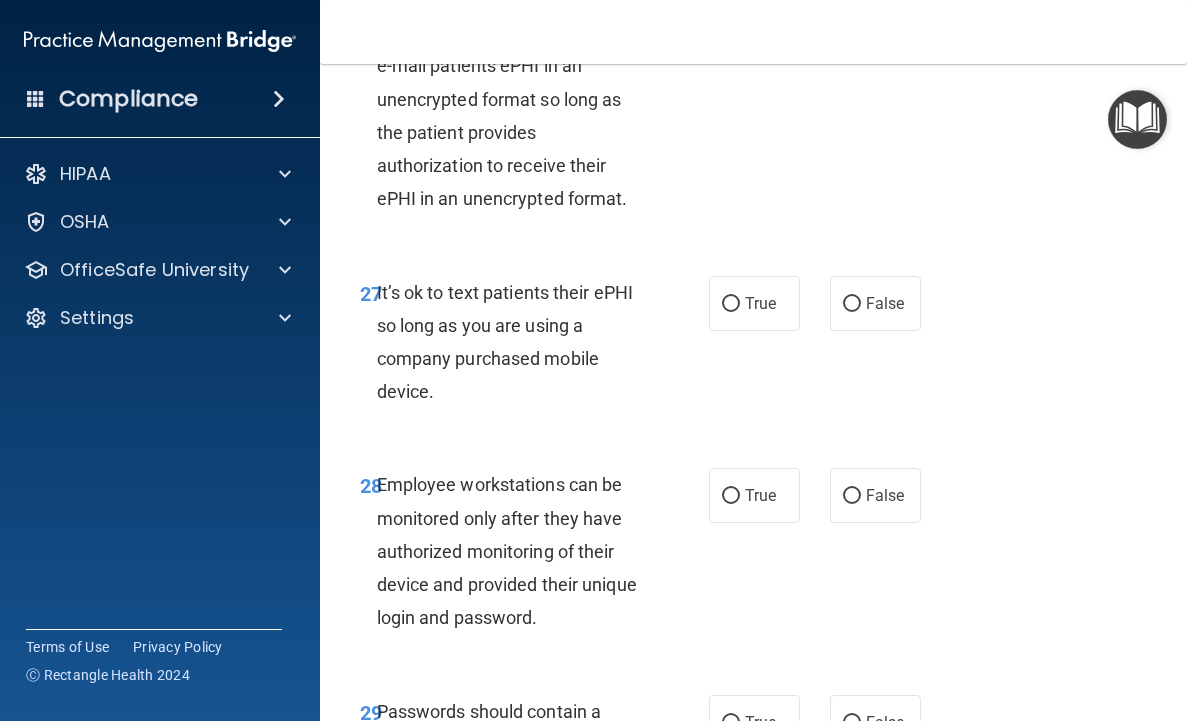 scroll, scrollTop: 6336, scrollLeft: 0, axis: vertical 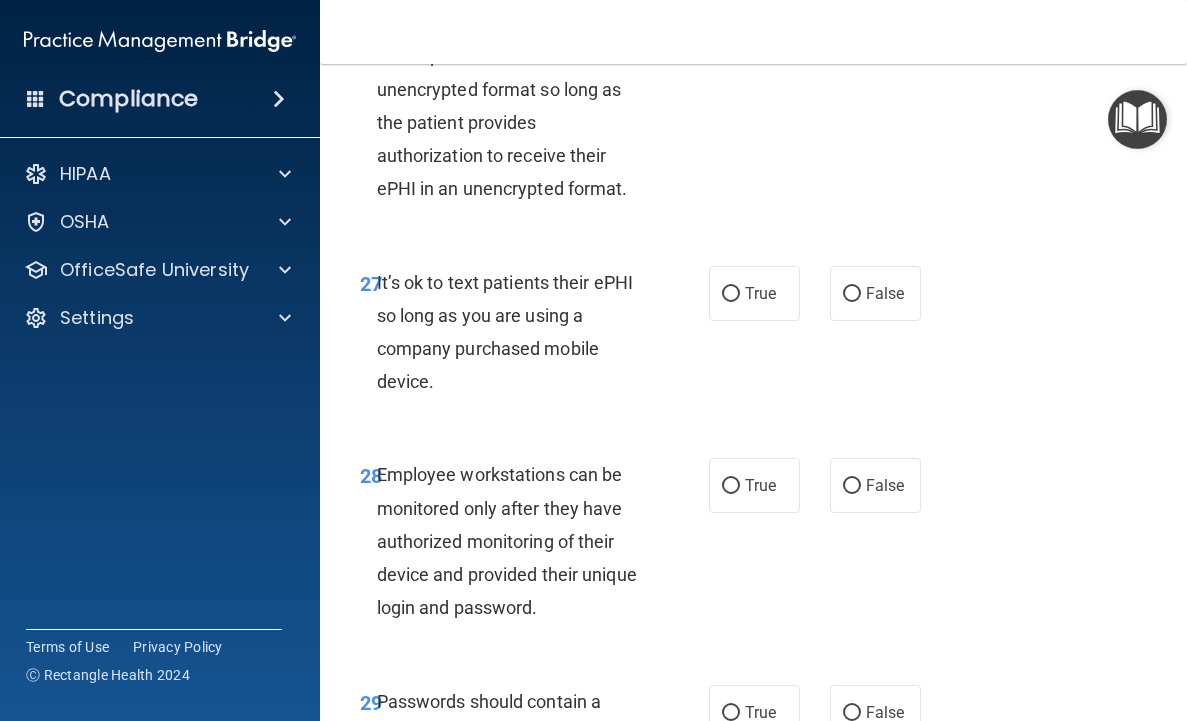 click on "It’s ok to text patients their ePHI so long as you are using a company purchased mobile device." at bounding box center (505, 332) 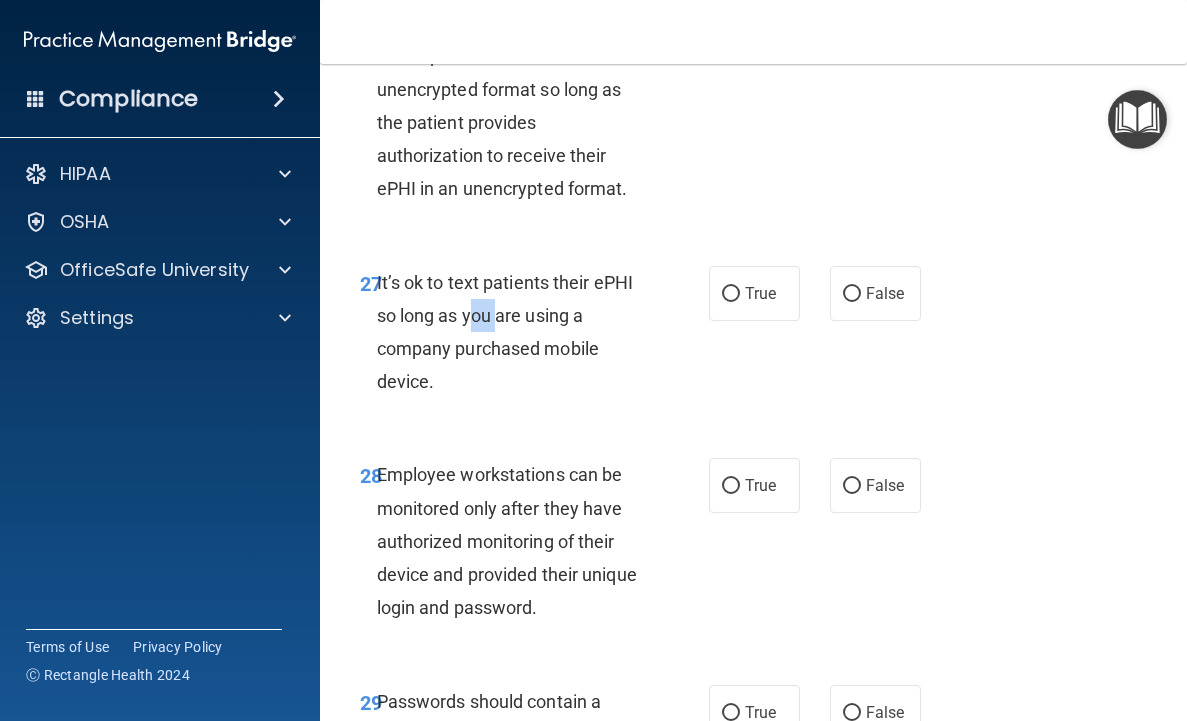 click on "It’s ok to text patients their ePHI so long as you are using a company purchased mobile device." at bounding box center (505, 332) 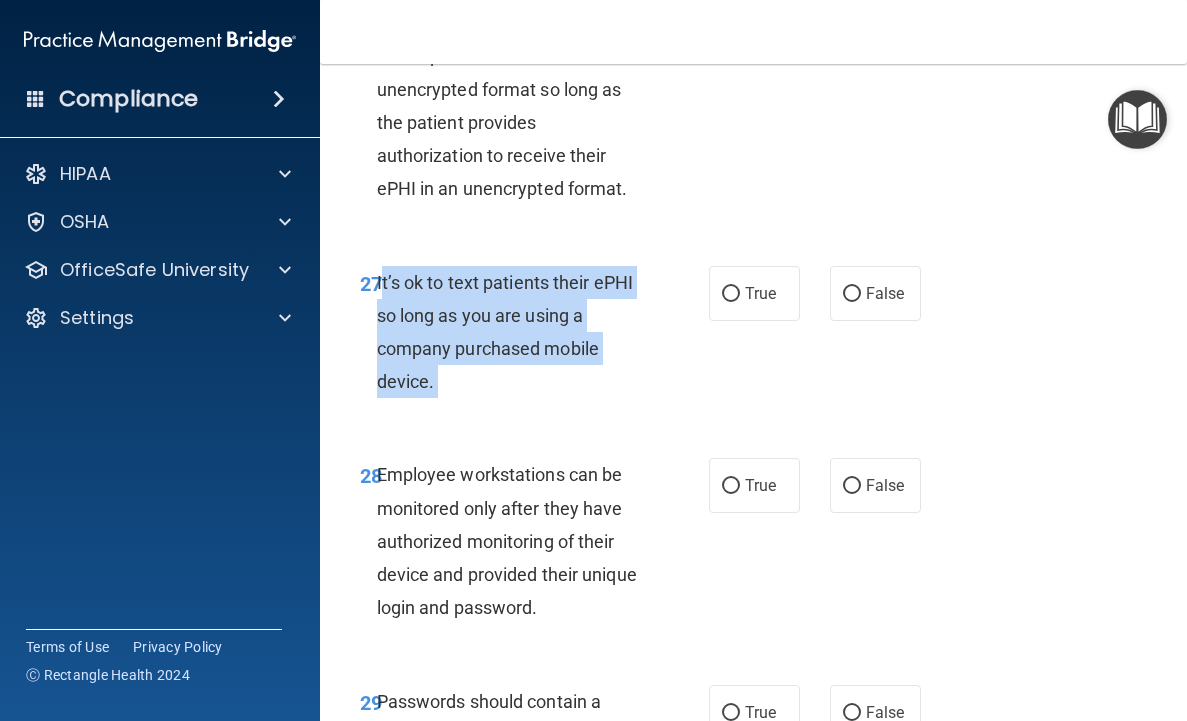 click on "It’s ok to text patients their ePHI so long as you are using a company purchased mobile device." at bounding box center (505, 332) 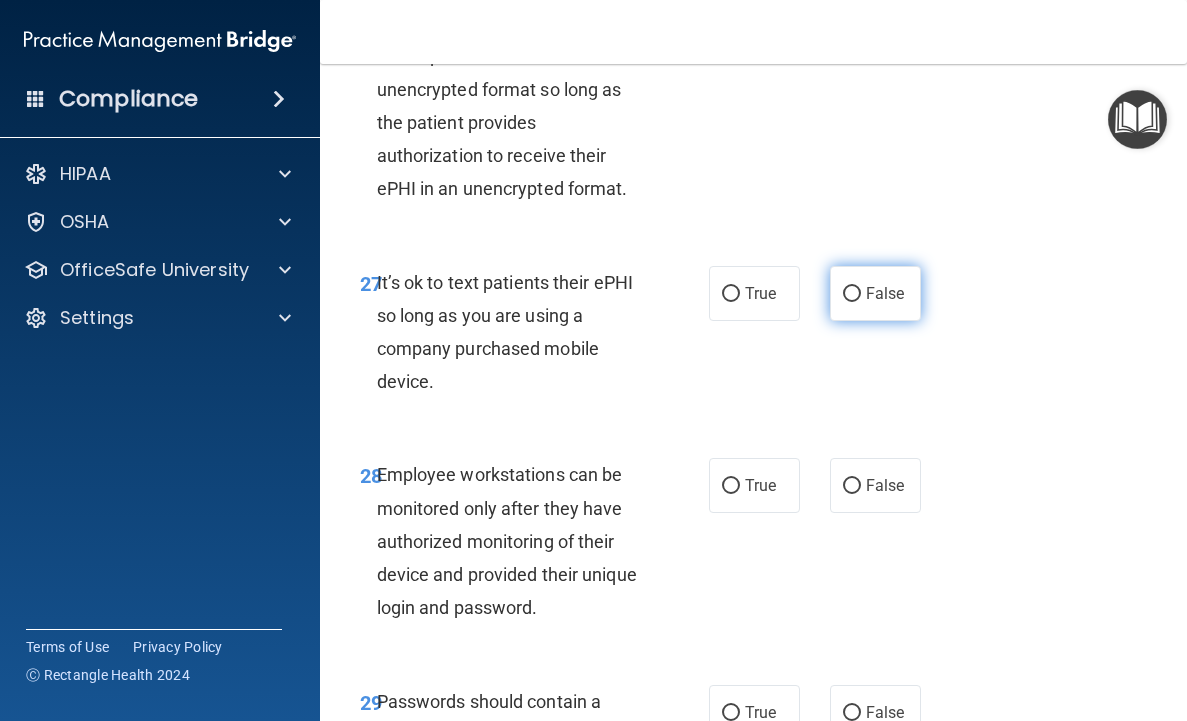 click on "False" at bounding box center (885, 293) 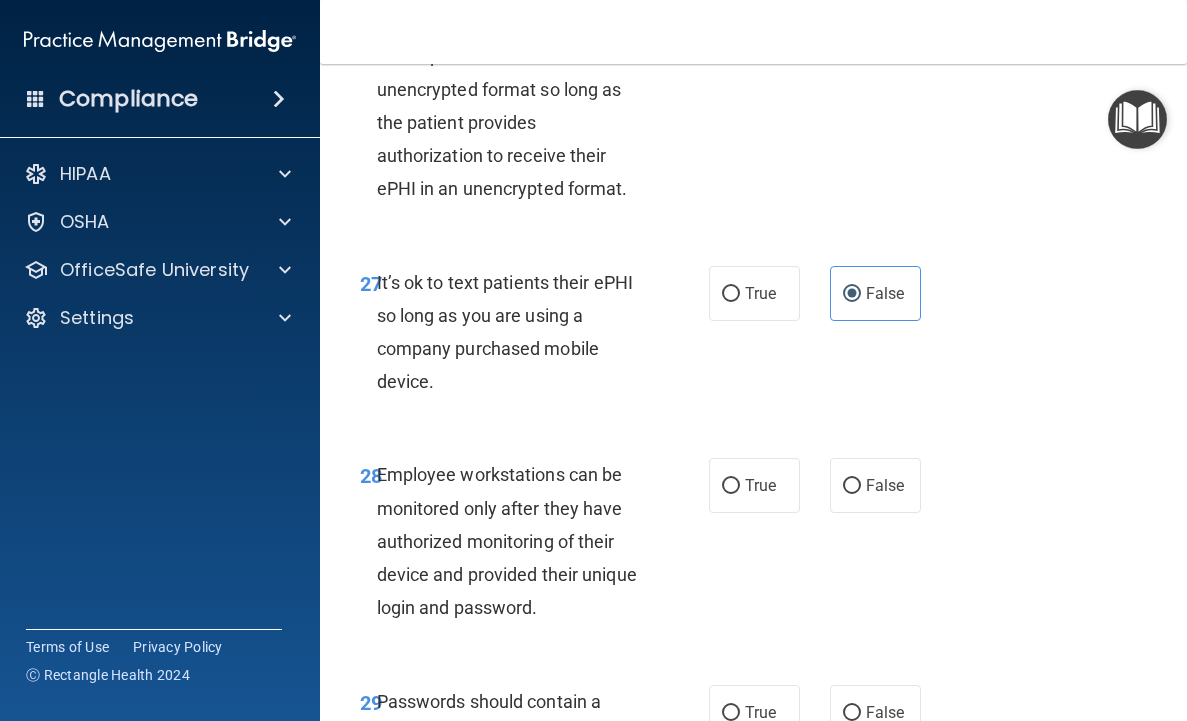 click on "Employee workstations can be monitored only after they have authorized monitoring of their device and provided their unique login and password." at bounding box center [507, 541] 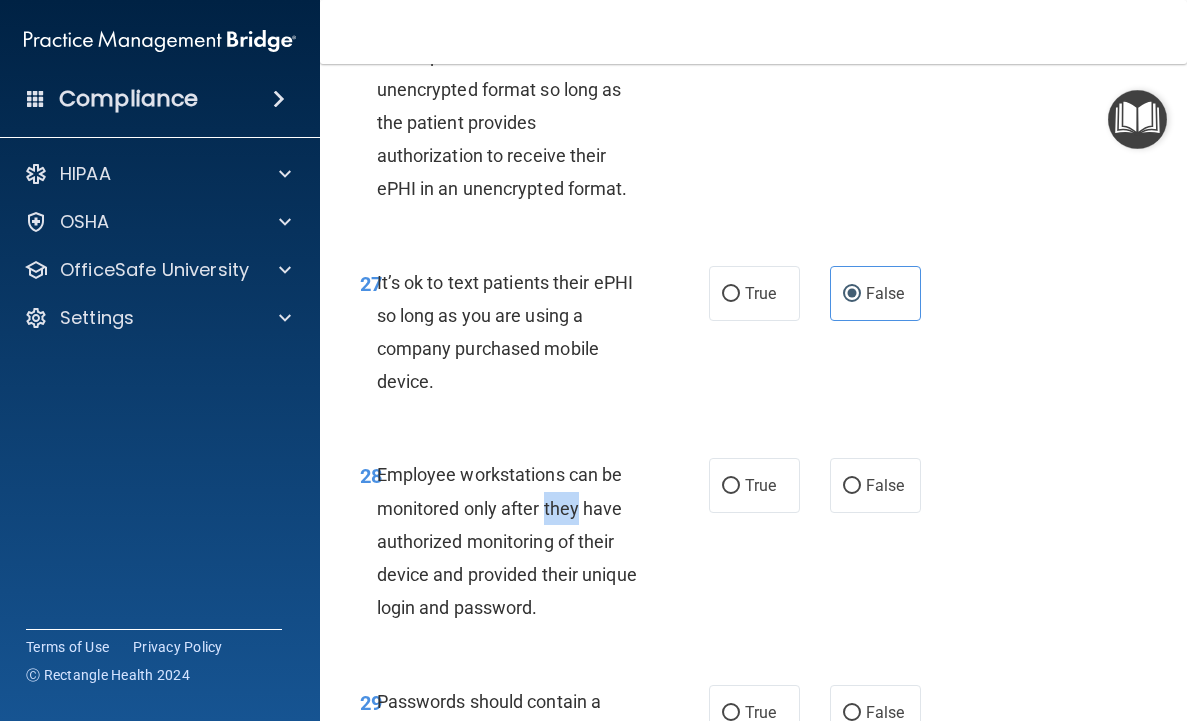 click on "Employee workstations can be monitored only after they have authorized monitoring of their device and provided their unique login and password." at bounding box center (507, 541) 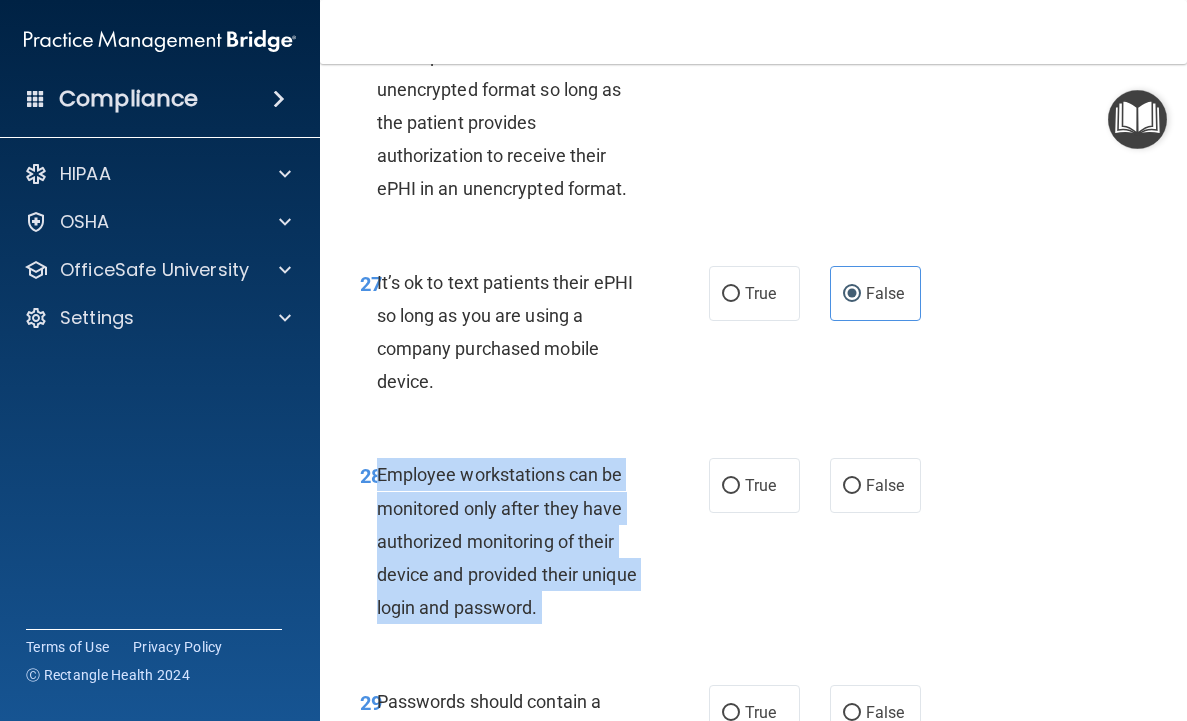 click on "Employee workstations can be monitored only after they have authorized monitoring of their device and provided their unique login and password." at bounding box center (507, 541) 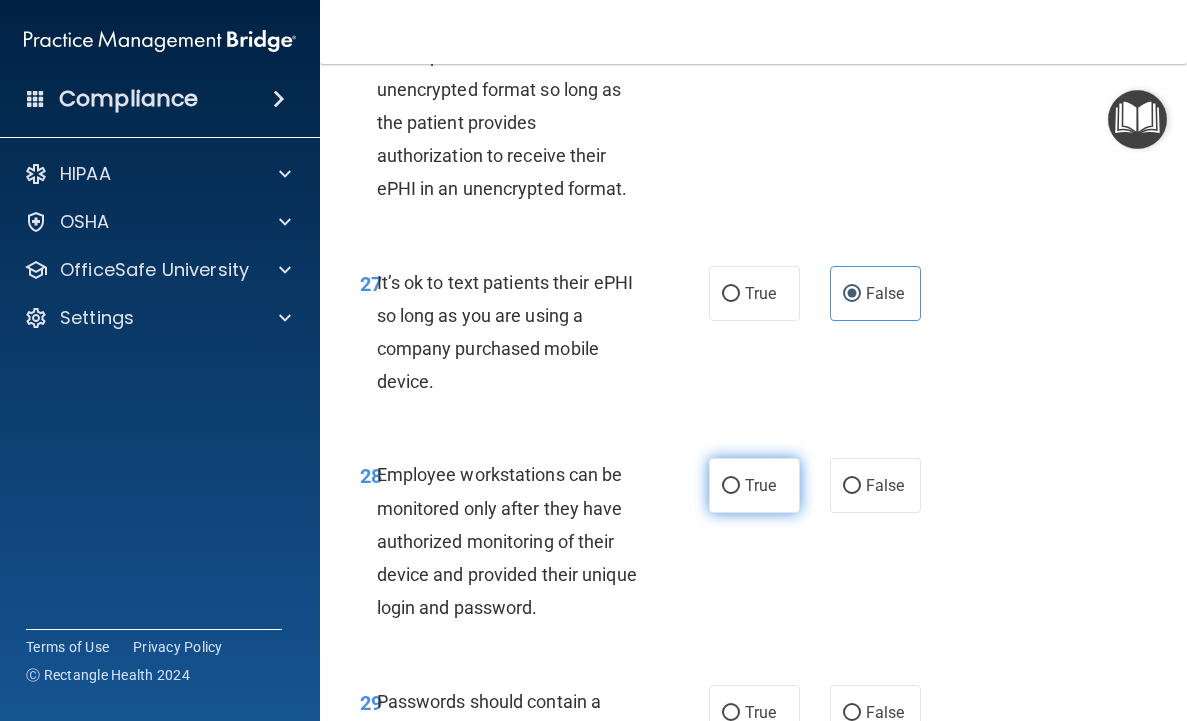 click on "True" at bounding box center [760, 485] 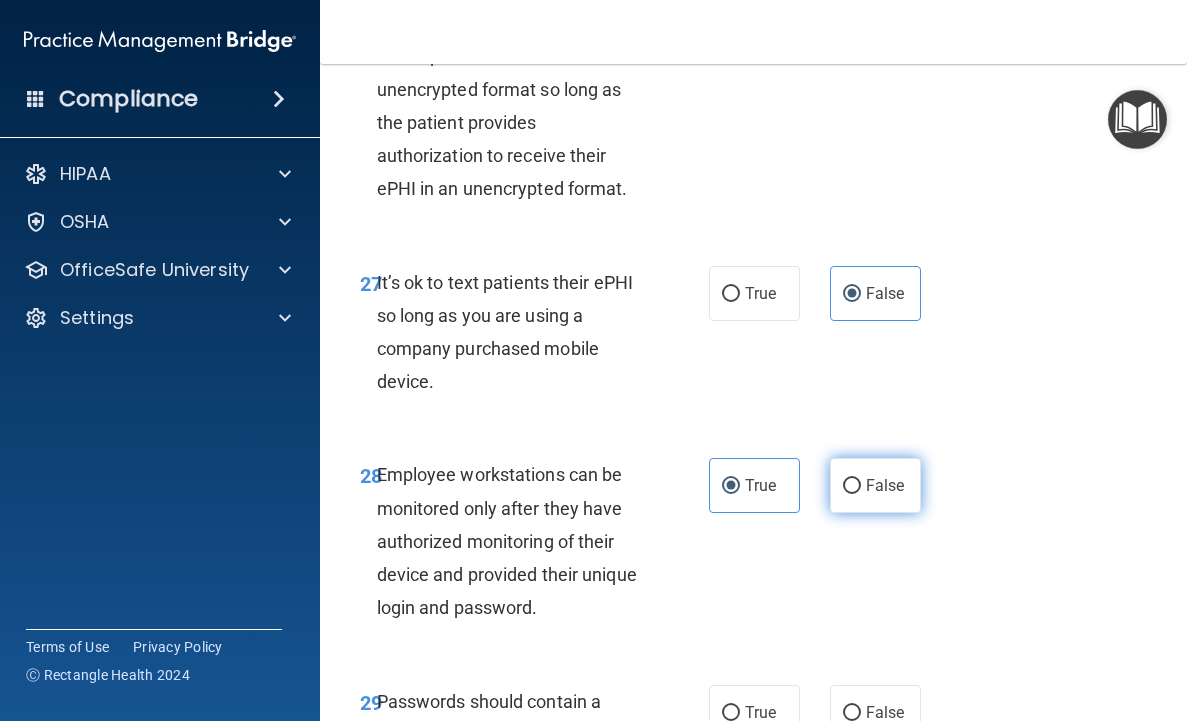 click on "False" at bounding box center [885, 485] 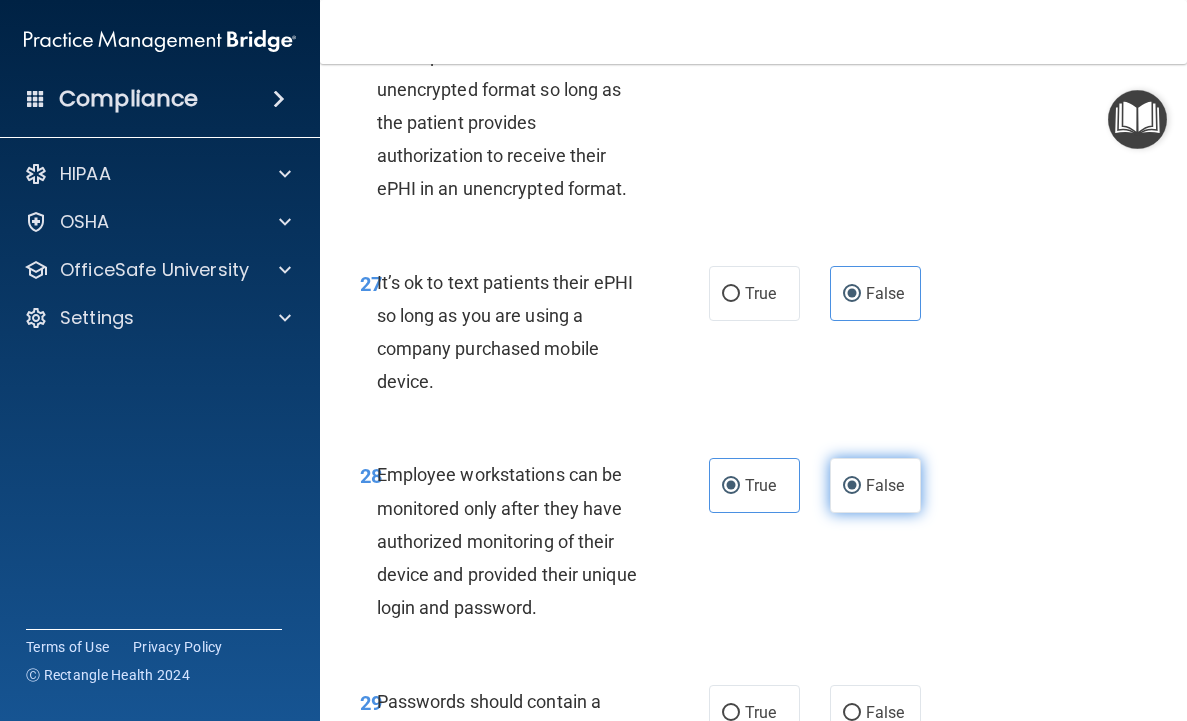 radio on "false" 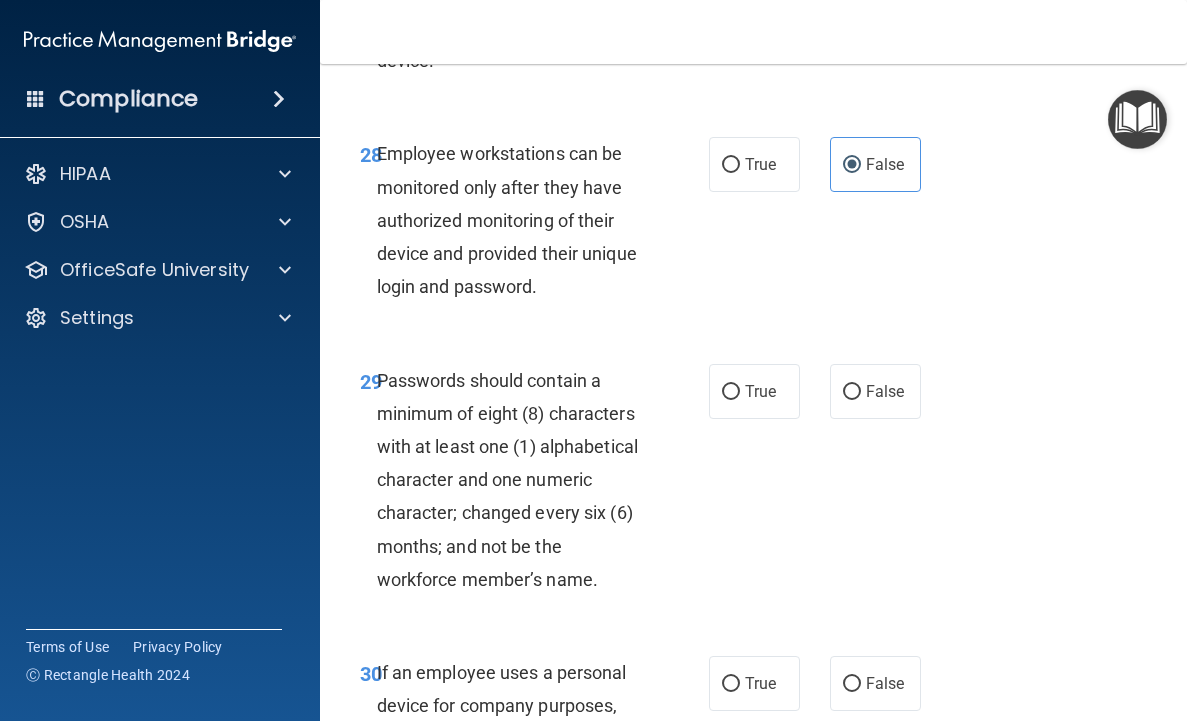 scroll, scrollTop: 6870, scrollLeft: 0, axis: vertical 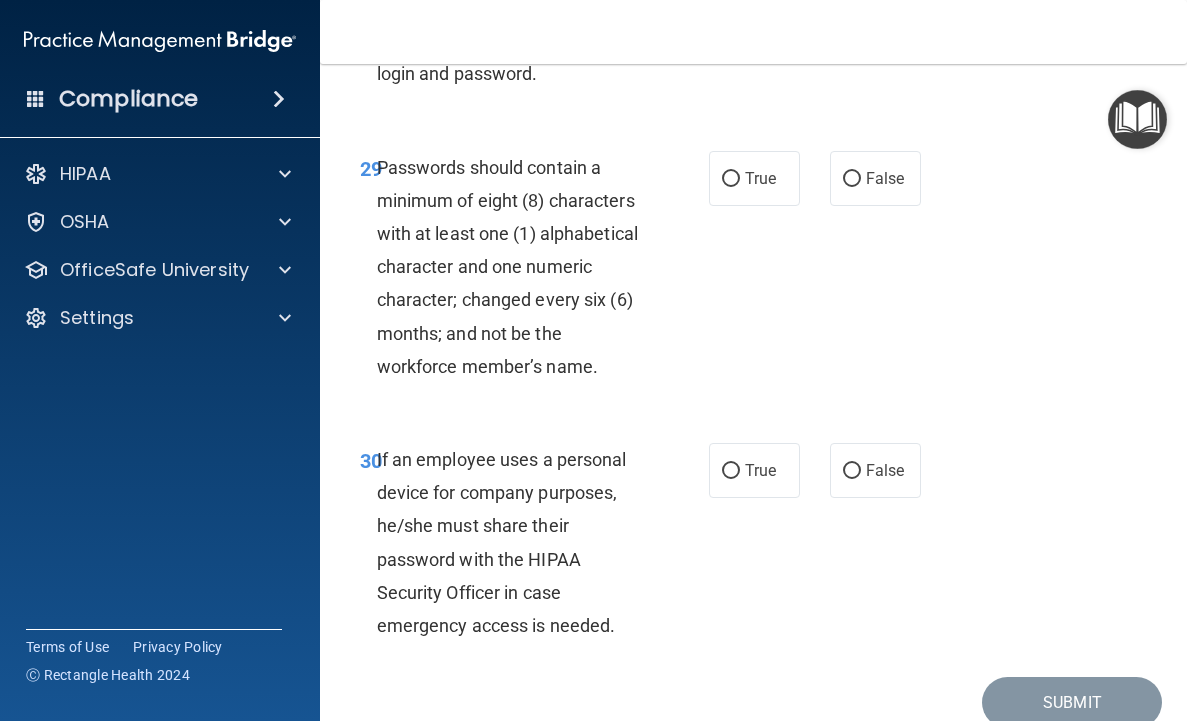click on "Passwords should contain a minimum of eight (8) characters with at least one (1) alphabetical character and one numeric character; changed every six (6) months; and not be the workforce member’s name." at bounding box center (507, 267) 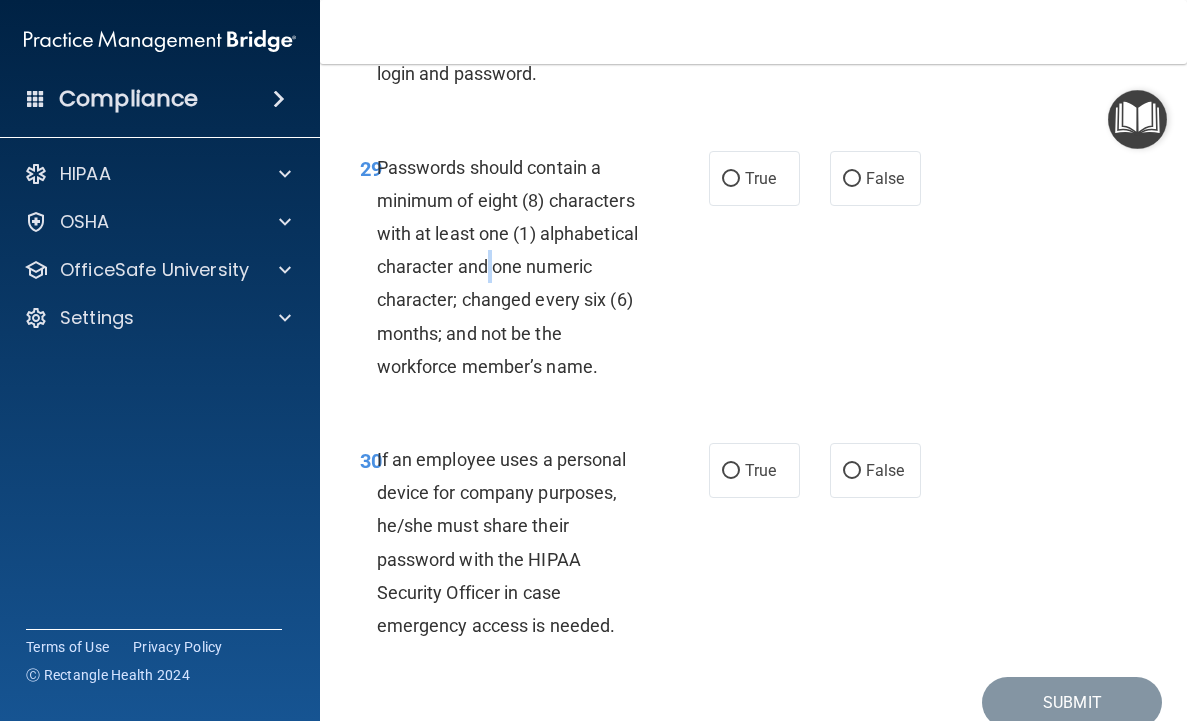 click on "Passwords should contain a minimum of eight (8) characters with at least one (1) alphabetical character and one numeric character; changed every six (6) months; and not be the workforce member’s name." at bounding box center [507, 267] 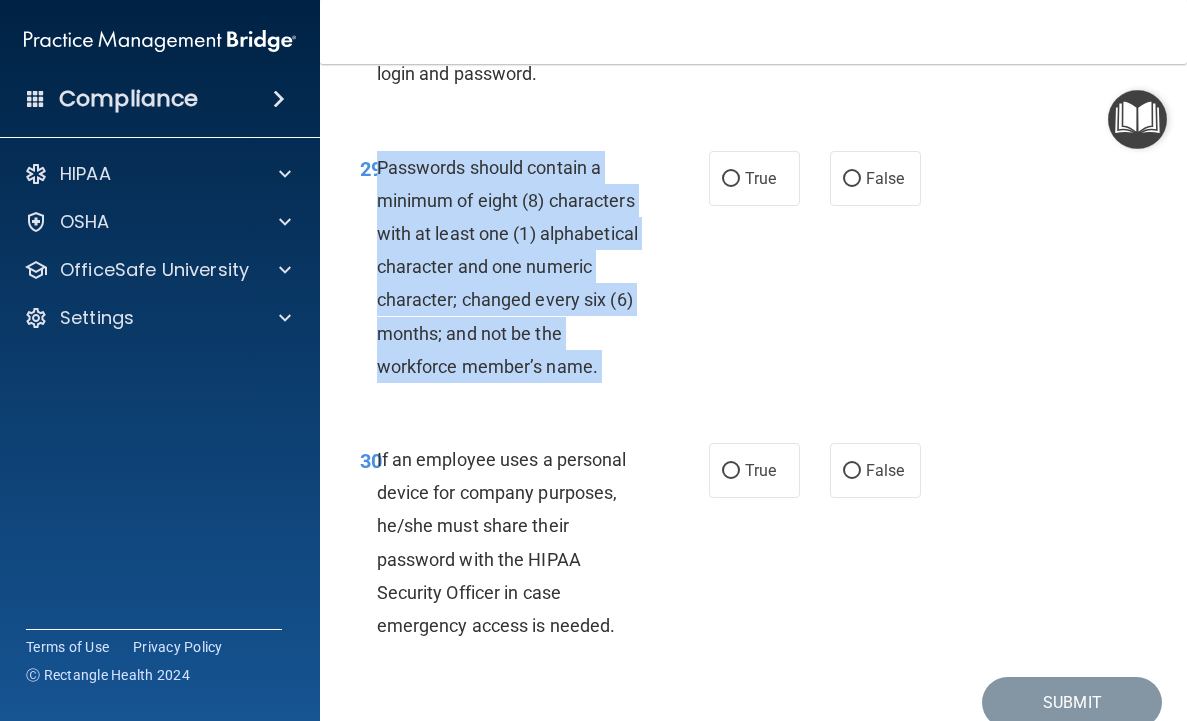 click on "Passwords should contain a minimum of eight (8) characters with at least one (1) alphabetical character and one numeric character; changed every six (6) months; and not be the workforce member’s name." at bounding box center [507, 267] 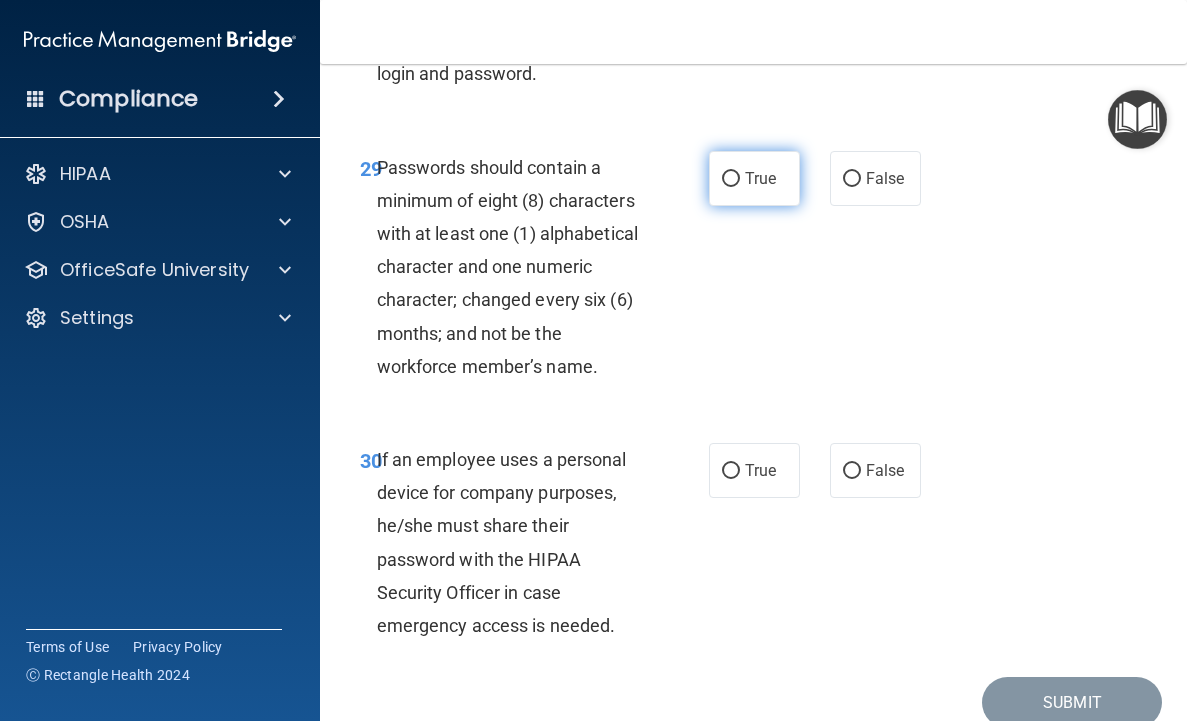 click on "True" at bounding box center [754, 178] 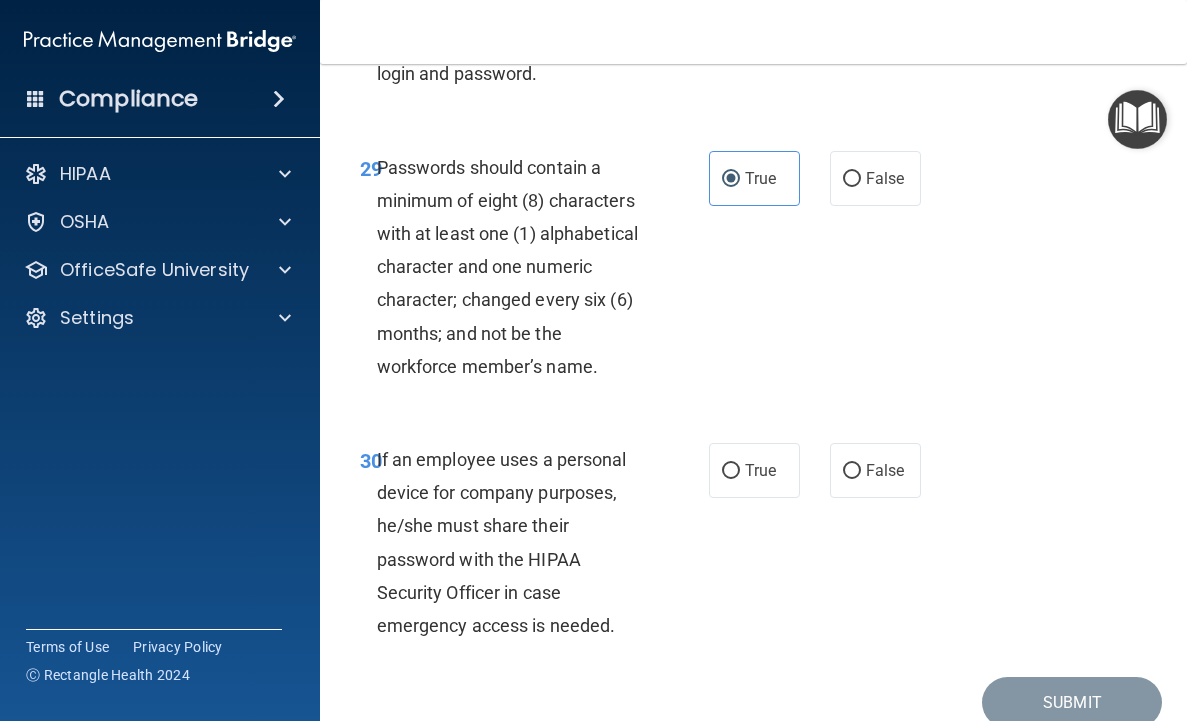 click on "If an employee uses a personal device for company purposes, he/she must share their password with the HIPAA Security Officer in case emergency access is needed." at bounding box center (502, 542) 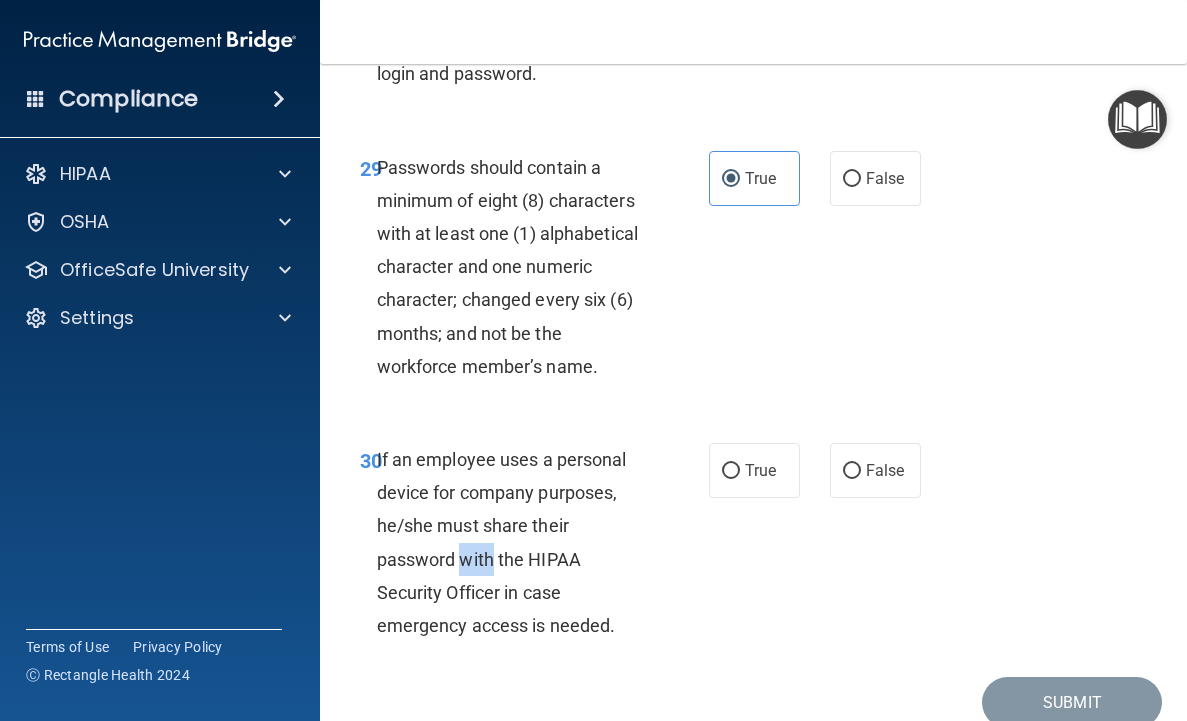 click on "If an employee uses a personal device for company purposes, he/she must share their password with the HIPAA Security Officer in case emergency access is needed." at bounding box center [502, 542] 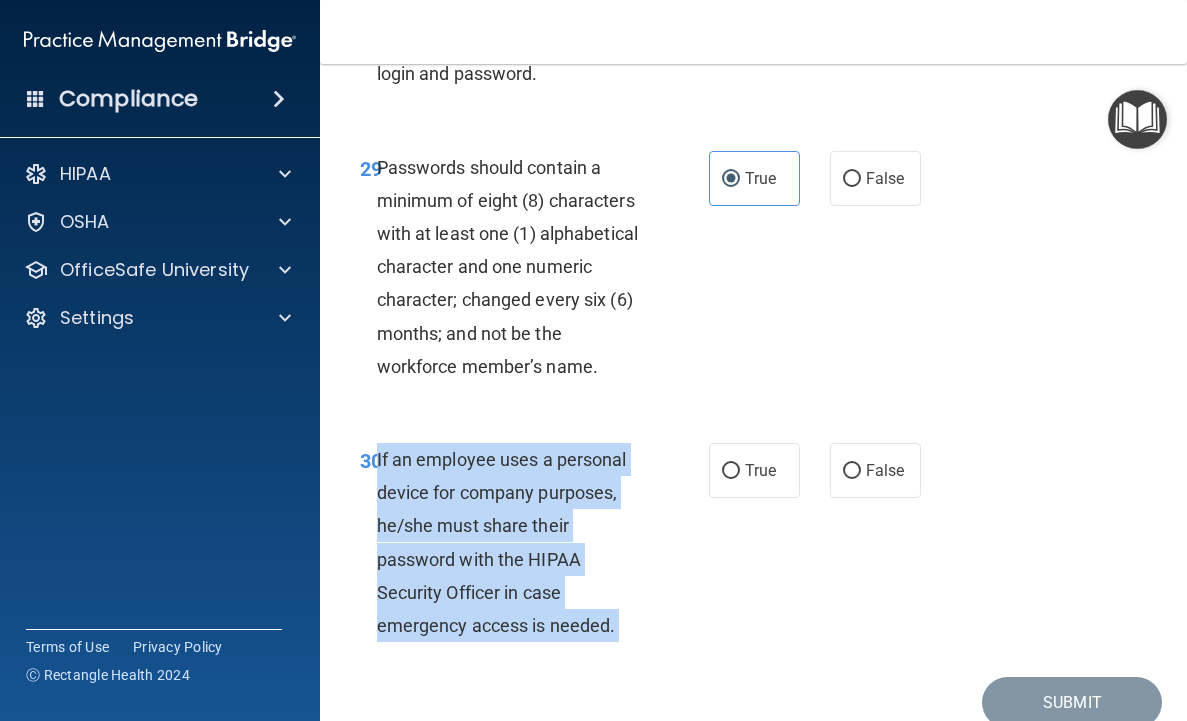 click on "If an employee uses a personal device for company purposes, he/she must share their password with the HIPAA Security Officer in case emergency access is needed." at bounding box center (502, 542) 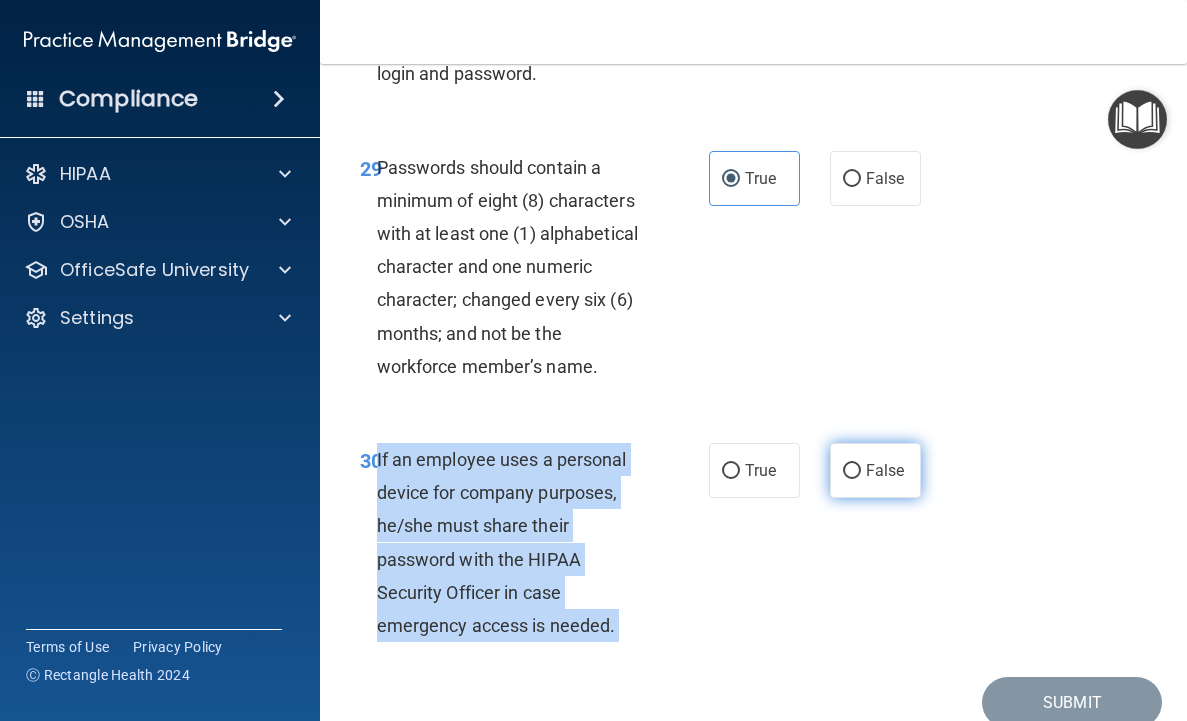 click on "False" at bounding box center [885, 470] 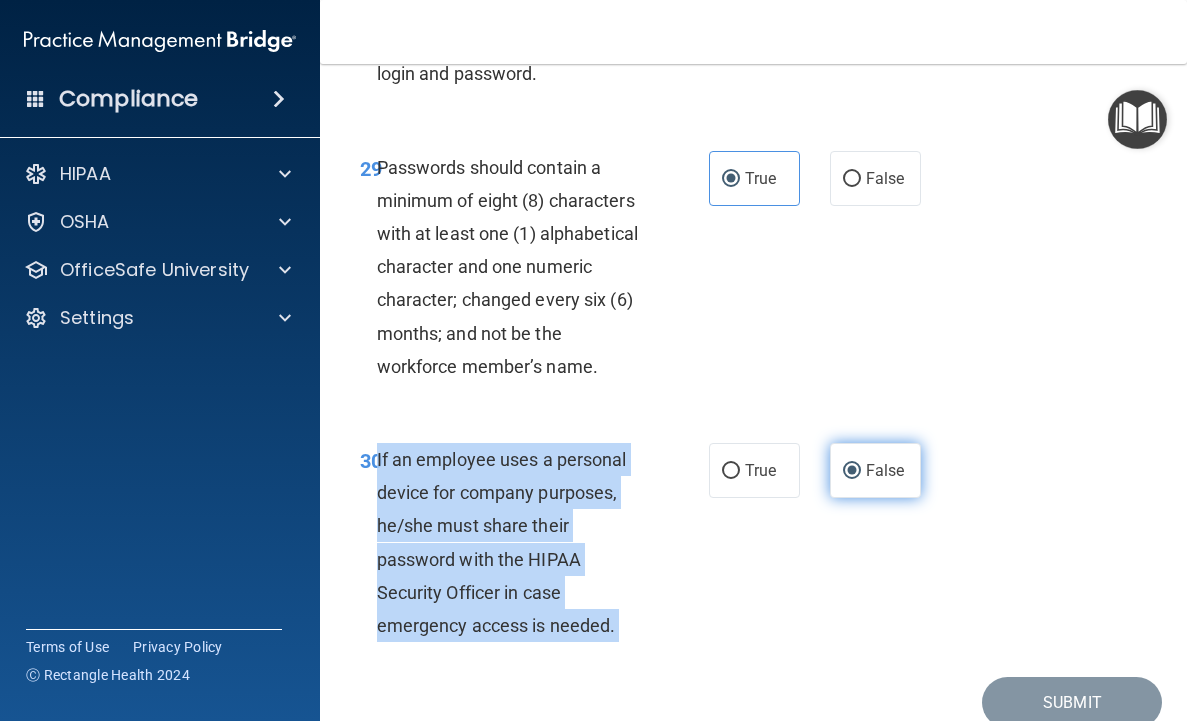 click on "False" at bounding box center [885, 470] 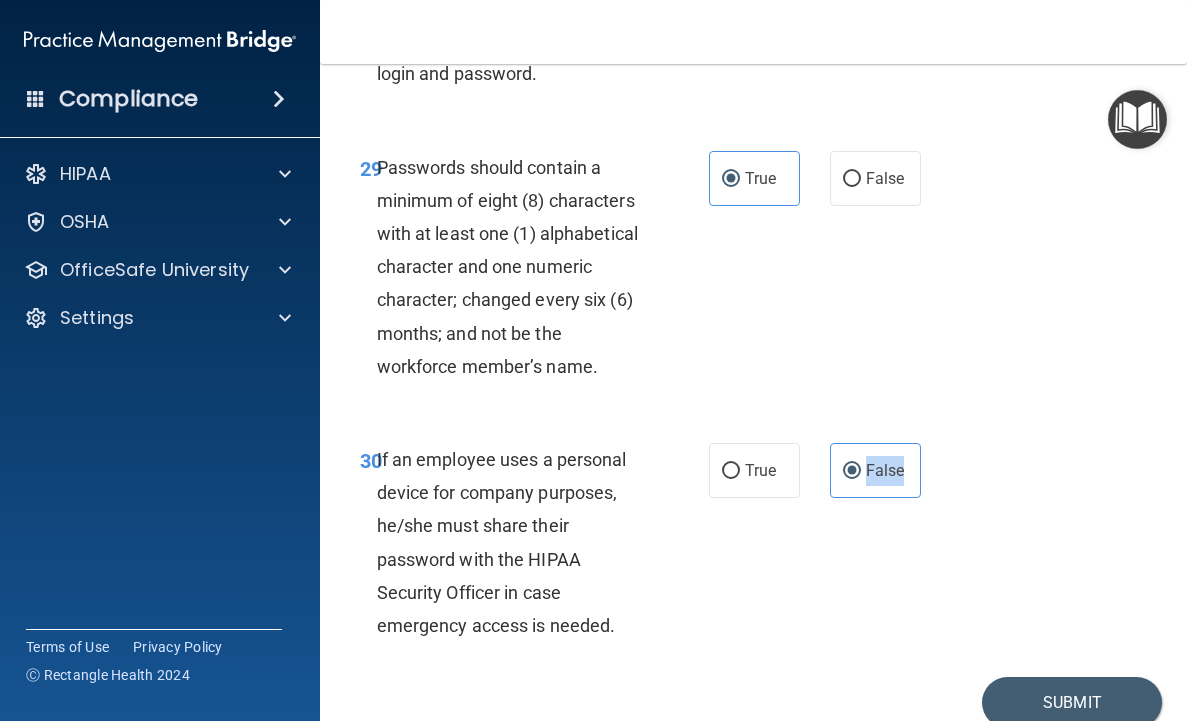 scroll, scrollTop: 6874, scrollLeft: 0, axis: vertical 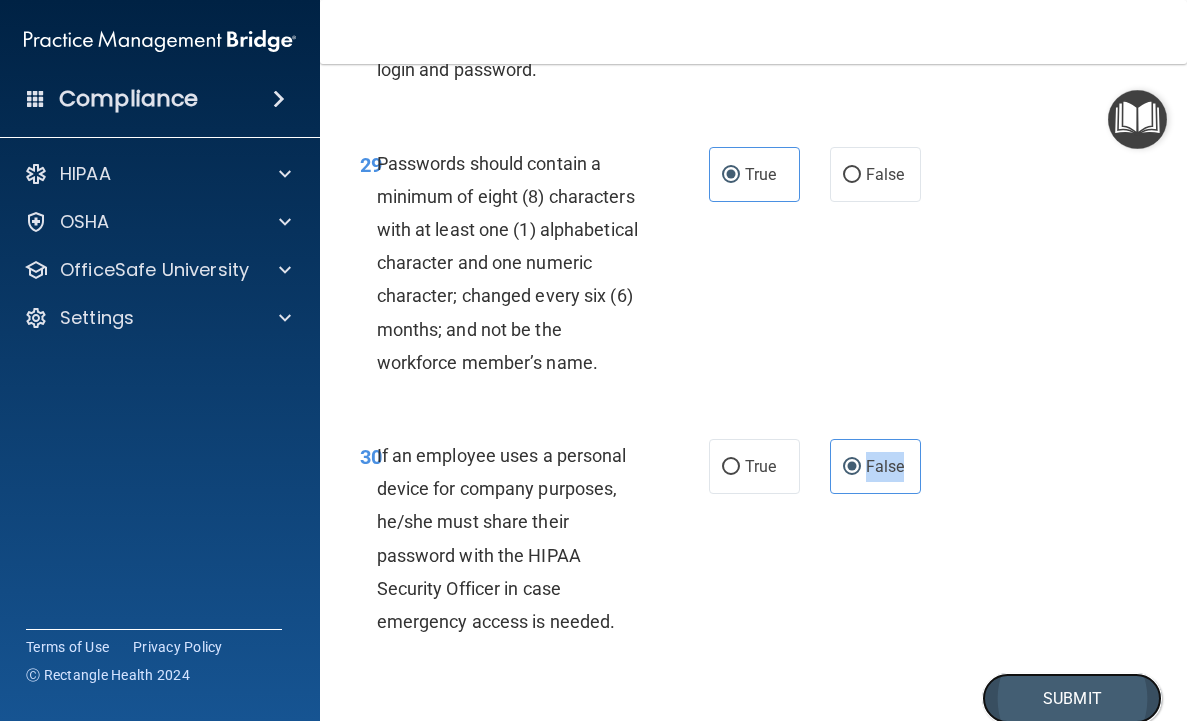 click on "Submit" at bounding box center (1072, 698) 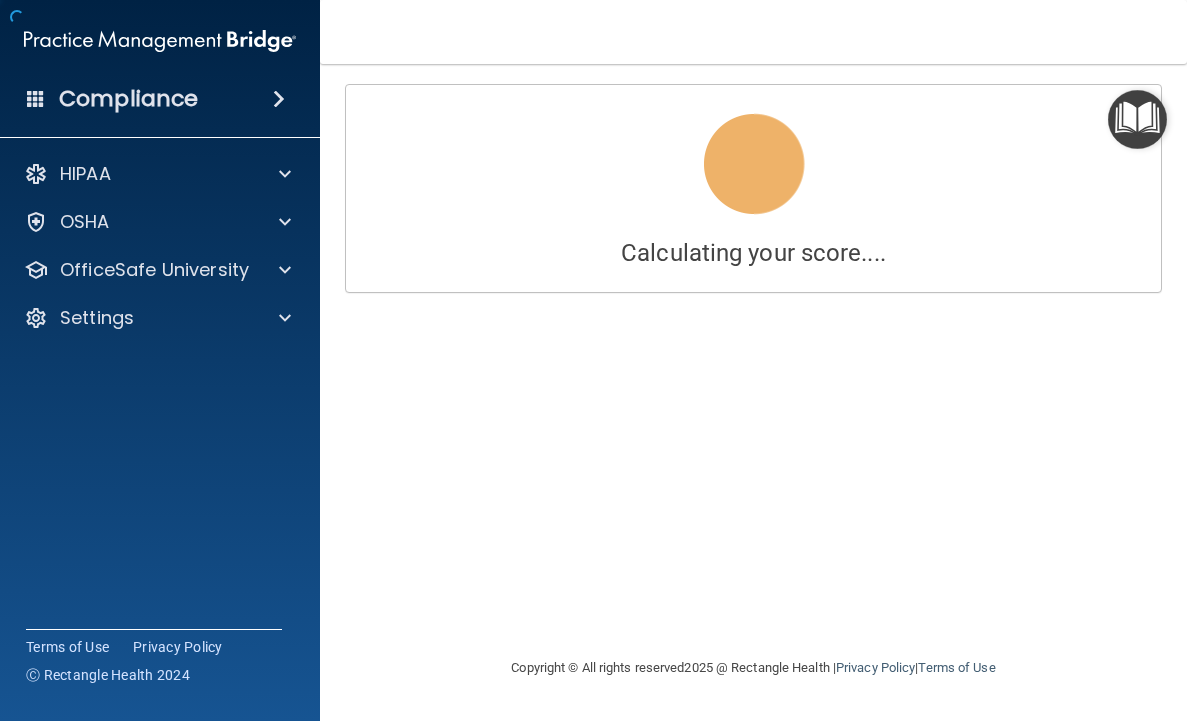 scroll, scrollTop: 0, scrollLeft: 0, axis: both 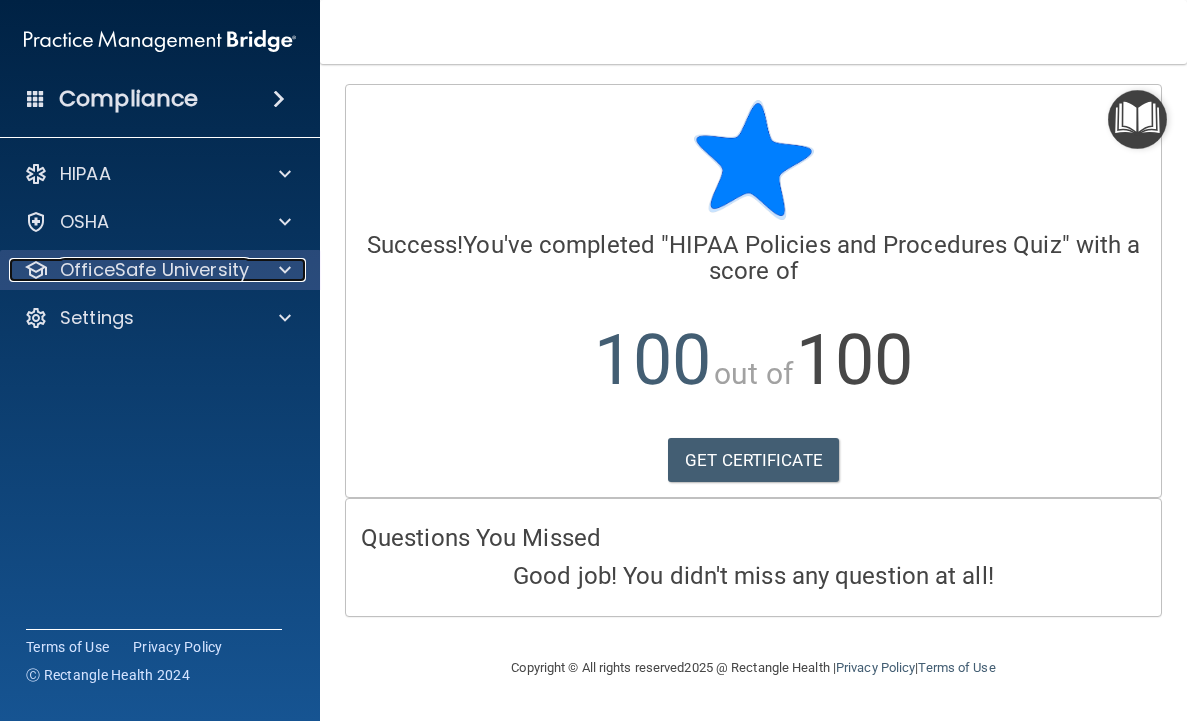 click on "OfficeSafe University" at bounding box center (154, 270) 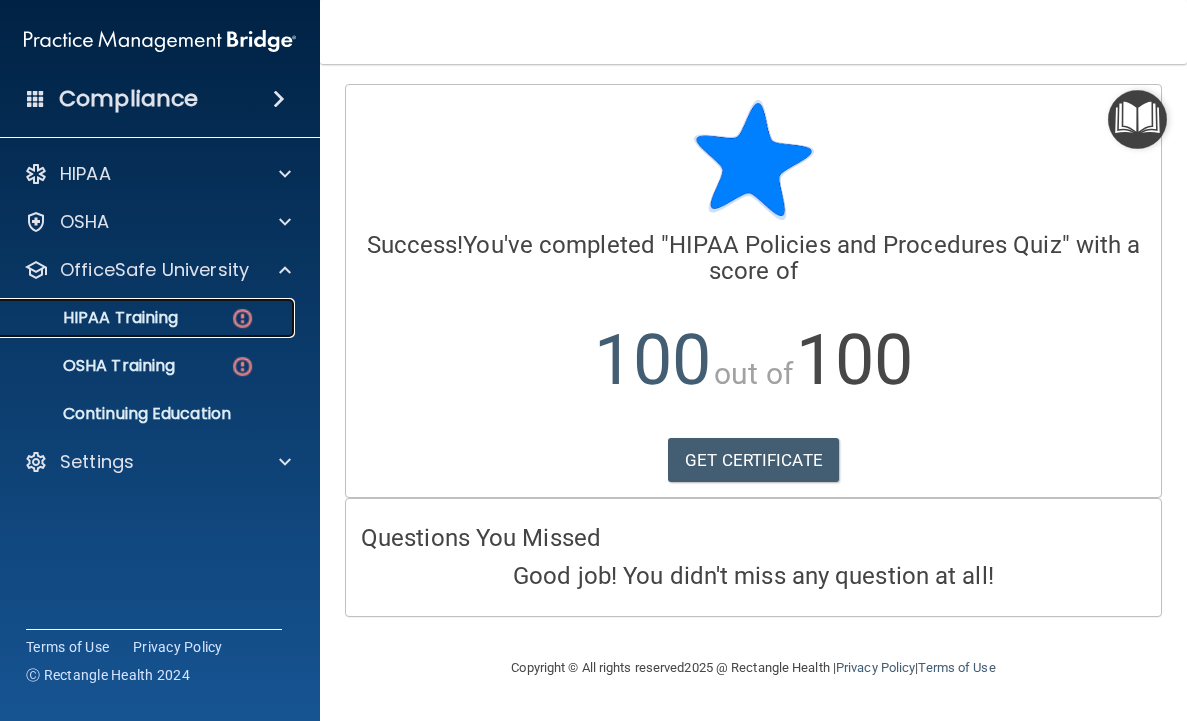 click on "HIPAA Training" at bounding box center (149, 318) 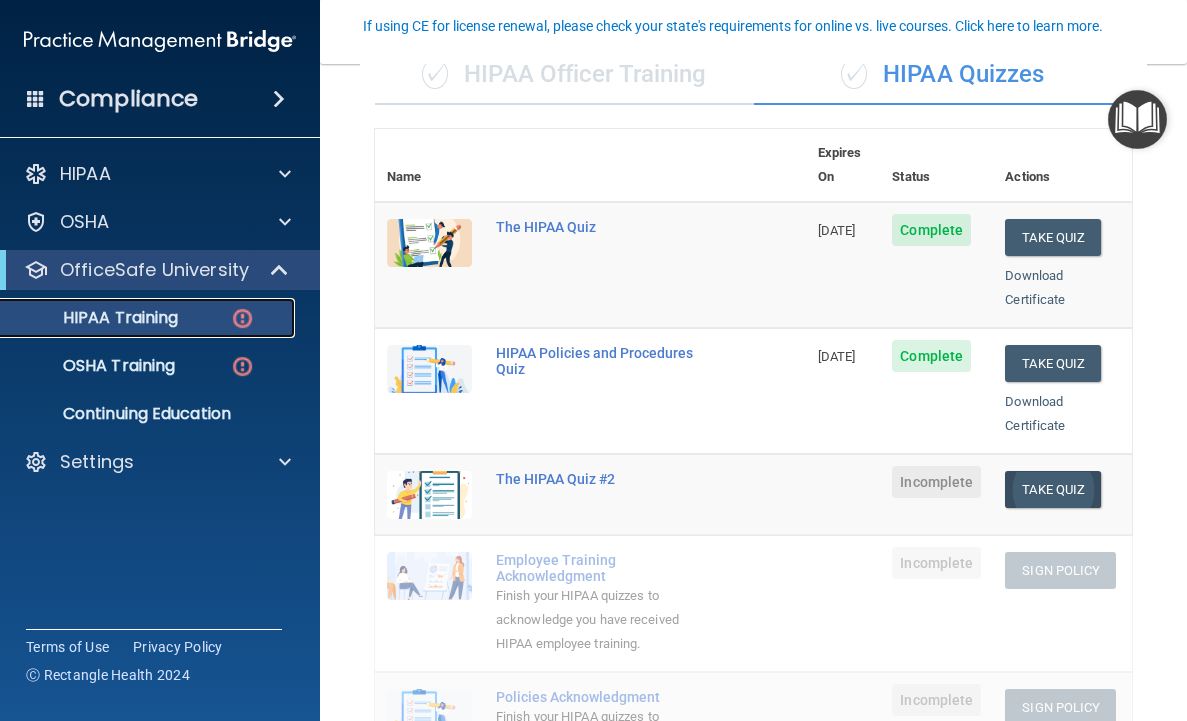 scroll, scrollTop: 177, scrollLeft: 0, axis: vertical 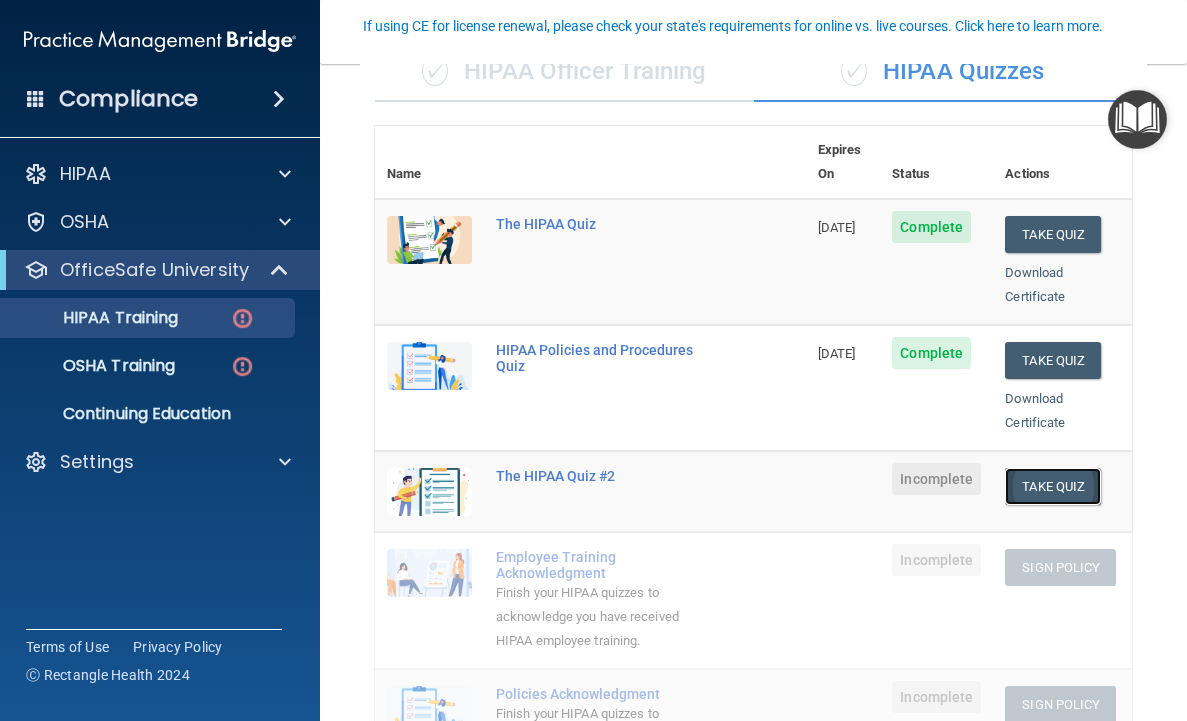 click on "Take Quiz" at bounding box center (1053, 486) 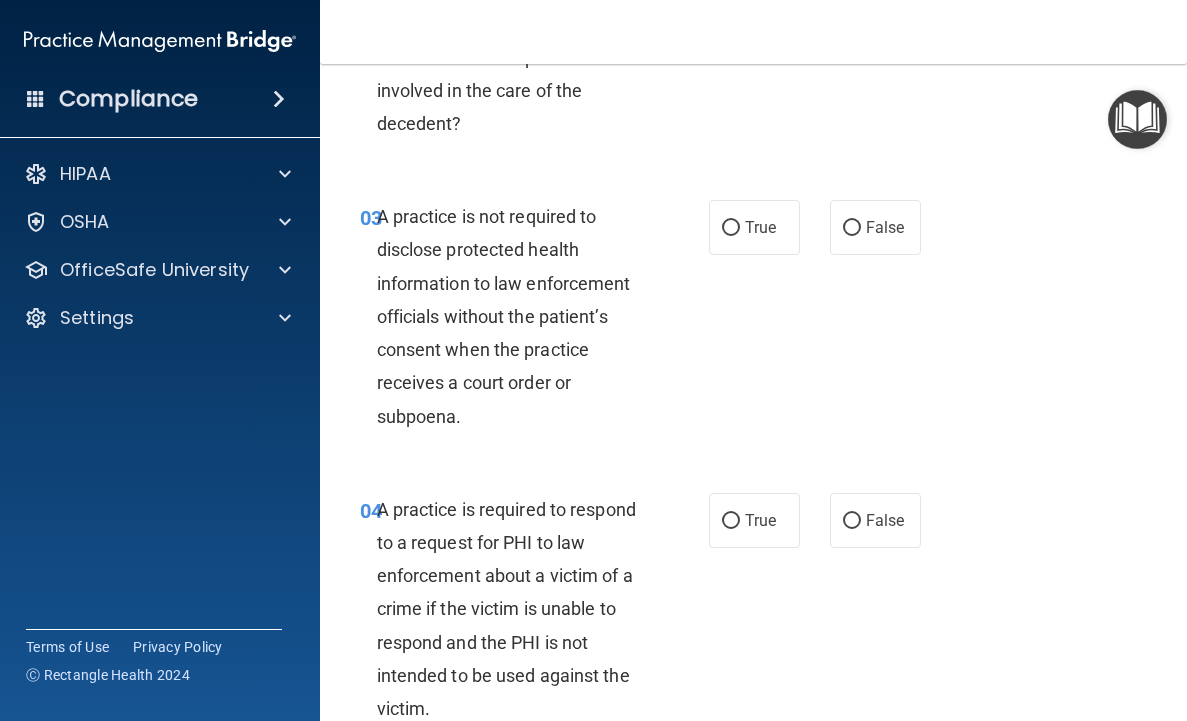 scroll, scrollTop: 0, scrollLeft: 0, axis: both 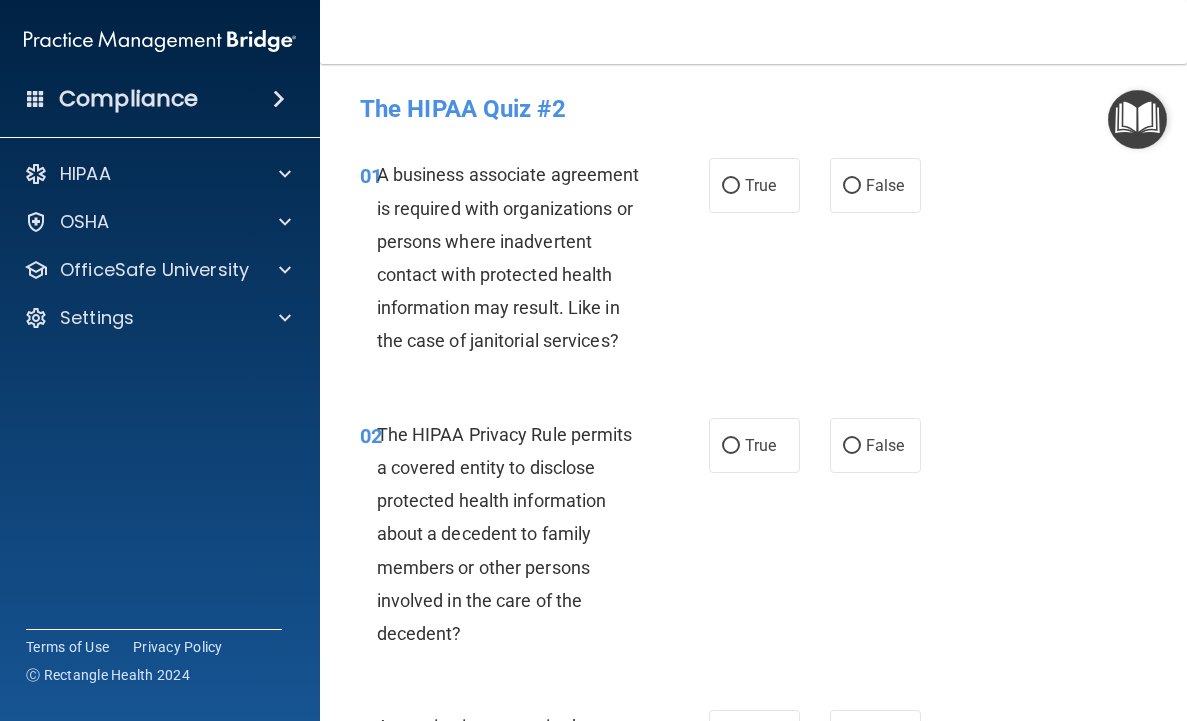 click on "A business associate agreement is required with organizations or persons where inadvertent contact with protected health information may result.  Like in the case of janitorial services?" at bounding box center [508, 257] 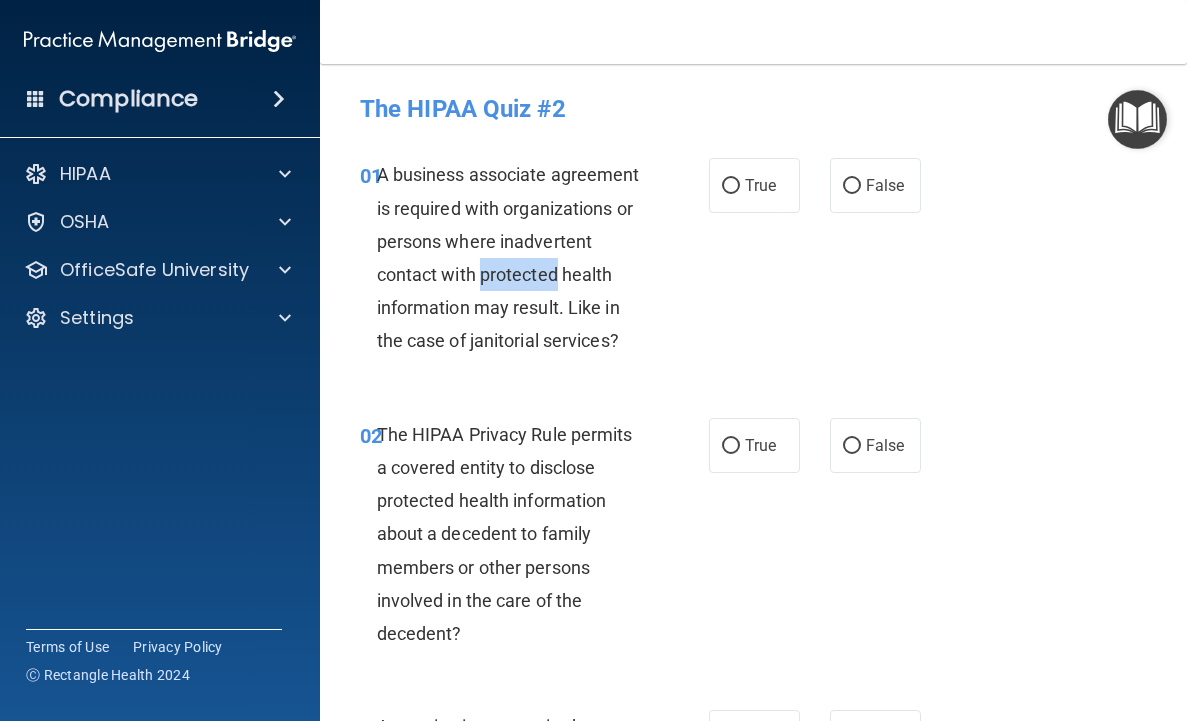 click on "A business associate agreement is required with organizations or persons where inadvertent contact with protected health information may result.  Like in the case of janitorial services?" at bounding box center [508, 257] 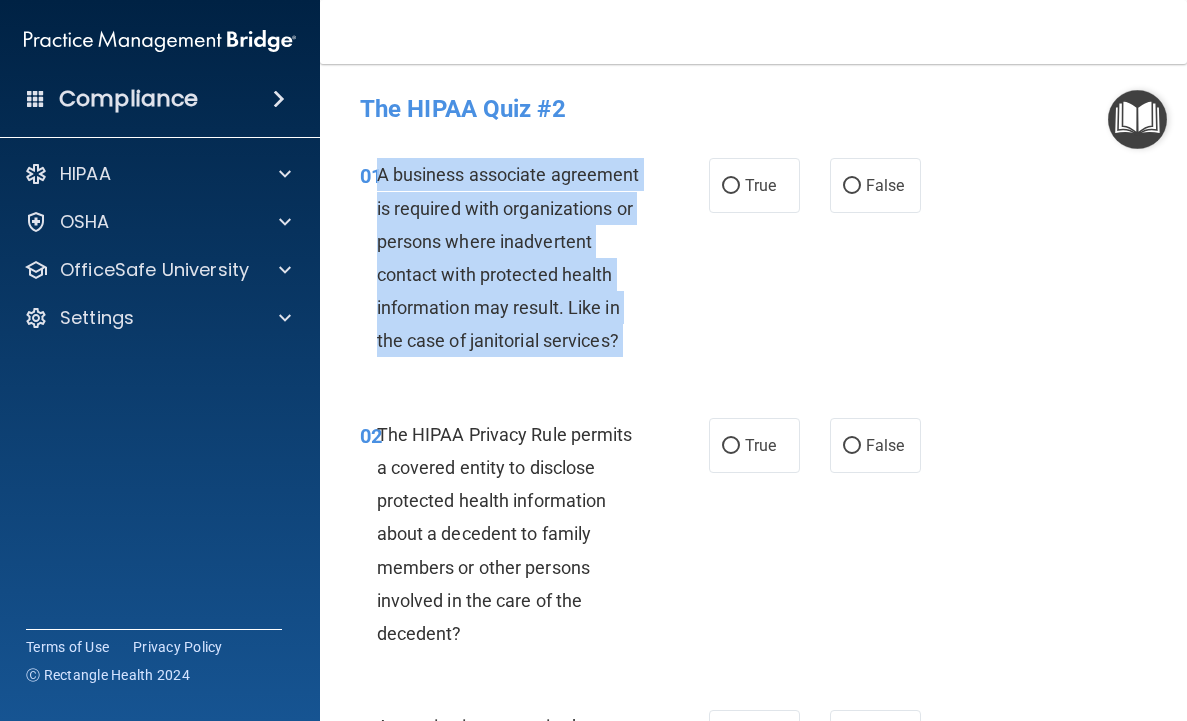 click on "A business associate agreement is required with organizations or persons where inadvertent contact with protected health information may result.  Like in the case of janitorial services?" at bounding box center (508, 257) 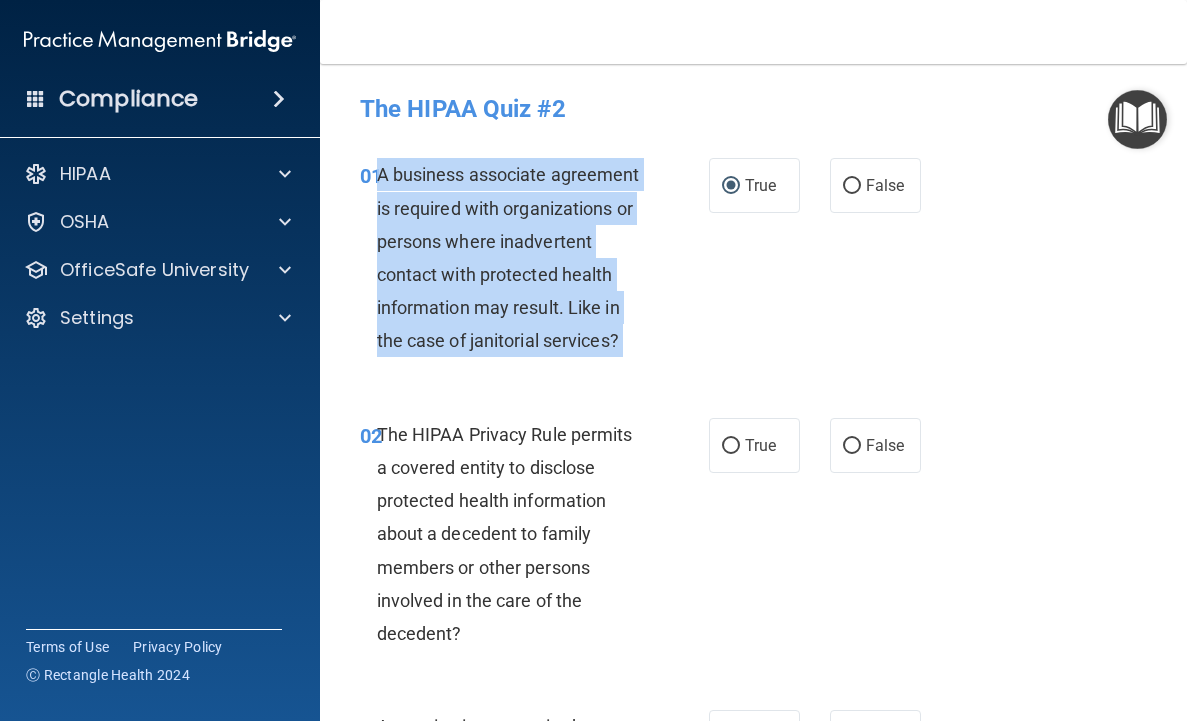 click on "True" at bounding box center [754, 185] 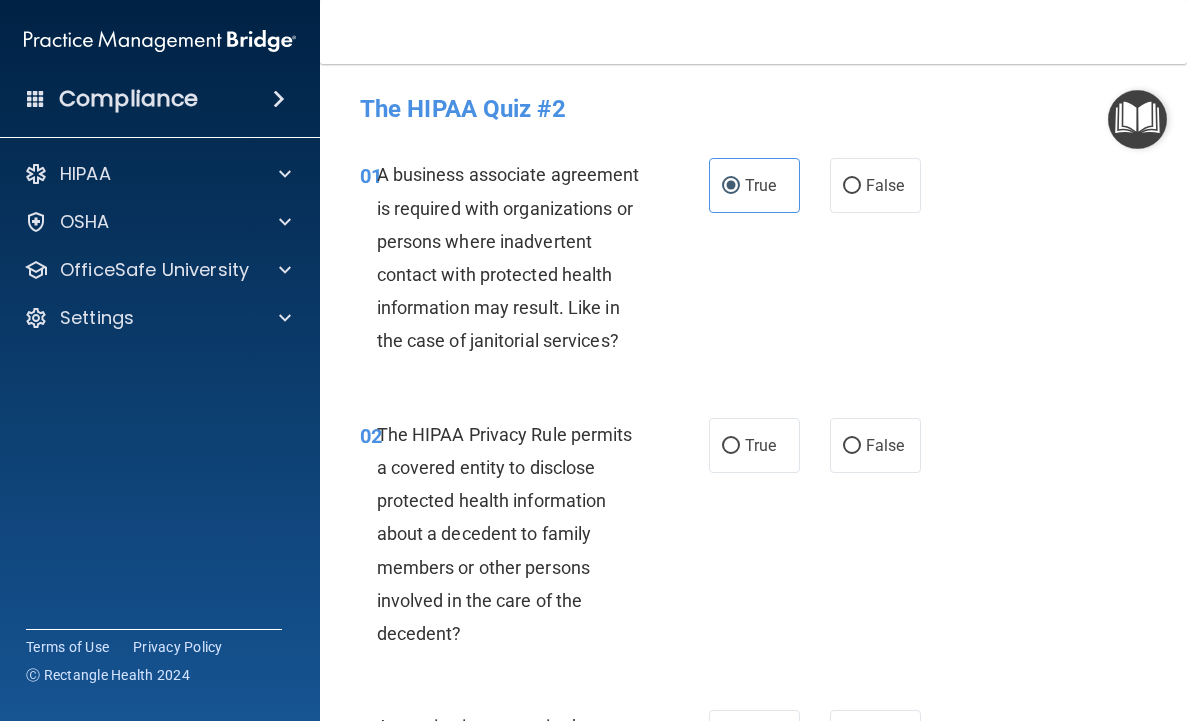 click on "The HIPAA Privacy Rule permits a covered entity to disclose protected health information about a decedent to family members or other persons involved in the care of the decedent?" at bounding box center (519, 534) 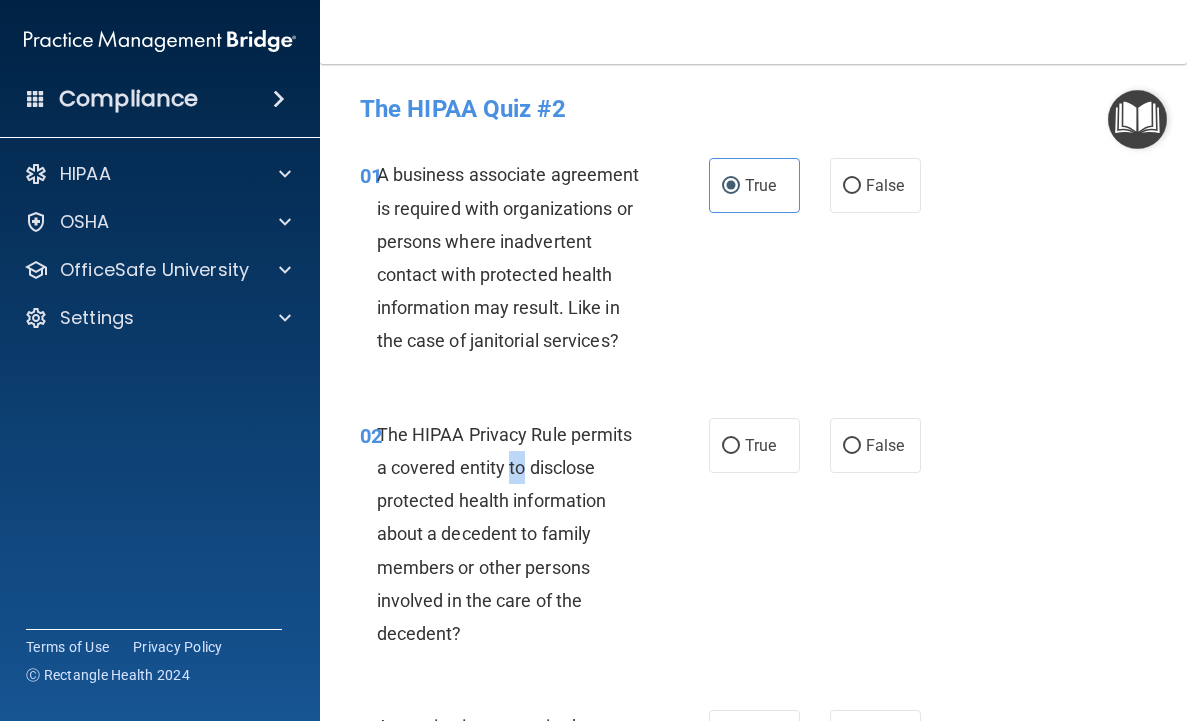click on "The HIPAA Privacy Rule permits a covered entity to disclose protected health information about a decedent to family members or other persons involved in the care of the decedent?" at bounding box center (519, 534) 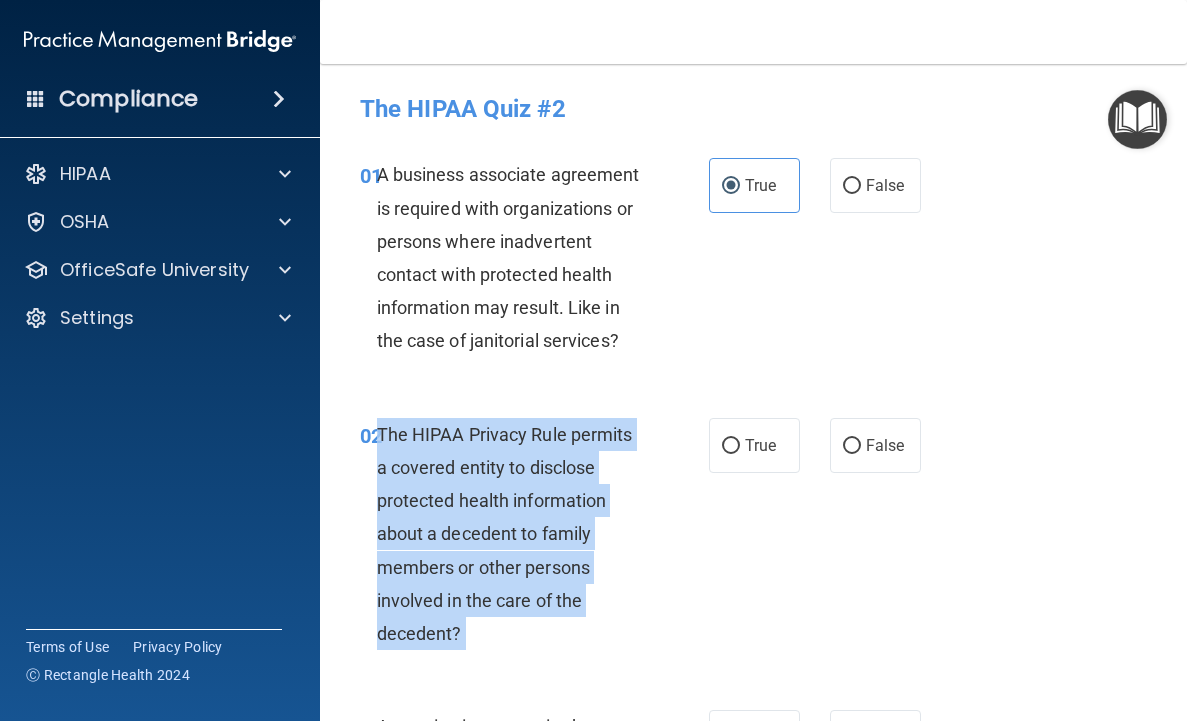 click on "The HIPAA Privacy Rule permits a covered entity to disclose protected health information about a decedent to family members or other persons involved in the care of the decedent?" at bounding box center [519, 534] 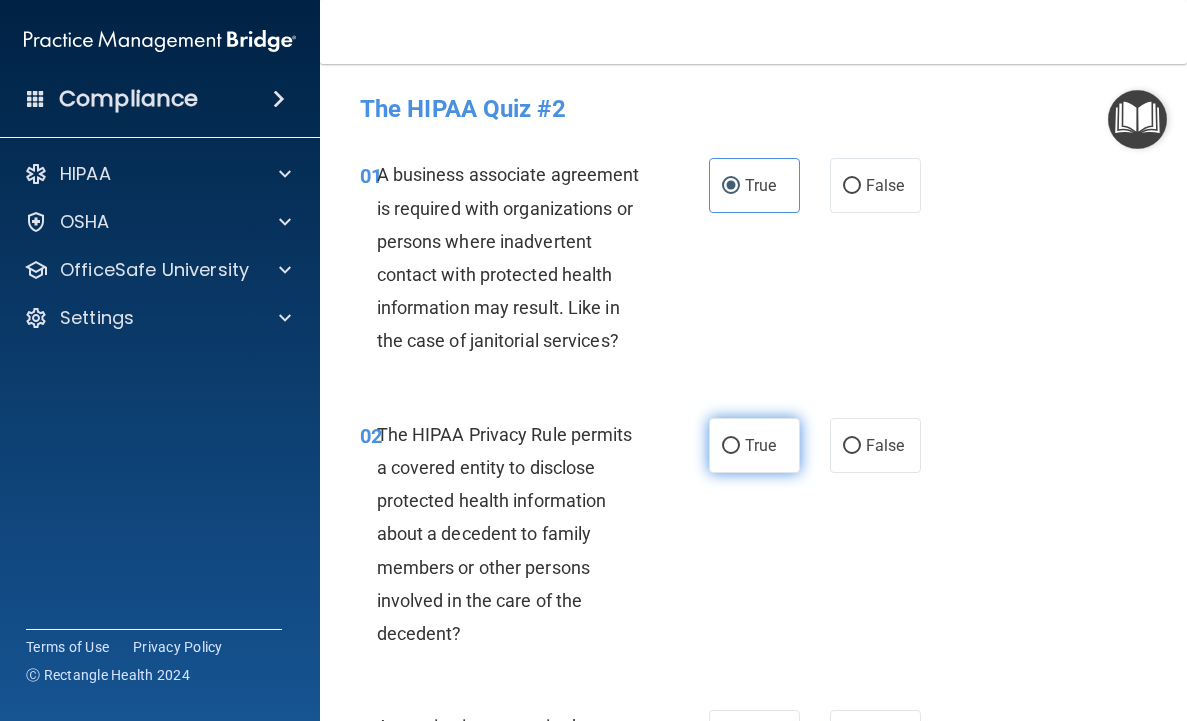 click on "True" at bounding box center [760, 445] 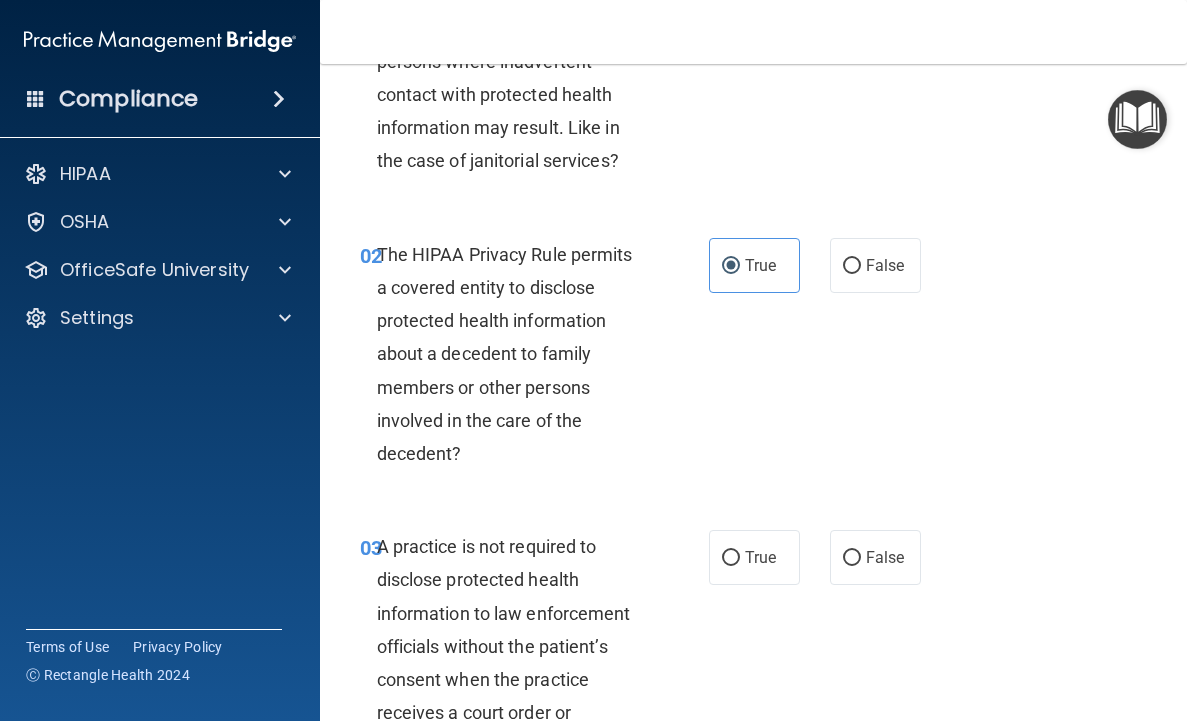 scroll, scrollTop: 383, scrollLeft: 0, axis: vertical 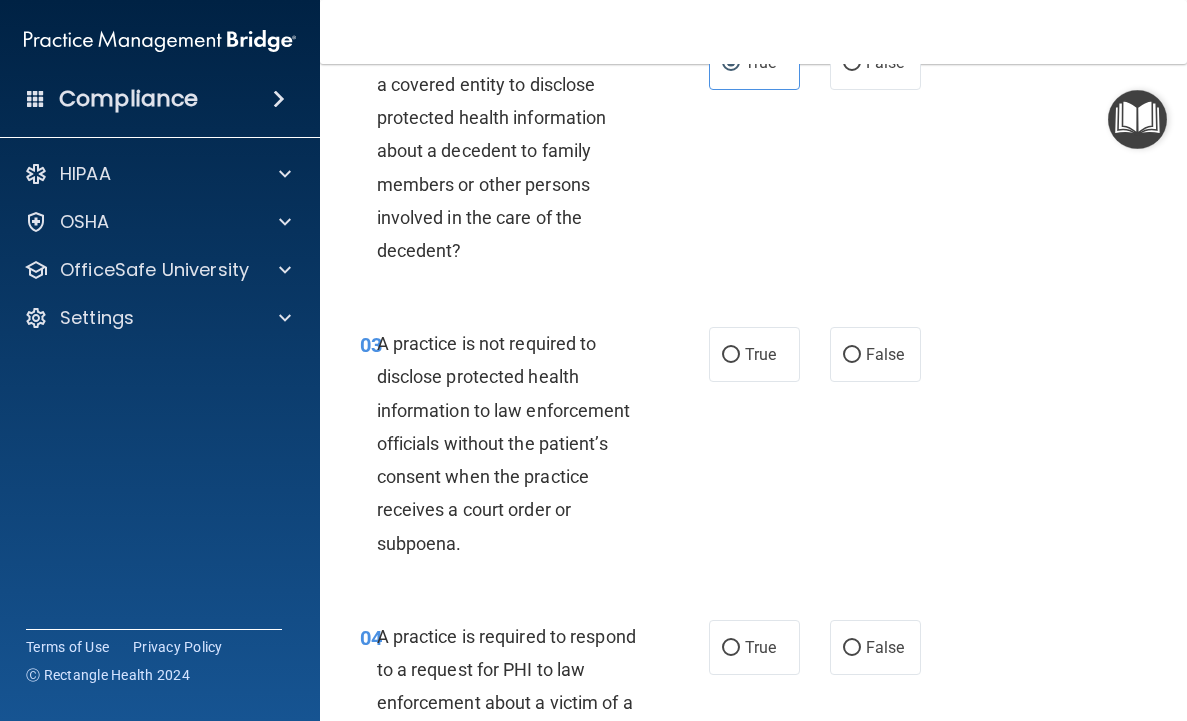 click on "A practice is not required to disclose protected health information to law enforcement officials without the patient’s consent when the practice receives  a court order or subpoena." at bounding box center (504, 443) 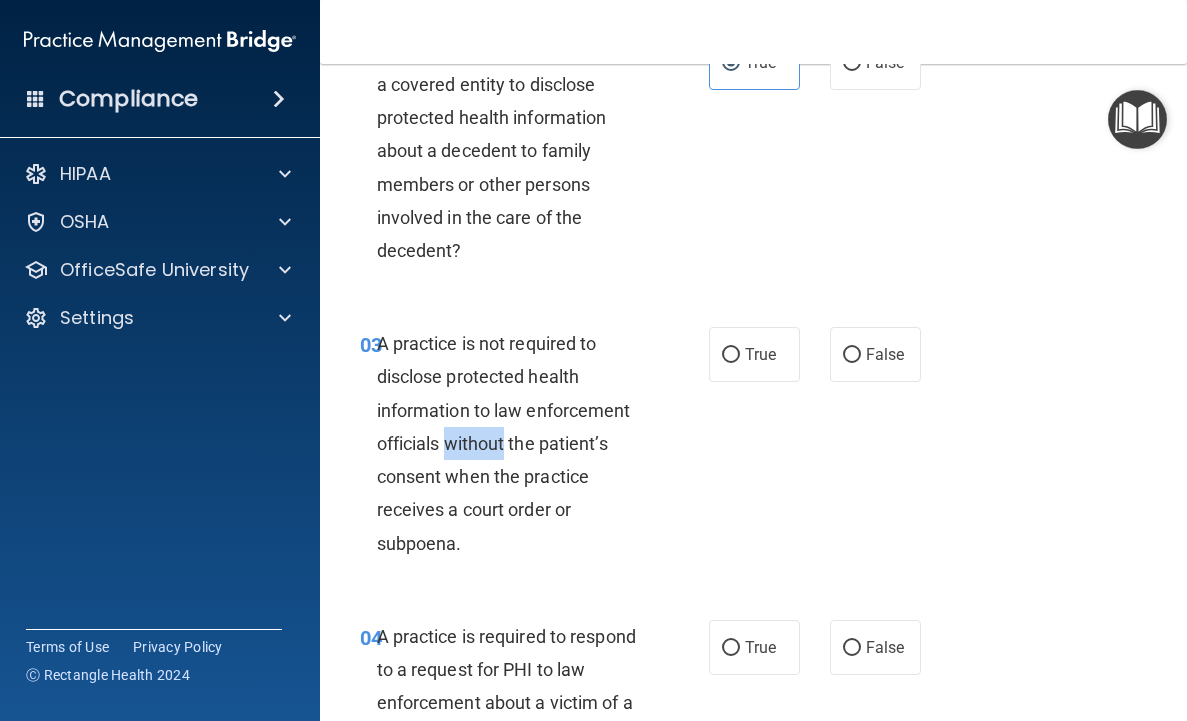 click on "A practice is not required to disclose protected health information to law enforcement officials without the patient’s consent when the practice receives  a court order or subpoena." at bounding box center (504, 443) 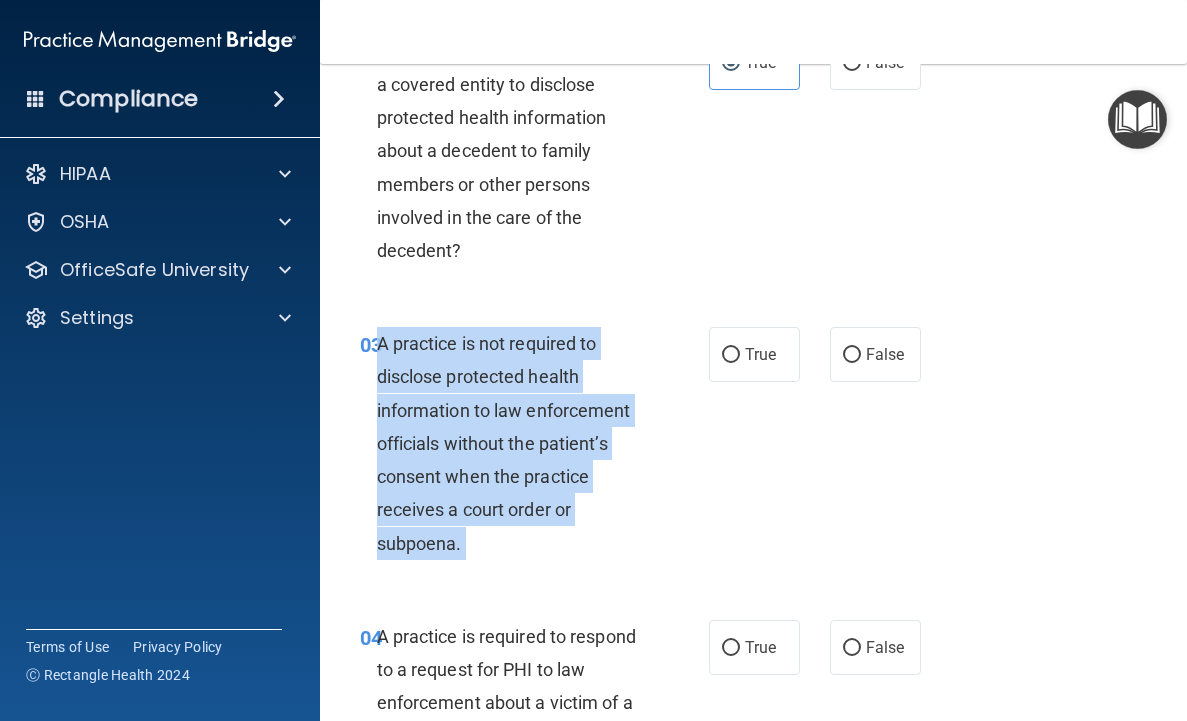 click on "A practice is not required to disclose protected health information to law enforcement officials without the patient’s consent when the practice receives  a court order or subpoena." at bounding box center (504, 443) 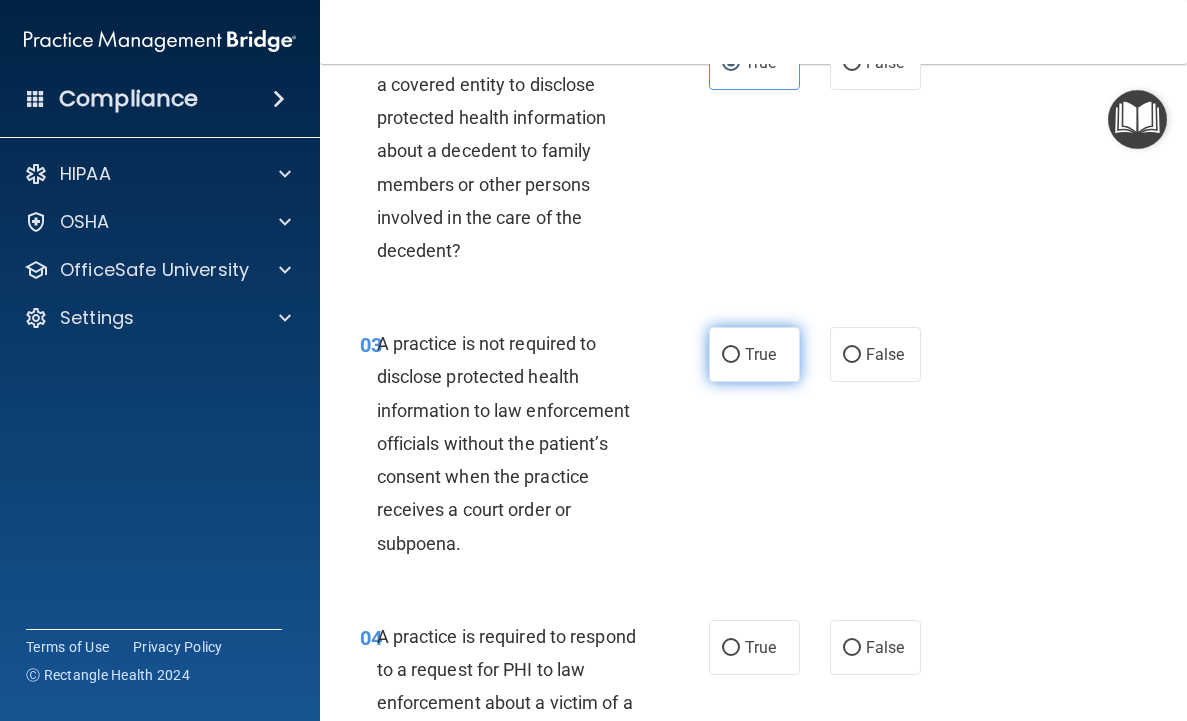 click on "True" at bounding box center [754, 354] 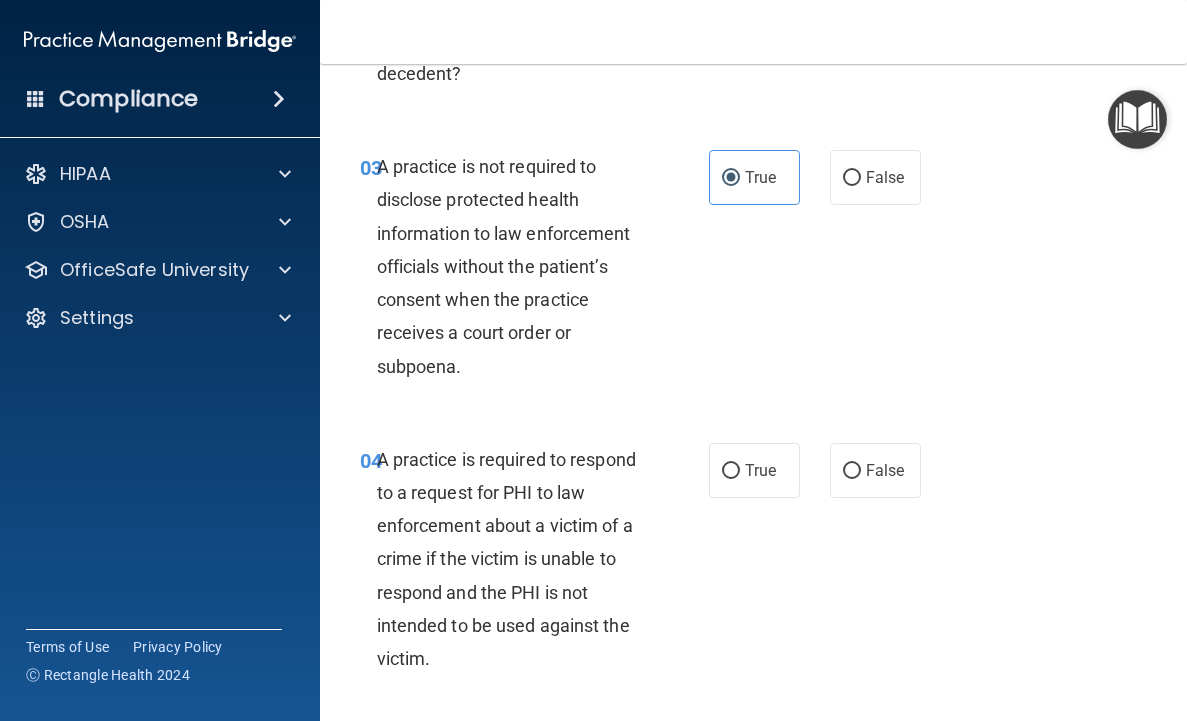 scroll, scrollTop: 577, scrollLeft: 0, axis: vertical 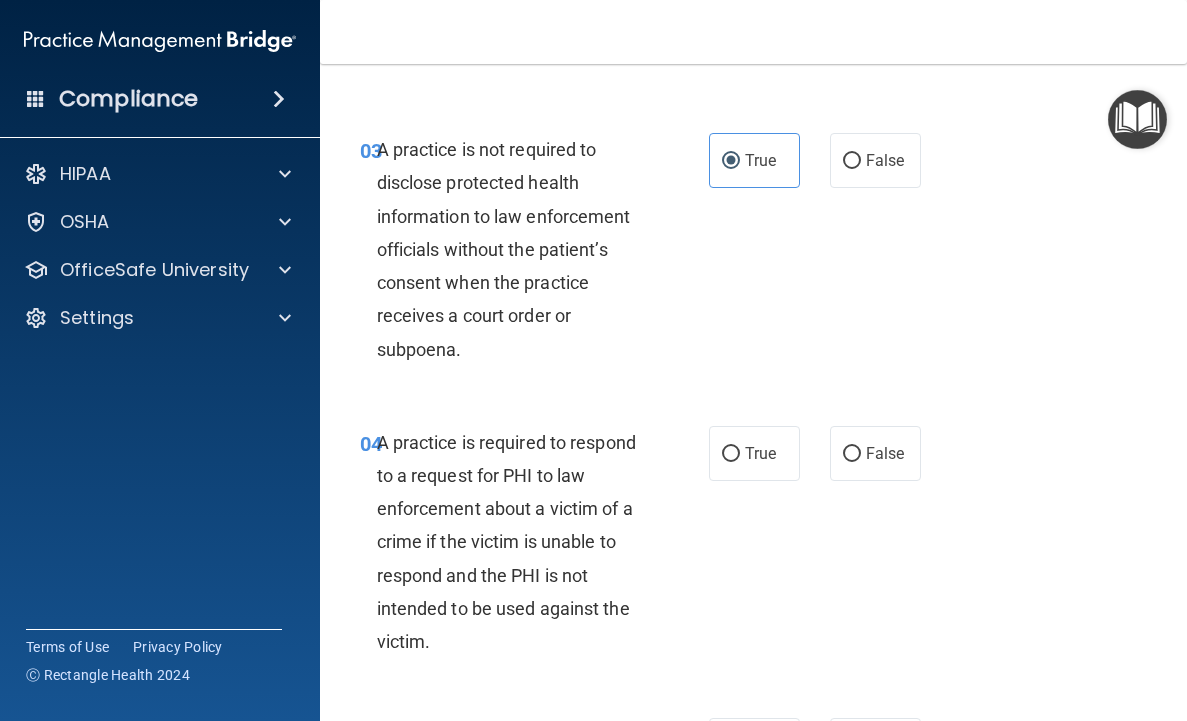 click on "A practice is required to respond to a request for PHI to law enforcement about a victim of a crime if the victim is unable to respond and the PHI is not intended to be used against the victim." at bounding box center (506, 542) 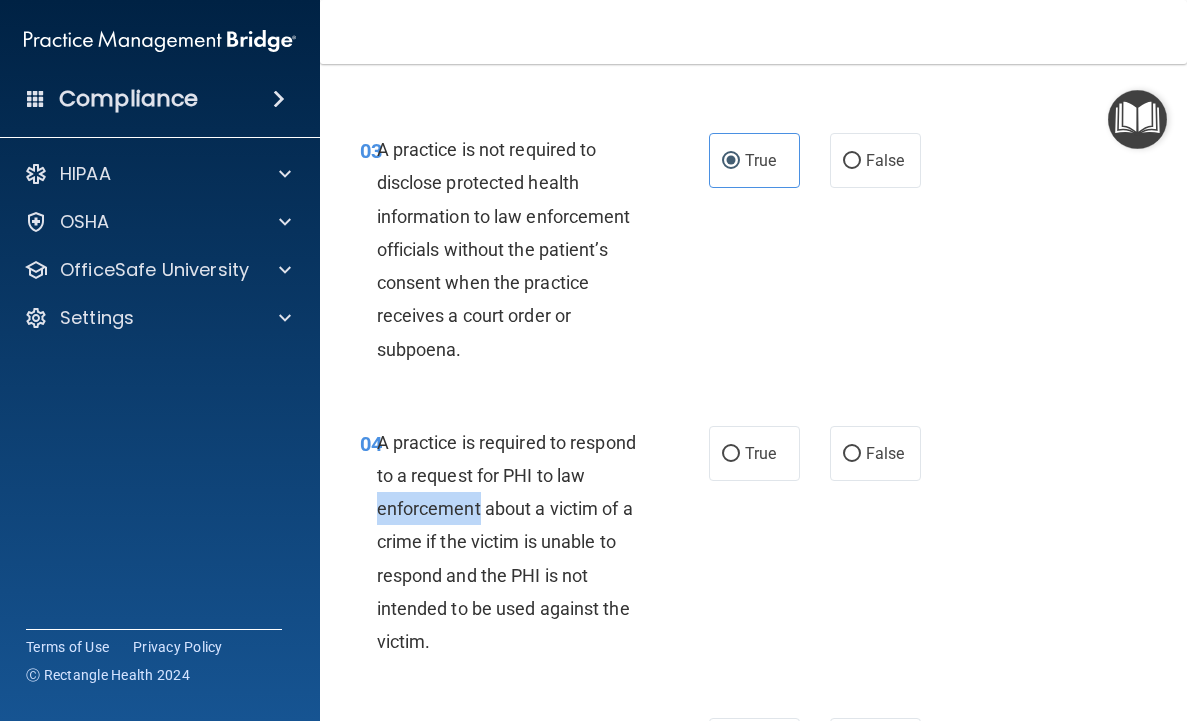 click on "A practice is required to respond to a request for PHI to law enforcement about a victim of a crime if the victim is unable to respond and the PHI is not intended to be used against the victim." at bounding box center [506, 542] 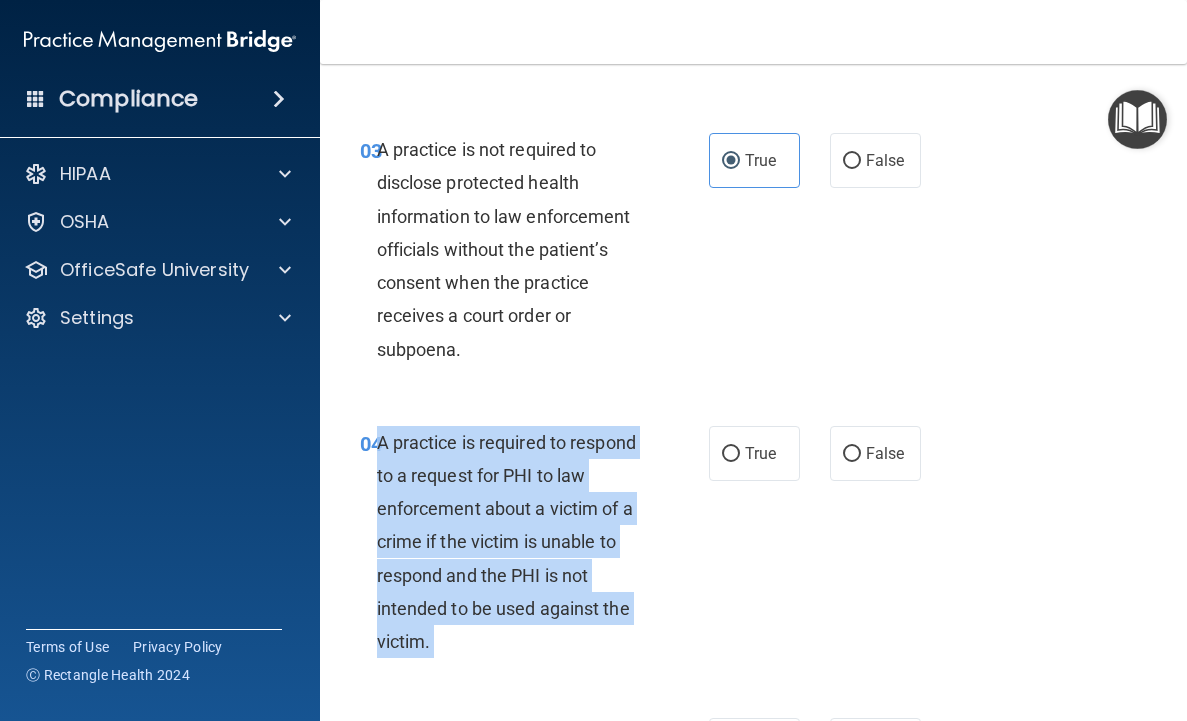 click on "A practice is required to respond to a request for PHI to law enforcement about a victim of a crime if the victim is unable to respond and the PHI is not intended to be used against the victim." at bounding box center (506, 542) 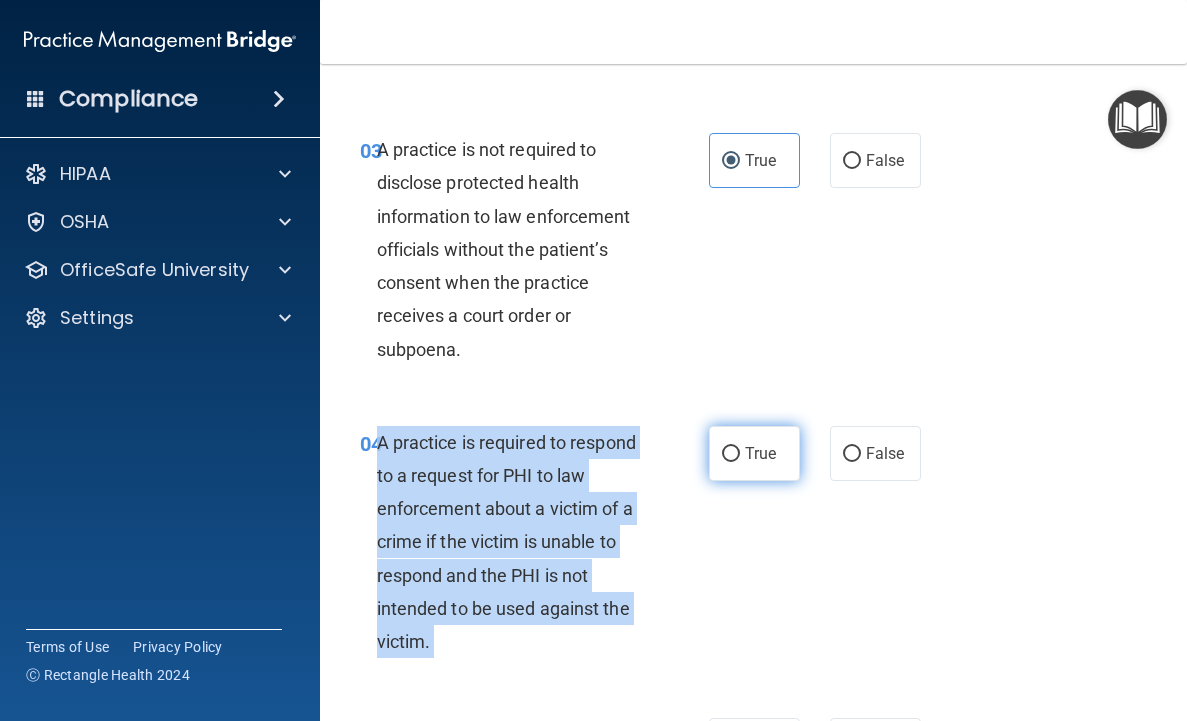 click on "True" at bounding box center [731, 454] 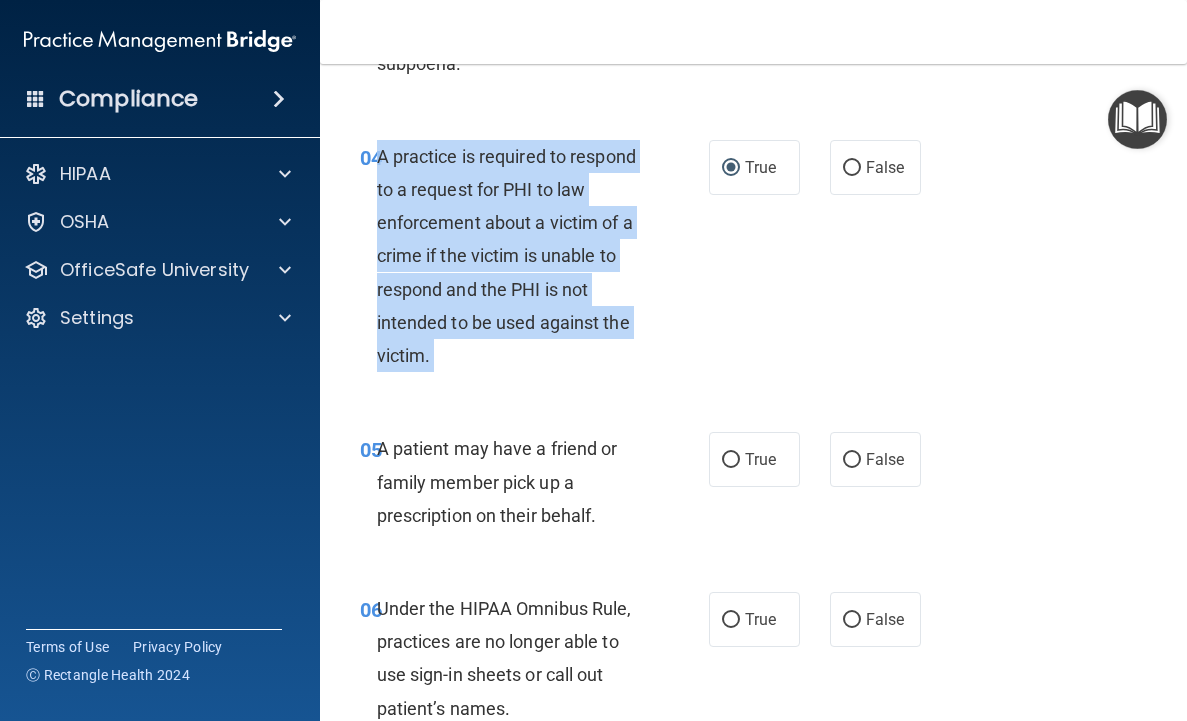 scroll, scrollTop: 875, scrollLeft: 0, axis: vertical 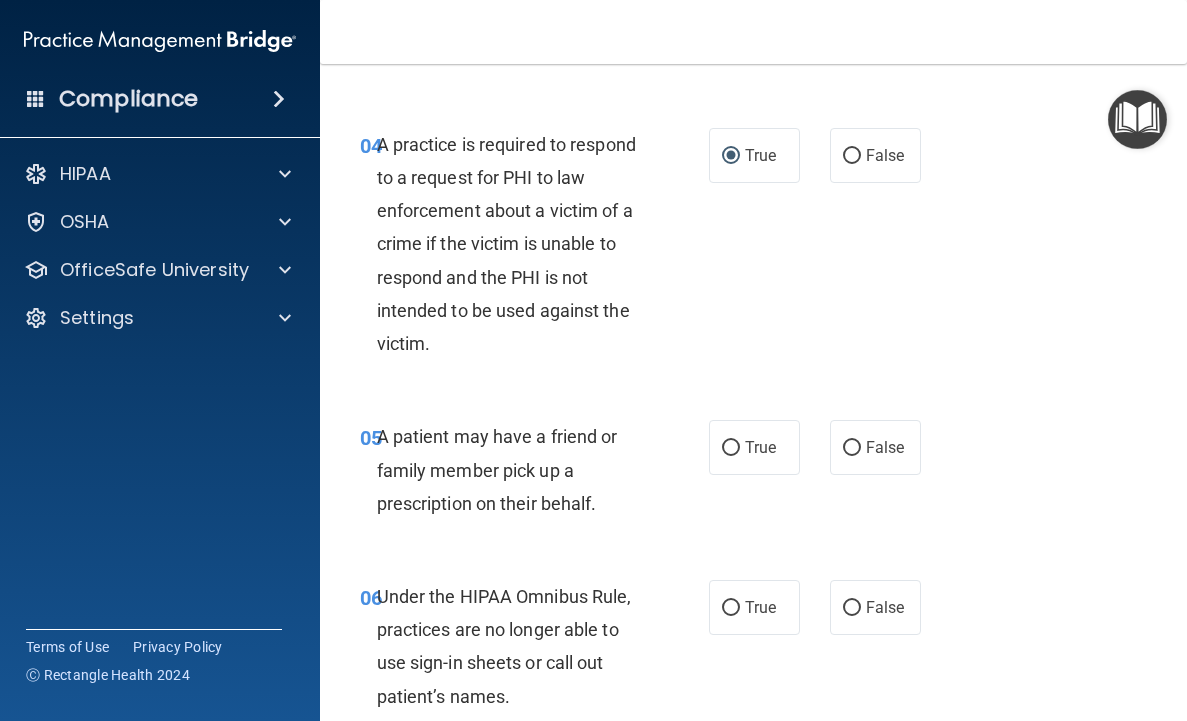 click on "A patient may have a friend or family member pick up a prescription on their behalf." at bounding box center [497, 469] 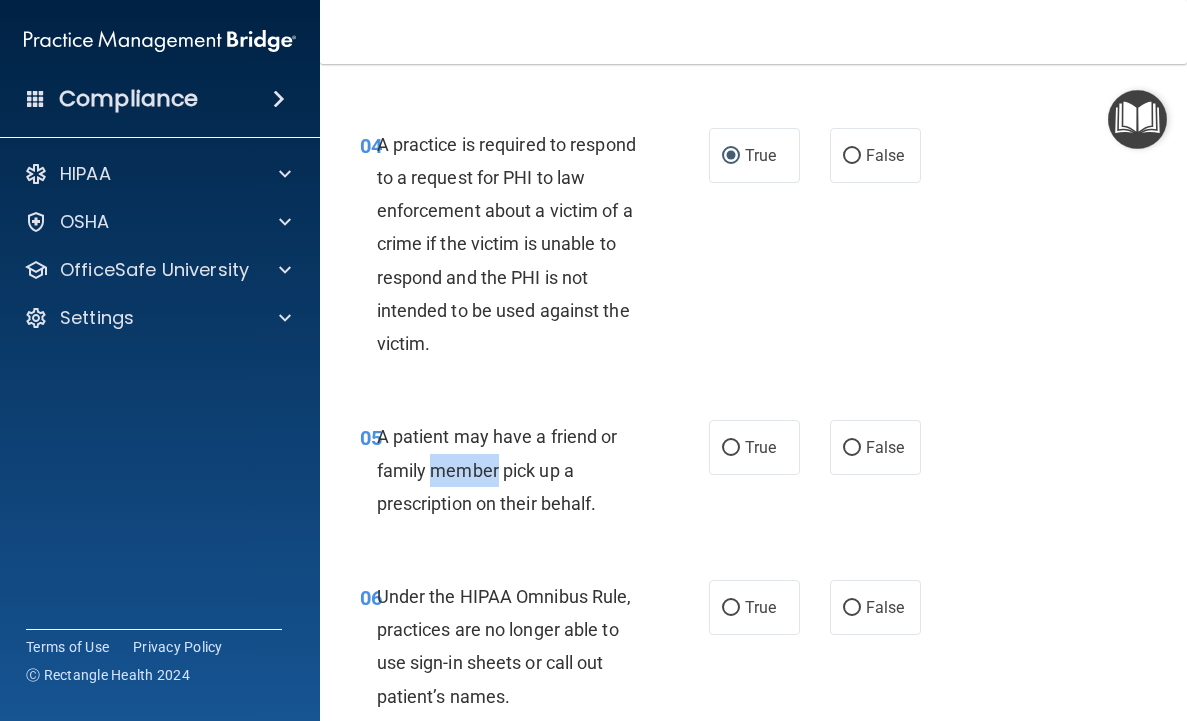 click on "A patient may have a friend or family member pick up a prescription on their behalf." at bounding box center [497, 469] 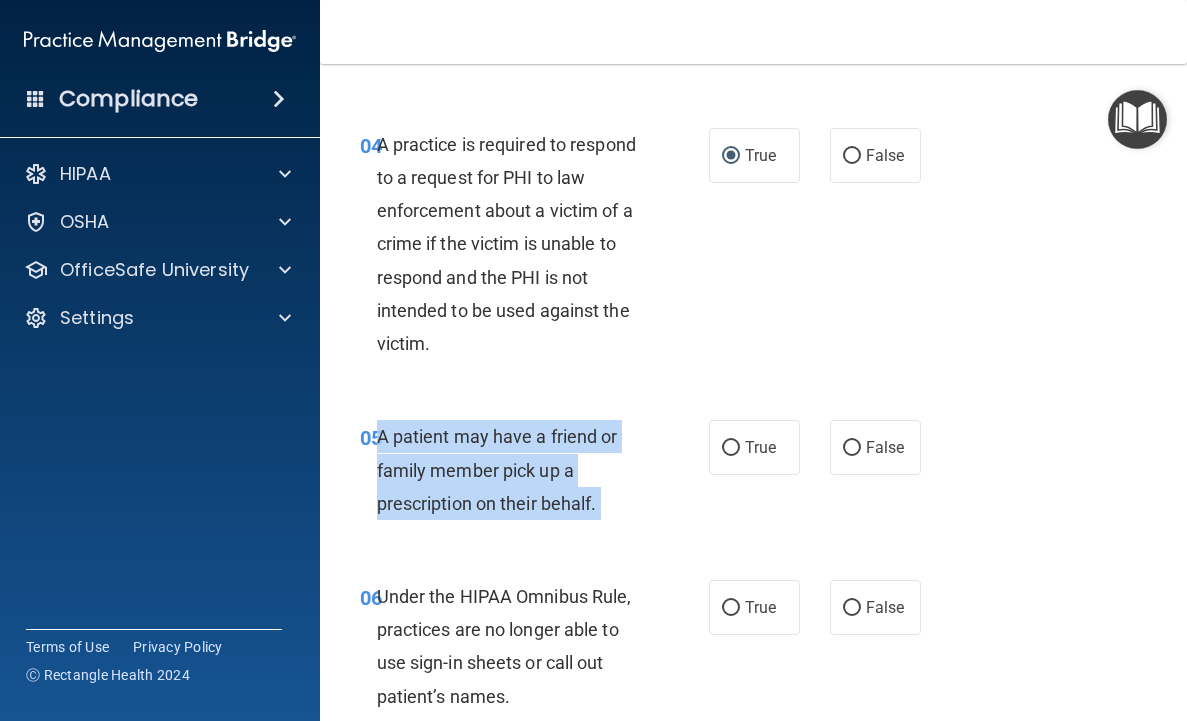 click on "A patient may have a friend or family member pick up a prescription on their behalf." at bounding box center (497, 469) 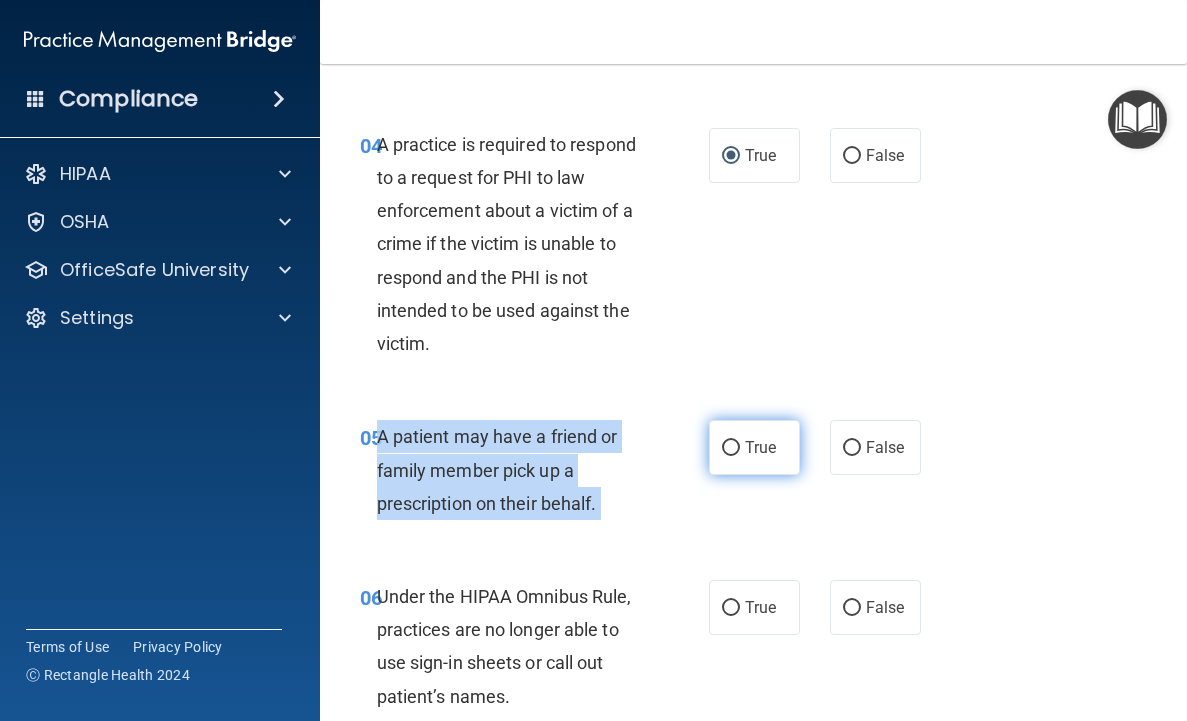 click on "True" at bounding box center (754, 447) 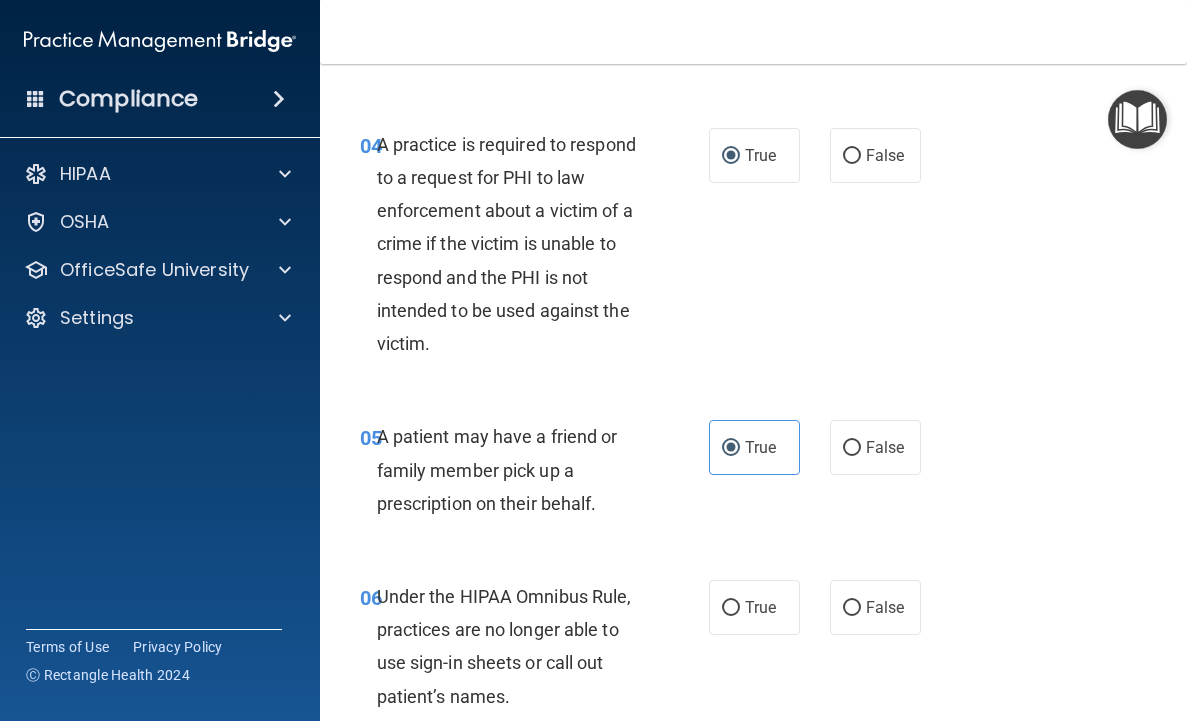 click on "Under the HIPAA Omnibus Rule, practices are no longer able to use sign-in sheets or call out patient’s names." at bounding box center [504, 646] 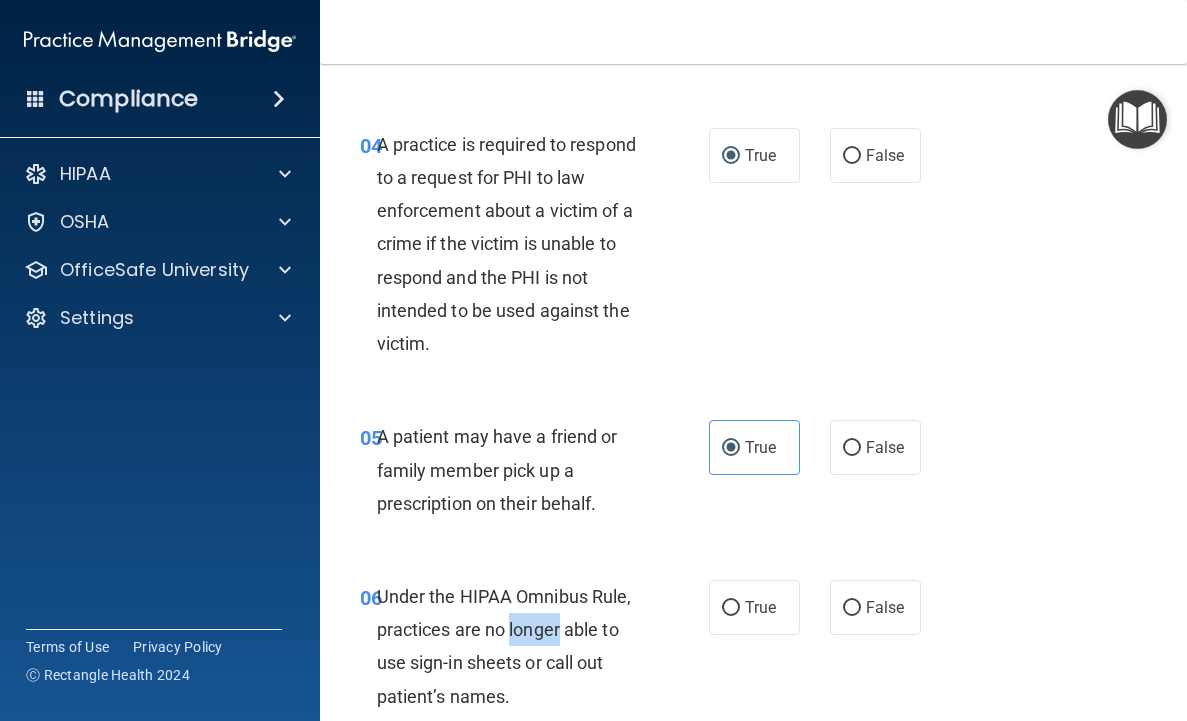 click on "Under the HIPAA Omnibus Rule, practices are no longer able to use sign-in sheets or call out patient’s names." at bounding box center (504, 646) 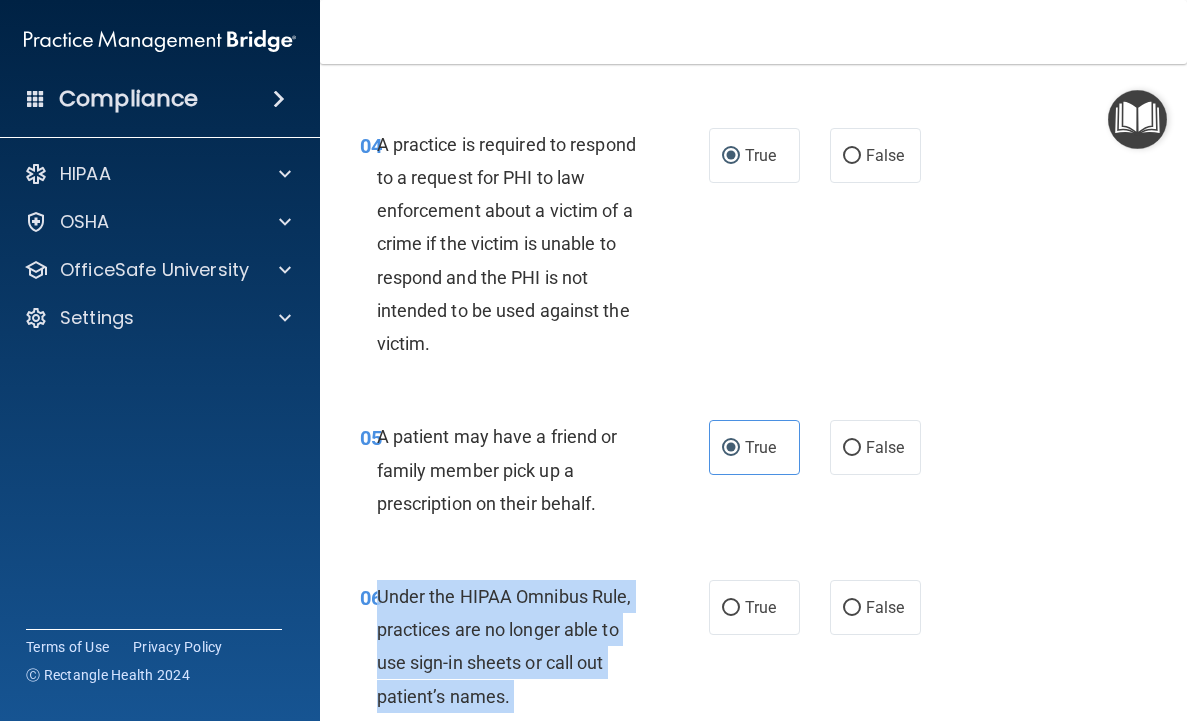click on "Under the HIPAA Omnibus Rule, practices are no longer able to use sign-in sheets or call out patient’s names." at bounding box center [504, 646] 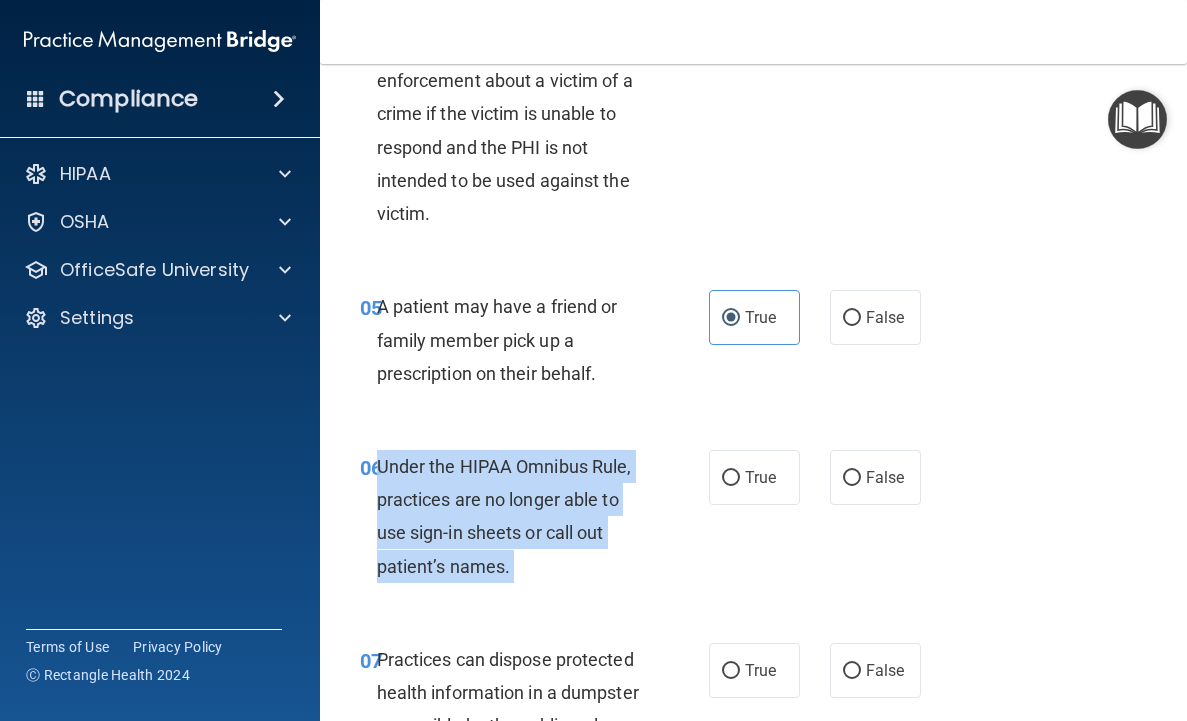 scroll, scrollTop: 1033, scrollLeft: 0, axis: vertical 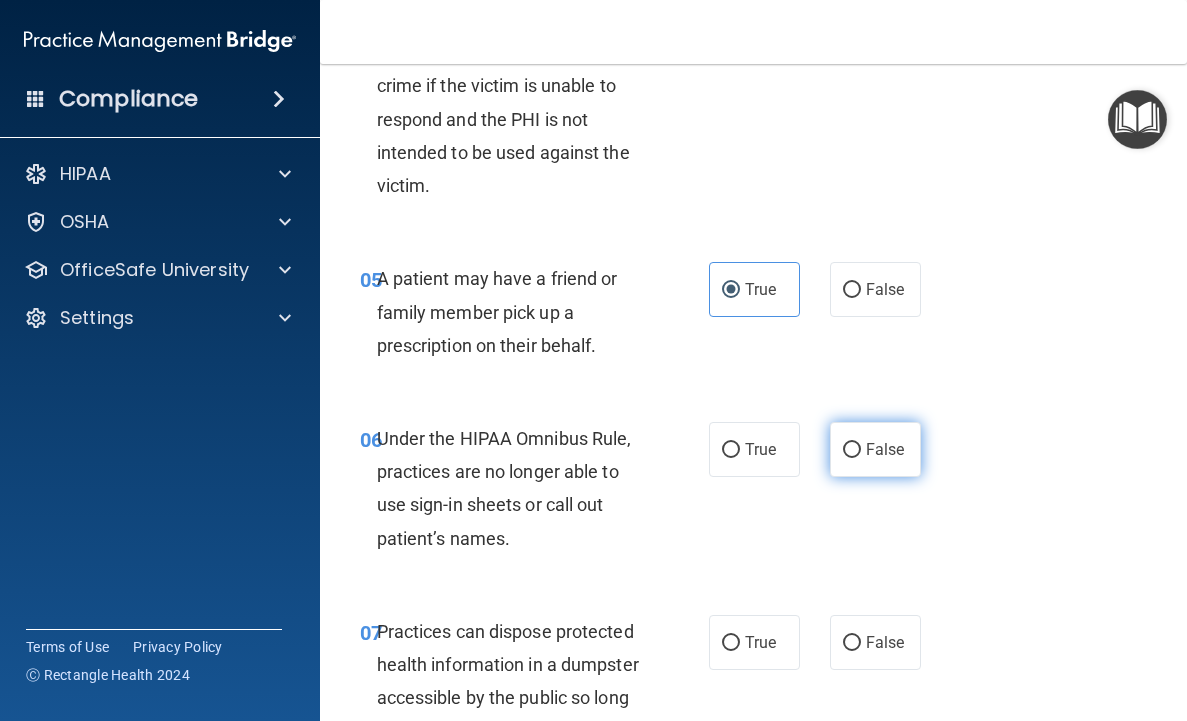 click on "False" at bounding box center (885, 449) 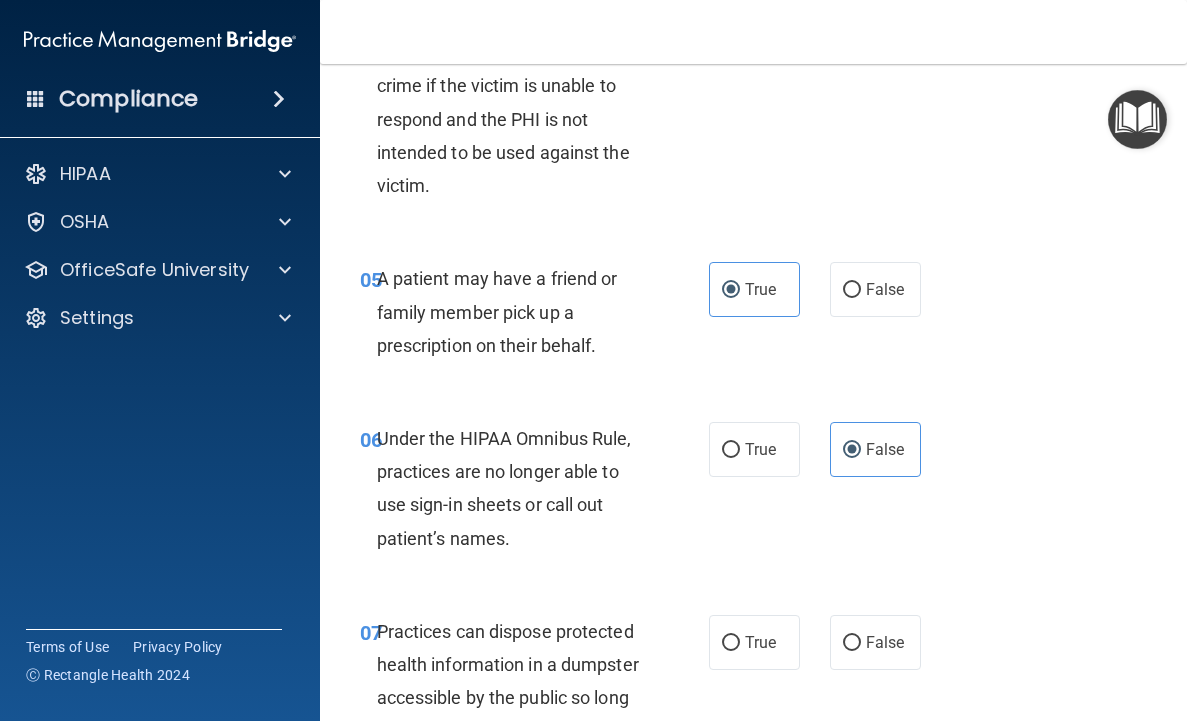 click on "Practices can dispose protected health information in a dumpster accessible by the public so long as they hire a business associate and obtain an executed business associate agreement." at bounding box center [509, 714] 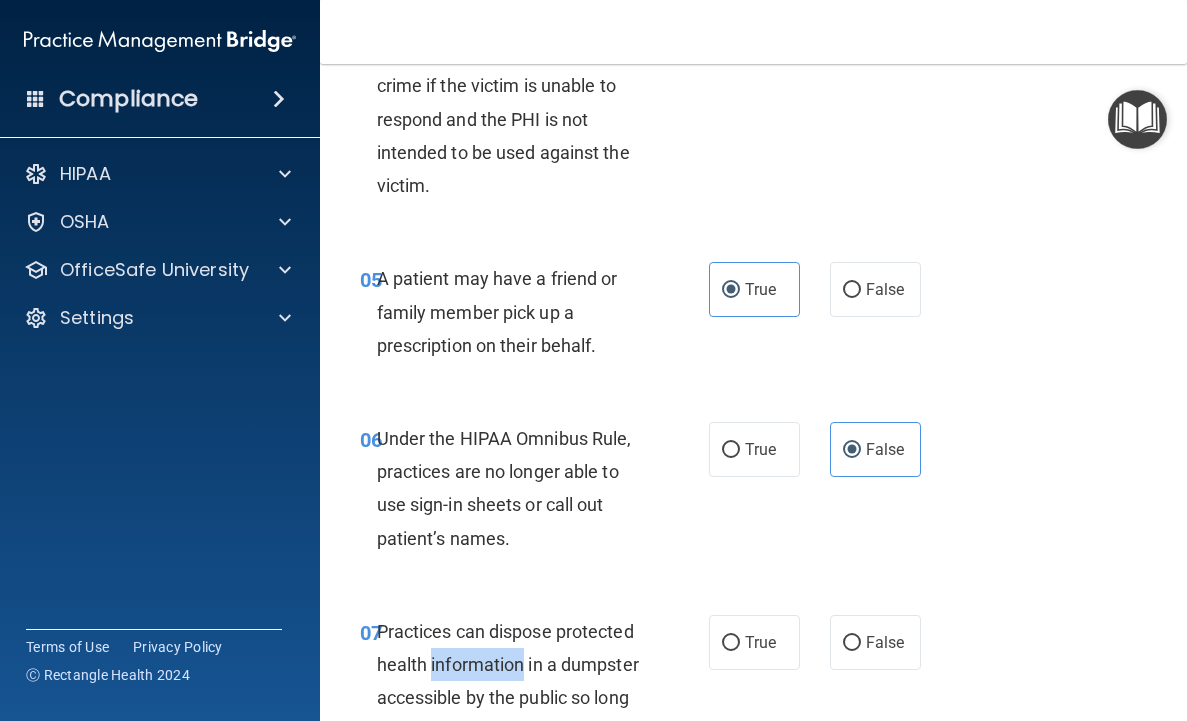 click on "Practices can dispose protected health information in a dumpster accessible by the public so long as they hire a business associate and obtain an executed business associate agreement." at bounding box center [509, 714] 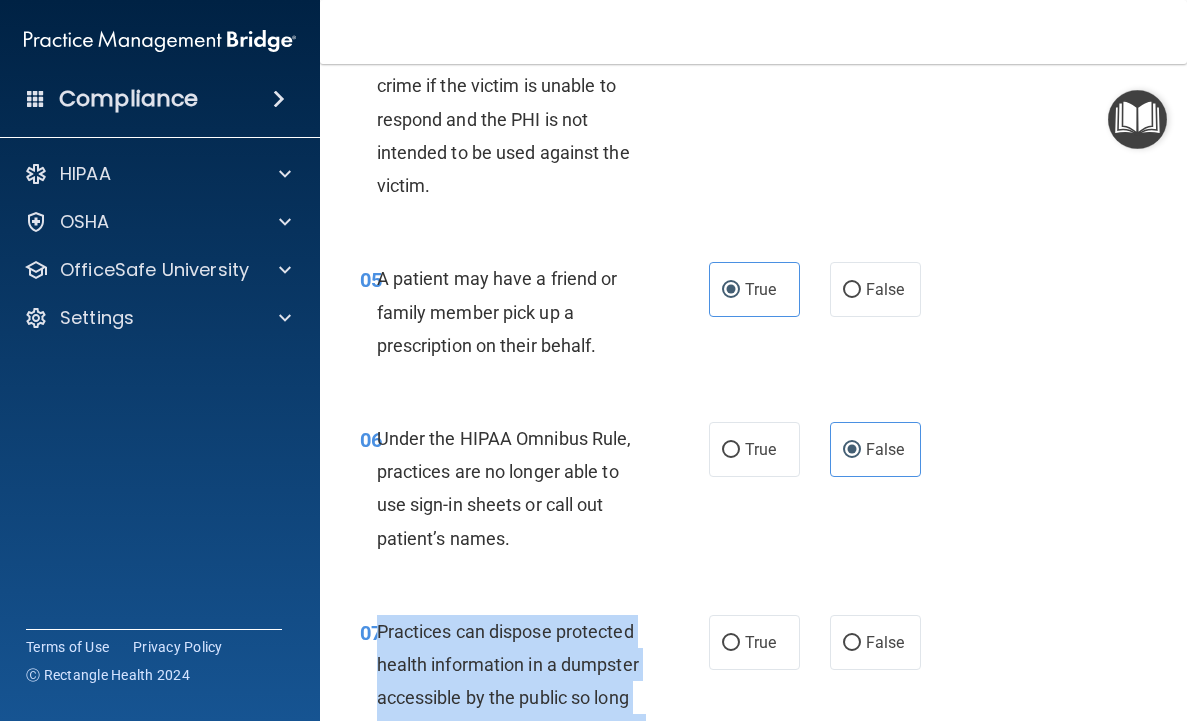 click on "Practices can dispose protected health information in a dumpster accessible by the public so long as they hire a business associate and obtain an executed business associate agreement." at bounding box center (509, 714) 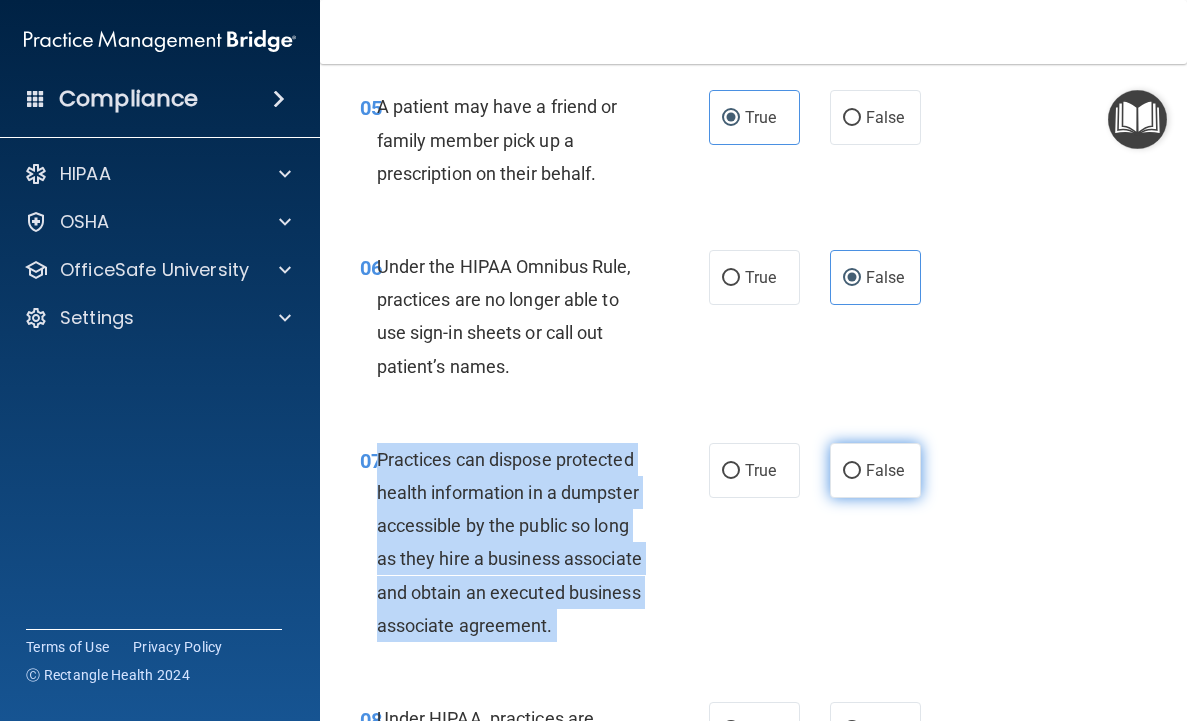 click on "False" at bounding box center (852, 471) 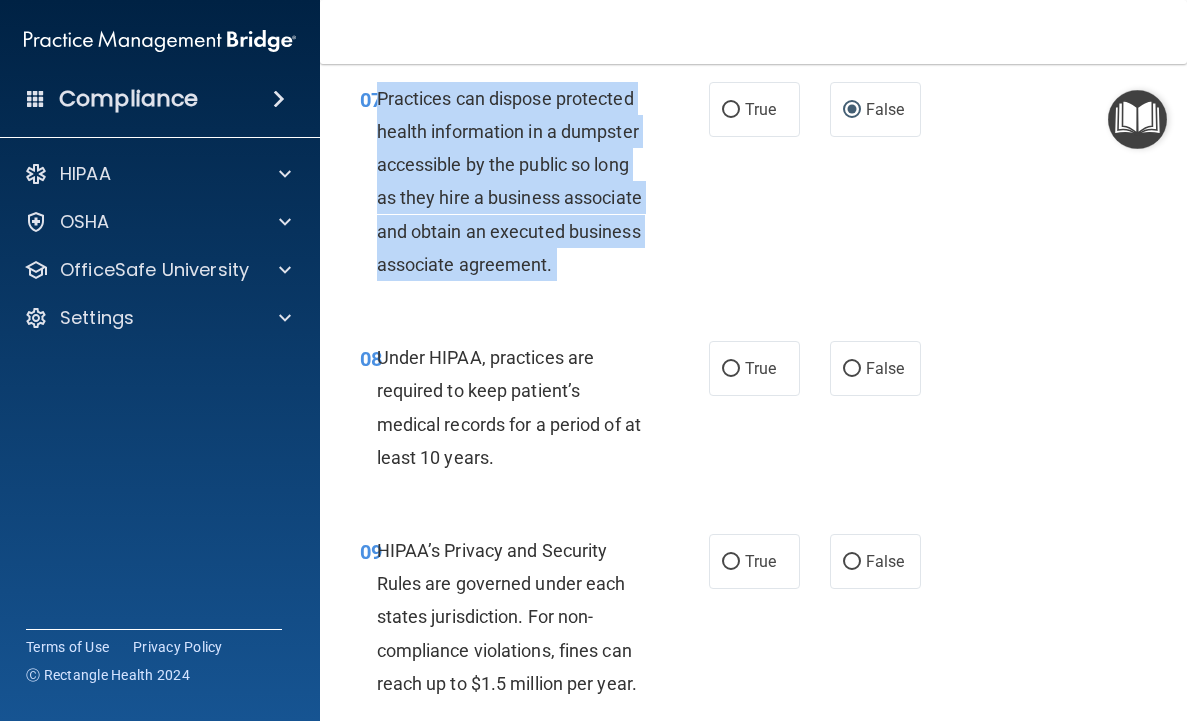 scroll, scrollTop: 1631, scrollLeft: 0, axis: vertical 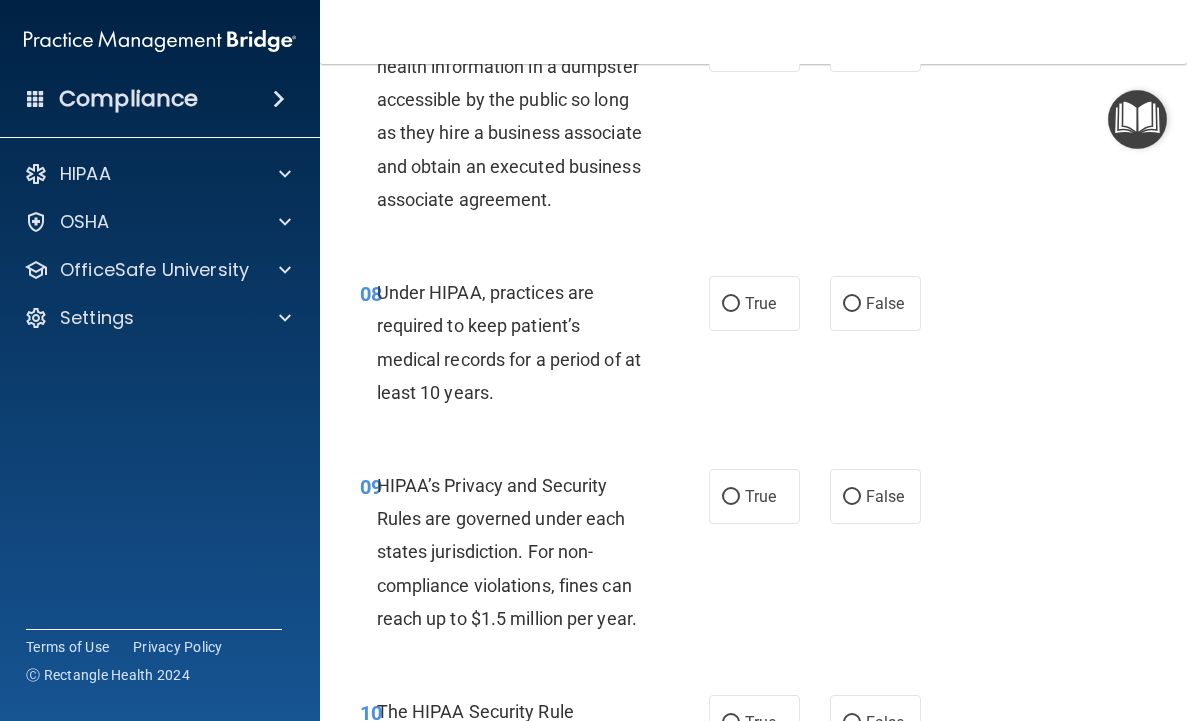 click on "Under HIPAA, practices are required to keep patient’s medical records for a period of at least 10 years." at bounding box center [509, 342] 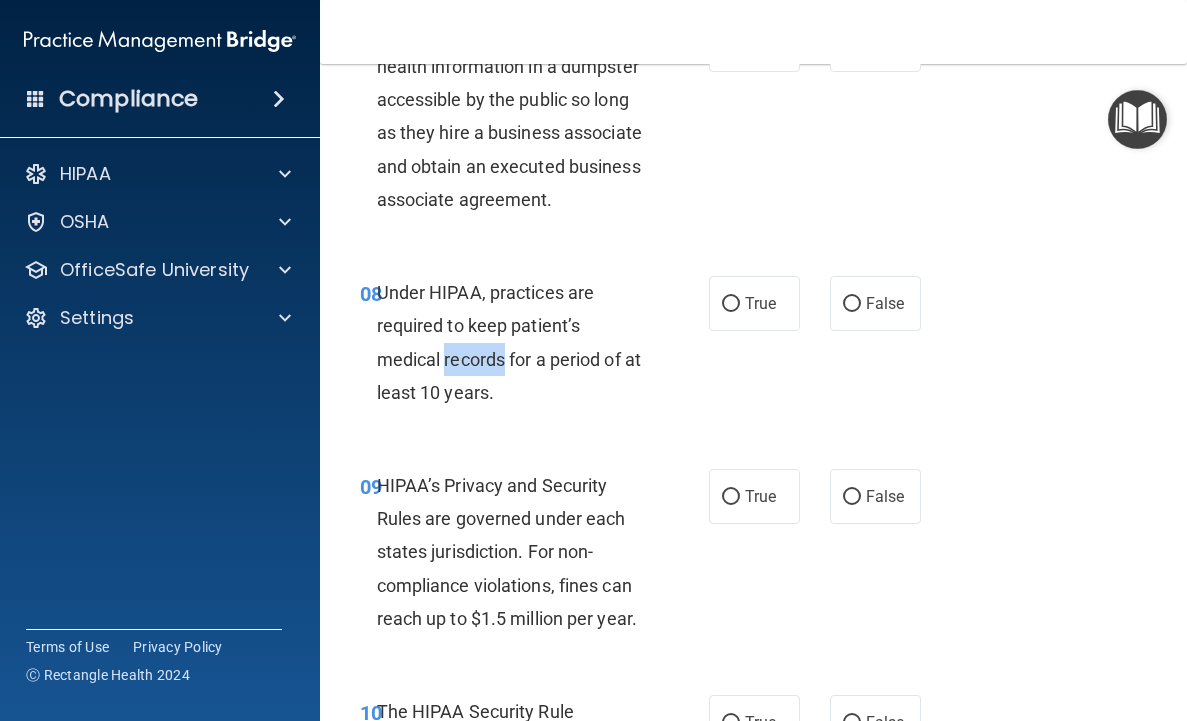 click on "Under HIPAA, practices are required to keep patient’s medical records for a period of at least 10 years." at bounding box center (509, 342) 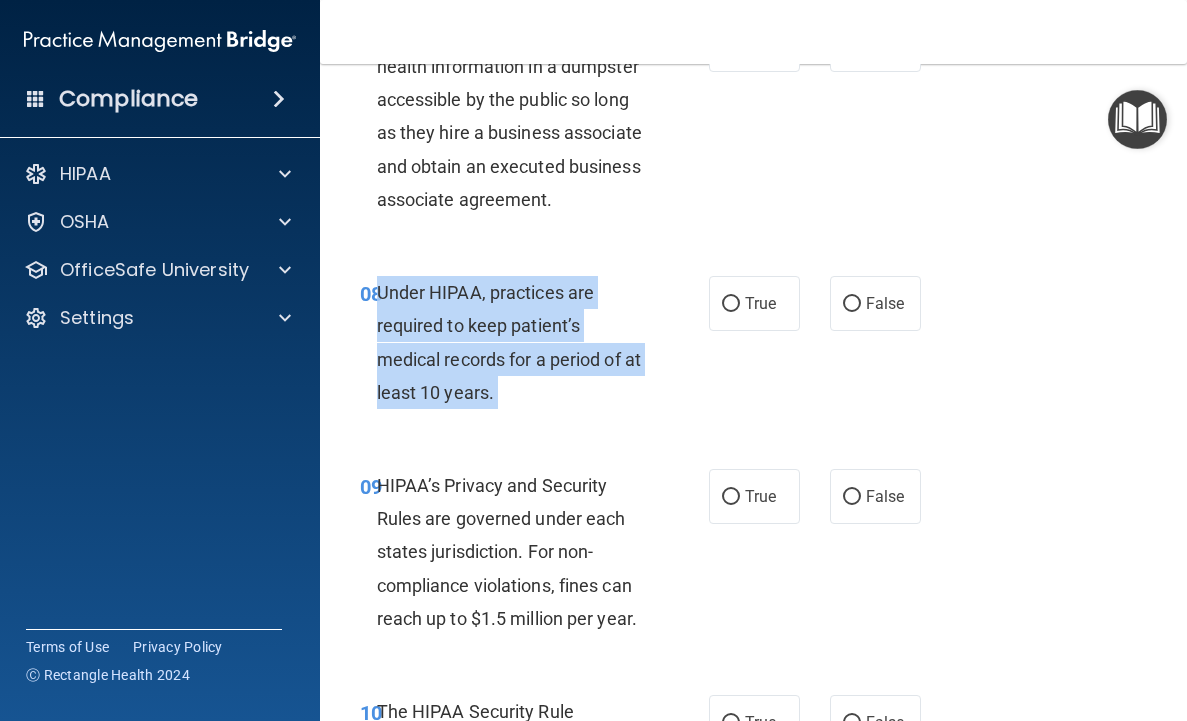 click on "Under HIPAA, practices are required to keep patient’s medical records for a period of at least 10 years." at bounding box center (509, 342) 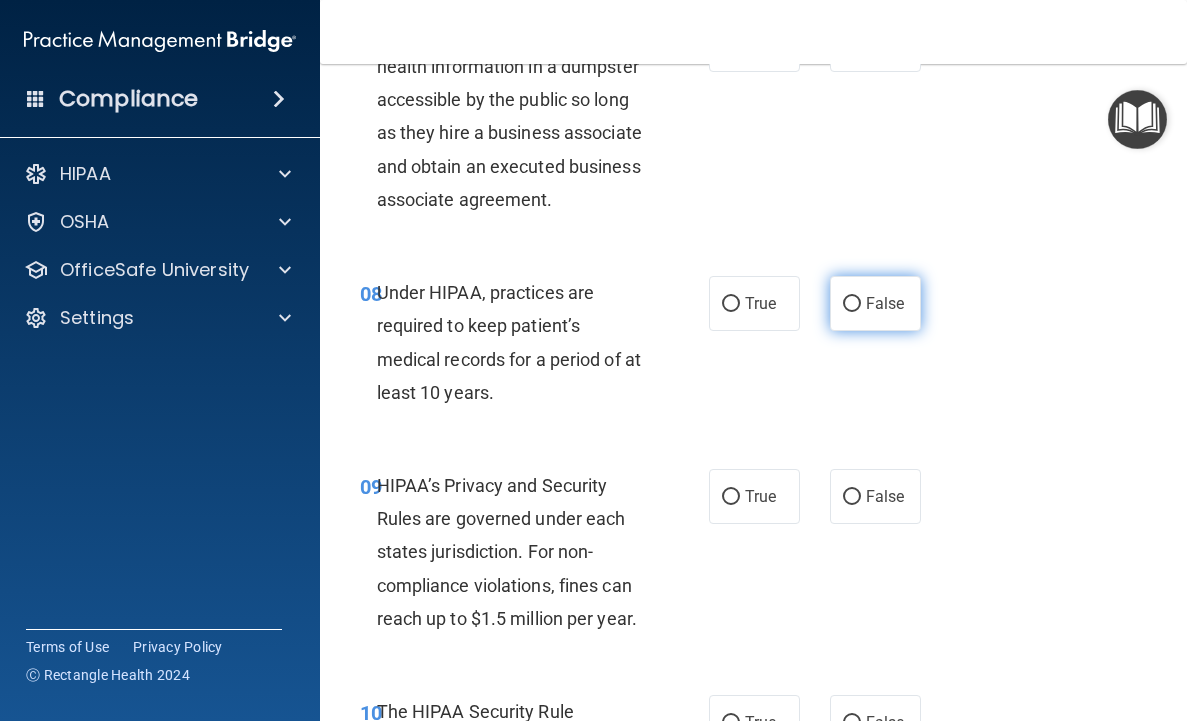 click on "False" at bounding box center [875, 303] 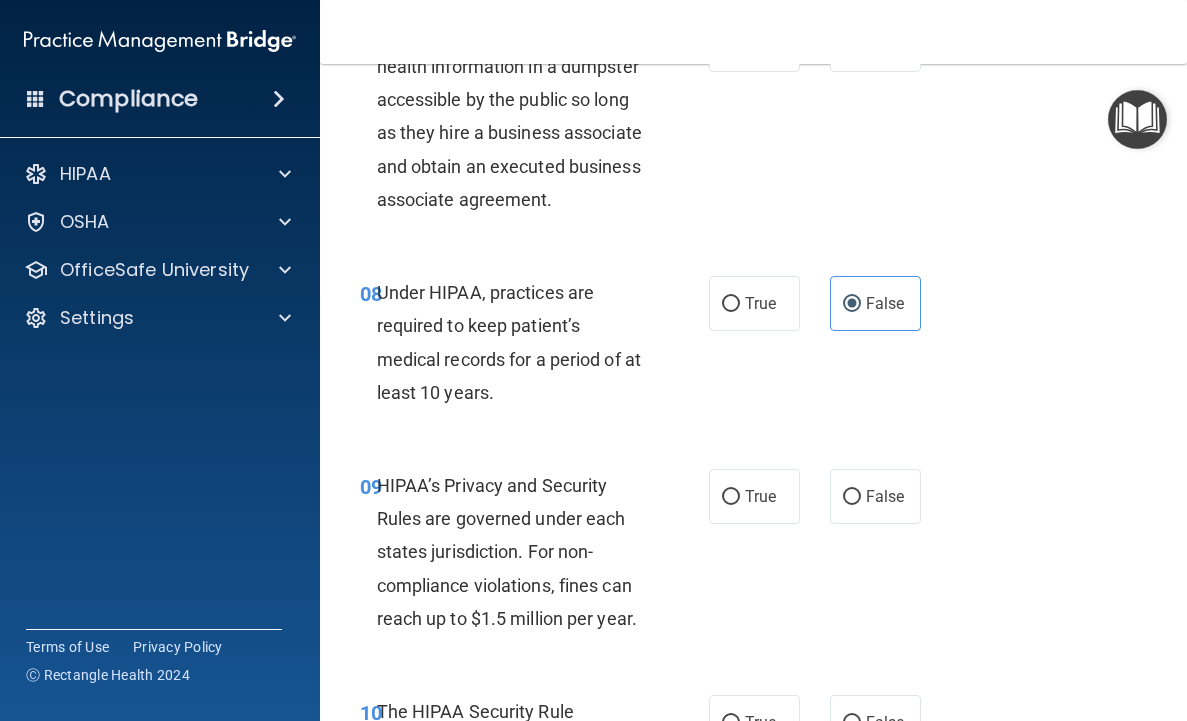 click on "HIPAA’s Privacy and Security Rules are governed under each states jurisdiction.  For non-compliance violations, fines can reach up to $1.5 million per year." at bounding box center [519, 552] 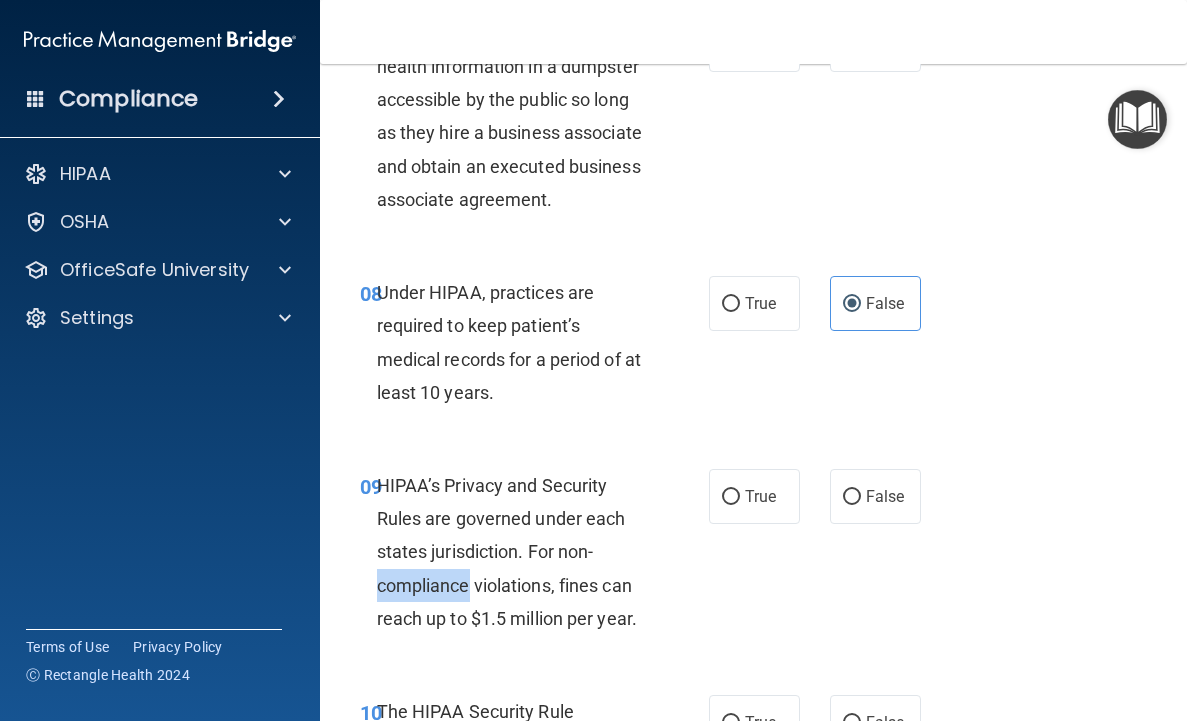 click on "HIPAA’s Privacy and Security Rules are governed under each states jurisdiction.  For non-compliance violations, fines can reach up to $1.5 million per year." at bounding box center (519, 552) 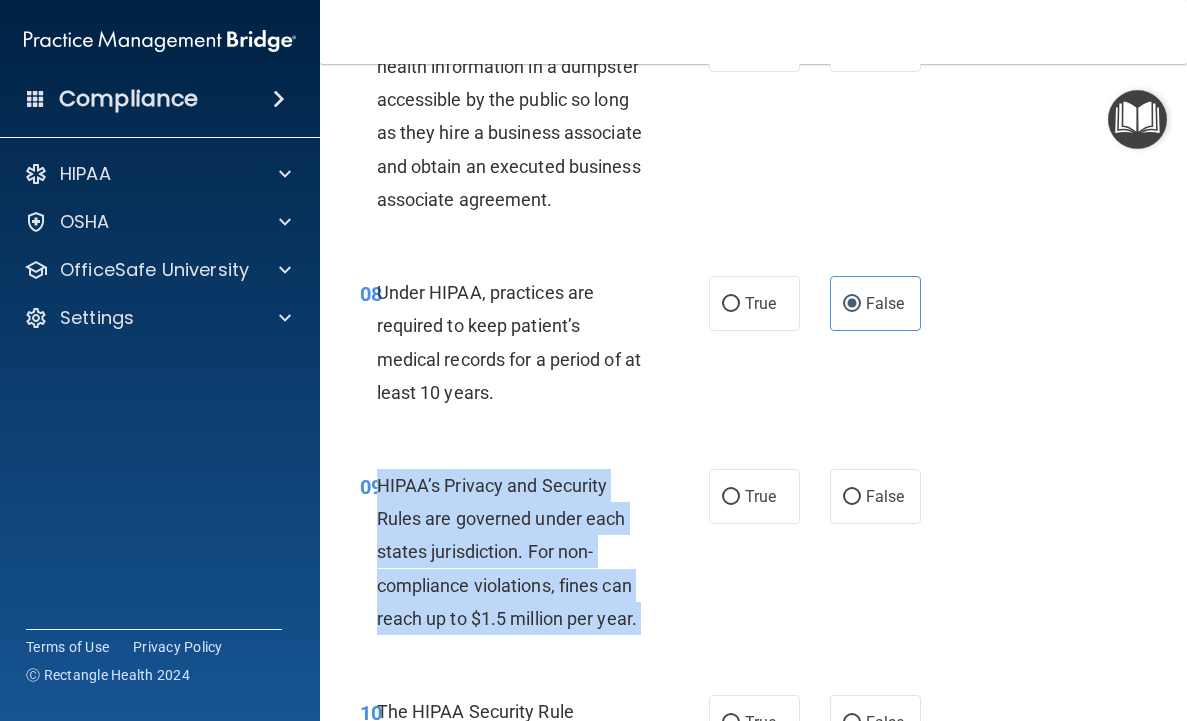 click on "HIPAA’s Privacy and Security Rules are governed under each states jurisdiction.  For non-compliance violations, fines can reach up to $1.5 million per year." at bounding box center (519, 552) 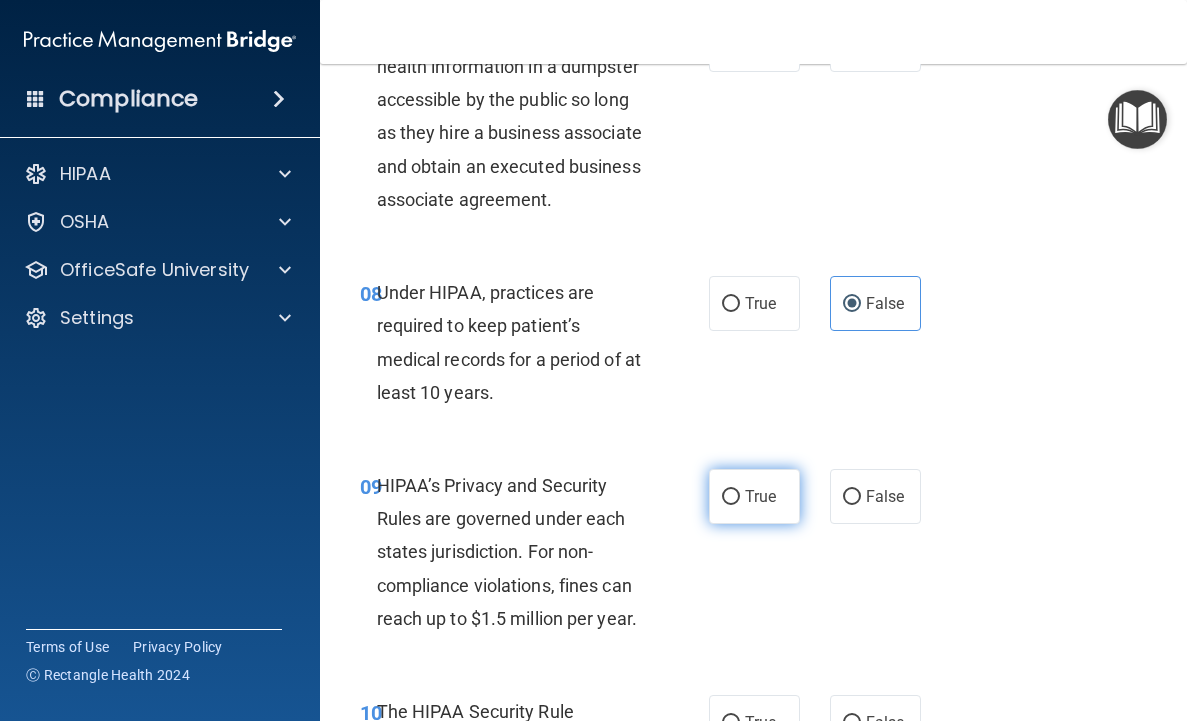 click on "True" at bounding box center (760, 496) 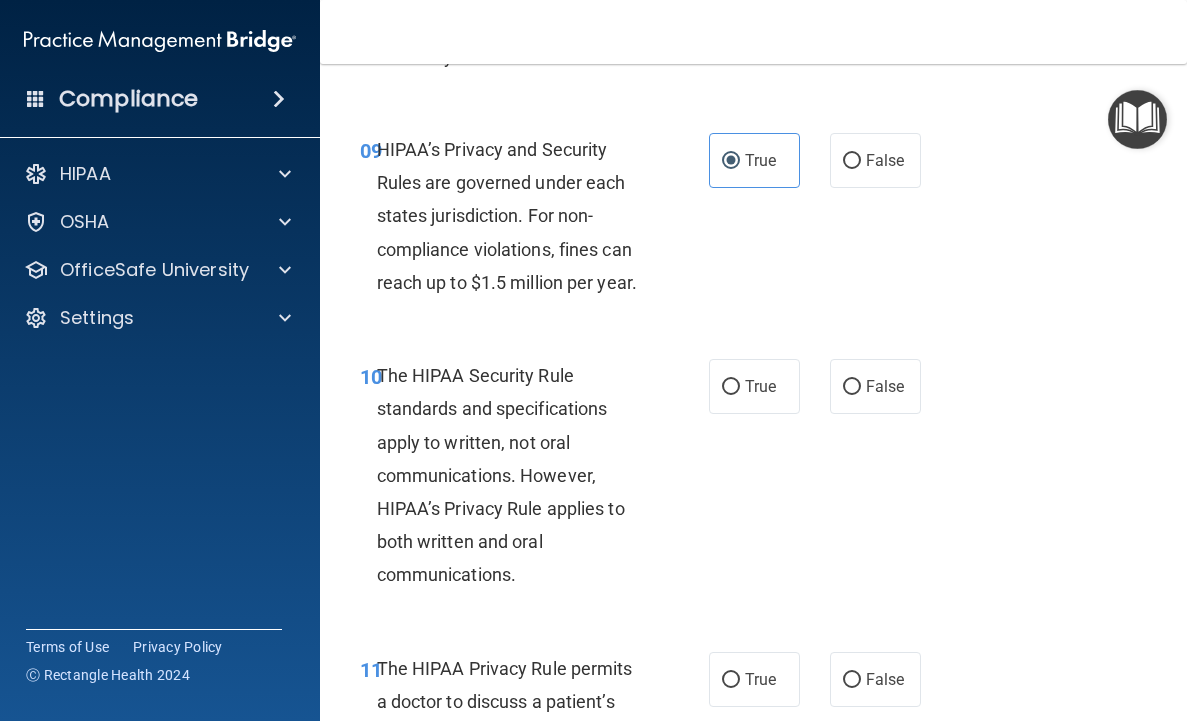 scroll, scrollTop: 1971, scrollLeft: 0, axis: vertical 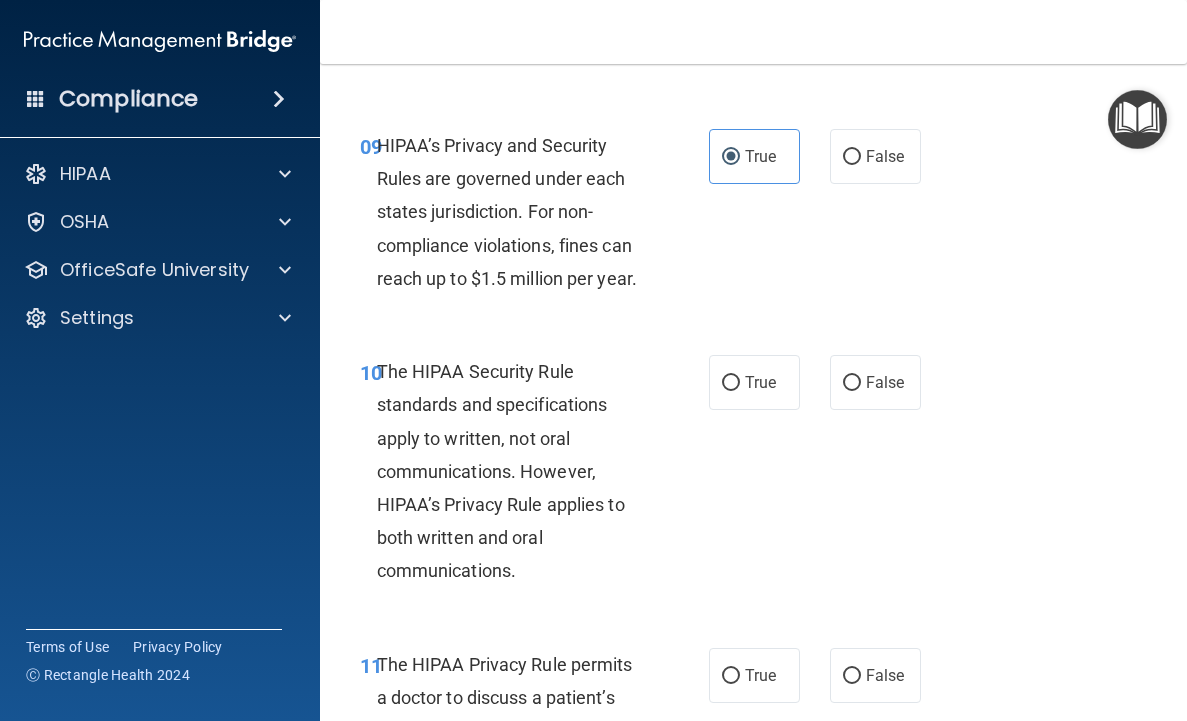 click on "The HIPAA Security Rule standards and specifications apply to written, not oral communications. However, HIPAA’s Privacy Rule applies to both written and oral communications." at bounding box center (519, 471) 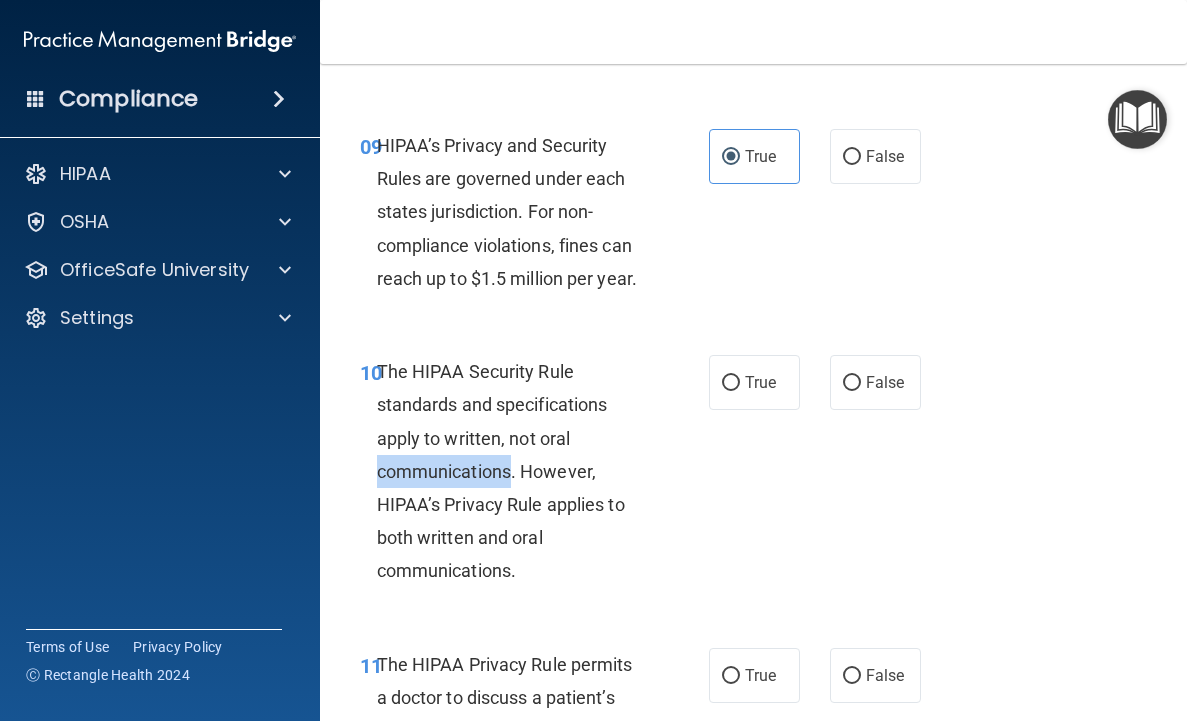 click on "The HIPAA Security Rule standards and specifications apply to written, not oral communications. However, HIPAA’s Privacy Rule applies to both written and oral communications." at bounding box center [519, 471] 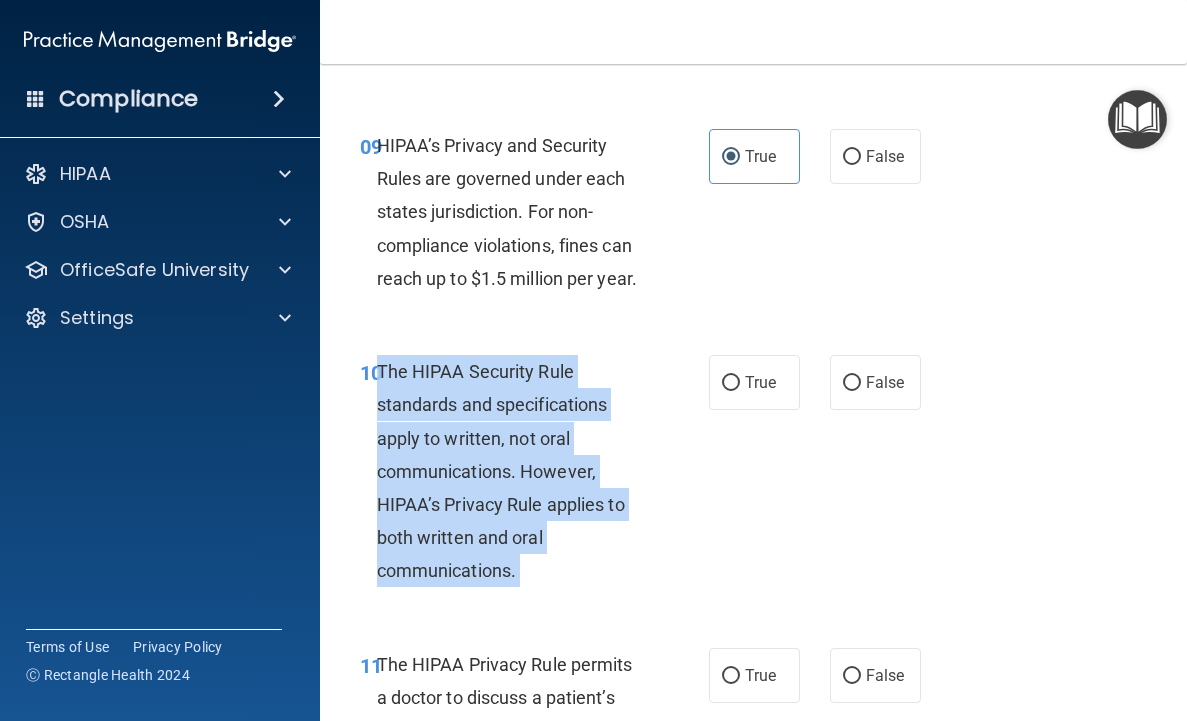 click on "The HIPAA Security Rule standards and specifications apply to written, not oral communications. However, HIPAA’s Privacy Rule applies to both written and oral communications." at bounding box center (519, 471) 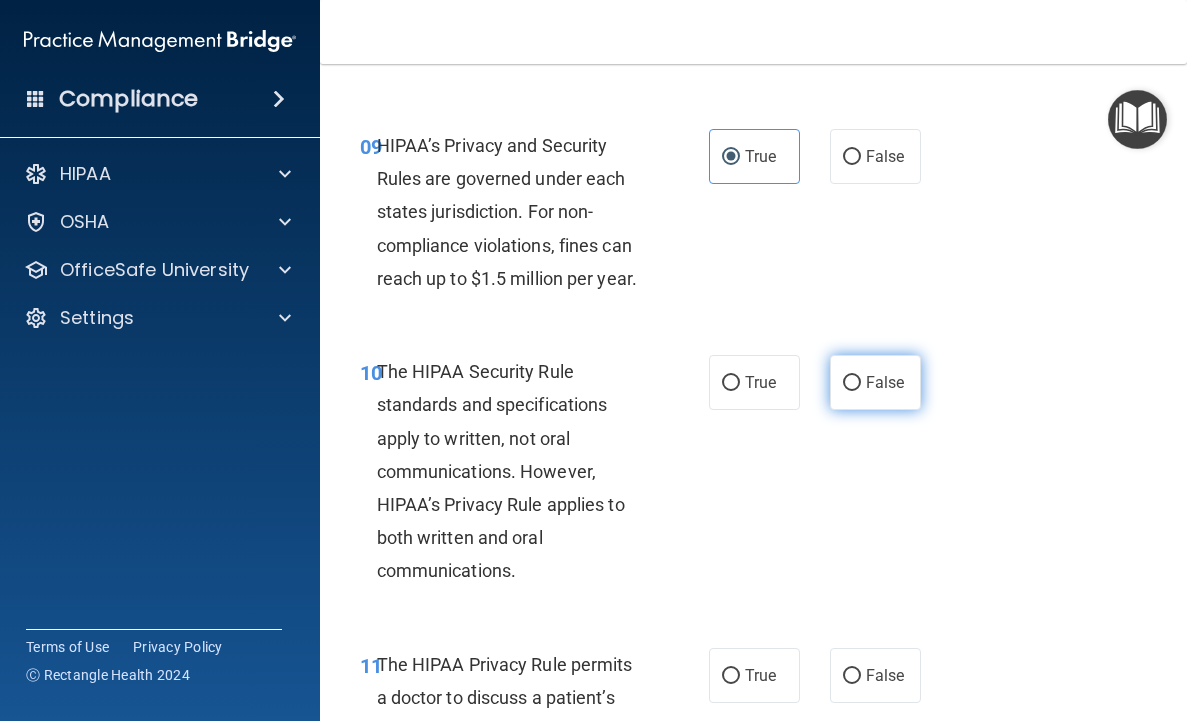 click on "False" at bounding box center (885, 382) 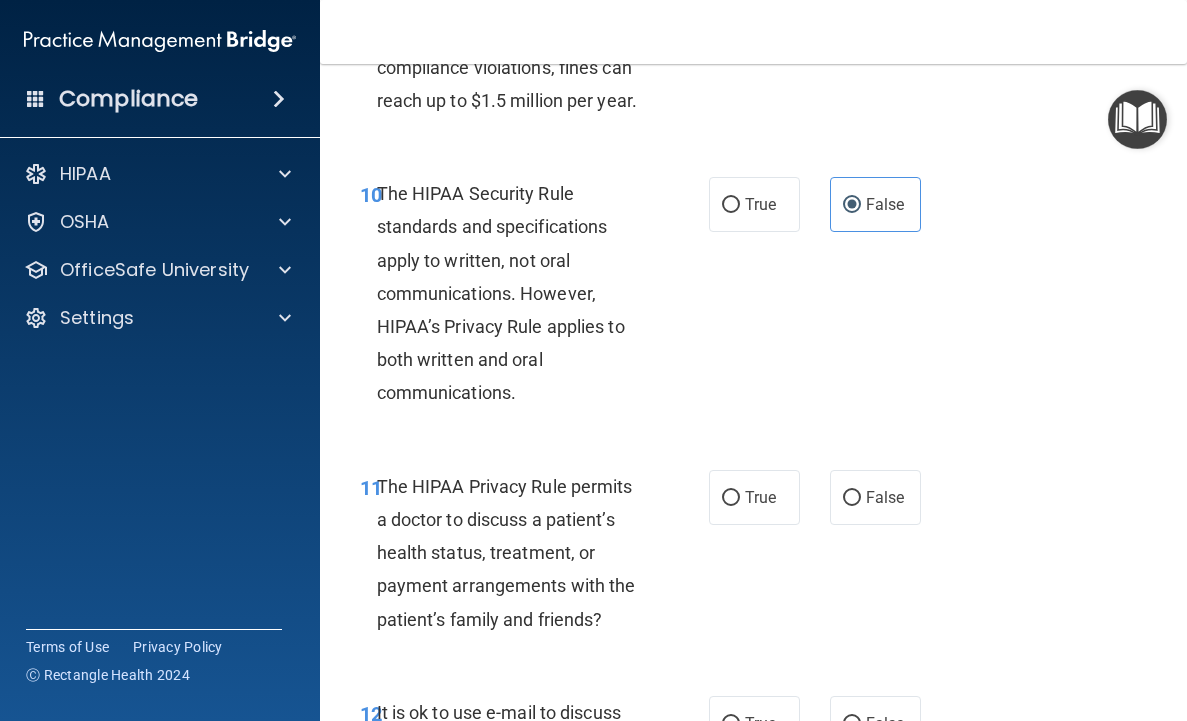 scroll, scrollTop: 2131, scrollLeft: 0, axis: vertical 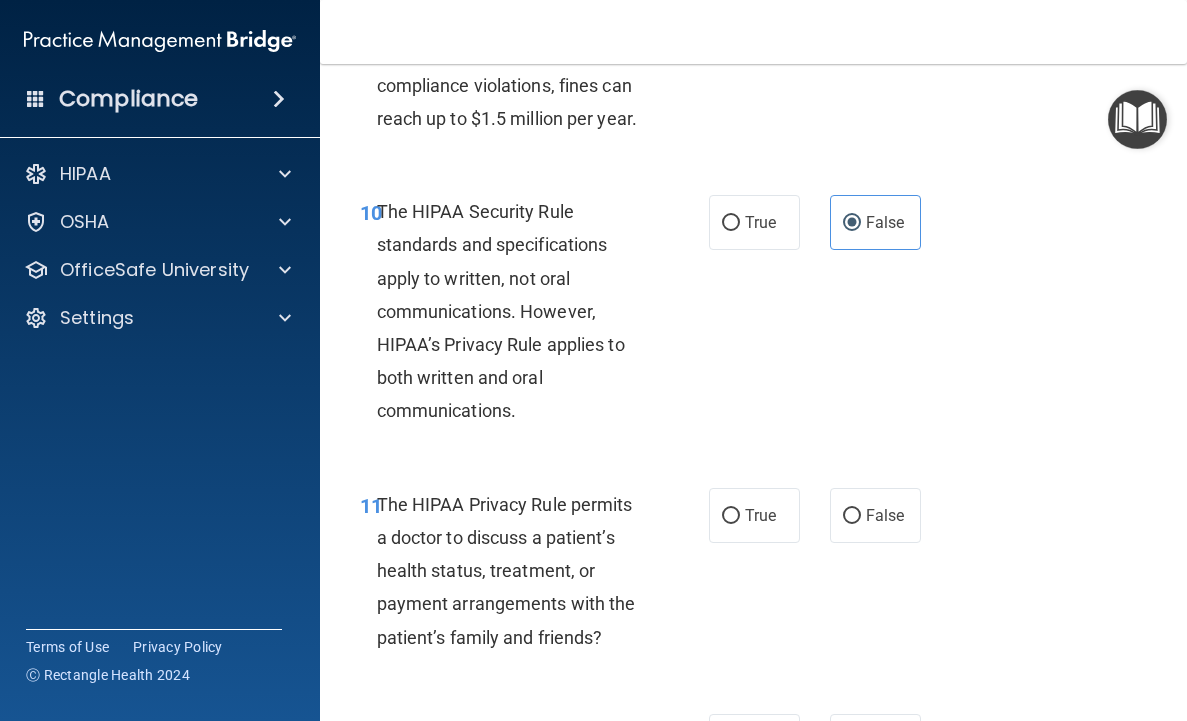 click on "The HIPAA Privacy Rule permits a doctor to discuss a patient’s health status, treatment, or payment arrangements with the patient’s family and friends?" at bounding box center (506, 571) 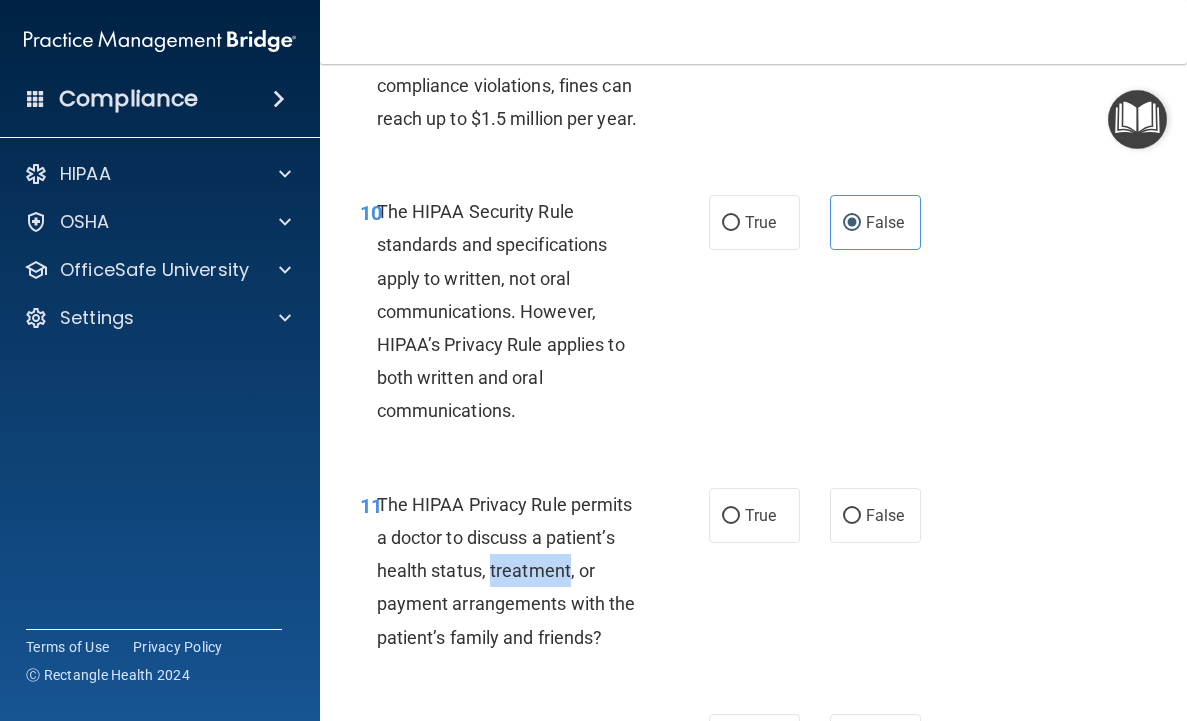 click on "The HIPAA Privacy Rule permits a doctor to discuss a patient’s health status, treatment, or payment arrangements with the patient’s family and friends?" at bounding box center [506, 571] 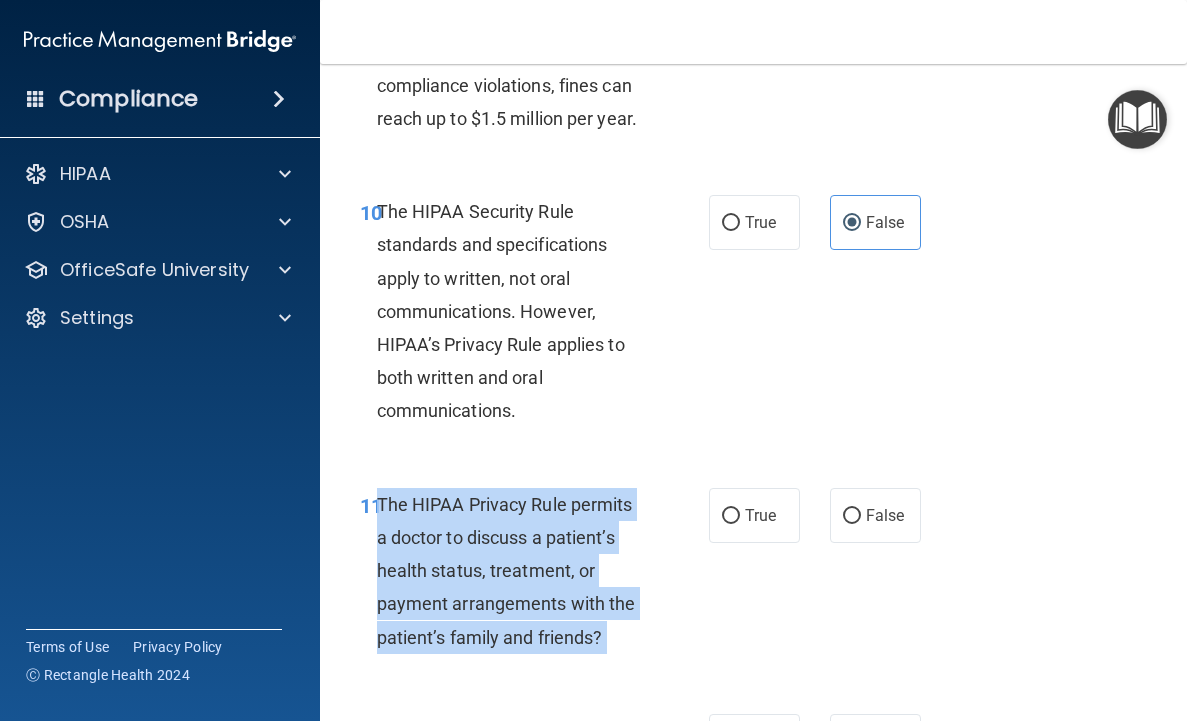 click on "The HIPAA Privacy Rule permits a doctor to discuss a patient’s health status, treatment, or payment arrangements with the patient’s family and friends?" at bounding box center [506, 571] 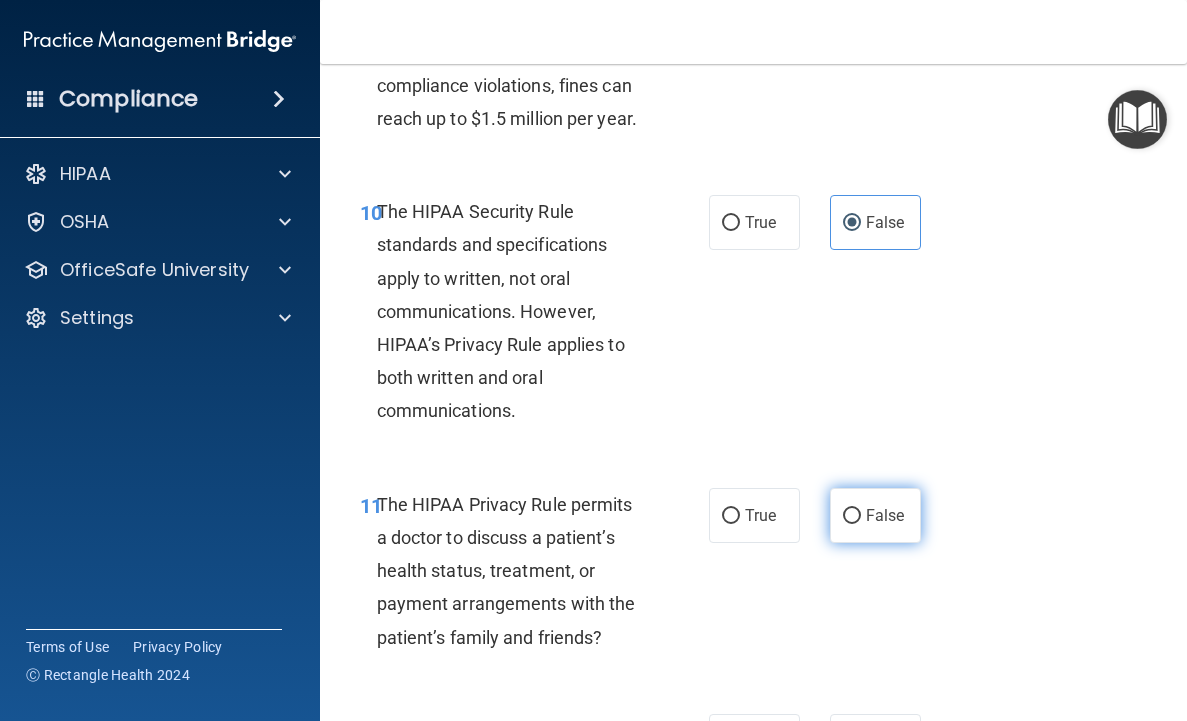 click on "False" at bounding box center (885, 515) 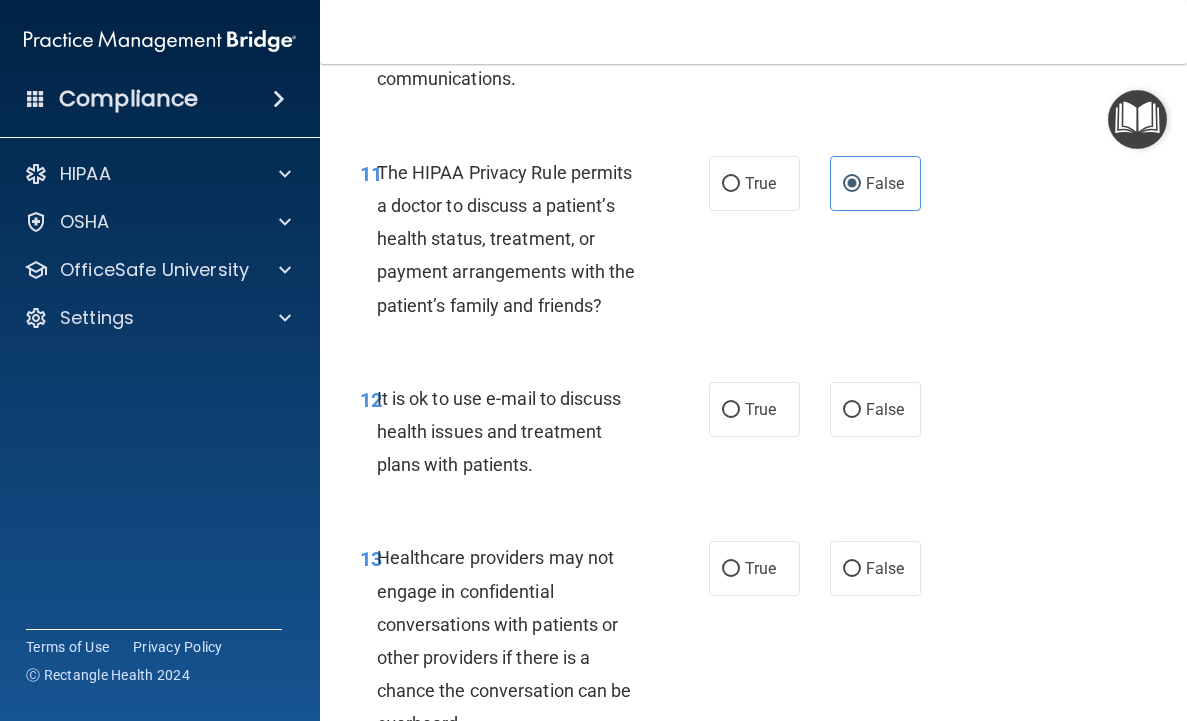 scroll, scrollTop: 2467, scrollLeft: 0, axis: vertical 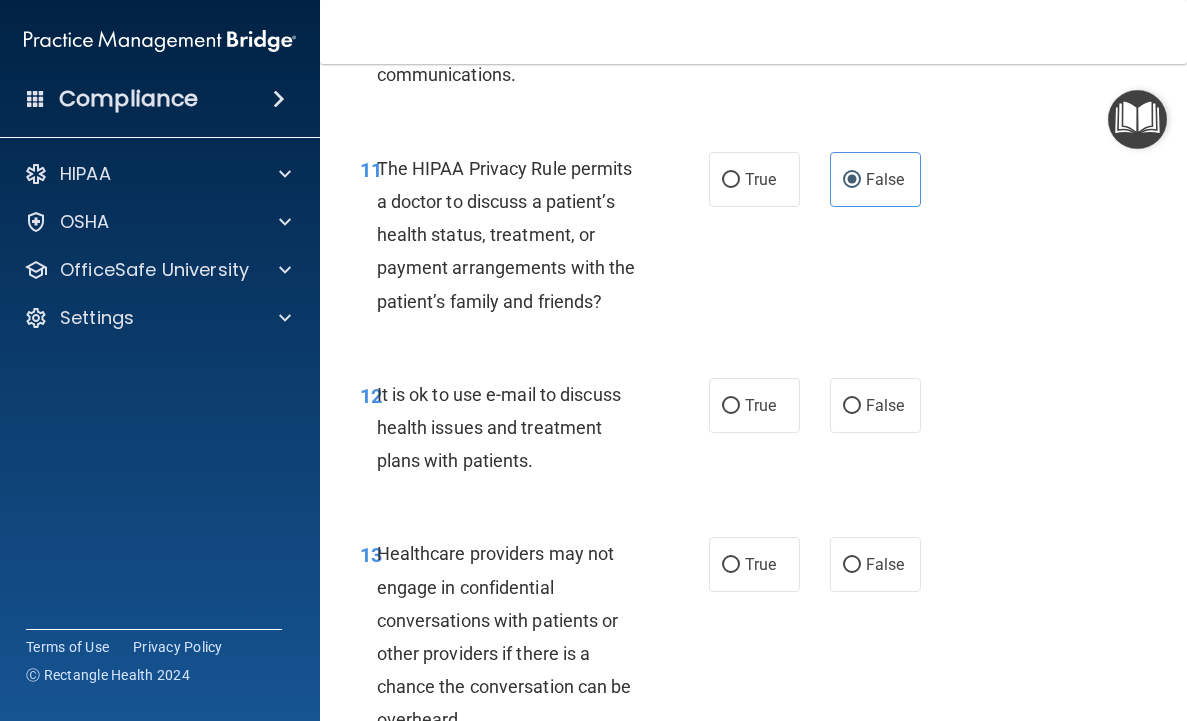 click on "It is ok to use e-mail to discuss health issues and treatment plans with patients." at bounding box center (499, 427) 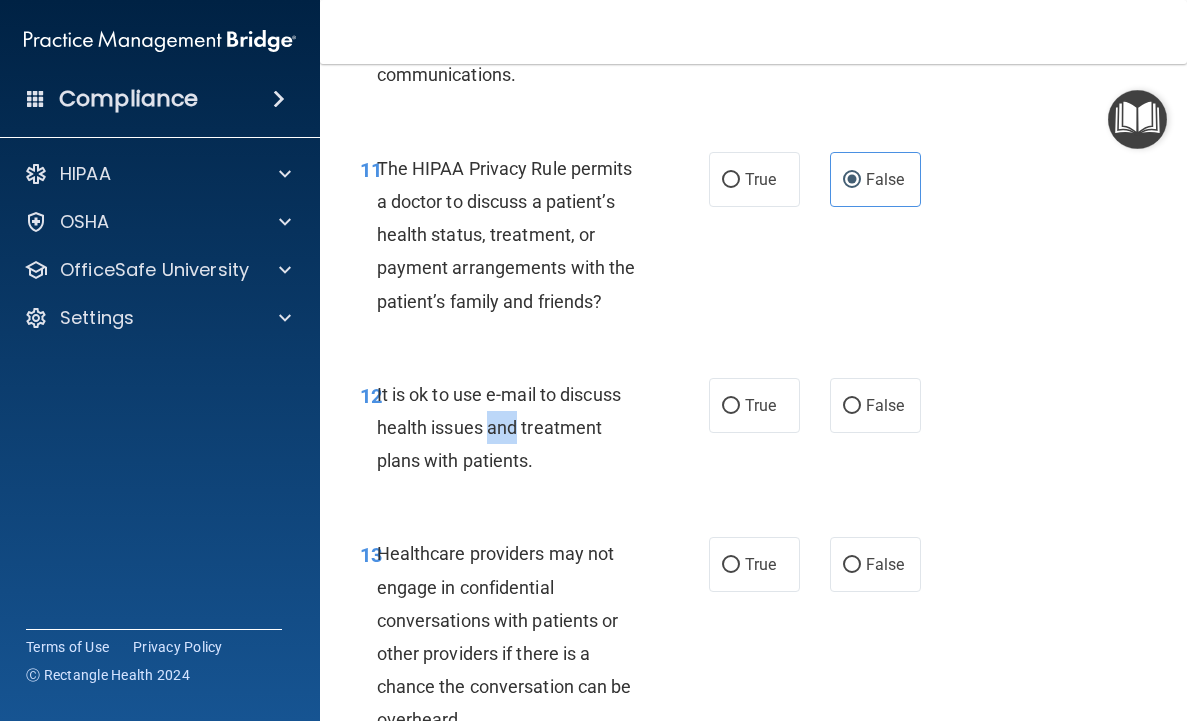 click on "It is ok to use e-mail to discuss health issues and treatment plans with patients." at bounding box center [499, 427] 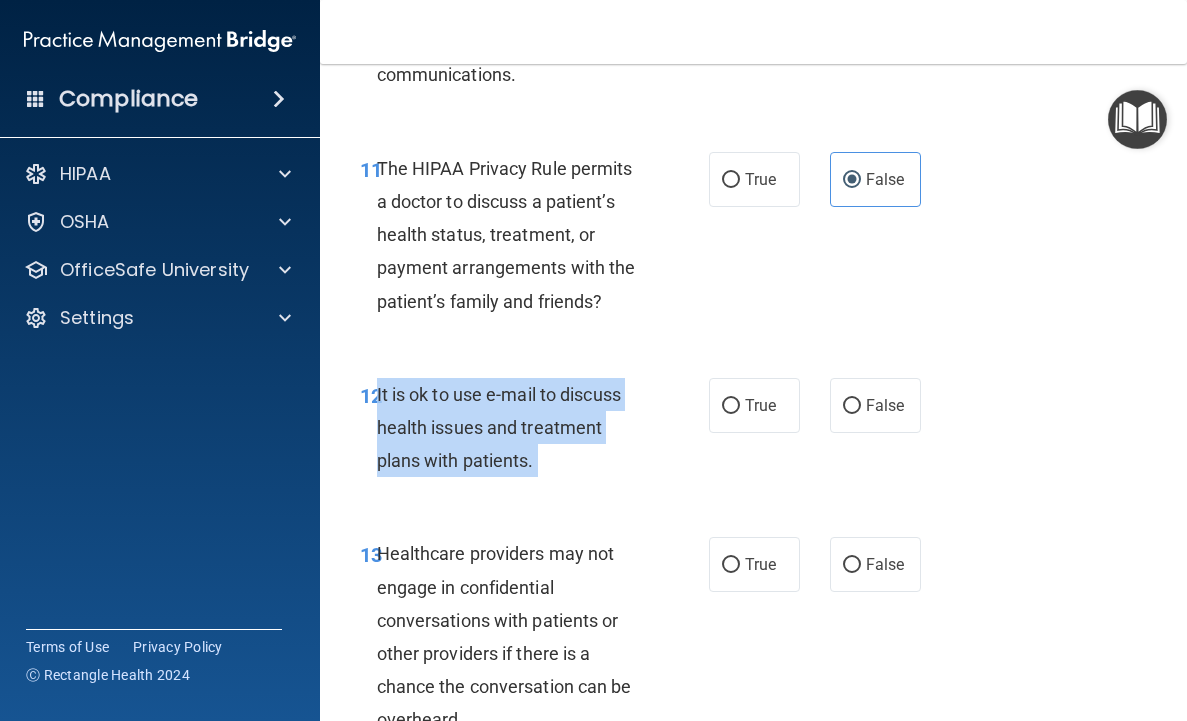 click on "It is ok to use e-mail to discuss health issues and treatment plans with patients." at bounding box center [499, 427] 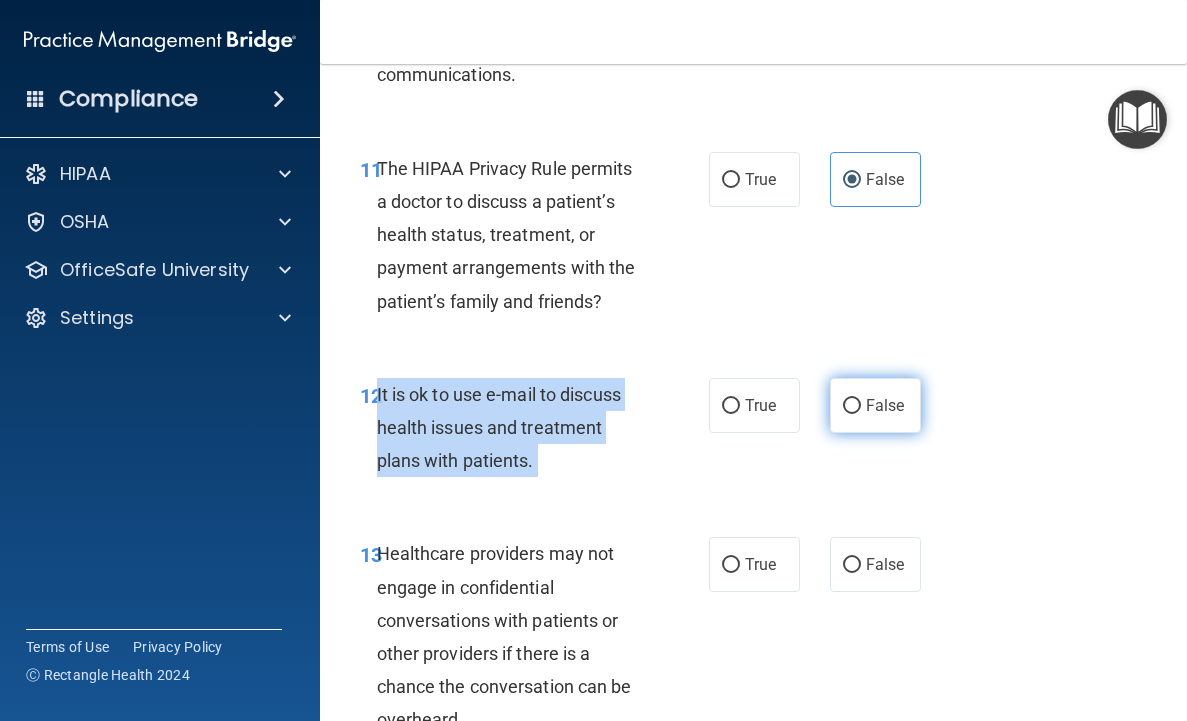 click on "False" at bounding box center [852, 406] 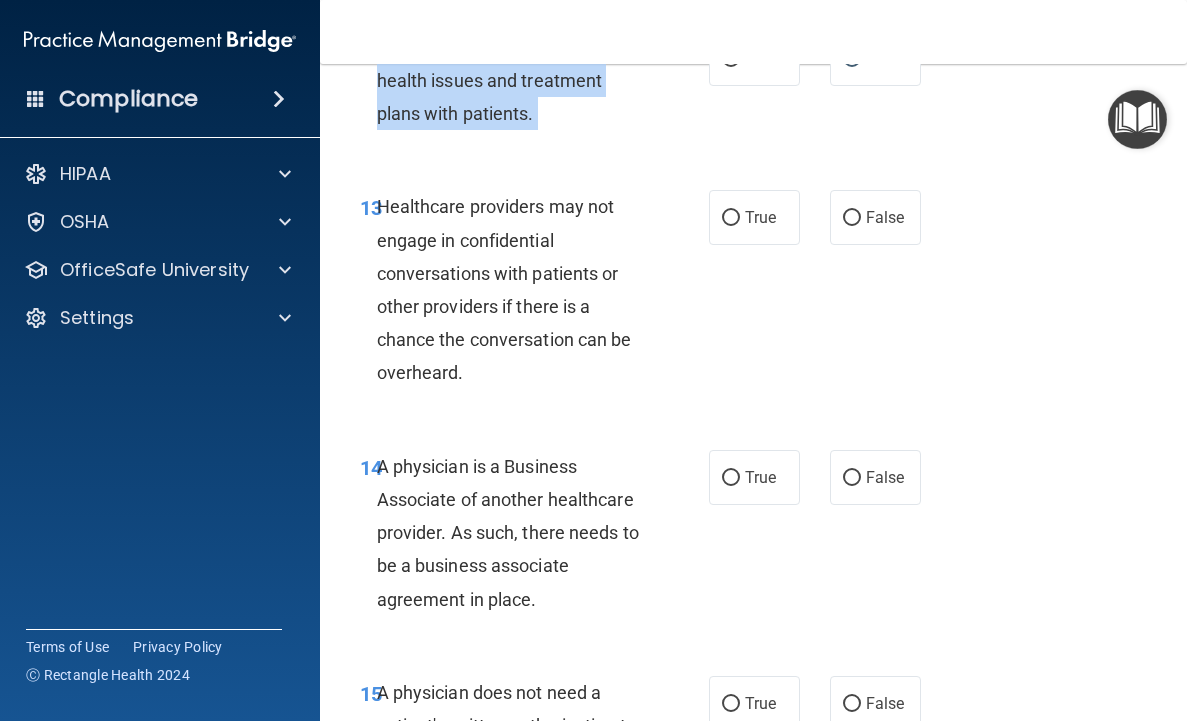 scroll, scrollTop: 2817, scrollLeft: 0, axis: vertical 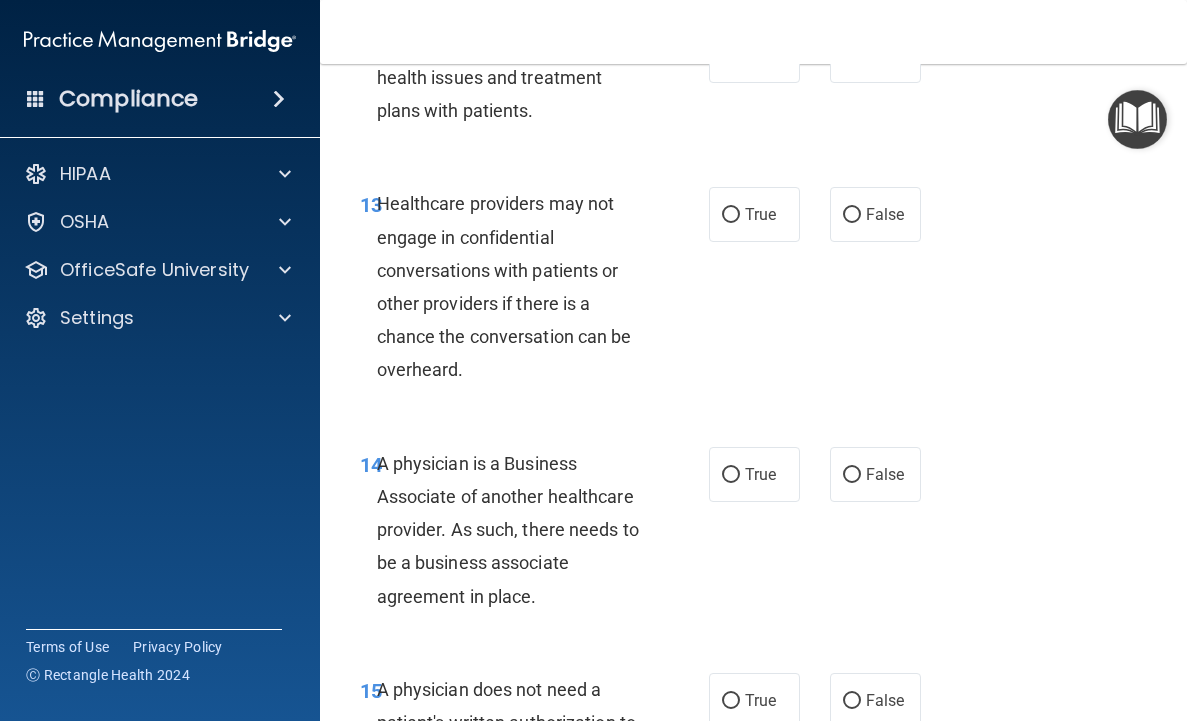 click on "Healthcare providers may not engage in confidential conversations with patients or other providers if there is a chance the conversation can be overheard." at bounding box center [504, 286] 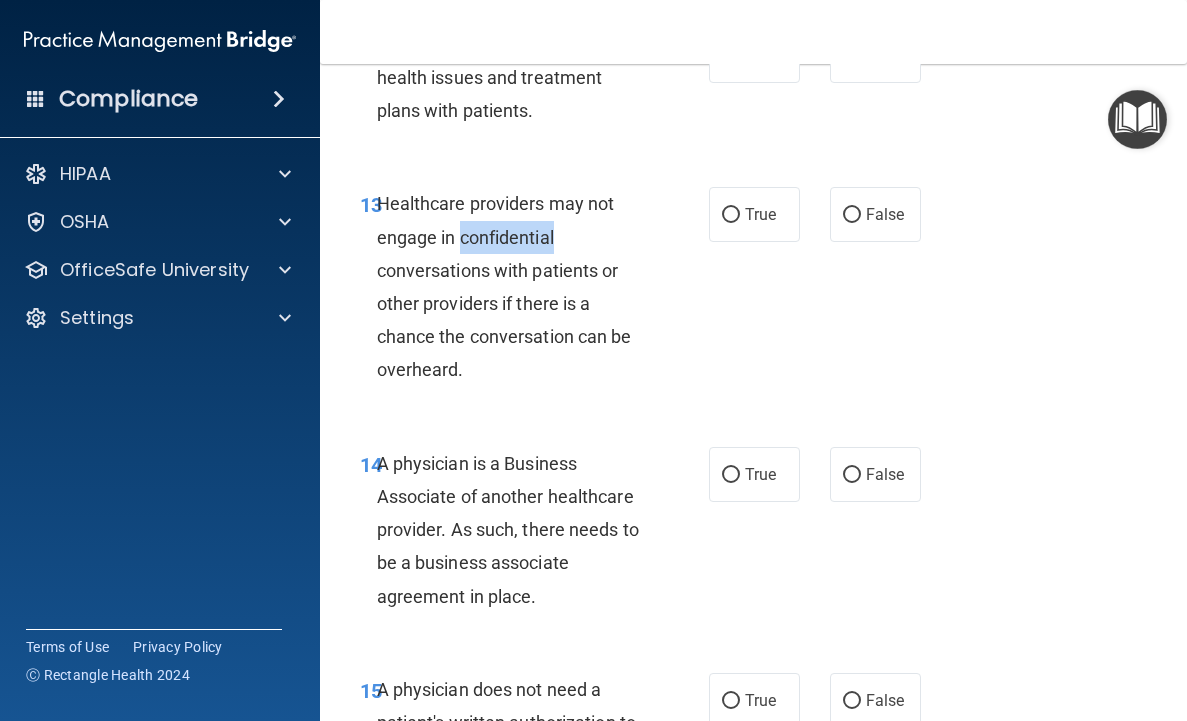 click on "Healthcare providers may not engage in confidential conversations with patients or other providers if there is a chance the conversation can be overheard." at bounding box center [504, 286] 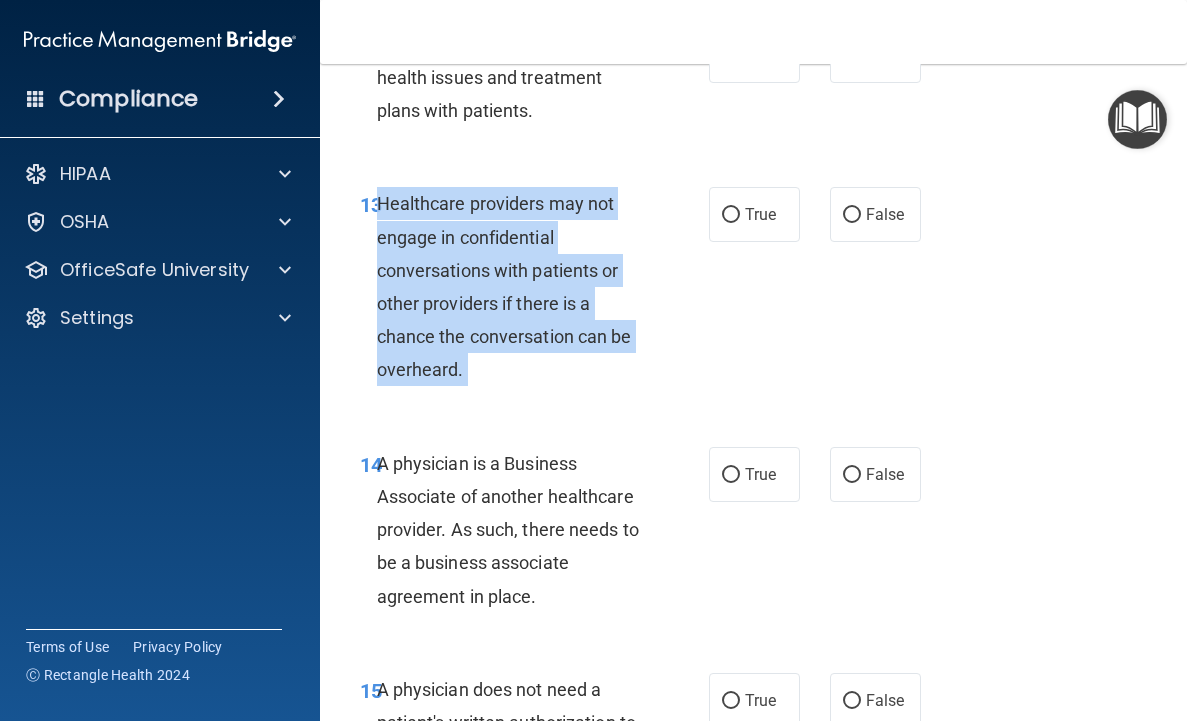 click on "Healthcare providers may not engage in confidential conversations with patients or other providers if there is a chance the conversation can be overheard." at bounding box center (504, 286) 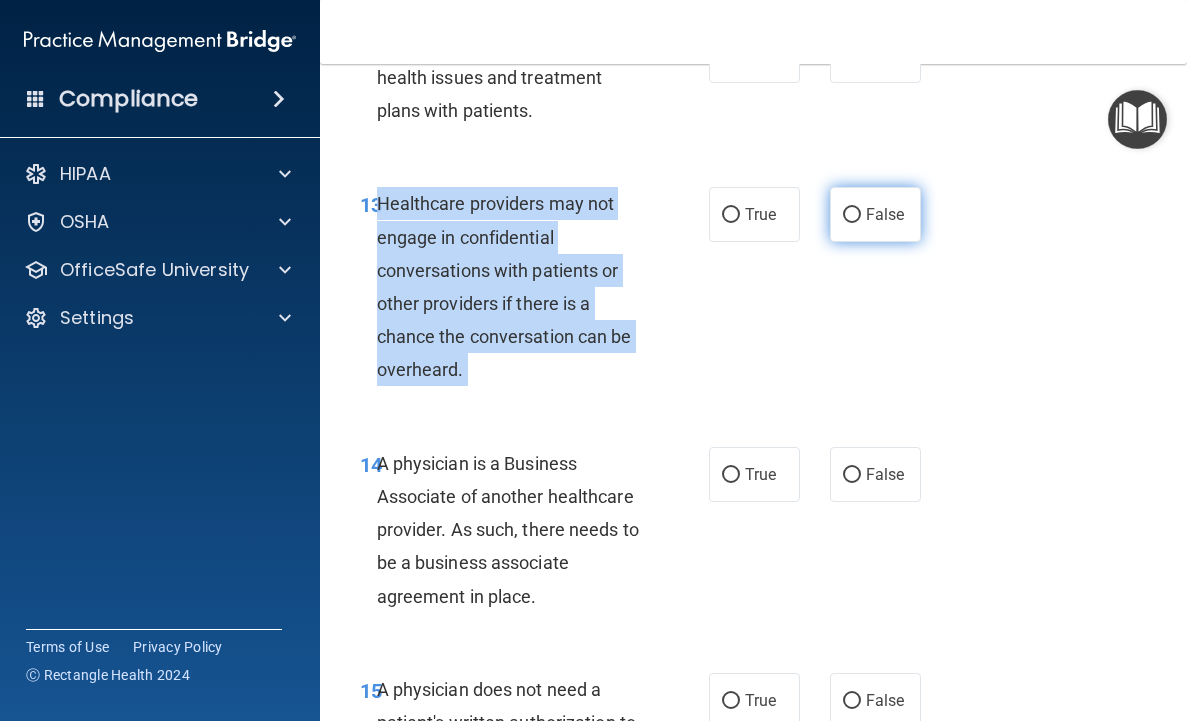 click on "False" at bounding box center (852, 215) 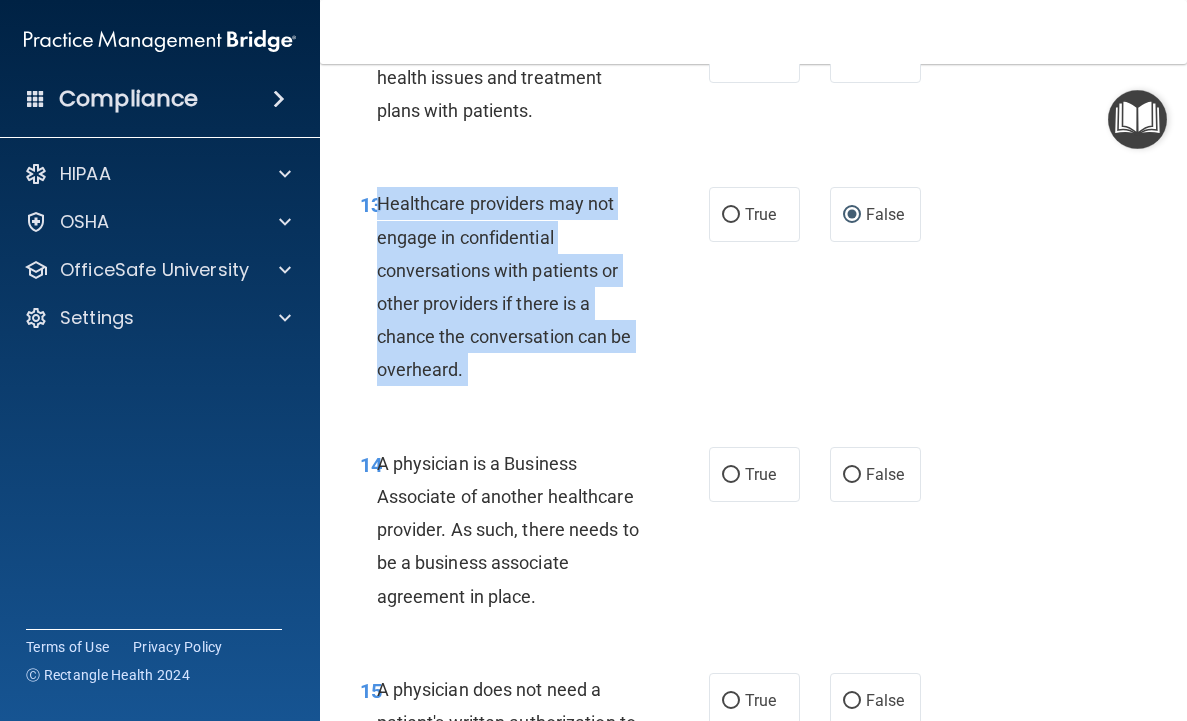 click on "A physician is a Business Associate of another healthcare provider.  As such, there needs to be a business associate agreement in place." at bounding box center [508, 530] 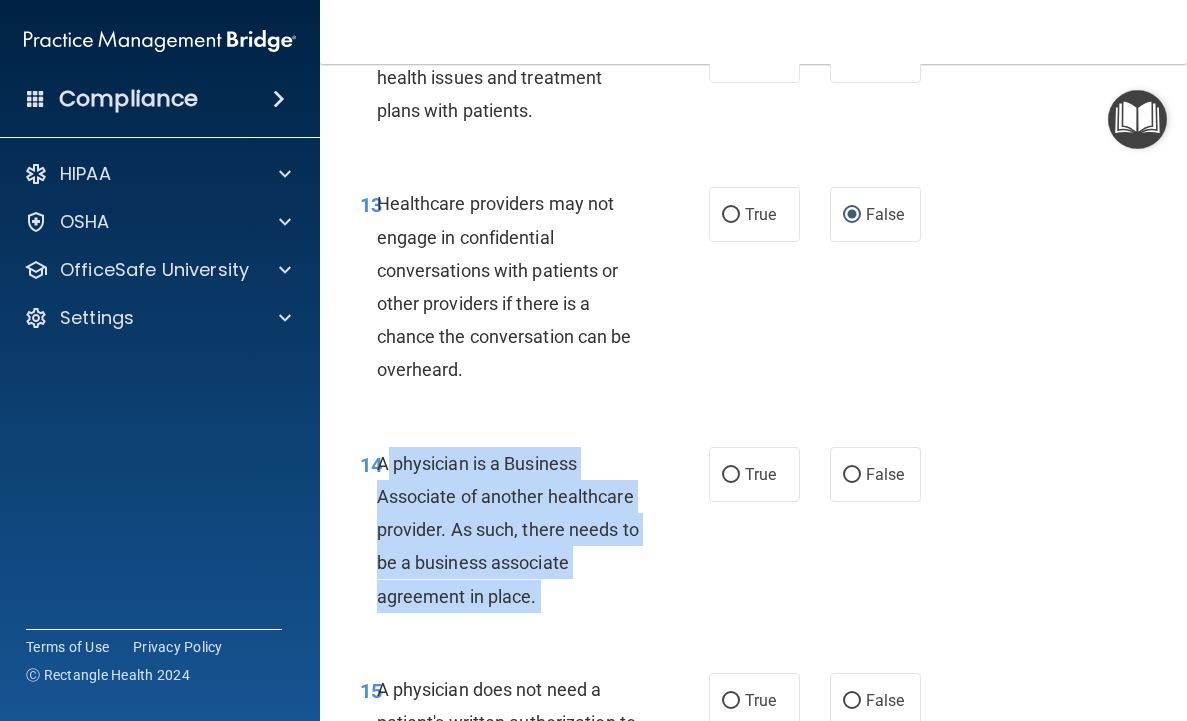 click on "A physician is a Business Associate of another healthcare provider.  As such, there needs to be a business associate agreement in place." at bounding box center [508, 530] 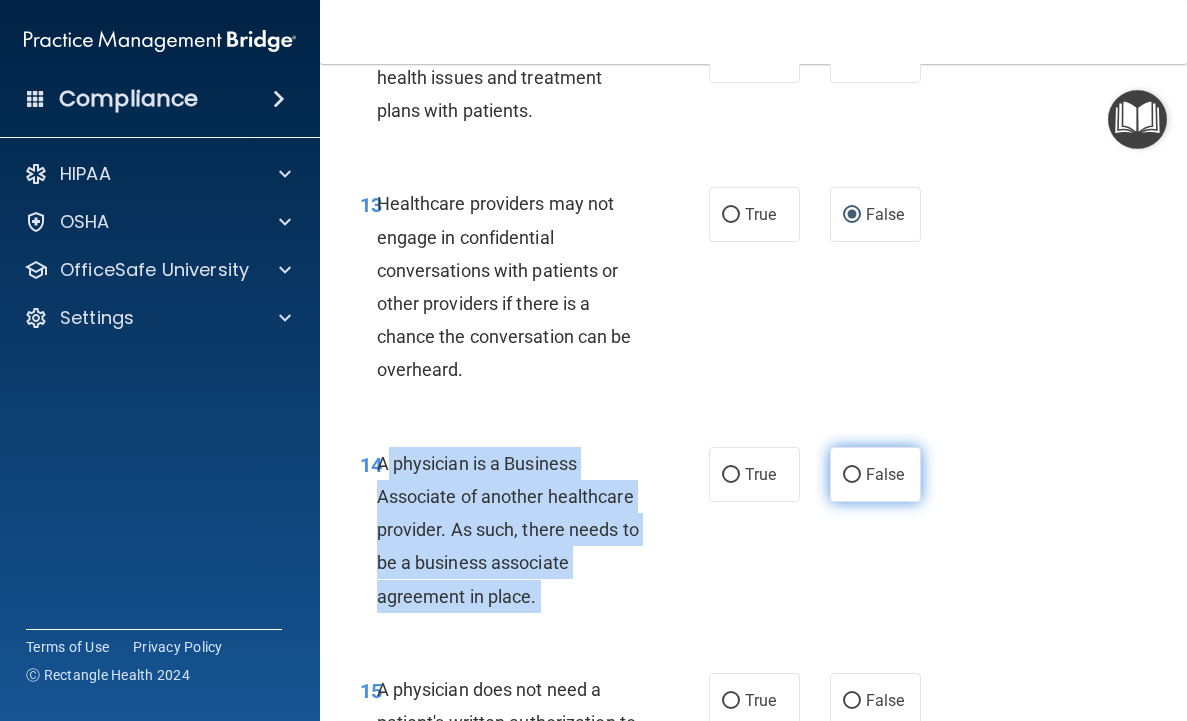 click on "False" at bounding box center (875, 474) 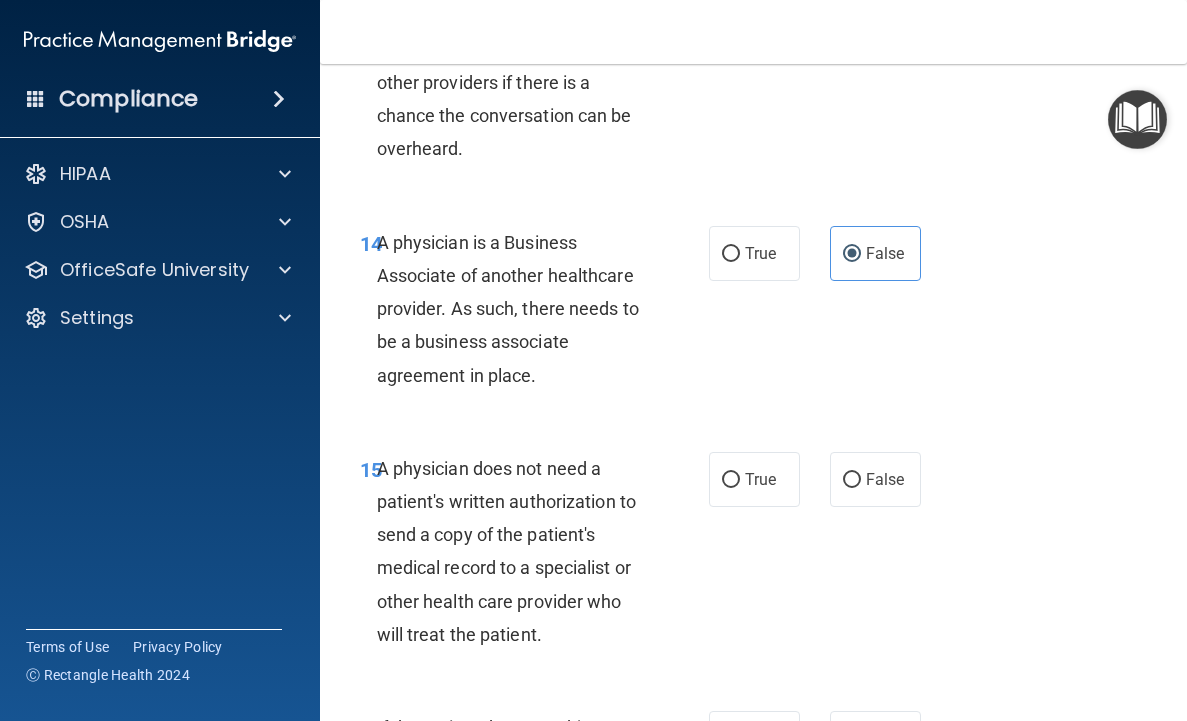 scroll, scrollTop: 3186, scrollLeft: 0, axis: vertical 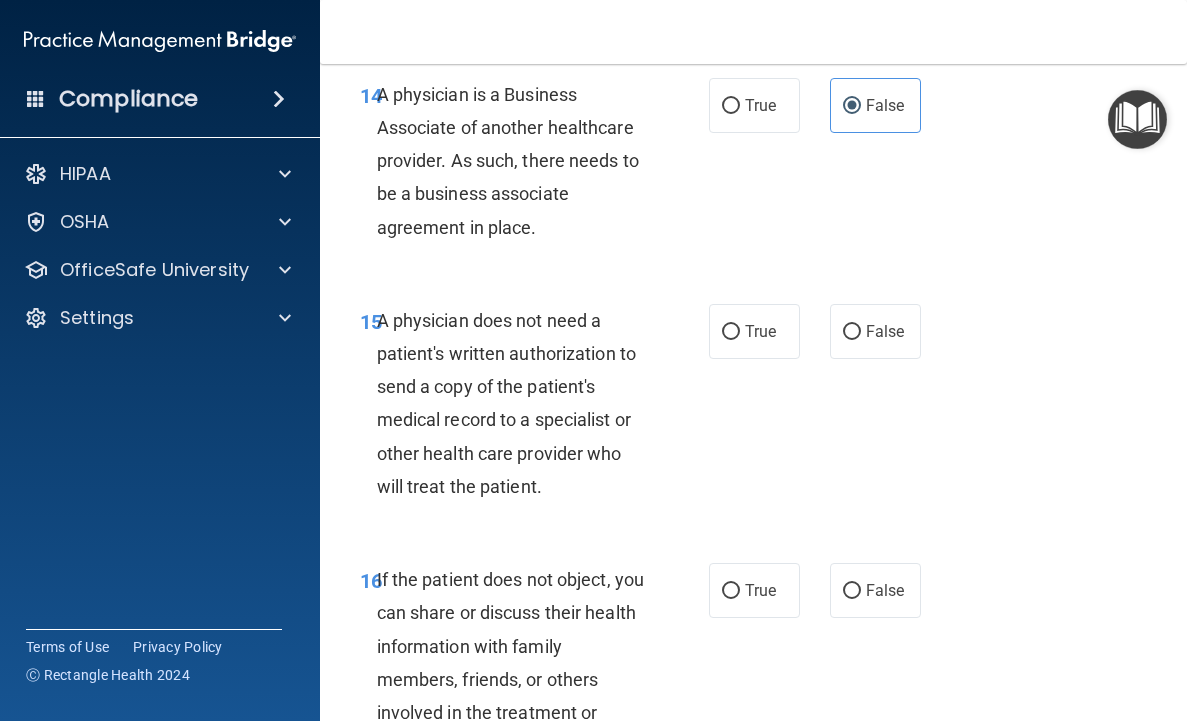click on "A physician does not need a patient's written authorization to send a copy of the patient's medical record to a specialist or other health care provider who will treat the patient." at bounding box center [506, 403] 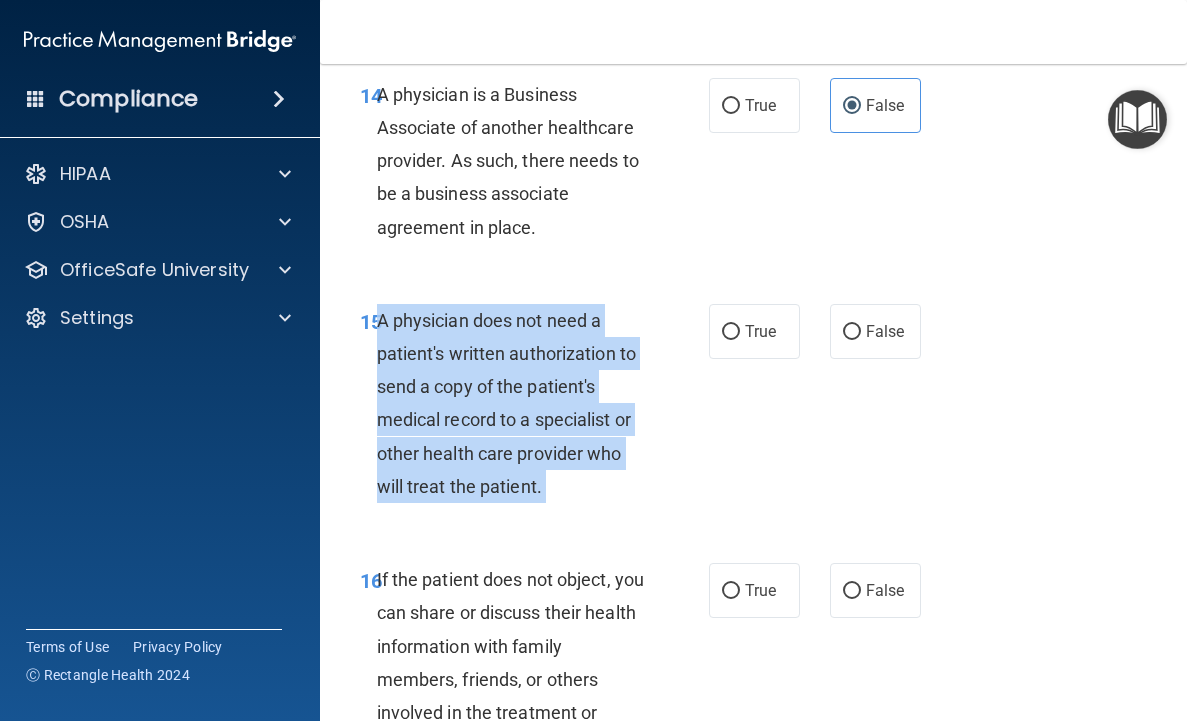 click on "A physician does not need a patient's written authorization to send a copy of the patient's medical record to a specialist or other health care provider who will treat the patient." at bounding box center (506, 403) 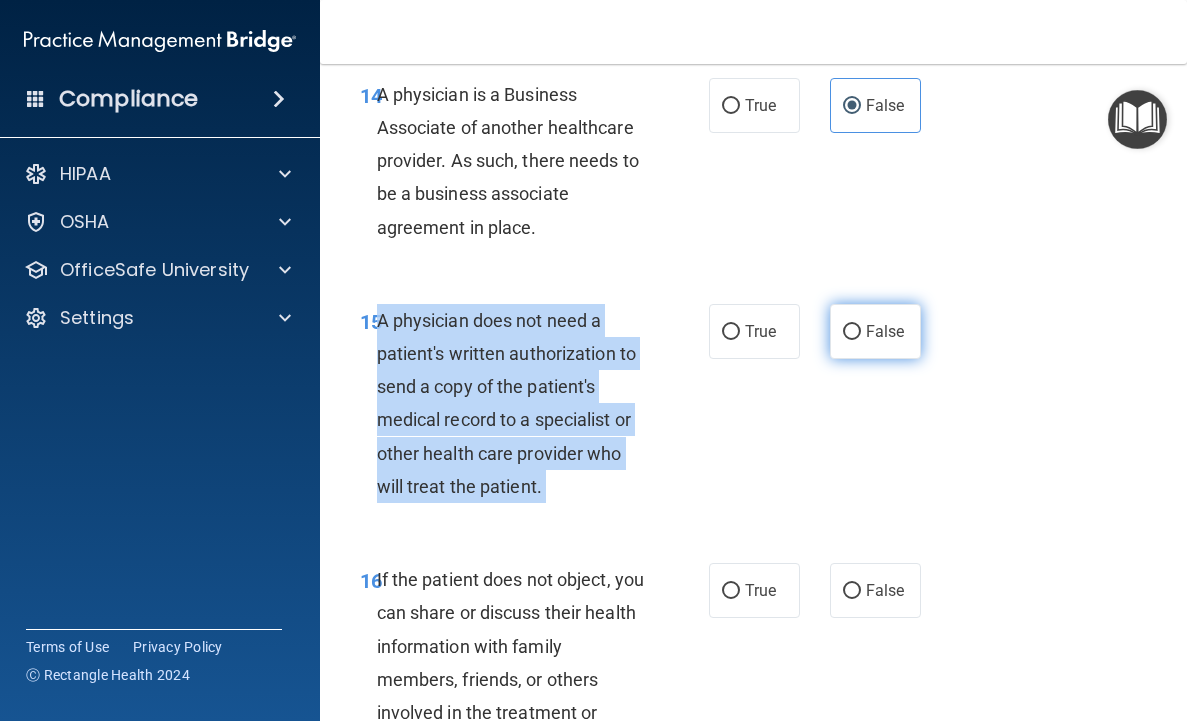click on "False" at bounding box center (885, 331) 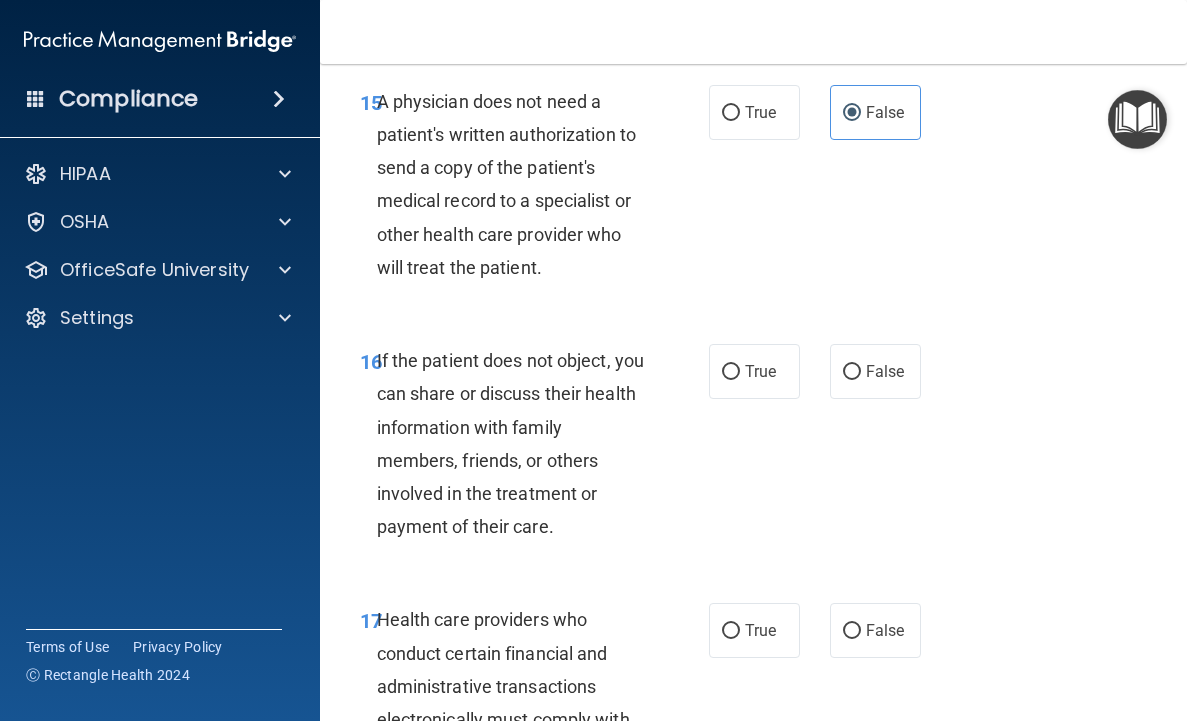 scroll, scrollTop: 3409, scrollLeft: 0, axis: vertical 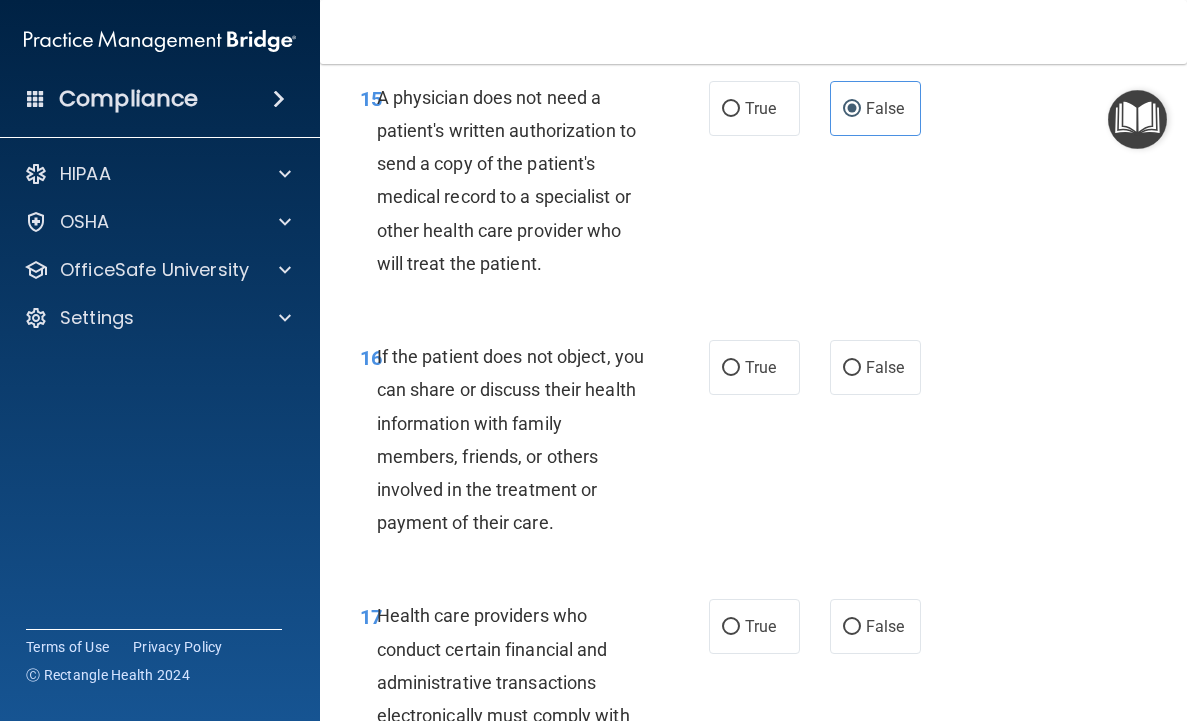 click on "If the patient does not object, you can share or discuss their health information with family members, friends, or others involved in the treatment or payment of their care." at bounding box center [511, 439] 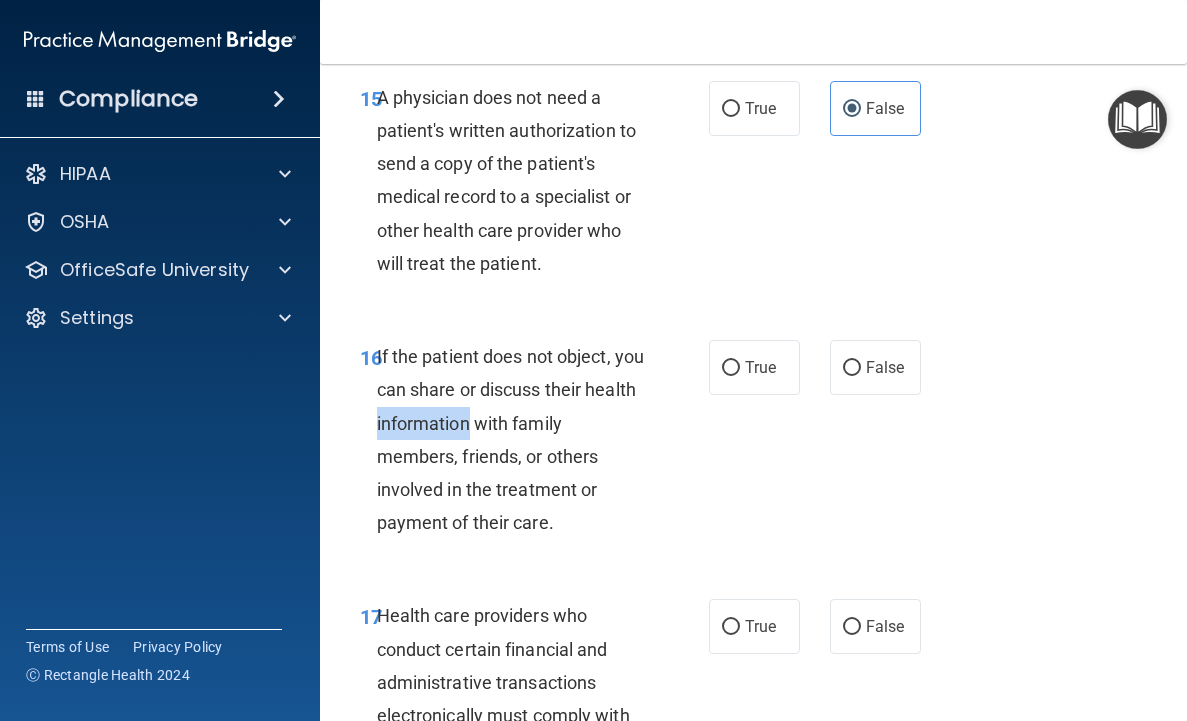 click on "If the patient does not object, you can share or discuss their health information with family members, friends, or others involved in the treatment or payment of their care." at bounding box center [511, 439] 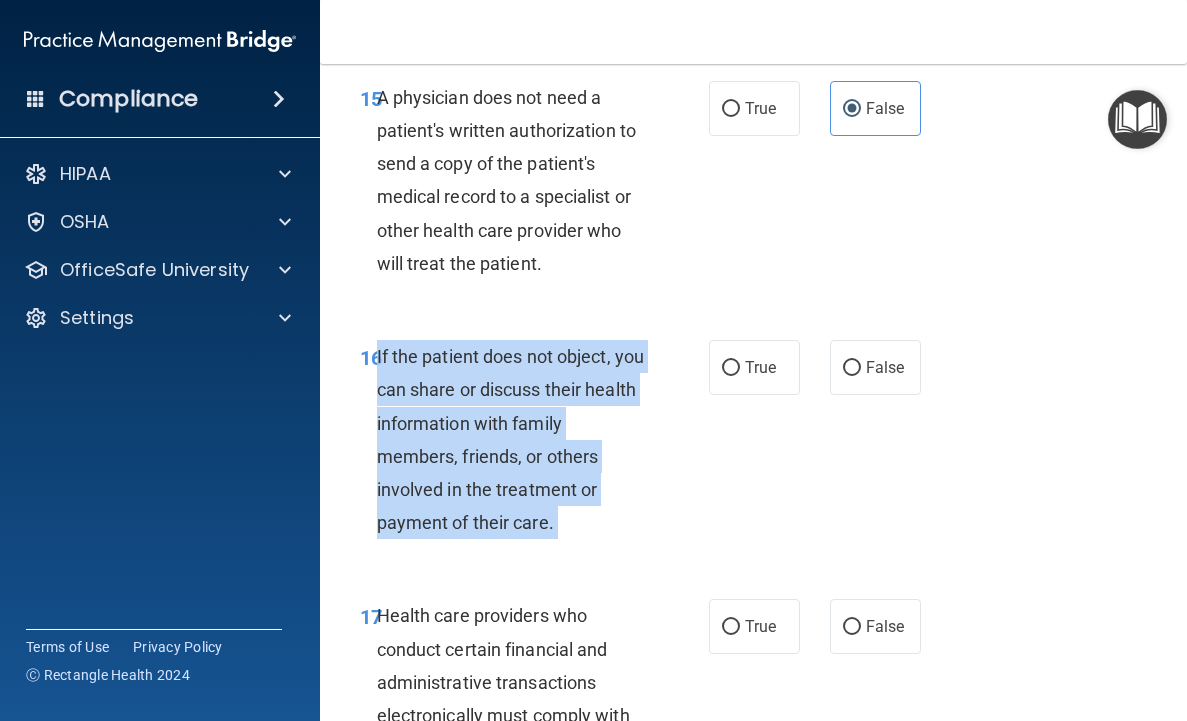 click on "If the patient does not object, you can share or discuss their health information with family members, friends, or others involved in the treatment or payment of their care." at bounding box center (511, 439) 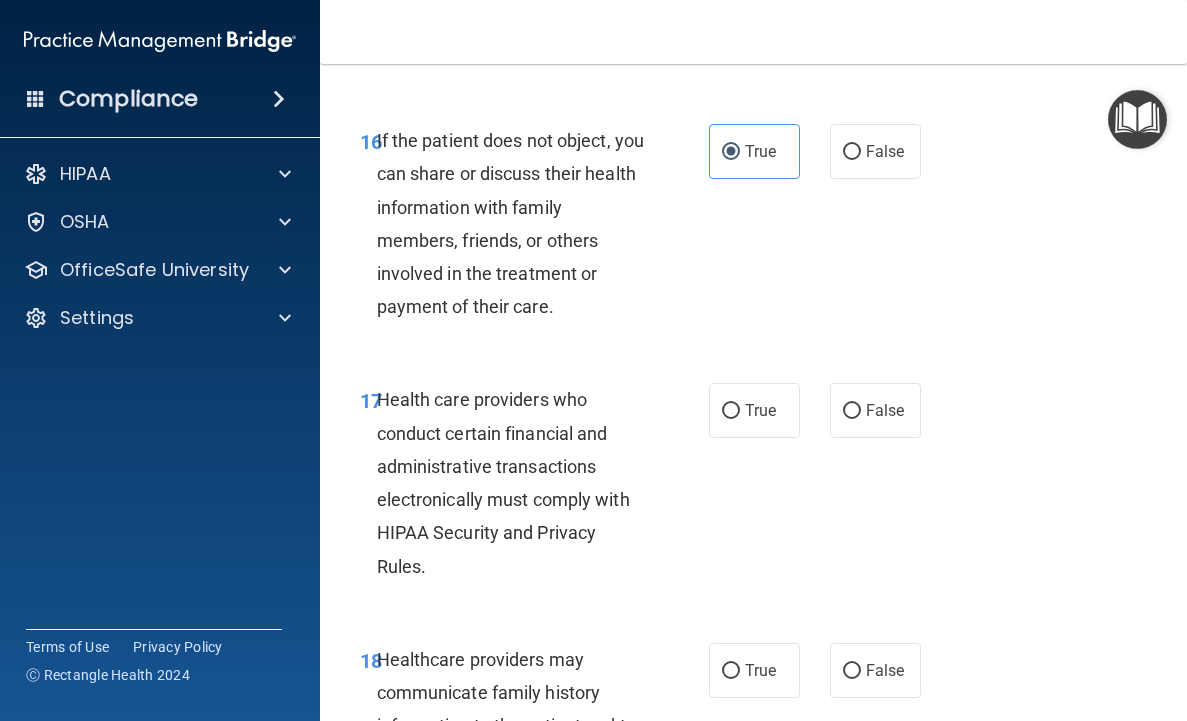 scroll, scrollTop: 3705, scrollLeft: 0, axis: vertical 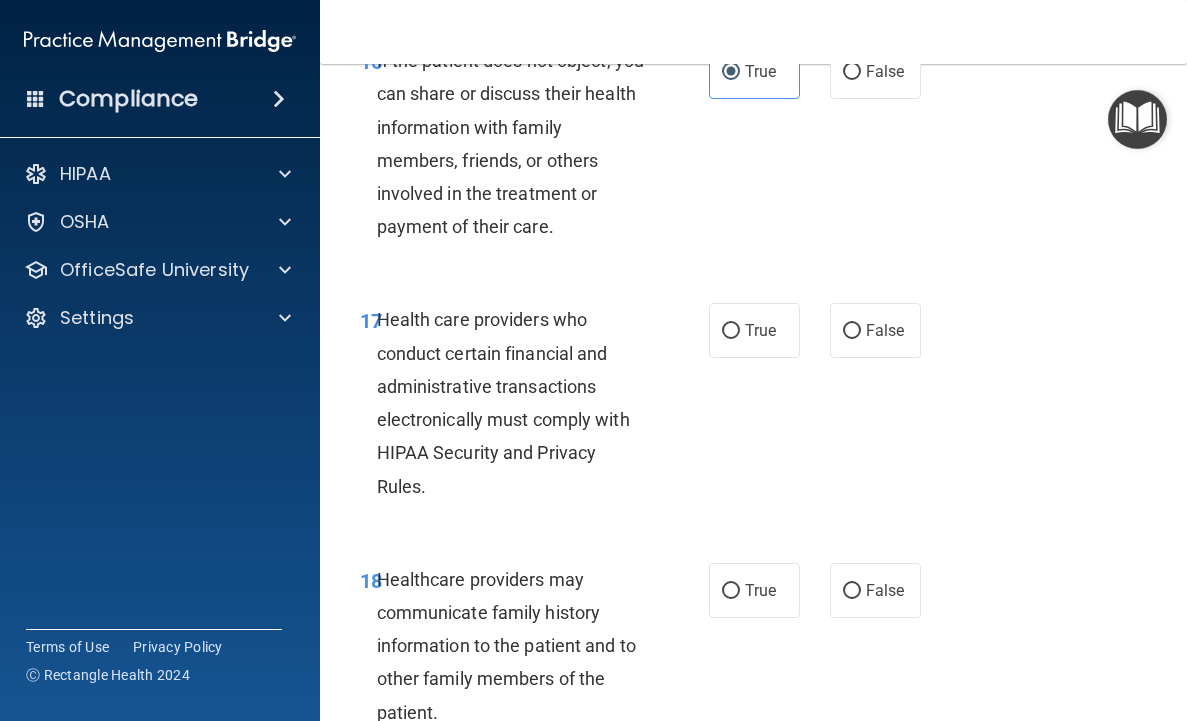click on "Health care providers who conduct certain financial and administrative transactions electronically must comply with HIPAA Security and Privacy Rules." at bounding box center [503, 402] 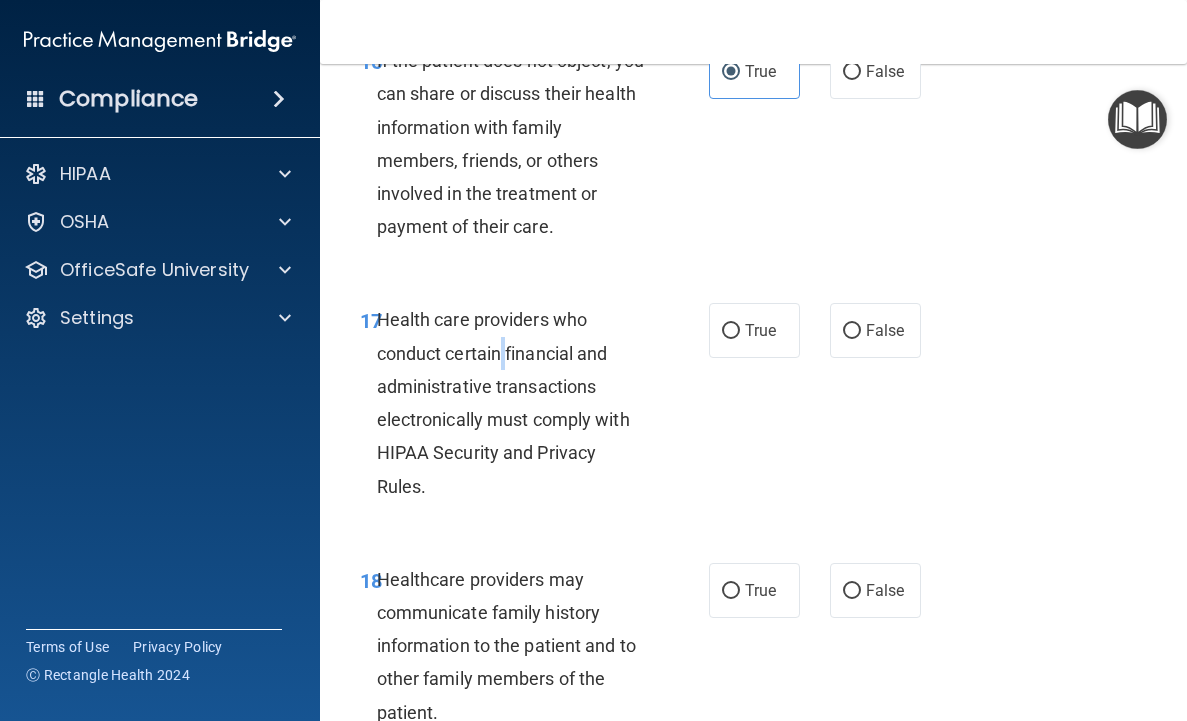 click on "Health care providers who conduct certain financial and administrative transactions electronically must comply with HIPAA Security and Privacy Rules." at bounding box center (503, 402) 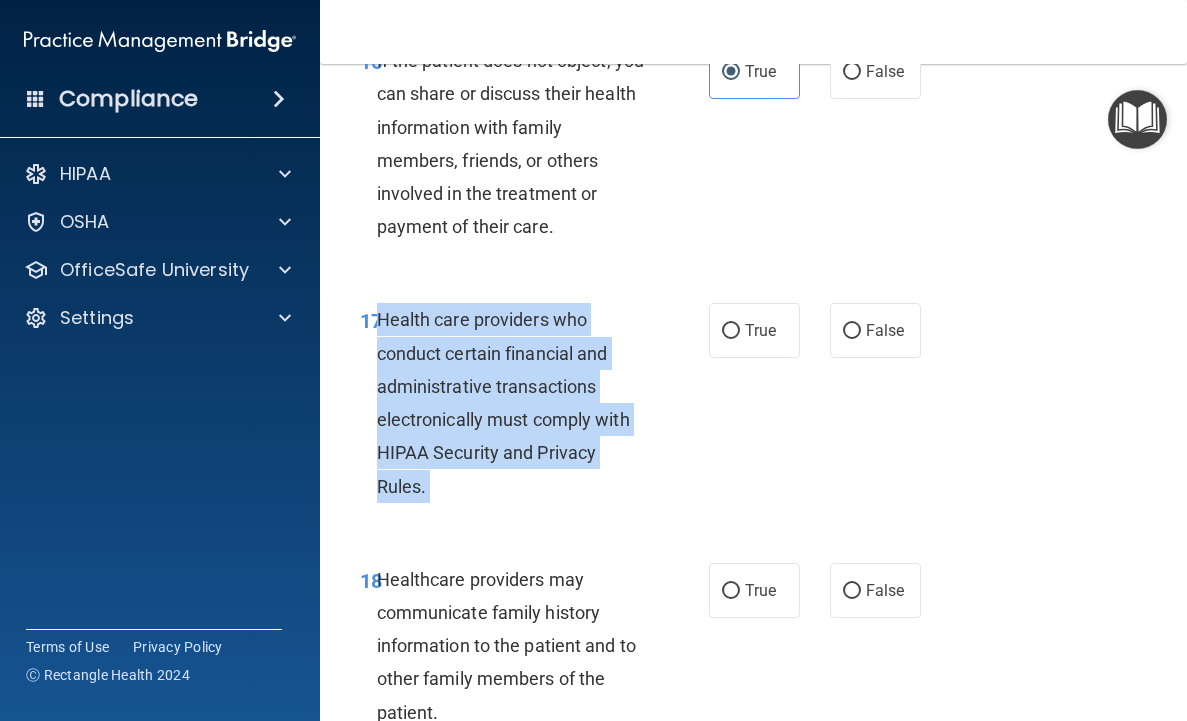 click on "Health care providers who conduct certain financial and administrative transactions electronically must comply with HIPAA Security and Privacy Rules." at bounding box center (503, 402) 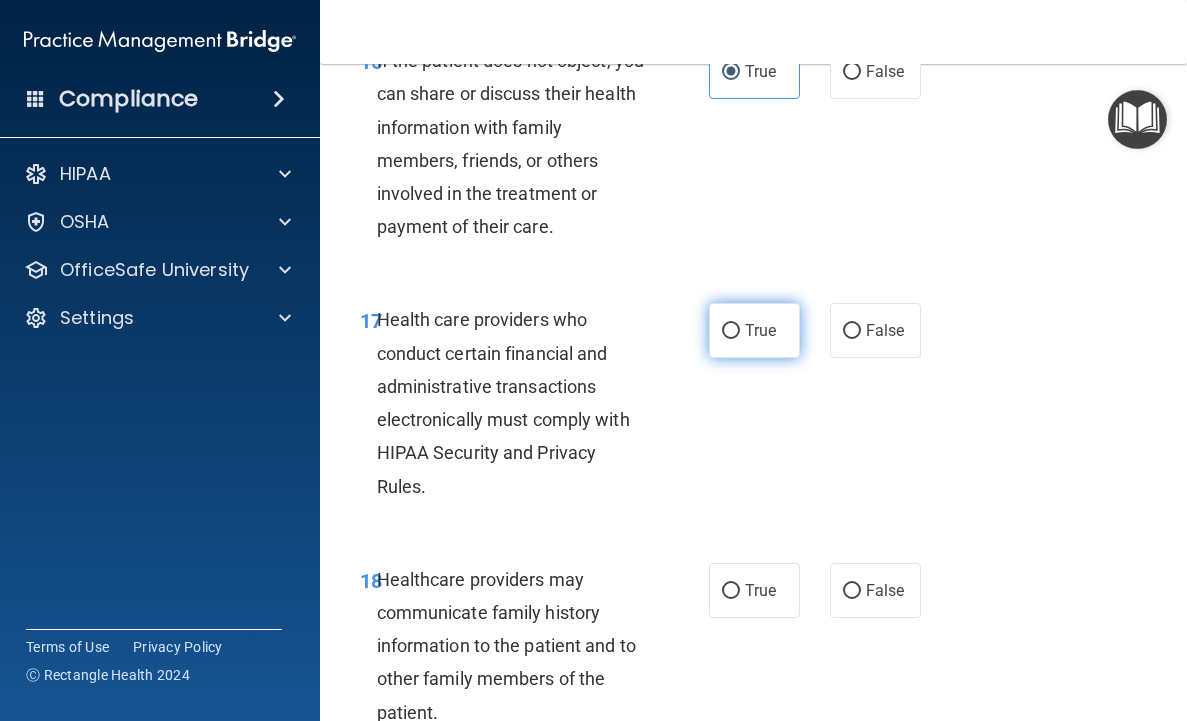 click on "True" at bounding box center [760, 330] 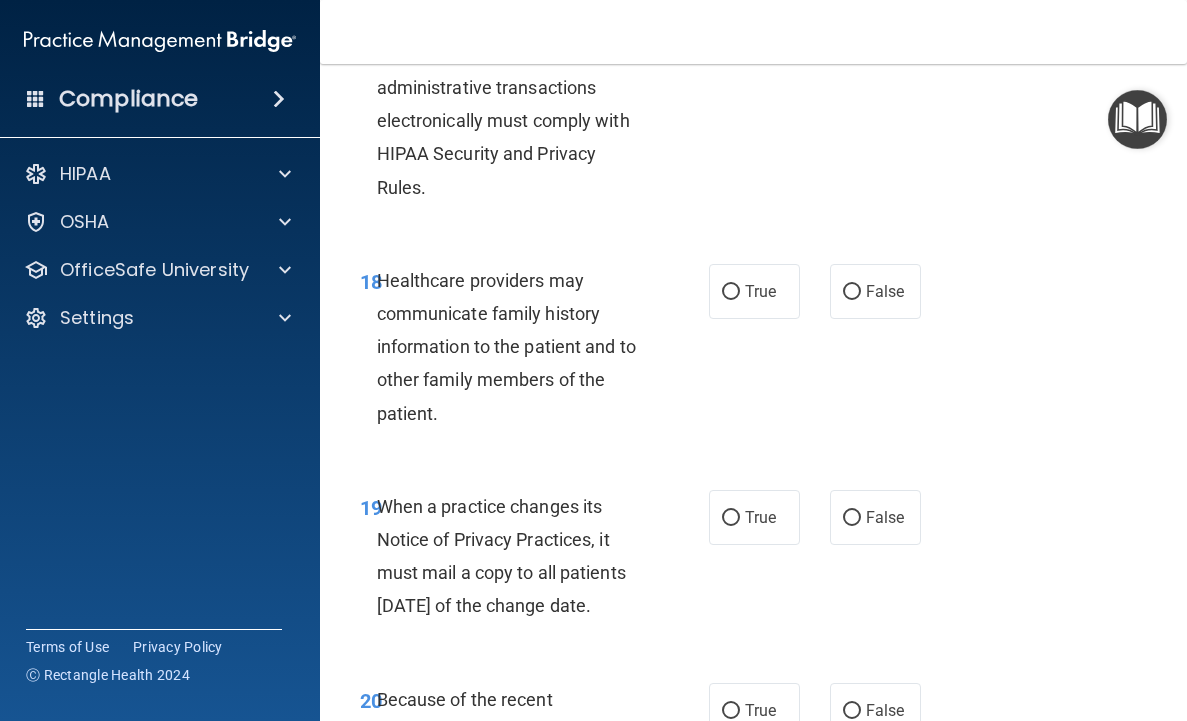 scroll, scrollTop: 4026, scrollLeft: 0, axis: vertical 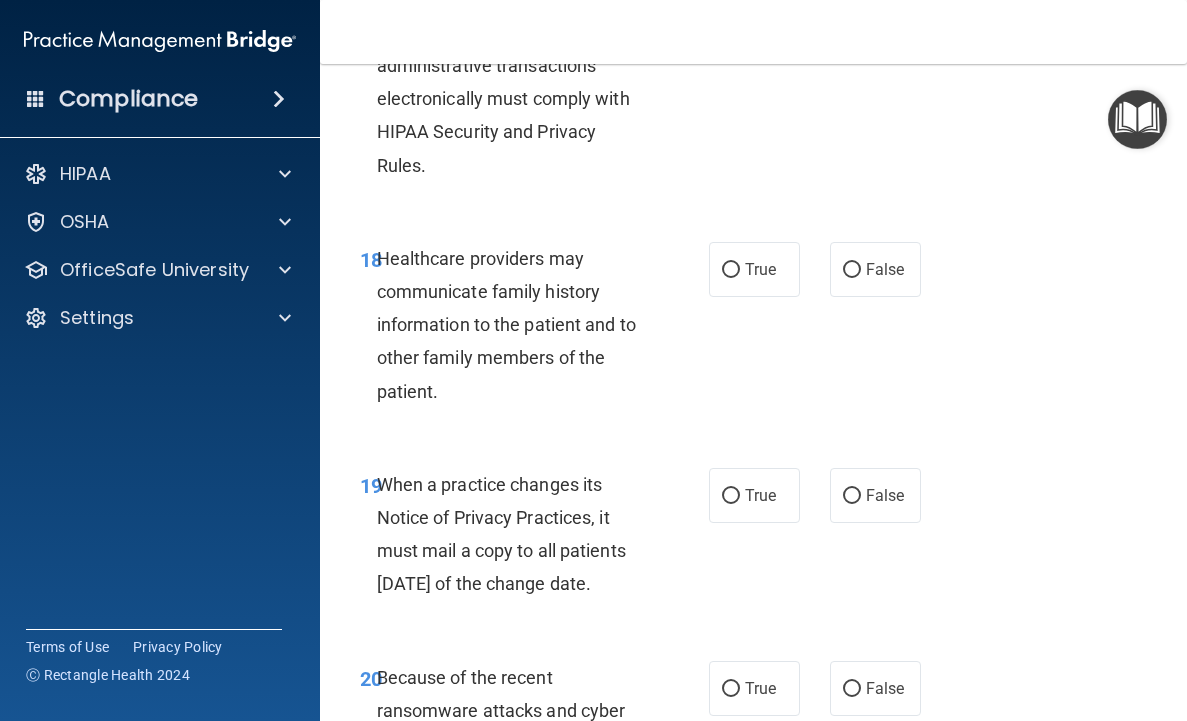 click on "Healthcare providers may communicate family history information to the patient and to other family members of the patient." at bounding box center [519, 325] 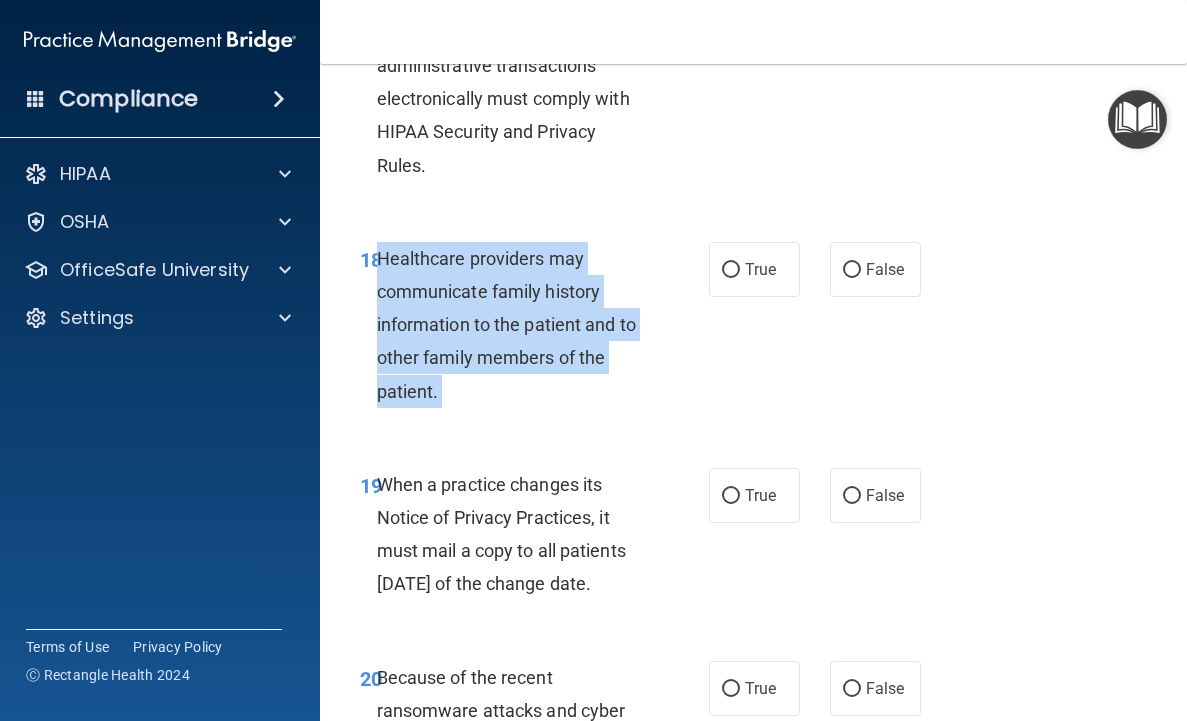 click on "Healthcare providers may communicate family history information to the patient and to other family members of the patient." at bounding box center (506, 325) 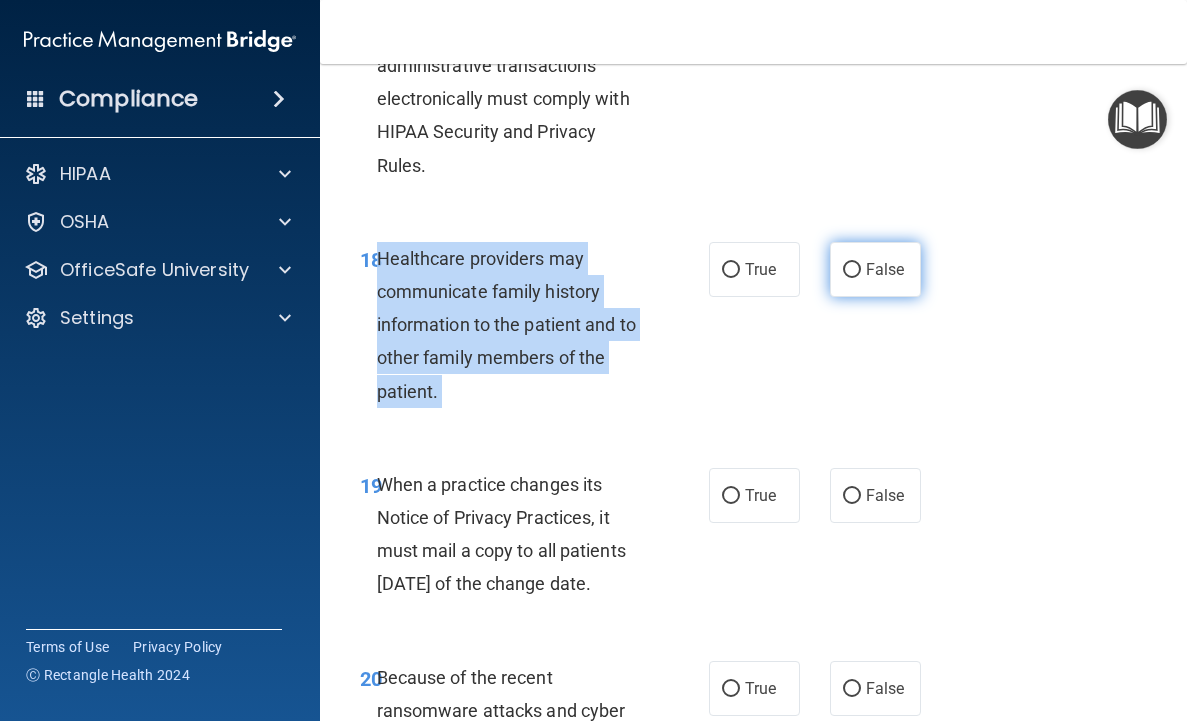 click on "False" at bounding box center (875, 269) 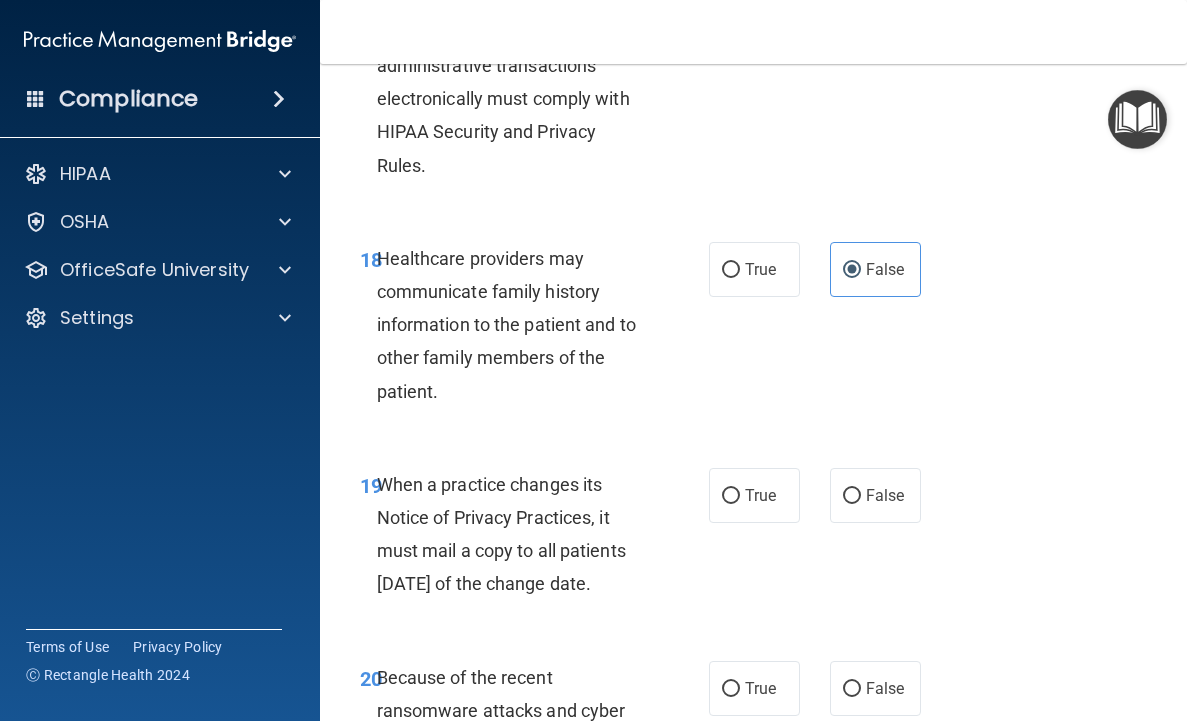 click on "When a practice changes its Notice of Privacy Practices, it must mail a copy to all patients [DATE] of the change date." at bounding box center (519, 534) 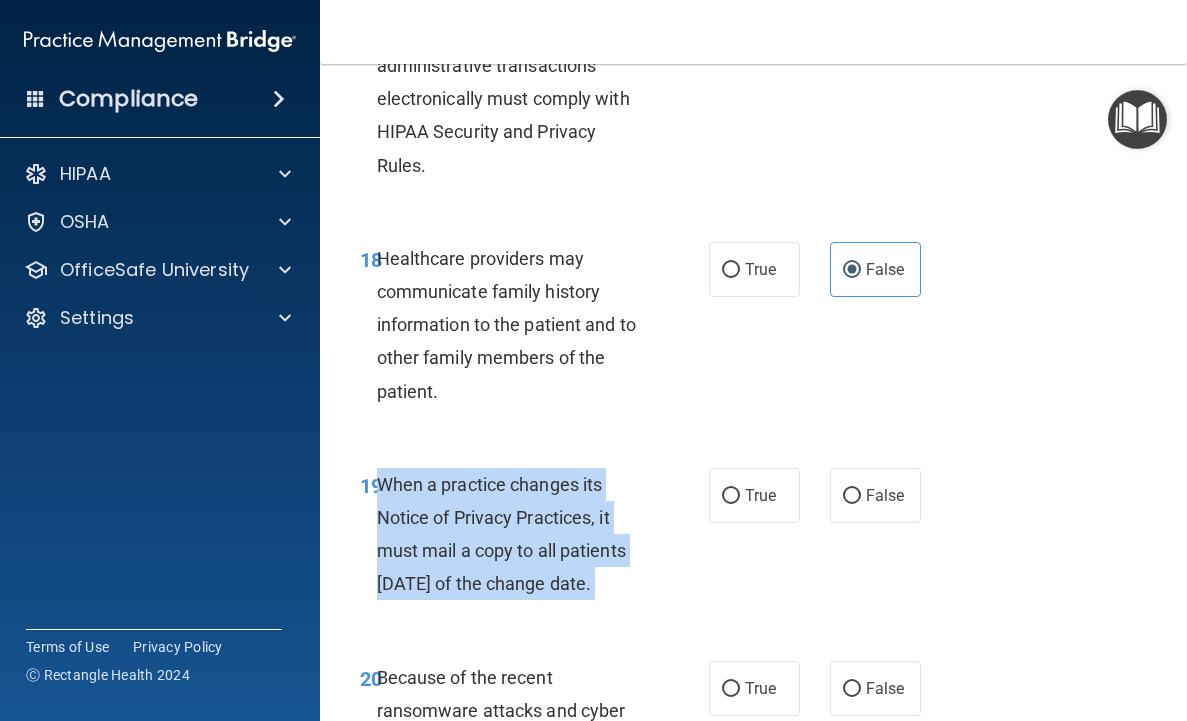 click on "When a practice changes its Notice of Privacy Practices, it must mail a copy to all patients [DATE] of the change date." at bounding box center [519, 534] 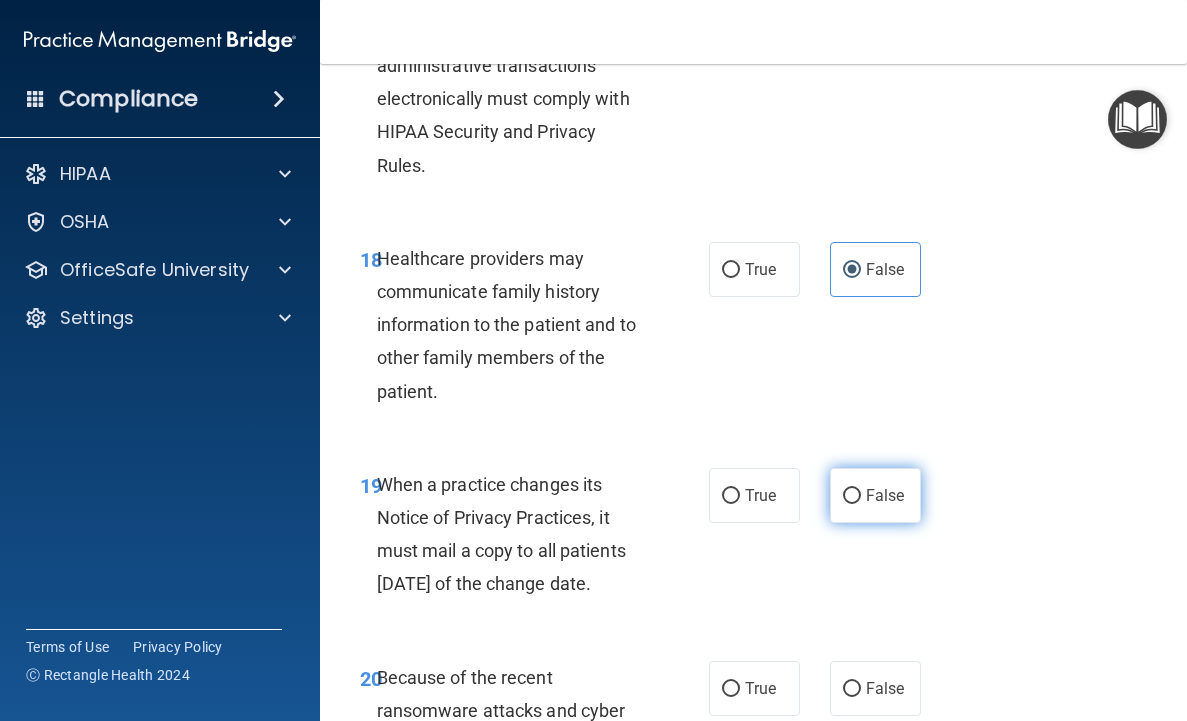 click on "False" at bounding box center (885, 495) 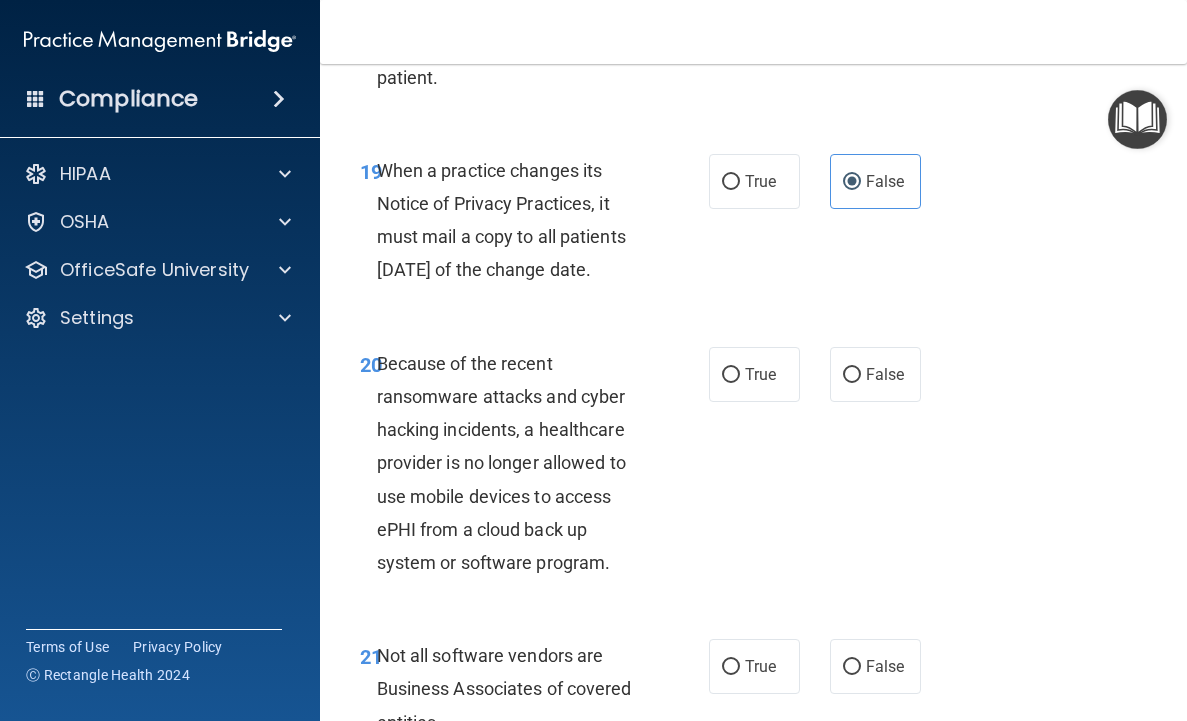 scroll, scrollTop: 4349, scrollLeft: 0, axis: vertical 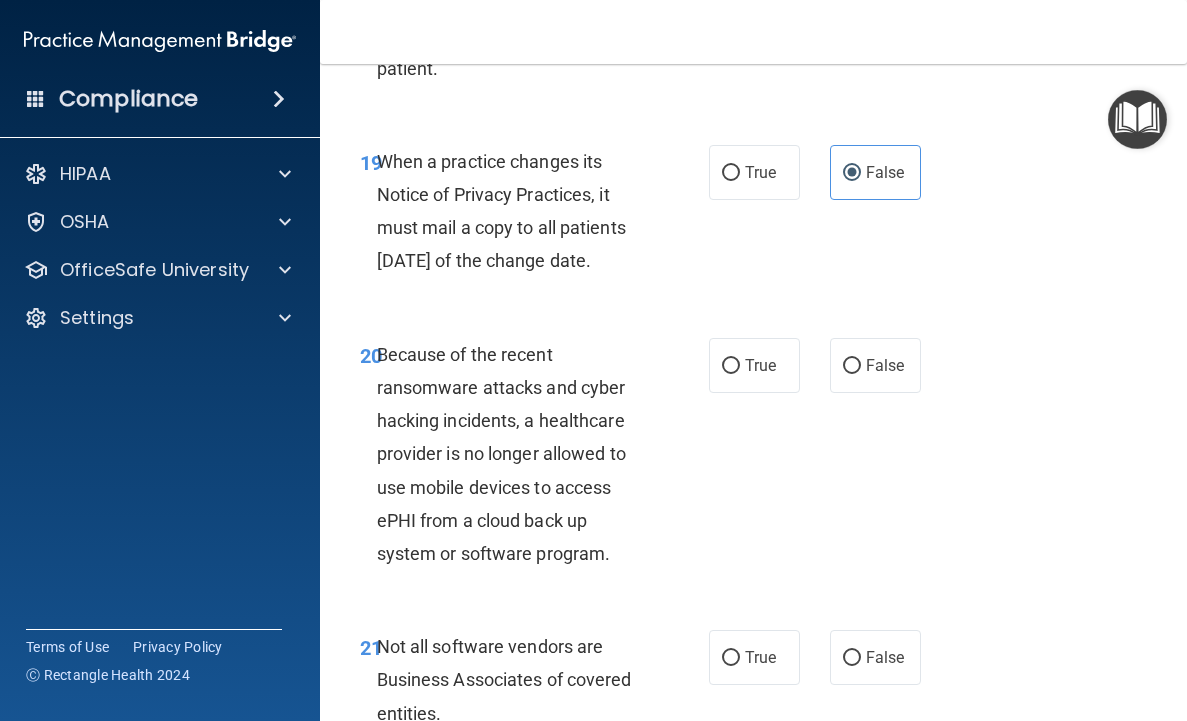 click on "Because of the recent ransomware attacks and cyber hacking incidents, a healthcare provider is no longer allowed to use mobile devices to access ePHI from a cloud back up system or software program." at bounding box center [501, 454] 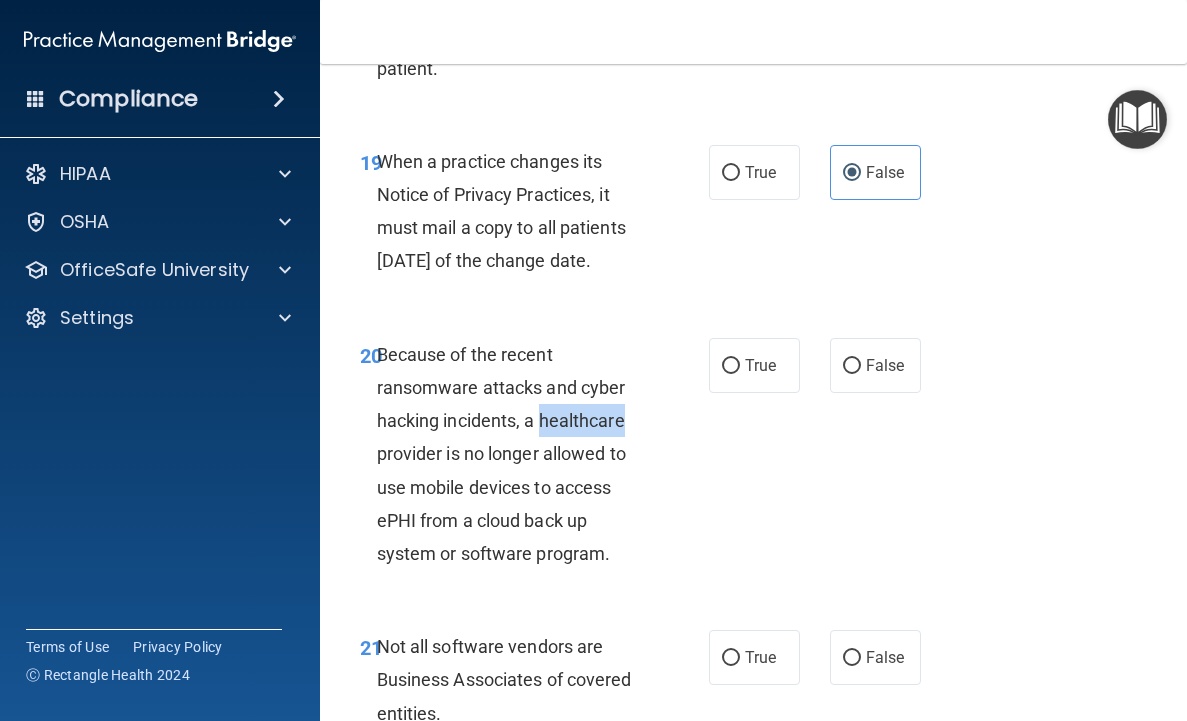 click on "Because of the recent ransomware attacks and cyber hacking incidents, a healthcare provider is no longer allowed to use mobile devices to access ePHI from a cloud back up system or software program." at bounding box center [501, 454] 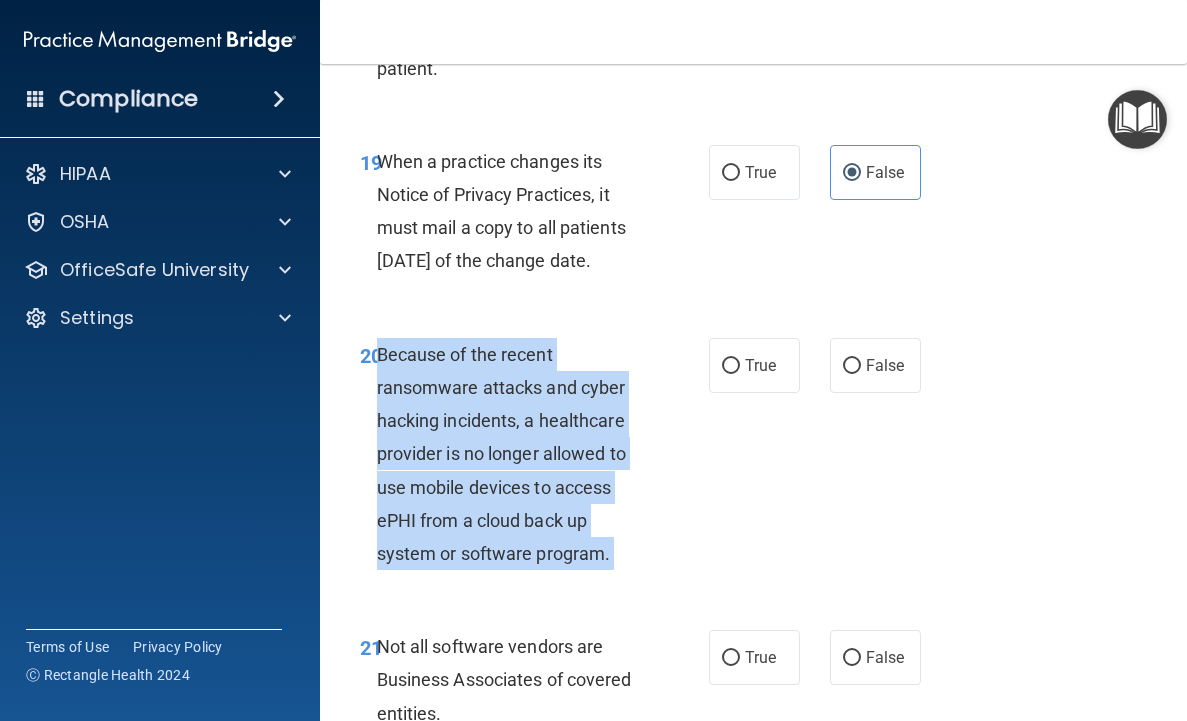 click on "Because of the recent ransomware attacks and cyber hacking incidents, a healthcare provider is no longer allowed to use mobile devices to access ePHI from a cloud back up system or software program." at bounding box center (501, 454) 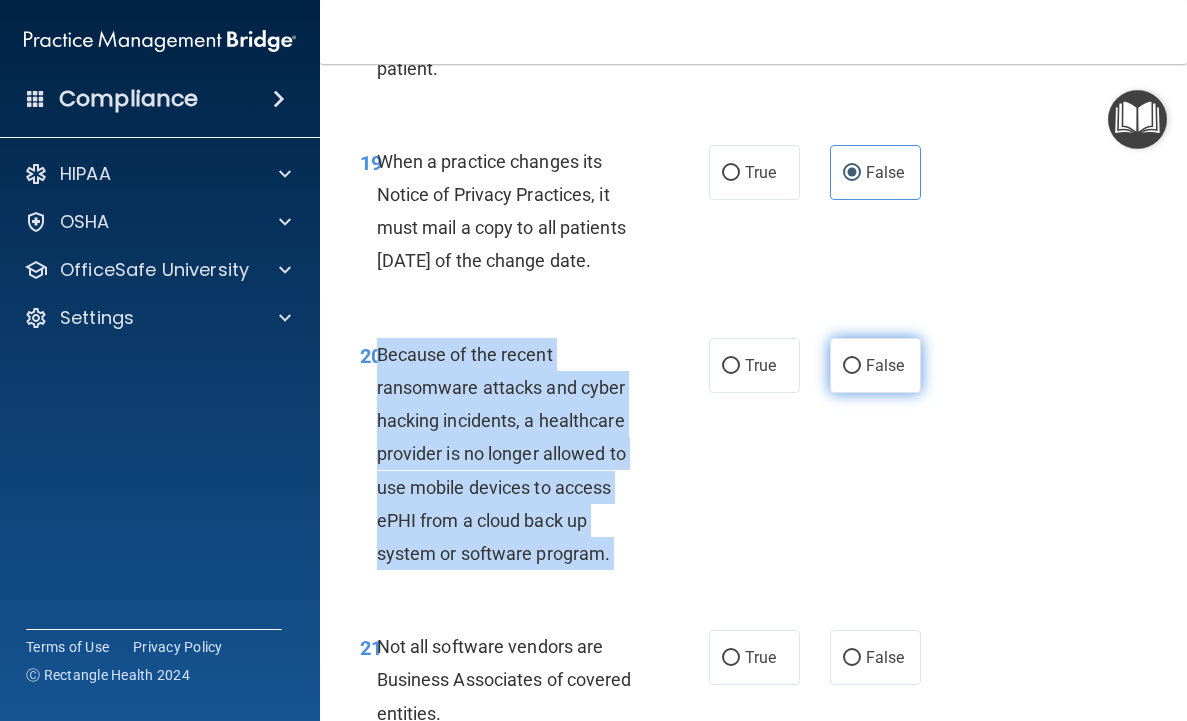 click on "False" at bounding box center [852, 366] 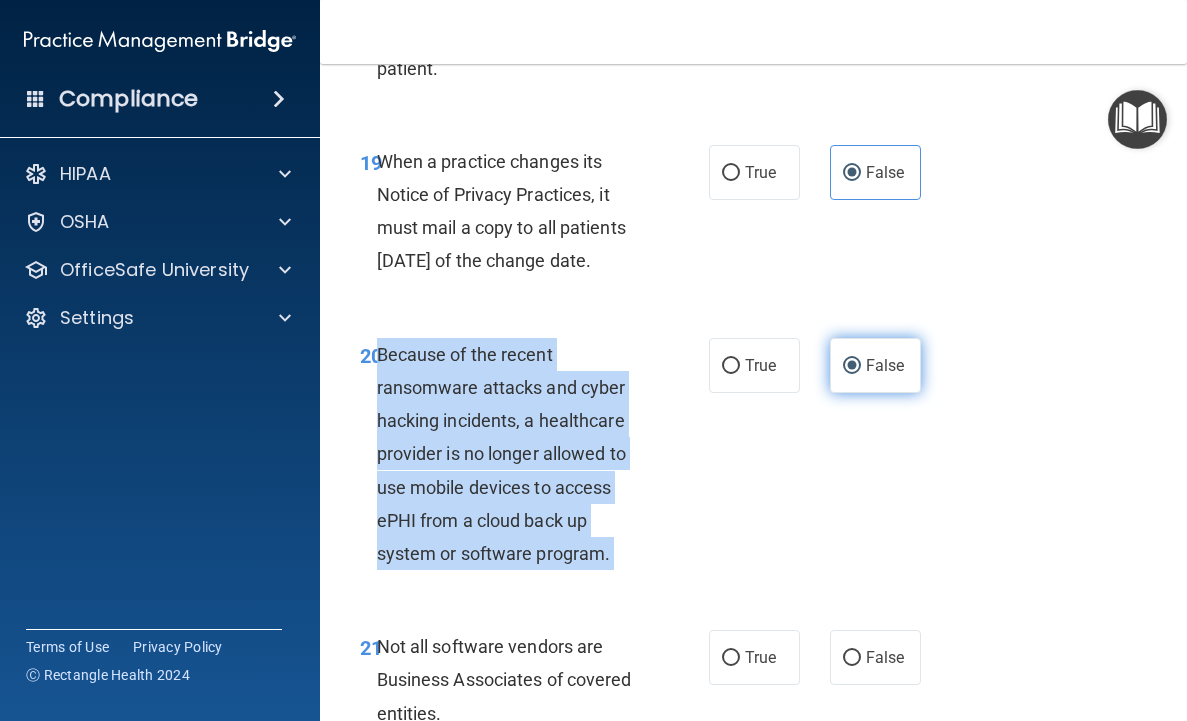 click on "False" at bounding box center (852, 366) 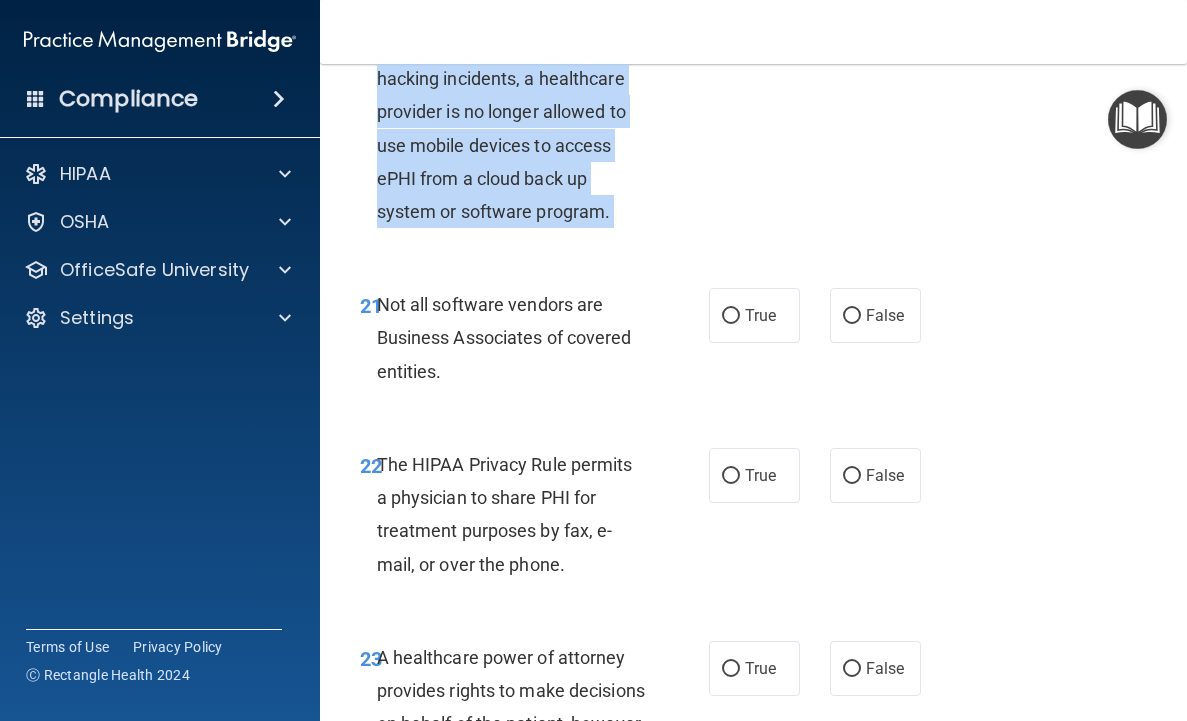 scroll, scrollTop: 4731, scrollLeft: 0, axis: vertical 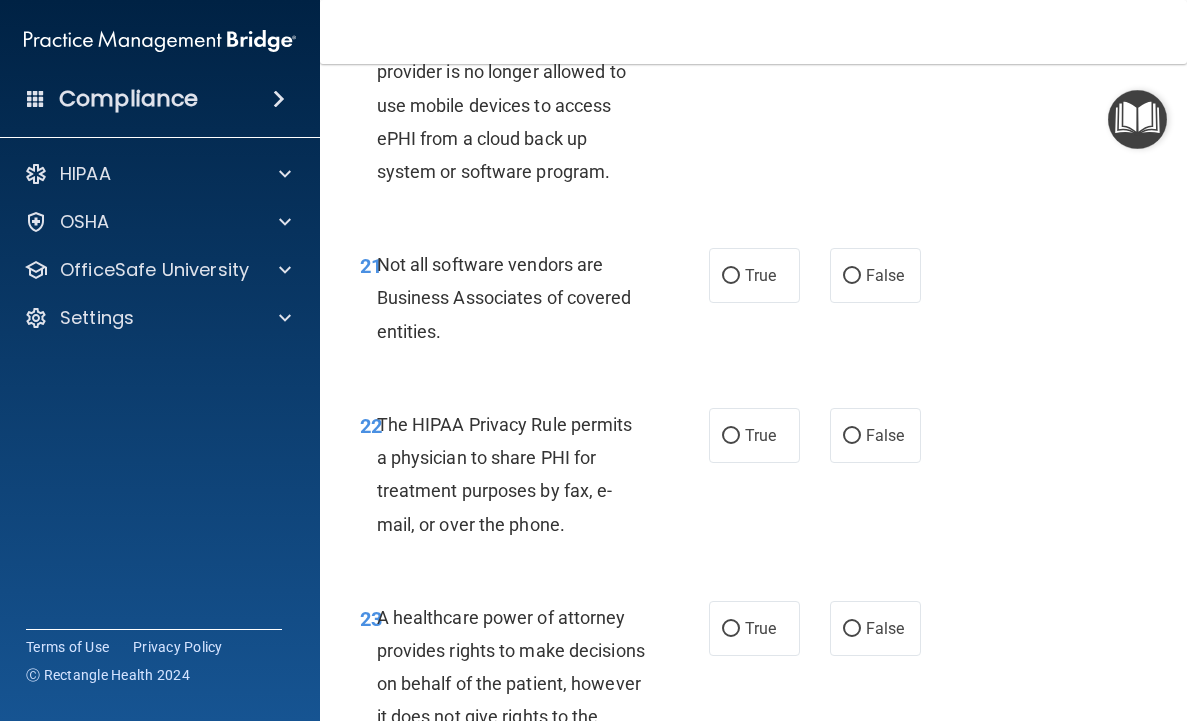 click on "Not all software vendors are Business Associates of covered entities." at bounding box center [504, 297] 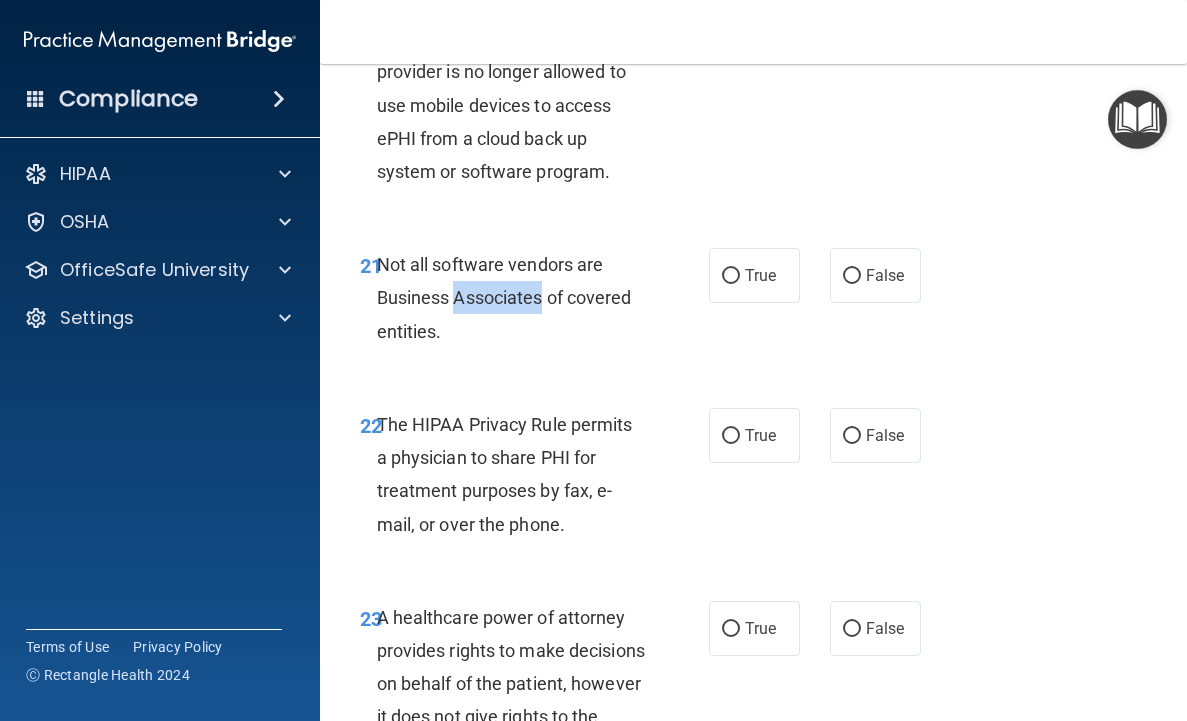 click on "Not all software vendors are Business Associates of covered entities." at bounding box center [504, 297] 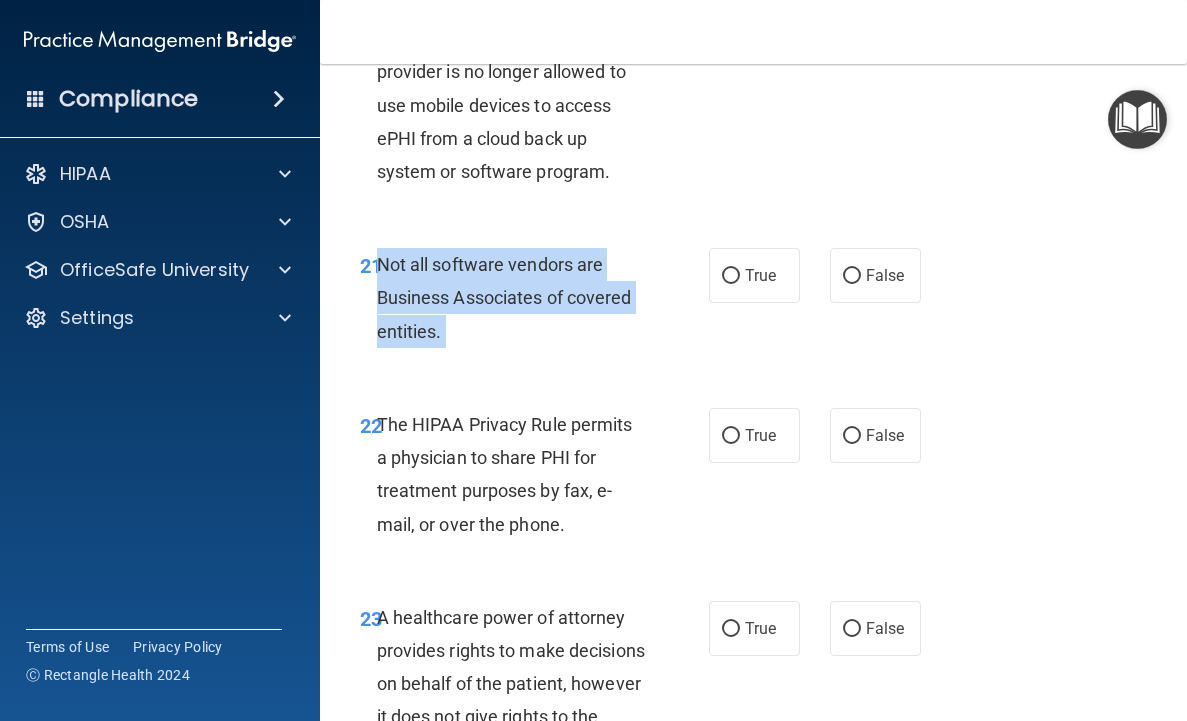 click on "Not all software vendors are Business Associates of covered entities." at bounding box center [504, 297] 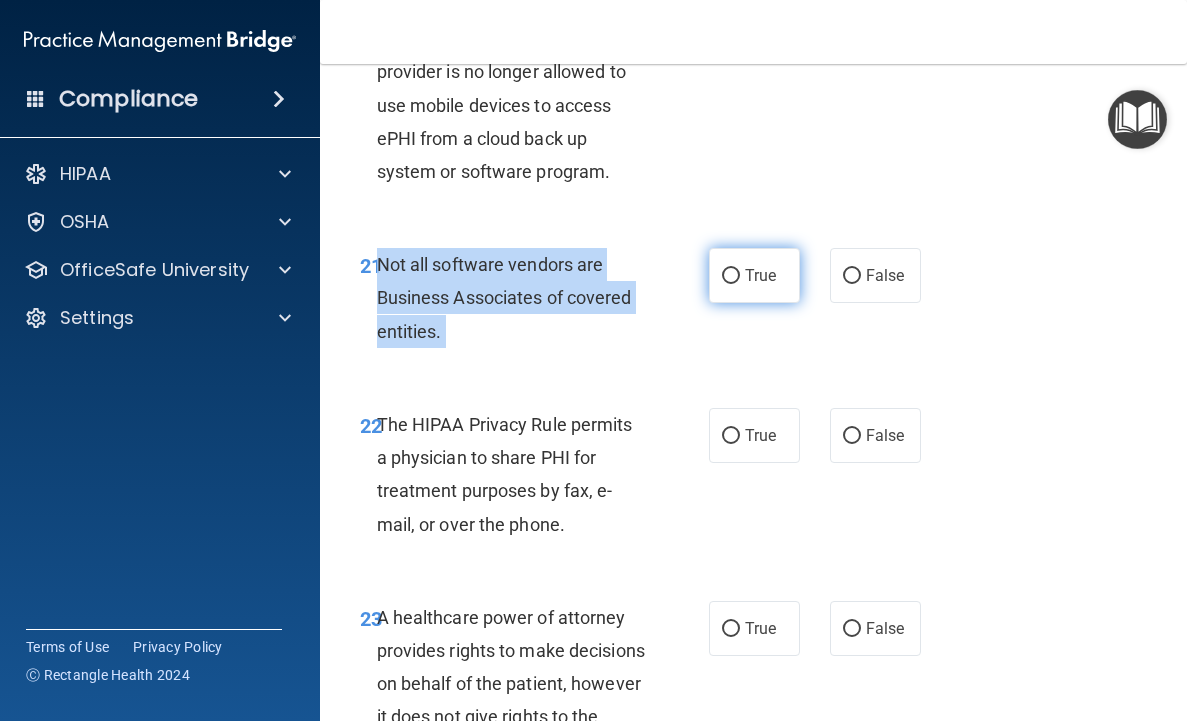 click on "True" at bounding box center [731, 276] 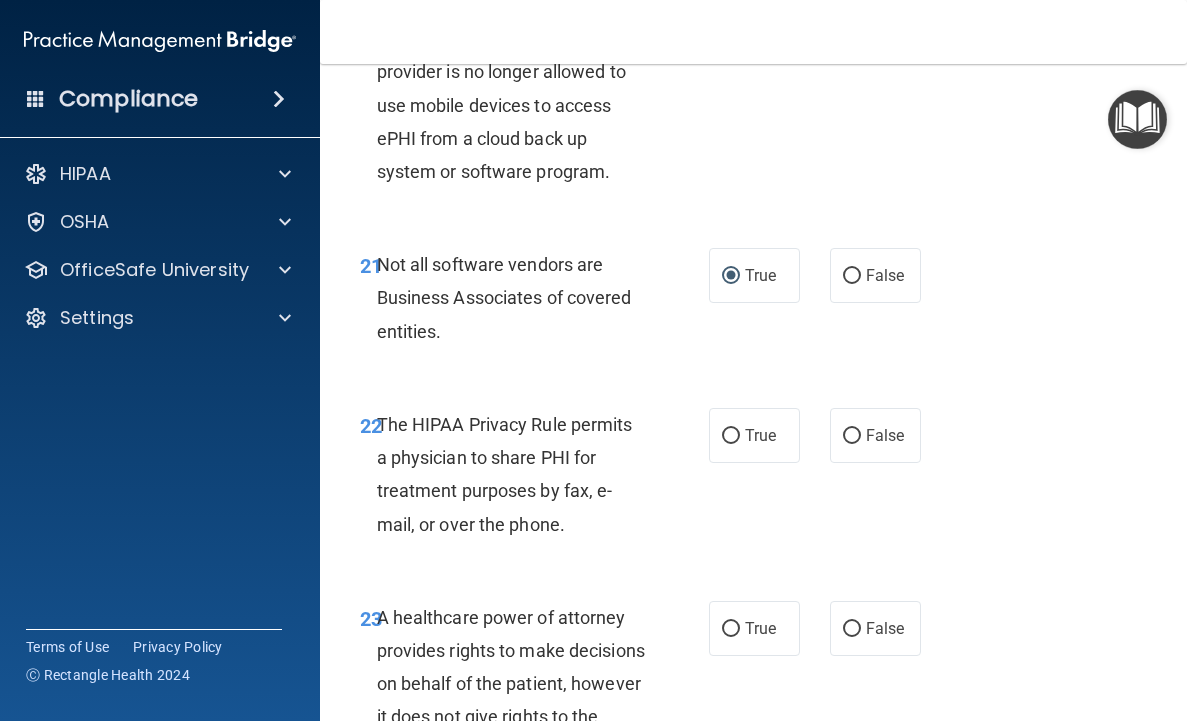 click on "The HIPAA Privacy Rule permits a physician to share PHI for treatment purposes by fax, e-mail, or over the phone." at bounding box center [505, 474] 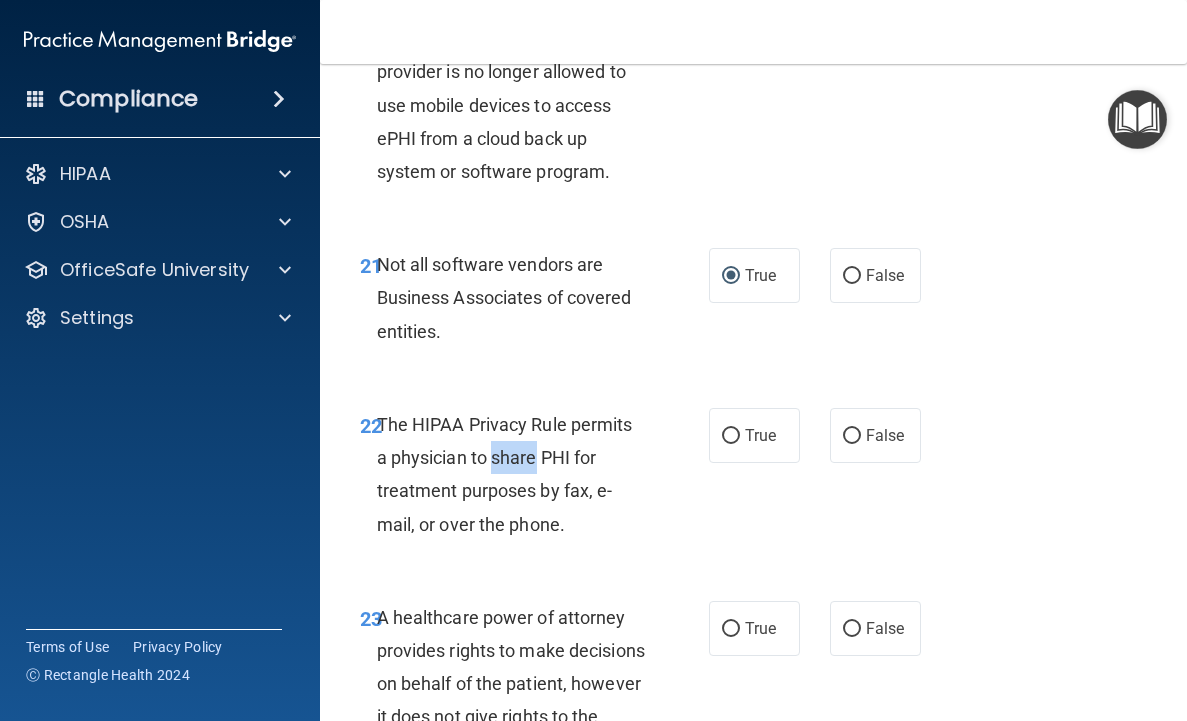 click on "The HIPAA Privacy Rule permits a physician to share PHI for treatment purposes by fax, e-mail, or over the phone." at bounding box center [505, 474] 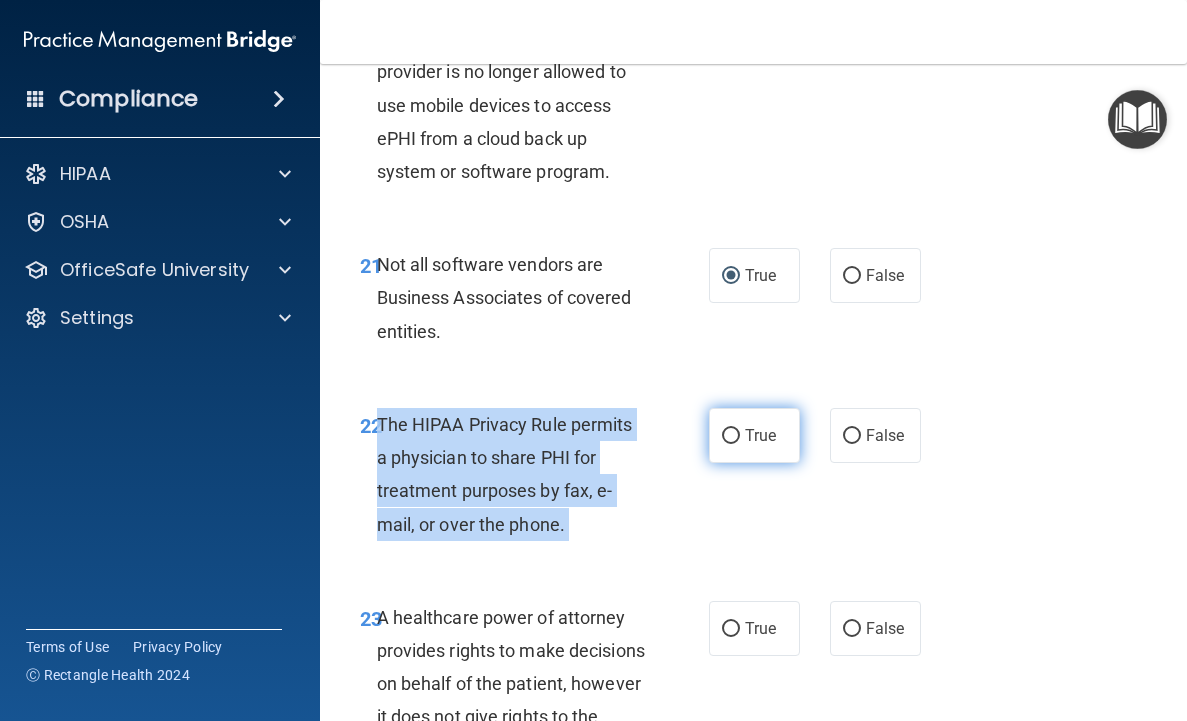 click on "True" at bounding box center [754, 435] 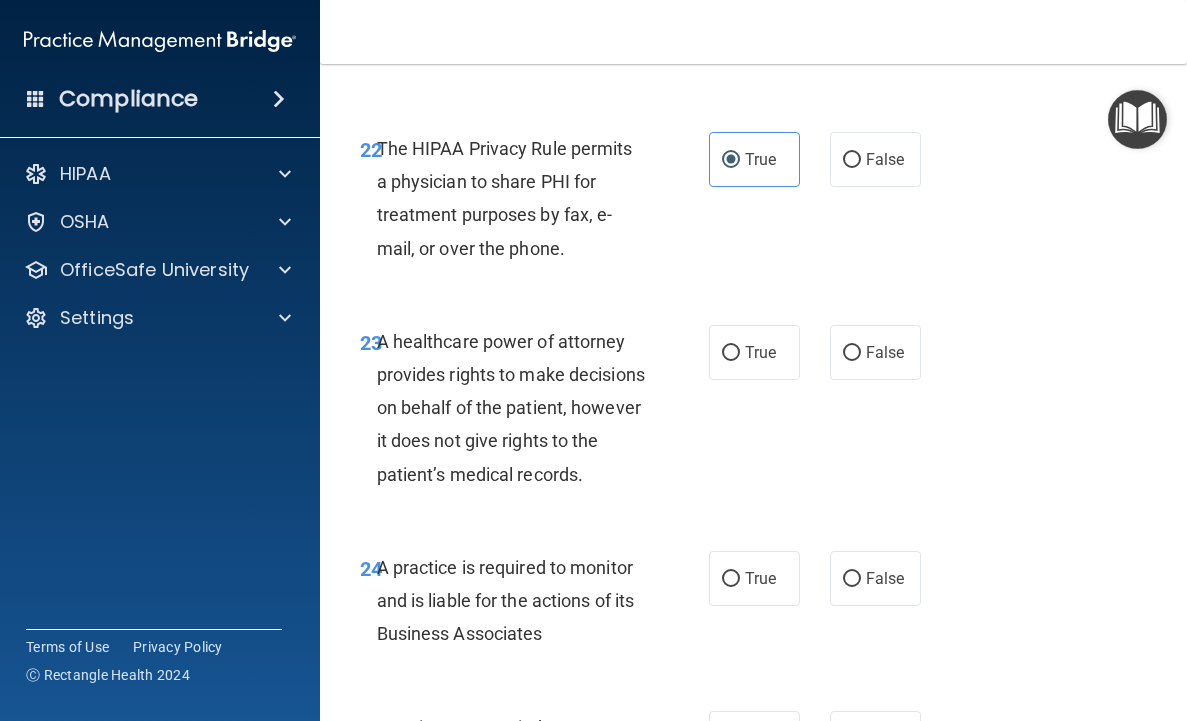 scroll, scrollTop: 5148, scrollLeft: 0, axis: vertical 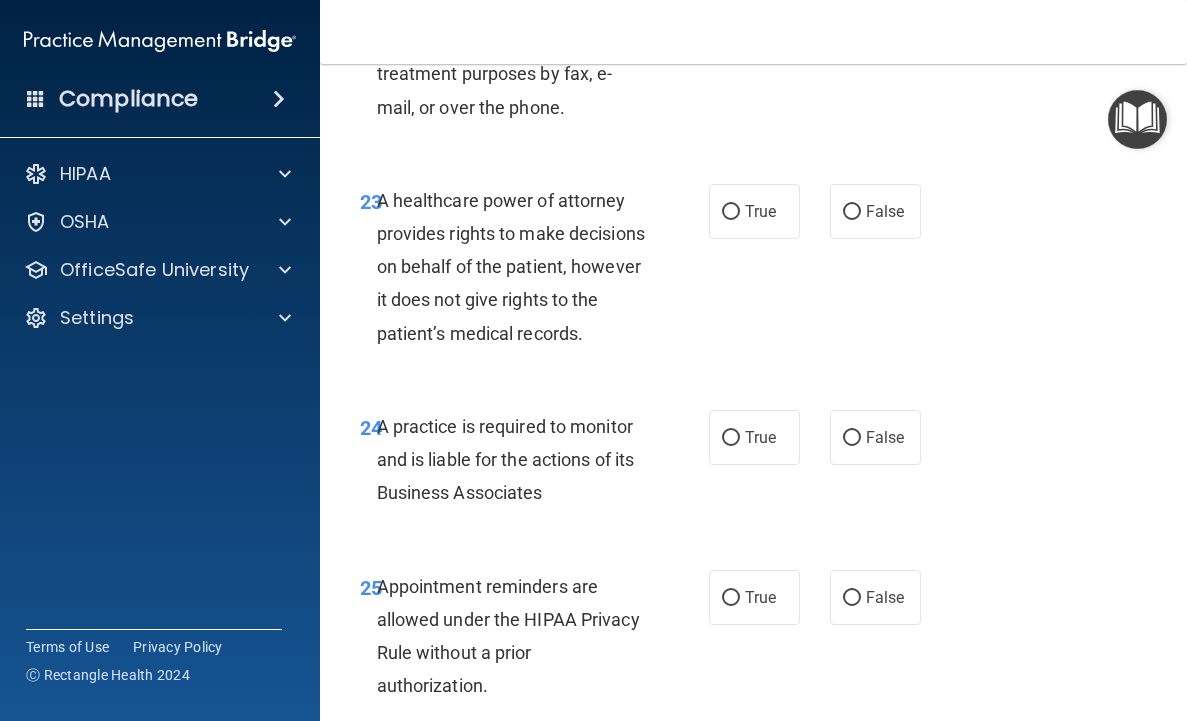 click on "A healthcare power of attorney provides rights to make decisions on behalf of the patient, however it does not give rights to the patient’s medical records." at bounding box center (519, 267) 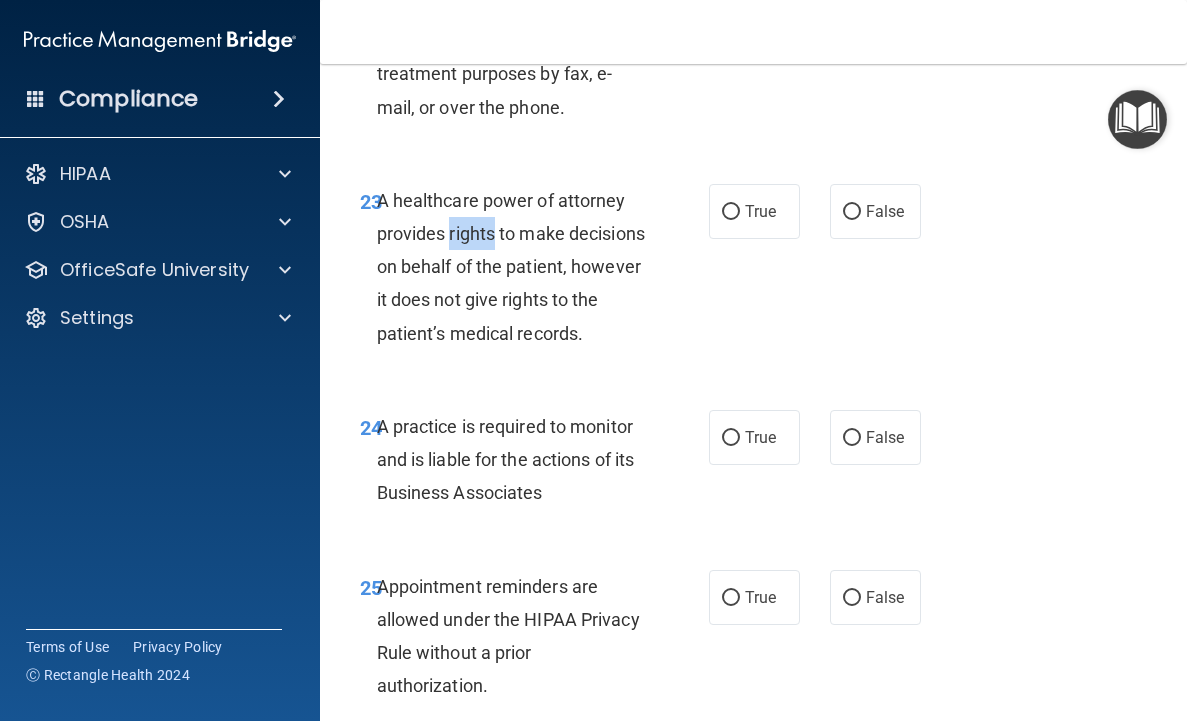 click on "A healthcare power of attorney provides rights to make decisions on behalf of the patient, however it does not give rights to the patient’s medical records." at bounding box center (519, 267) 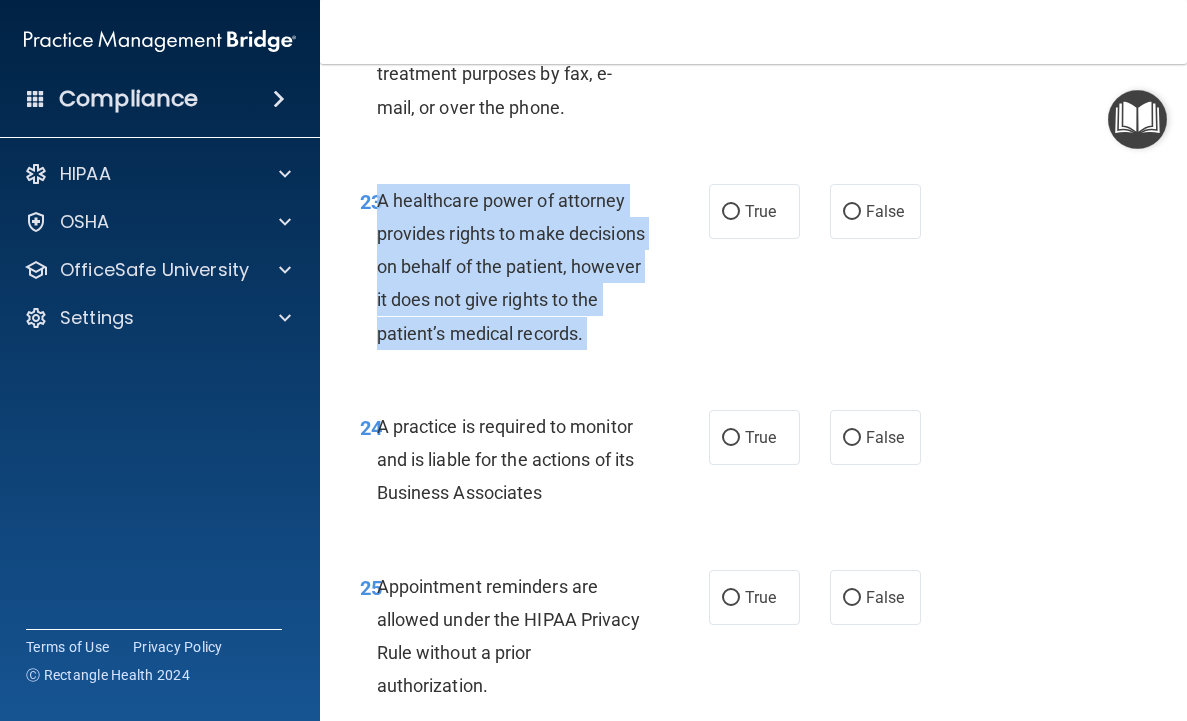 click on "A healthcare power of attorney provides rights to make decisions on behalf of the patient, however it does not give rights to the patient’s medical records." at bounding box center [519, 267] 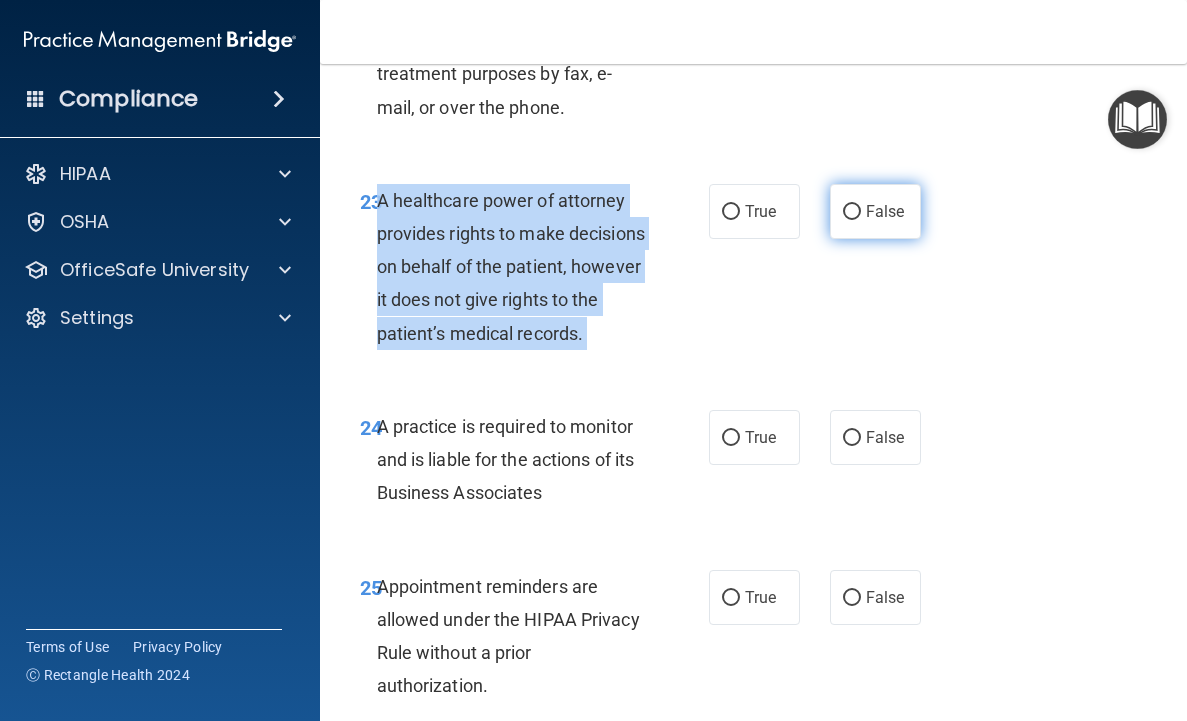 click on "False" at bounding box center [885, 211] 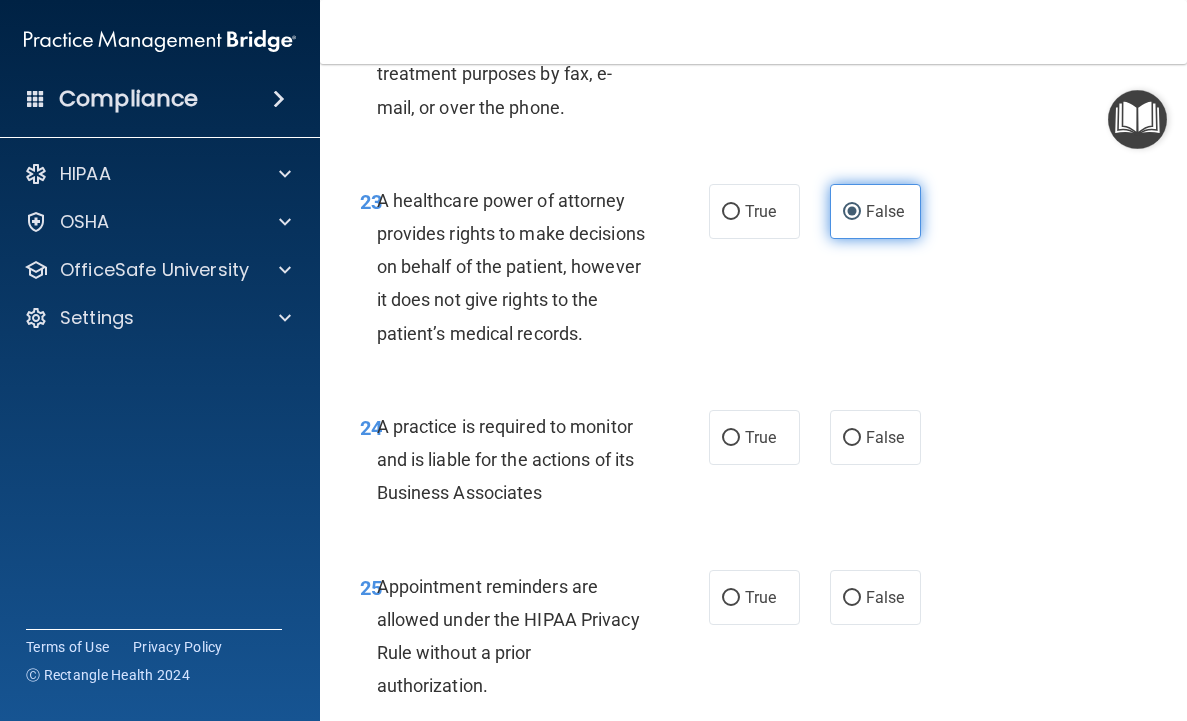 click on "False" at bounding box center (885, 211) 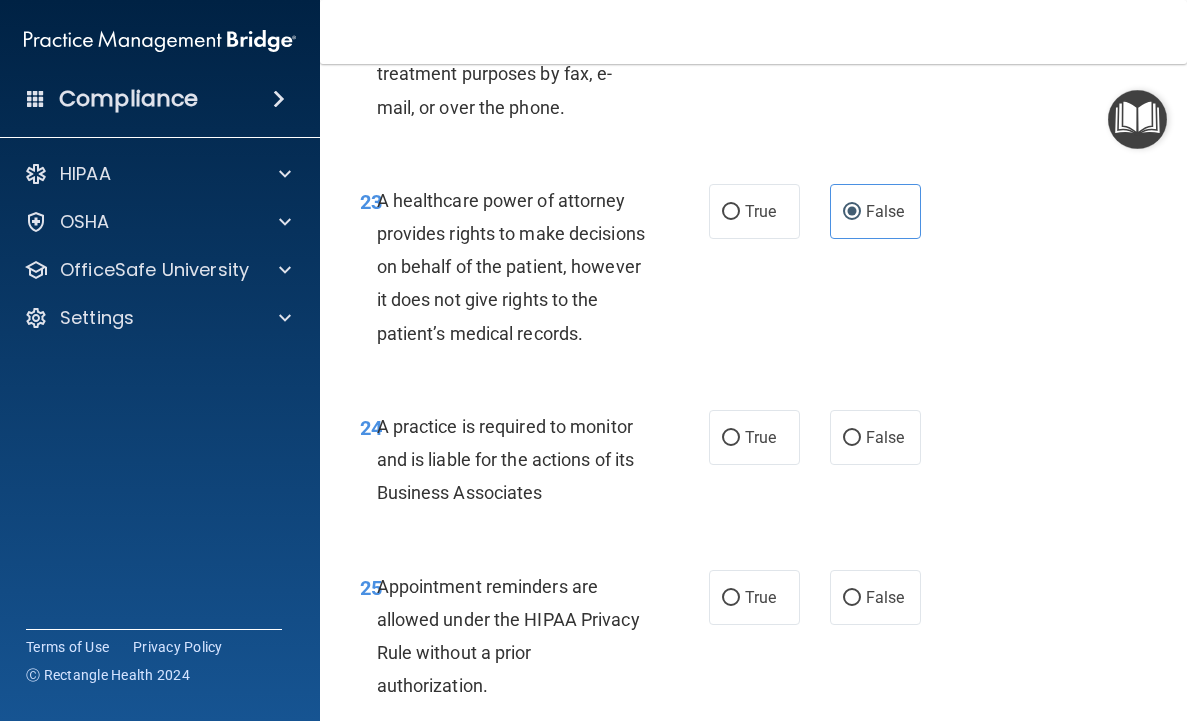 click on "A practice is required to monitor and is liable for the actions of its Business Associates" at bounding box center (519, 460) 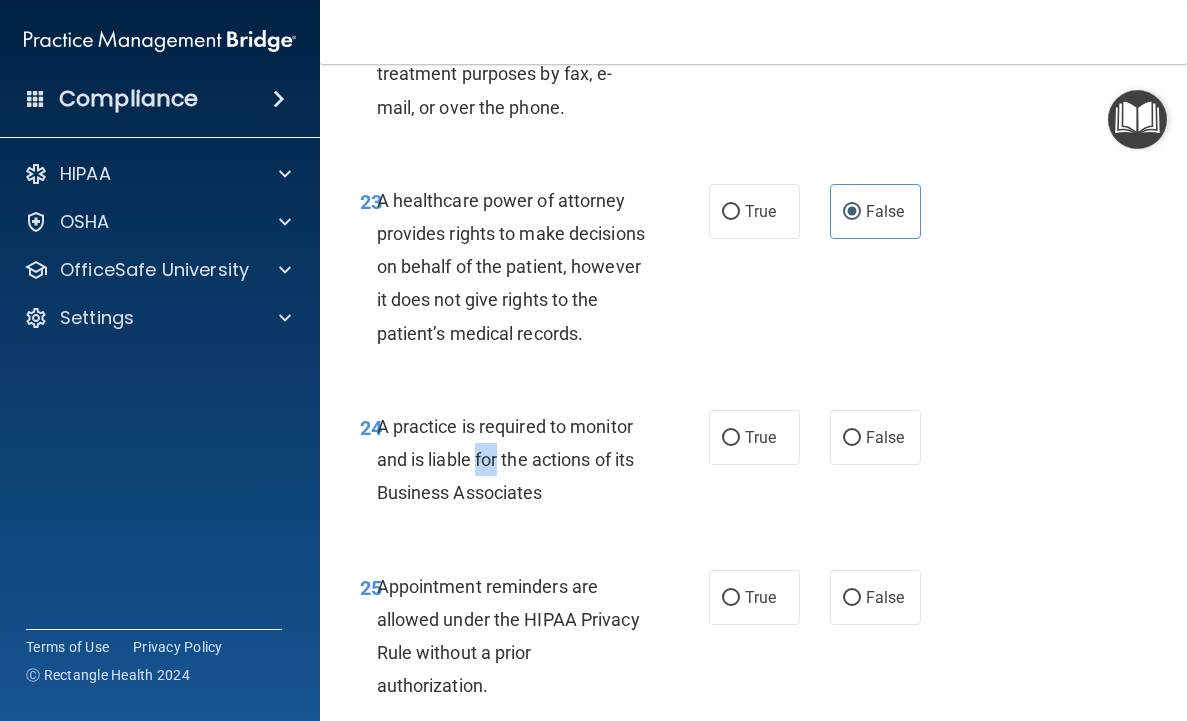 click on "A practice is required to monitor and is liable for the actions of its Business Associates" at bounding box center (519, 460) 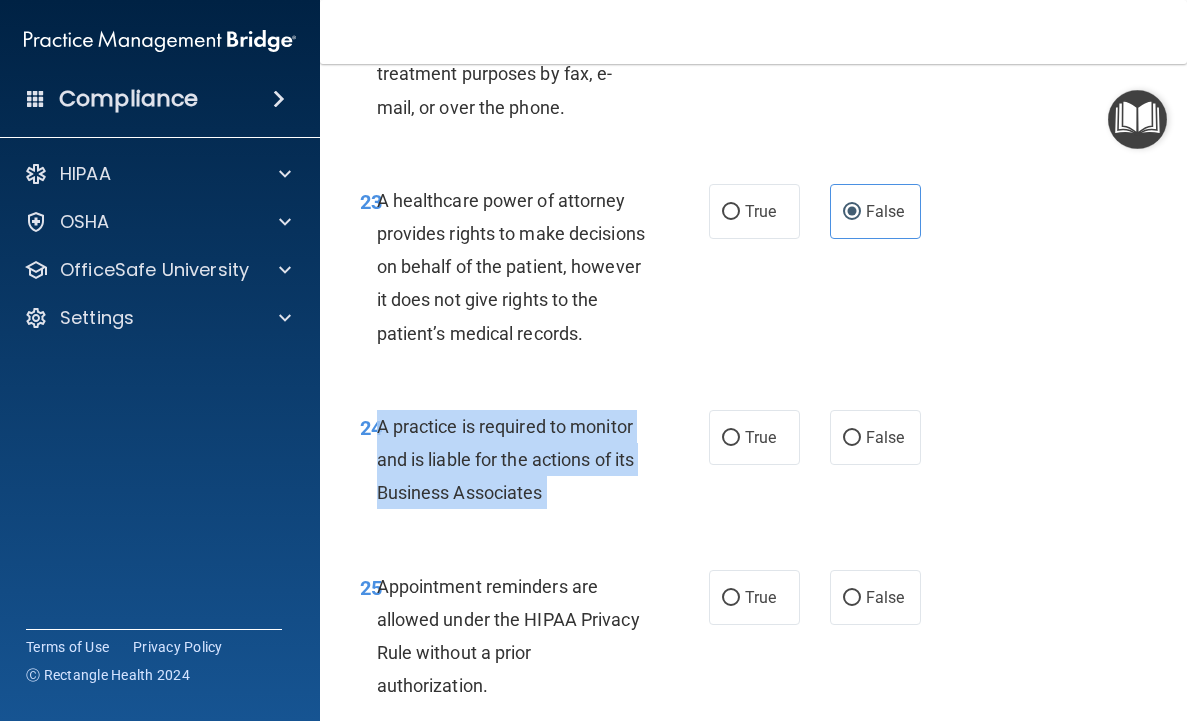 click on "A practice is required to monitor and is liable for the actions of its Business Associates" at bounding box center (519, 460) 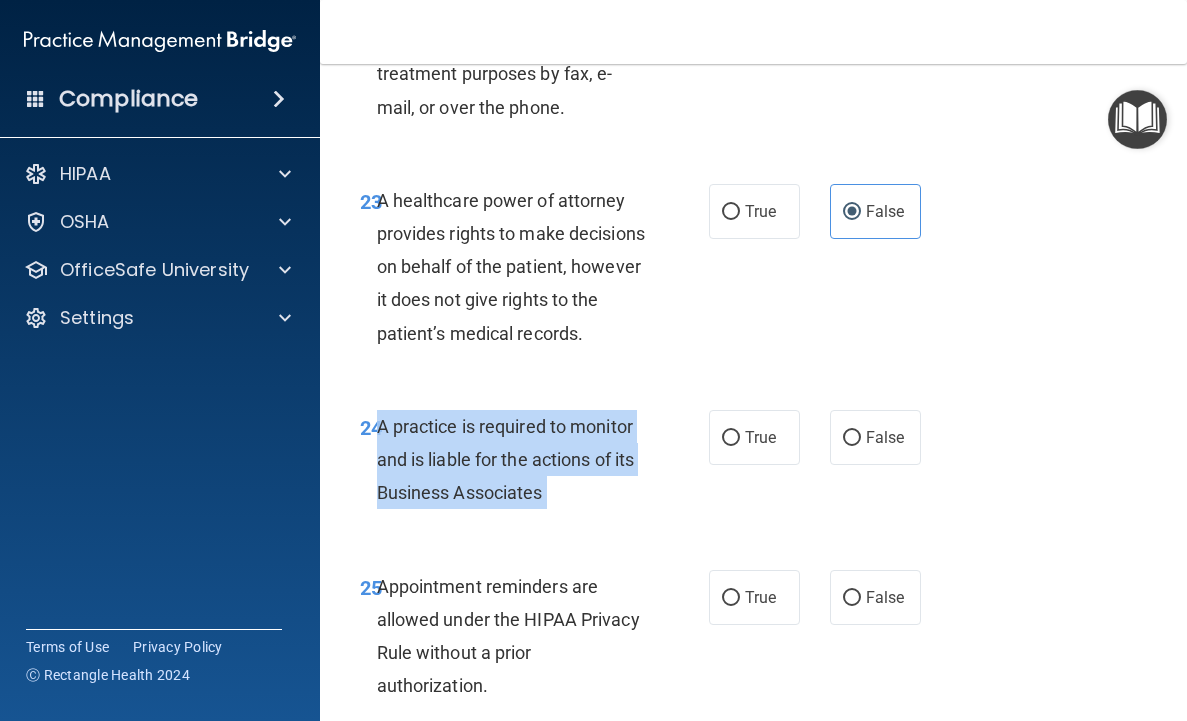 click on "False" at bounding box center (852, 438) 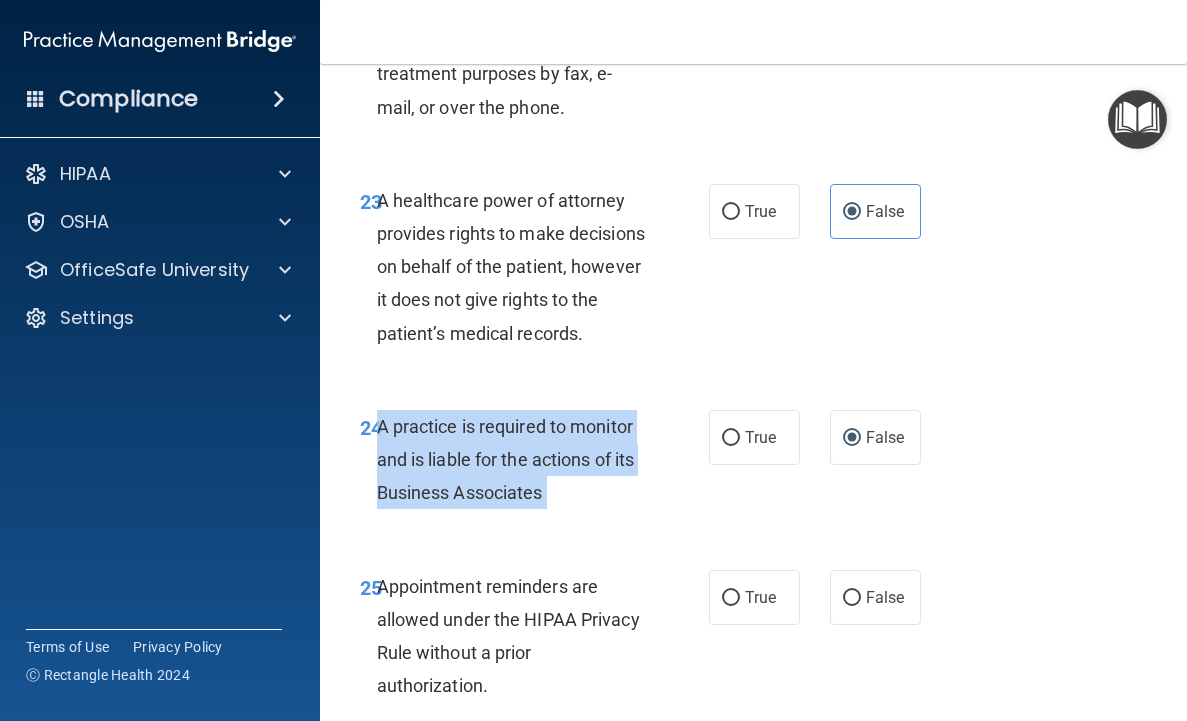 scroll, scrollTop: 5332, scrollLeft: 0, axis: vertical 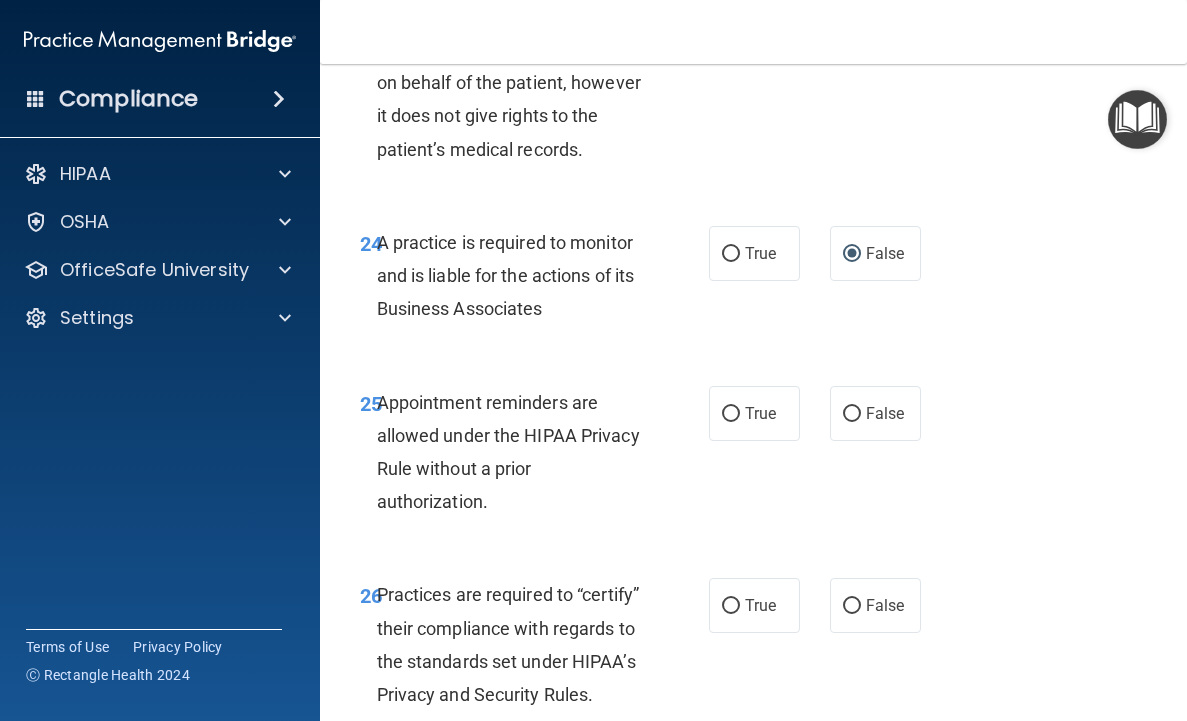 click on "Appointment reminders are allowed under the HIPAA Privacy Rule without a prior authorization." at bounding box center [508, 452] 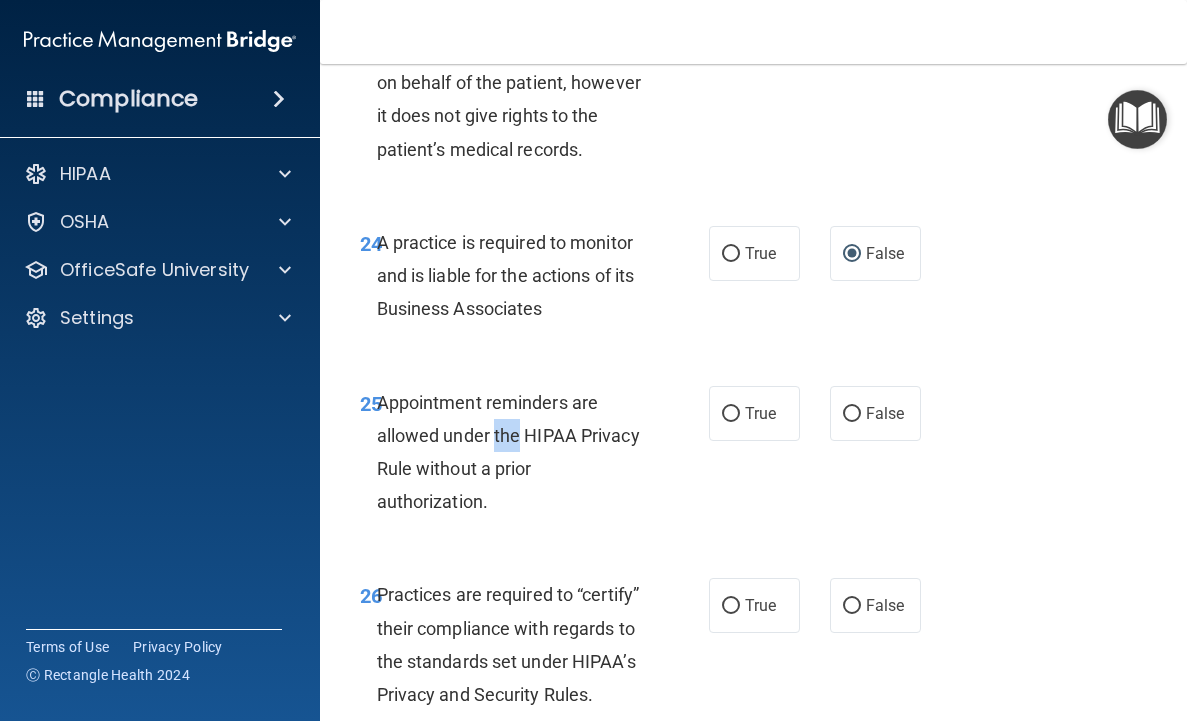 click on "Appointment reminders are allowed under the HIPAA Privacy Rule without a prior authorization." at bounding box center [508, 452] 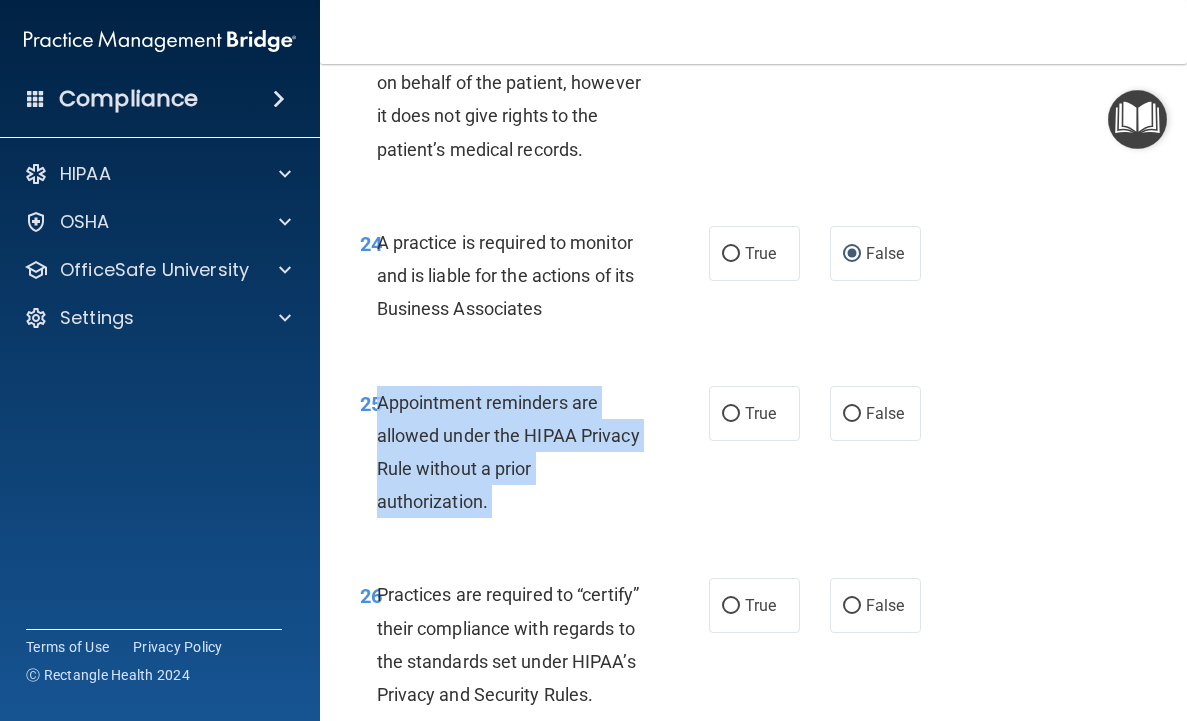 click on "Appointment reminders are allowed under the HIPAA Privacy Rule without a prior authorization." at bounding box center (508, 452) 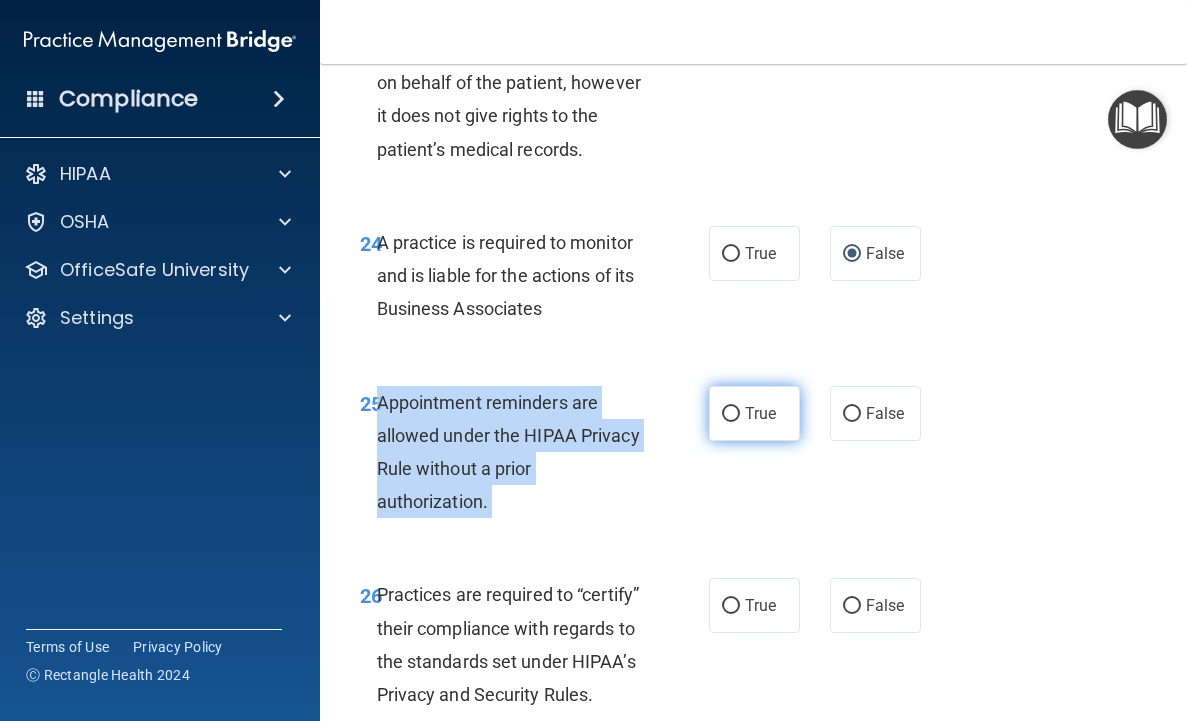 click on "True" at bounding box center [731, 414] 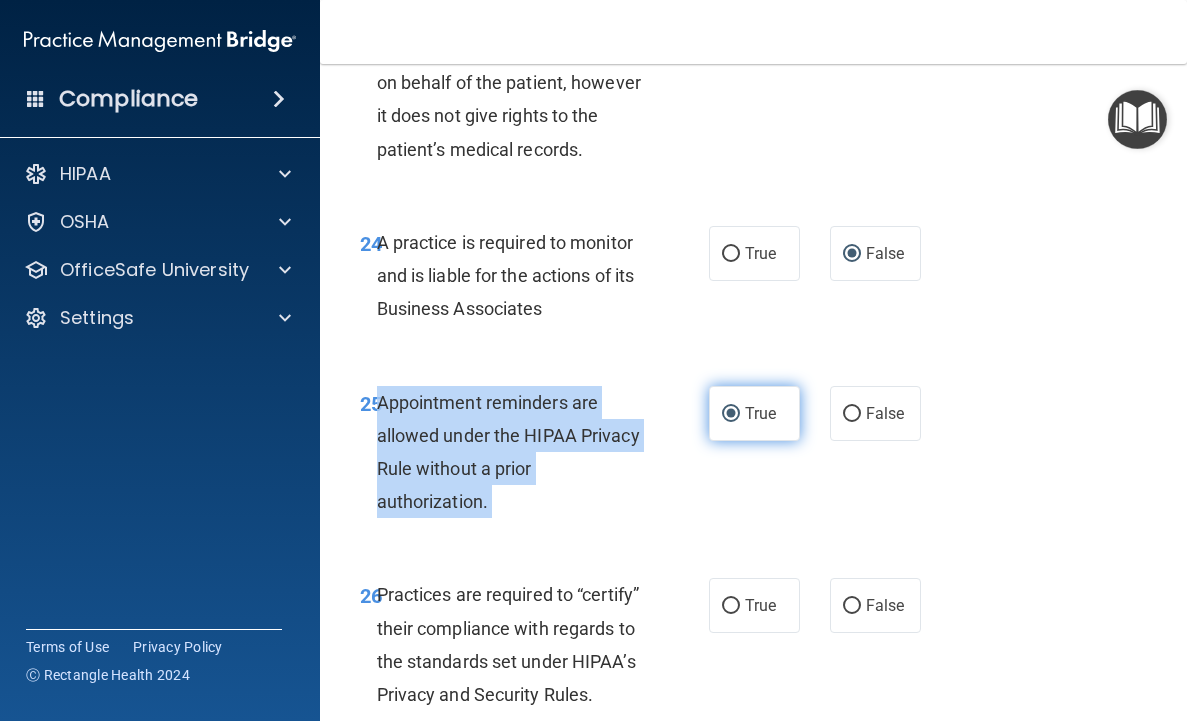 click on "True" at bounding box center (731, 414) 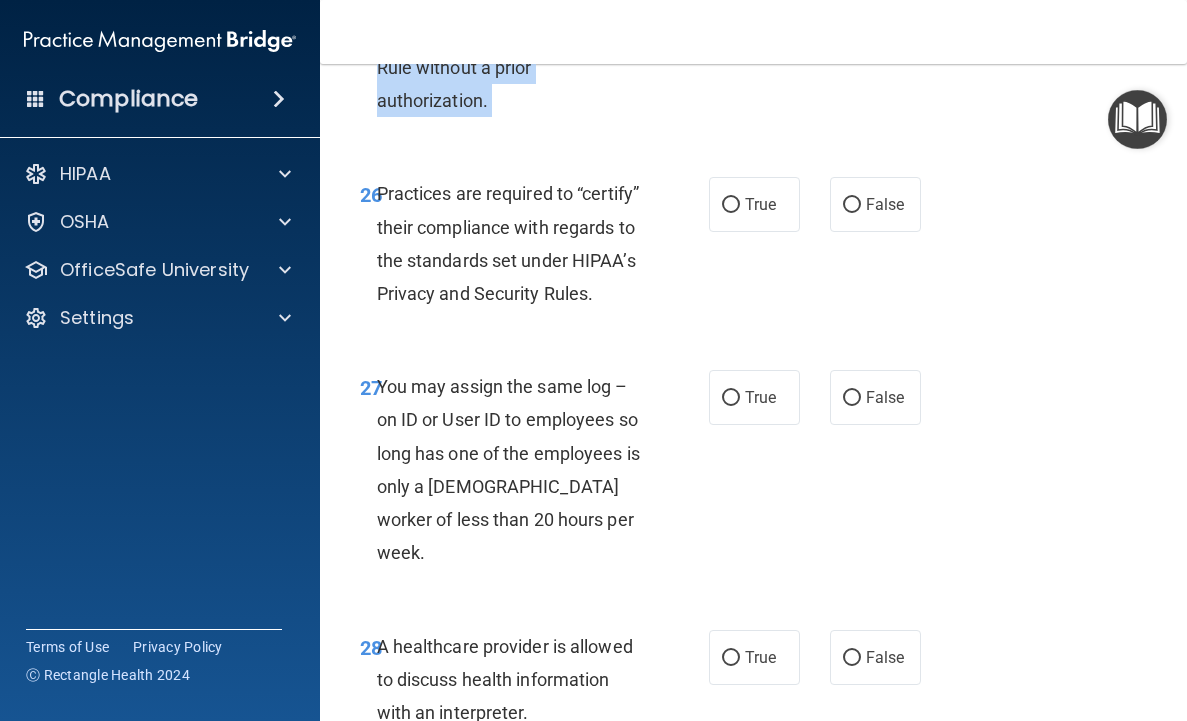 scroll, scrollTop: 5819, scrollLeft: 0, axis: vertical 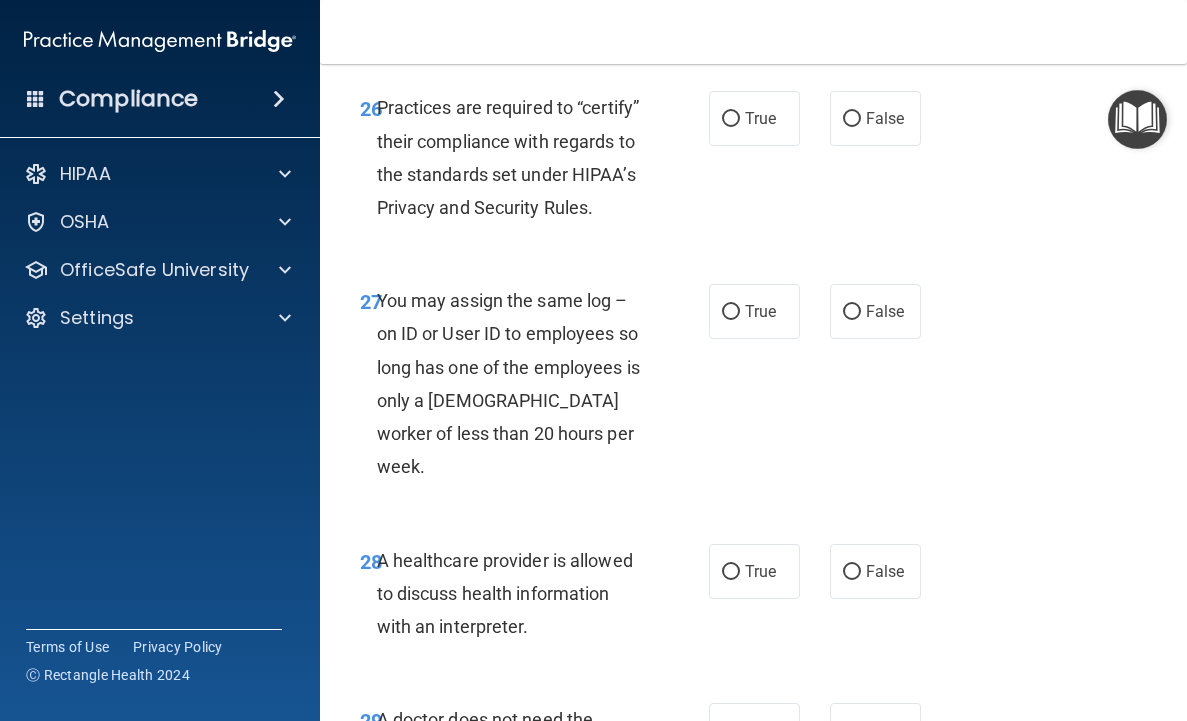 click on "Practices are required to “certify” their compliance with regards to the standards set under HIPAA’s Privacy and Security Rules." at bounding box center [508, 157] 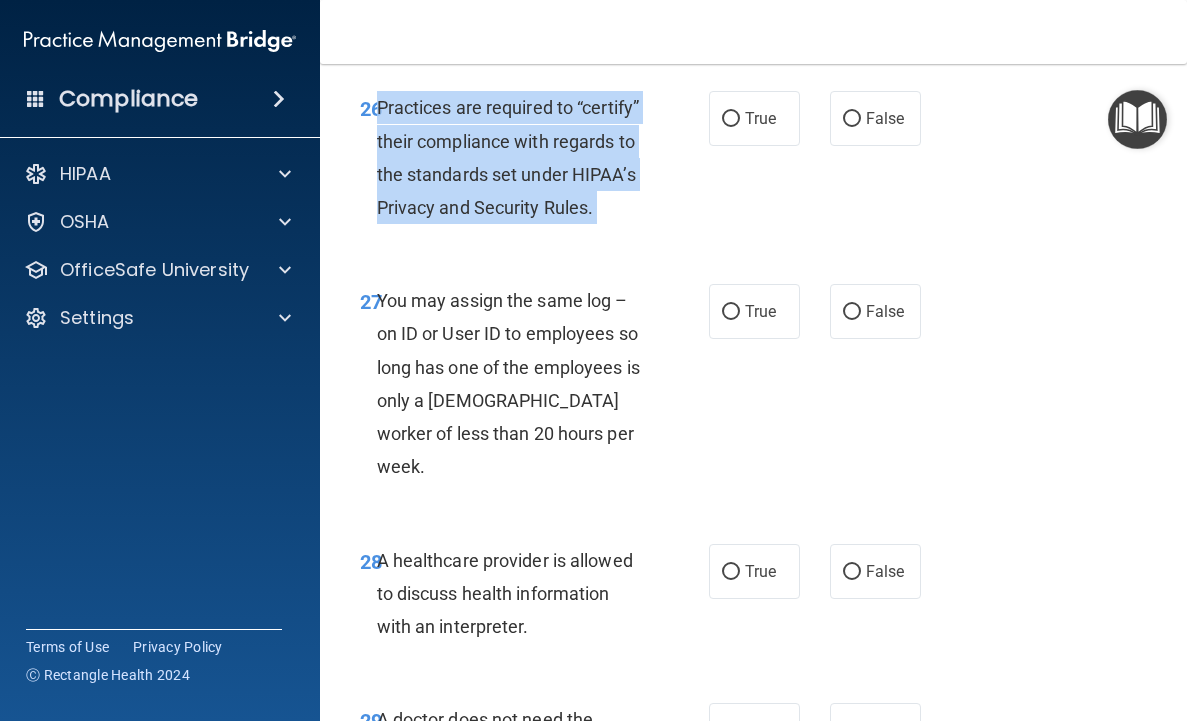 click on "Practices are required to “certify” their compliance with regards to the standards set under HIPAA’s Privacy and Security Rules." at bounding box center (508, 157) 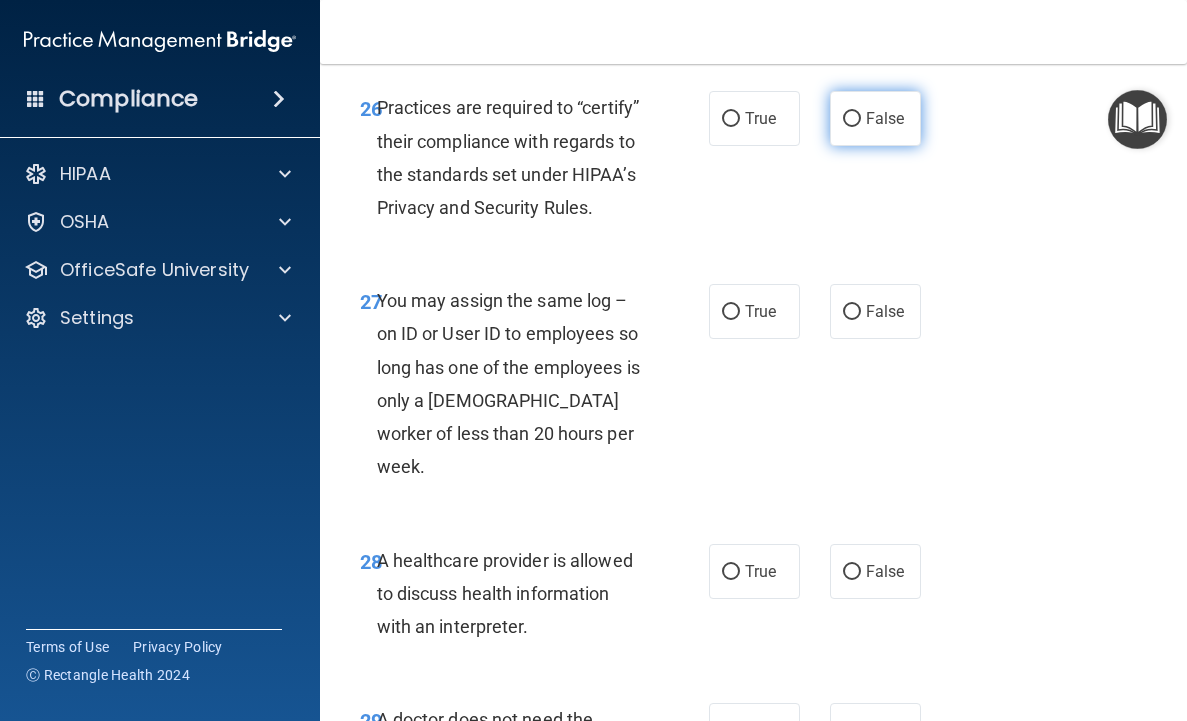 click on "False" at bounding box center [875, 118] 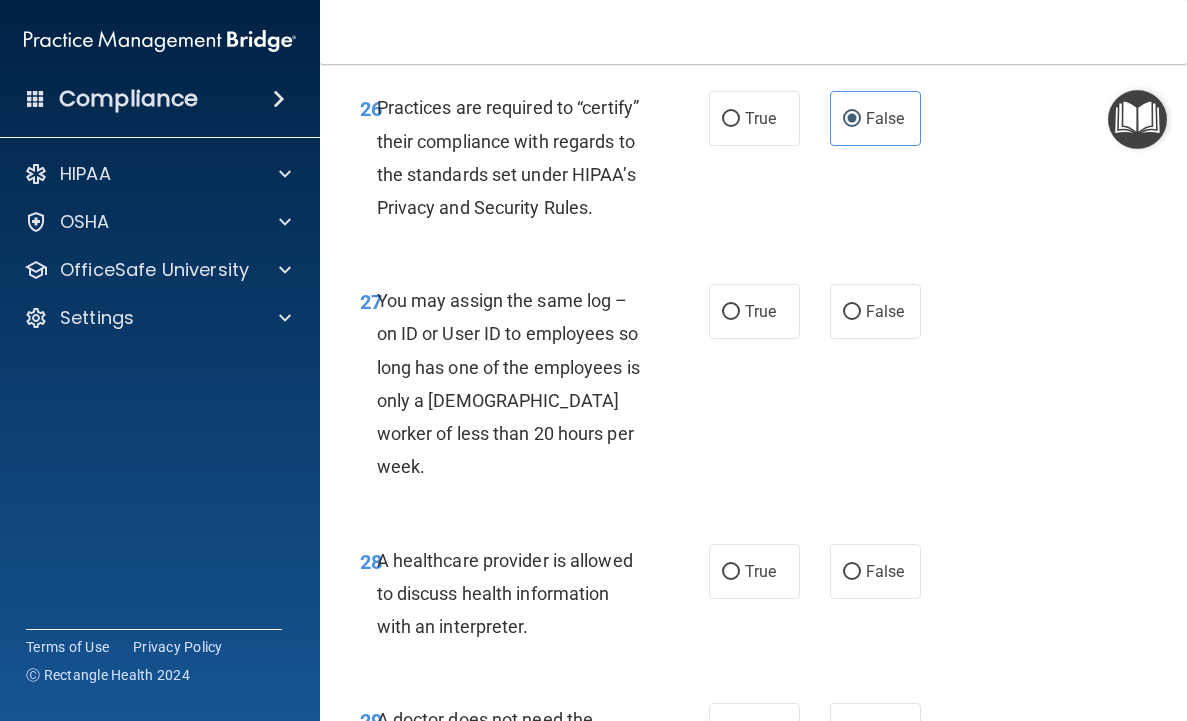 click on "False" at bounding box center [852, 119] 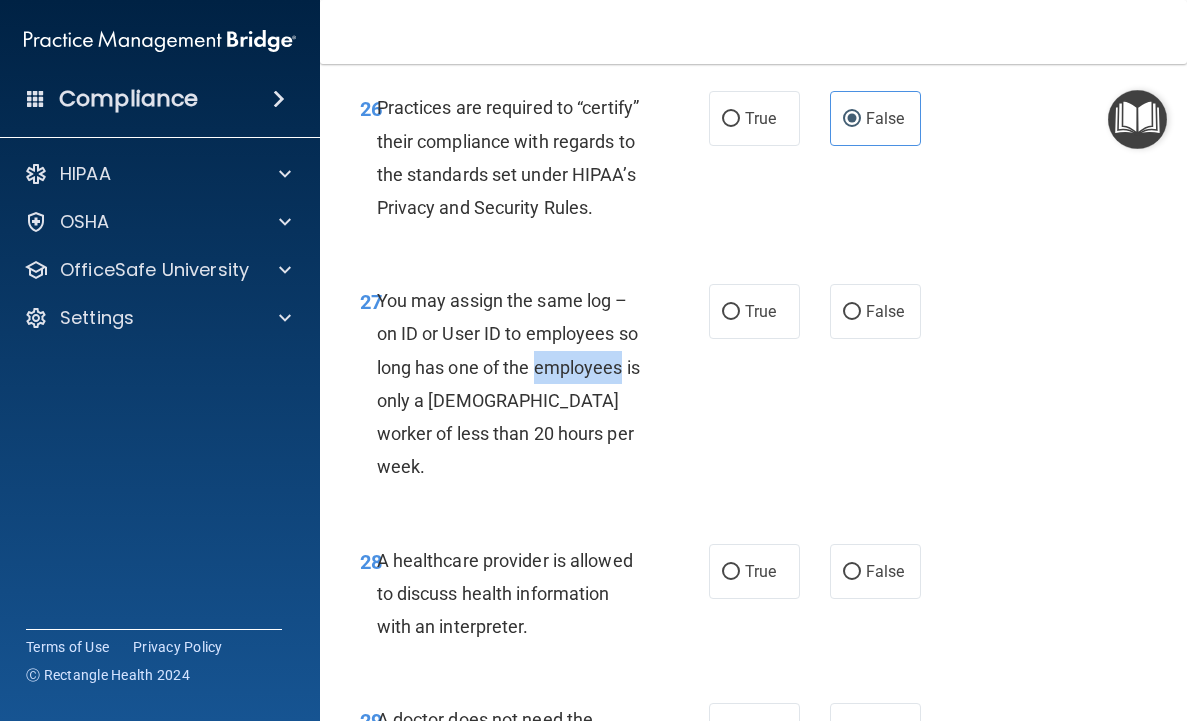 click on "You may assign the same log – on ID or User ID to employees so long has one of the employees is only a [DEMOGRAPHIC_DATA] worker of less than 20 hours per week." at bounding box center (508, 383) 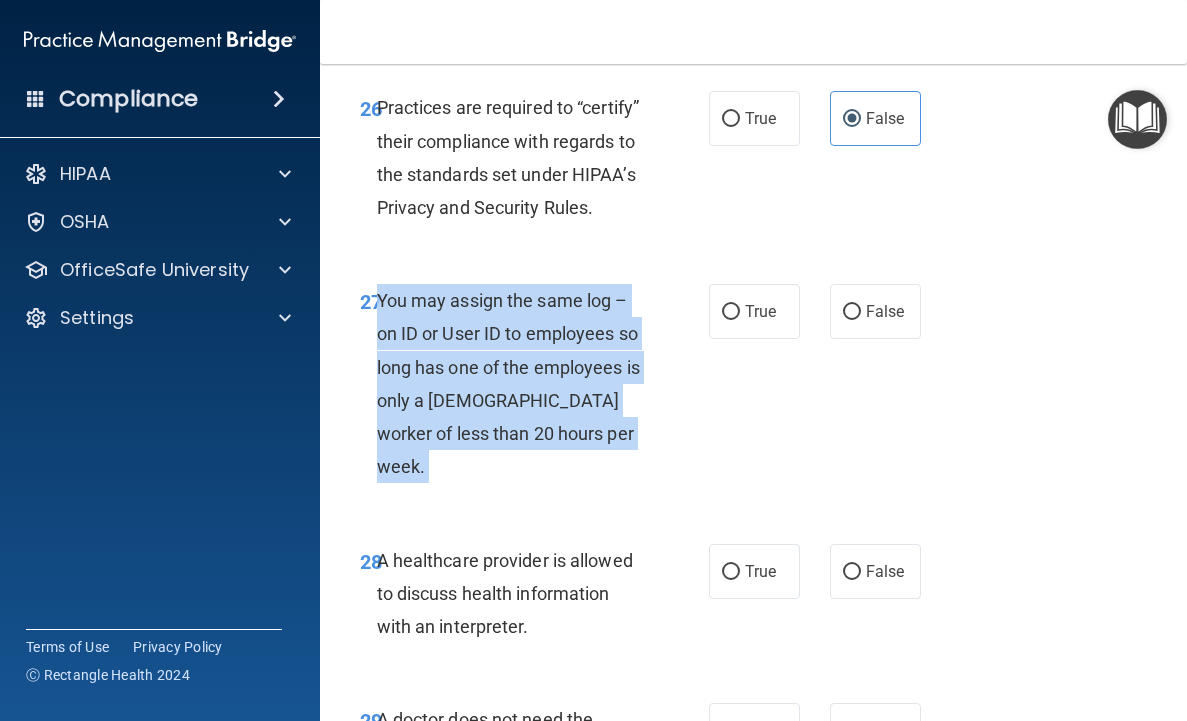 click on "You may assign the same log – on ID or User ID to employees so long has one of the employees is only a [DEMOGRAPHIC_DATA] worker of less than 20 hours per week." at bounding box center [508, 383] 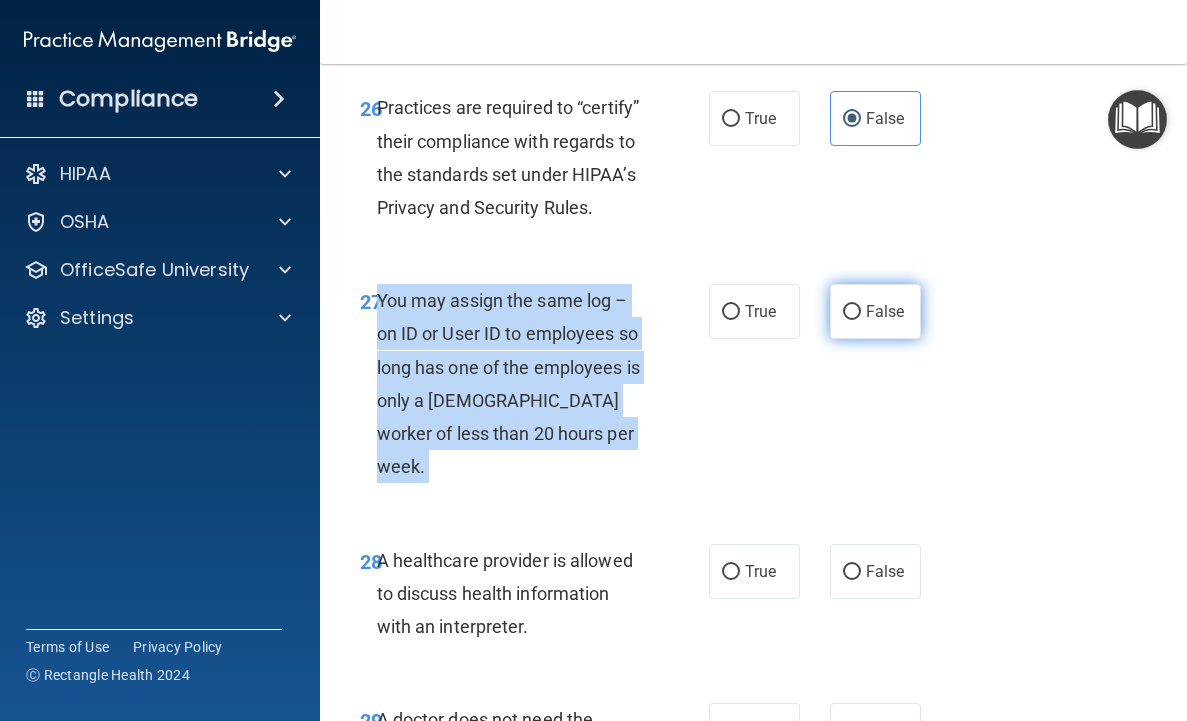 click on "False" at bounding box center (852, 312) 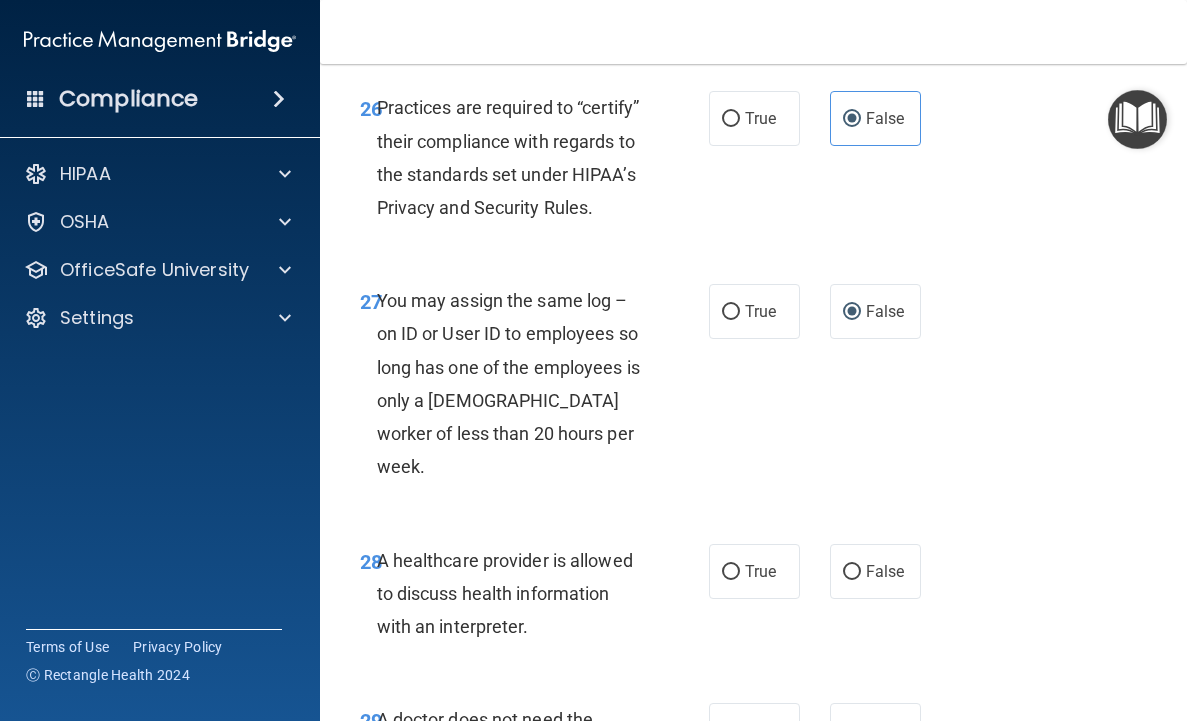 click on "A healthcare provider is allowed to discuss health information with an interpreter." at bounding box center (519, 594) 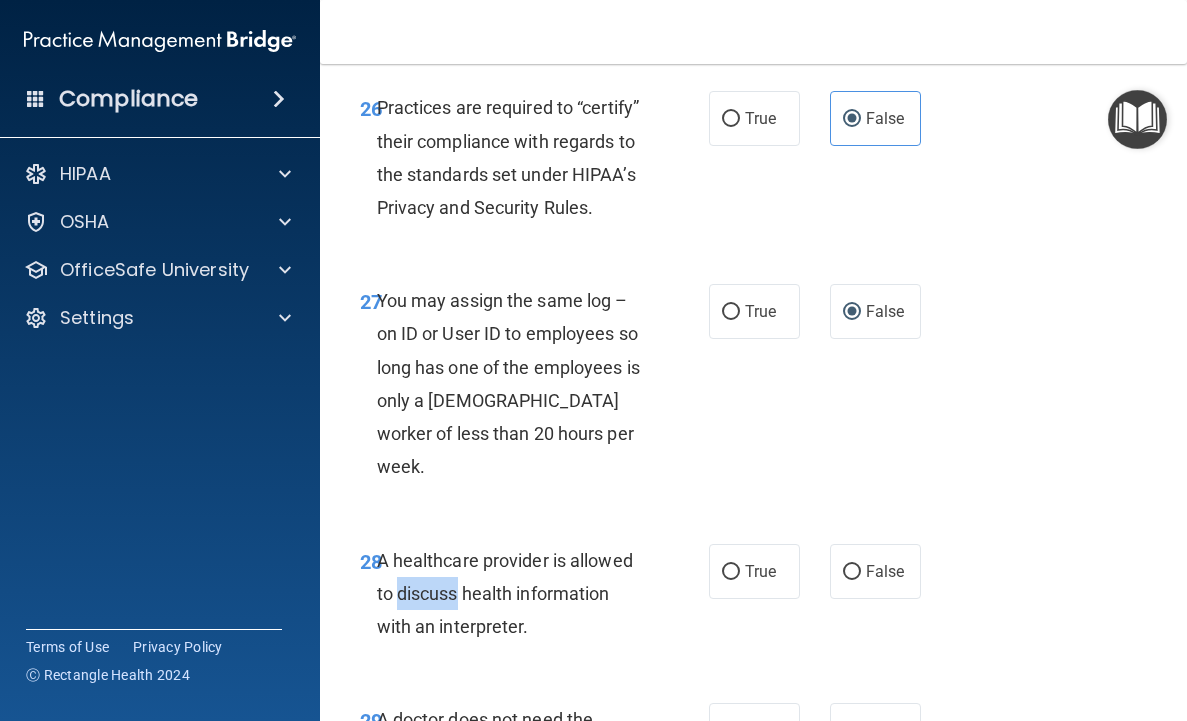 click on "A healthcare provider is allowed to discuss health information with an interpreter." at bounding box center (519, 594) 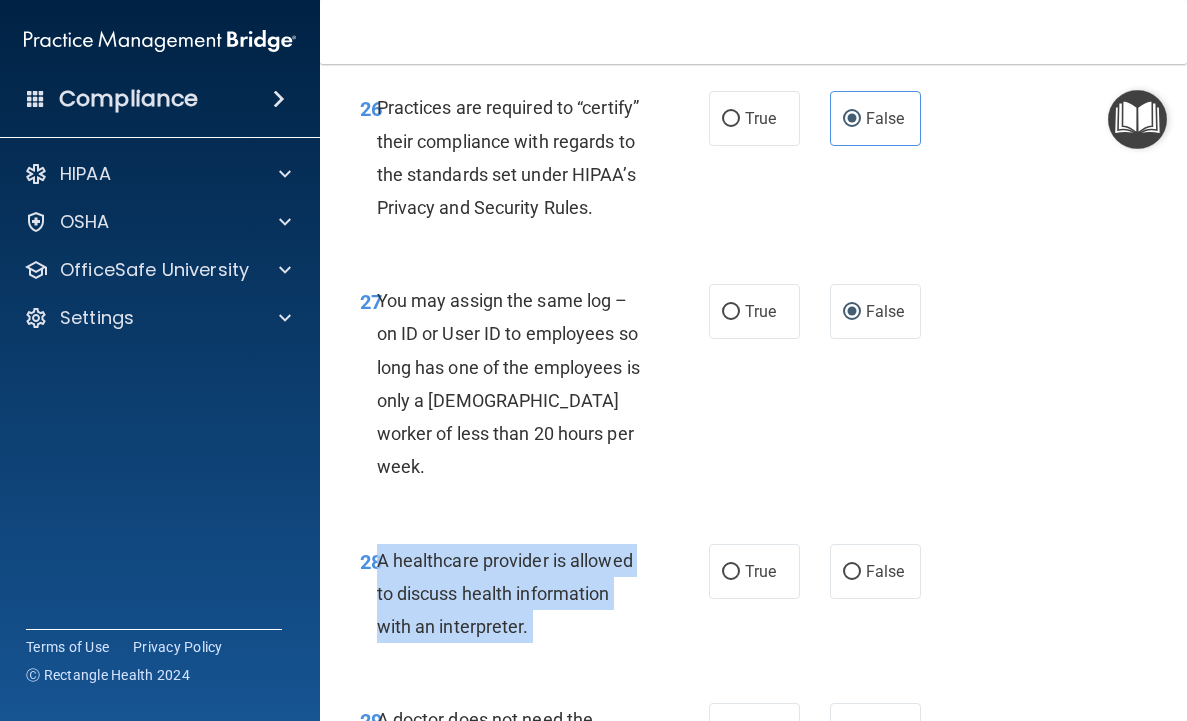 click on "A healthcare provider is allowed to discuss health information with an interpreter." at bounding box center [519, 594] 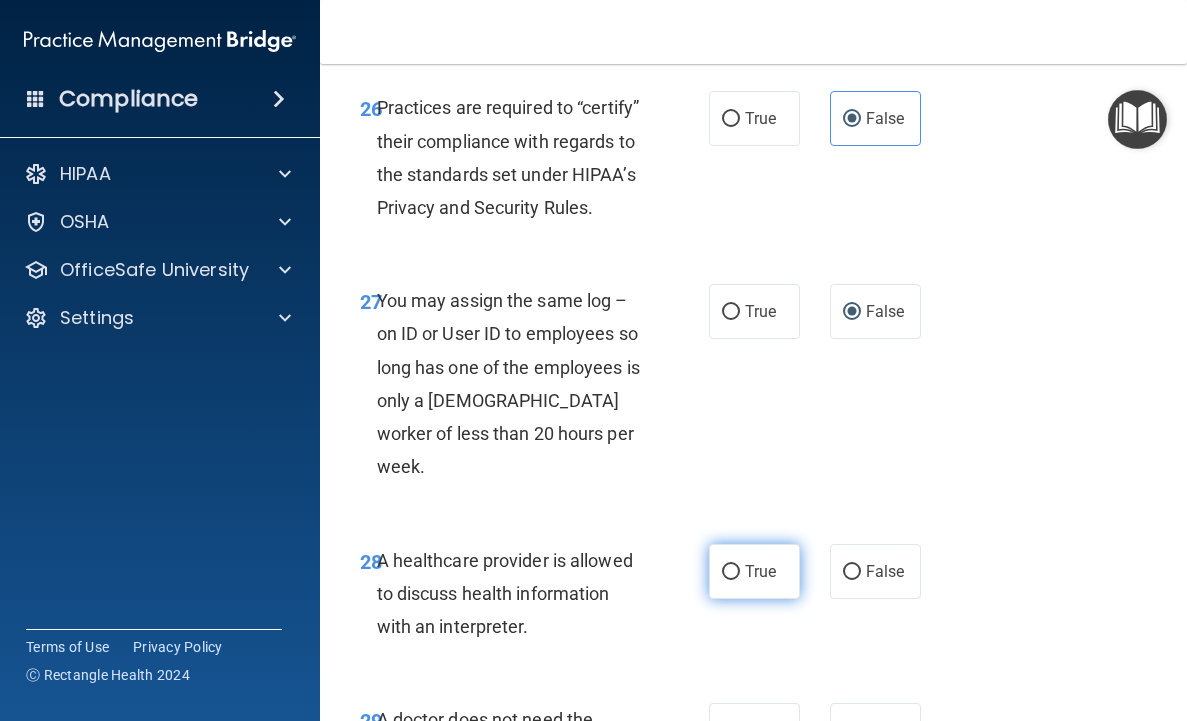 click on "True" at bounding box center (760, 571) 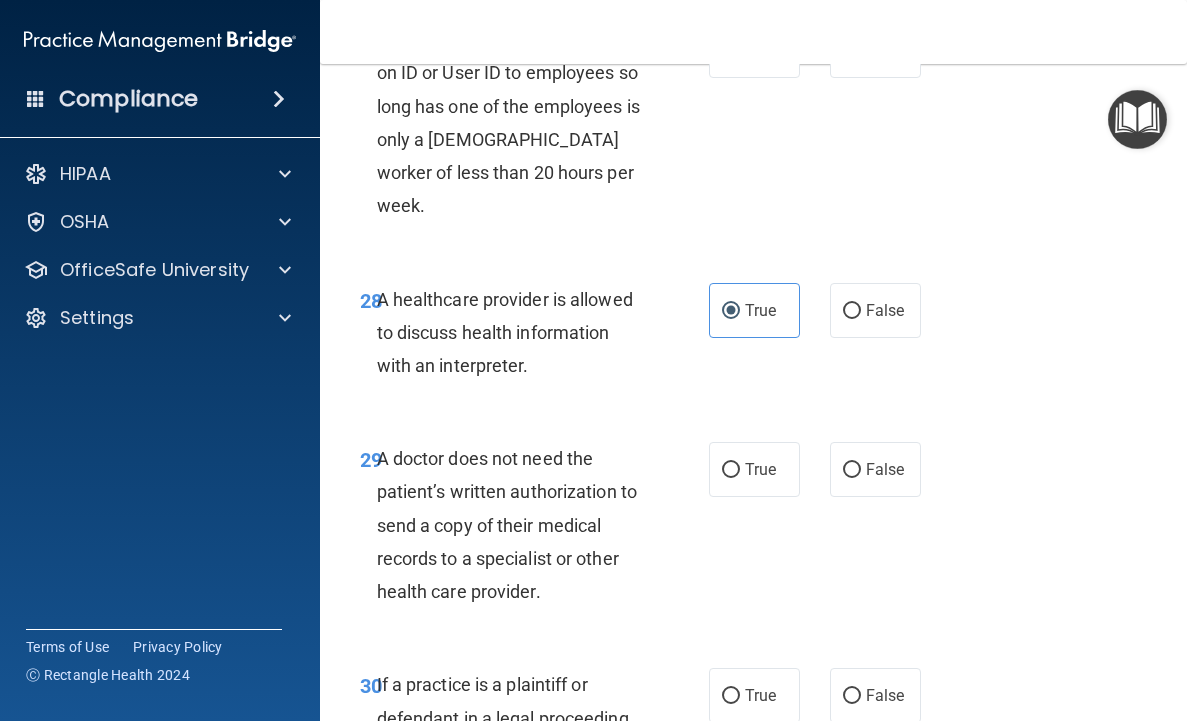 scroll, scrollTop: 6141, scrollLeft: 0, axis: vertical 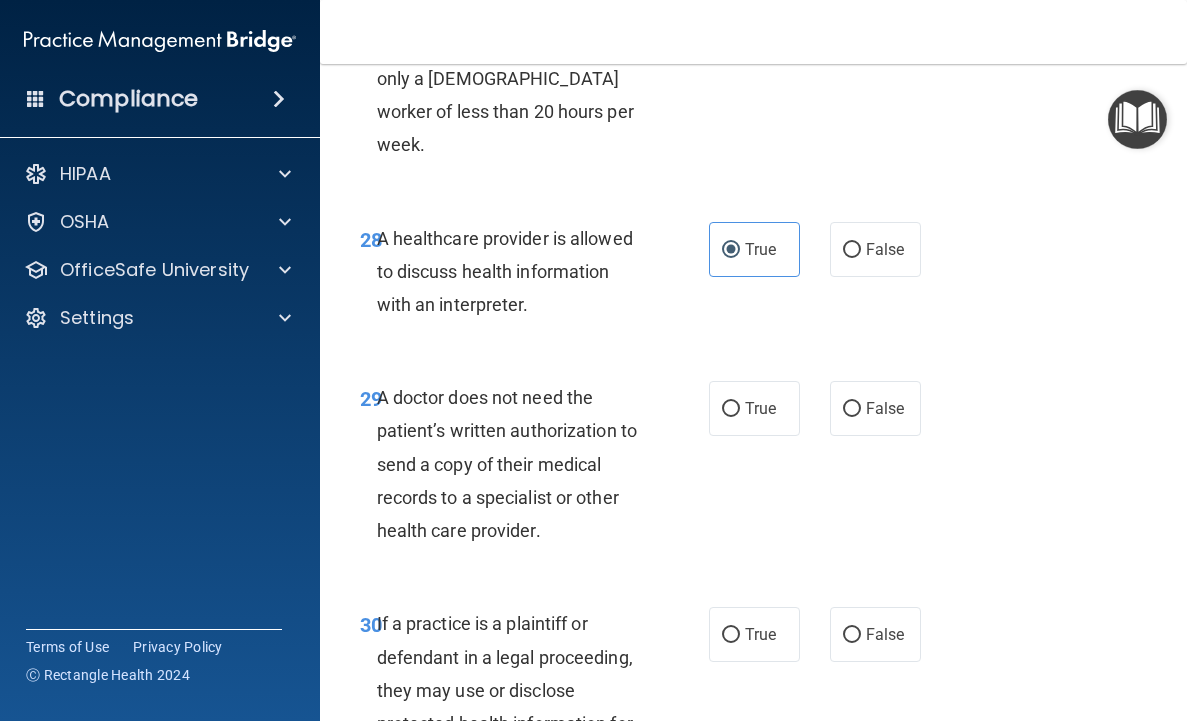 click on "A doctor does not need the patient’s written authorization to send a copy of their medical records to a specialist or other health care provider." at bounding box center (507, 464) 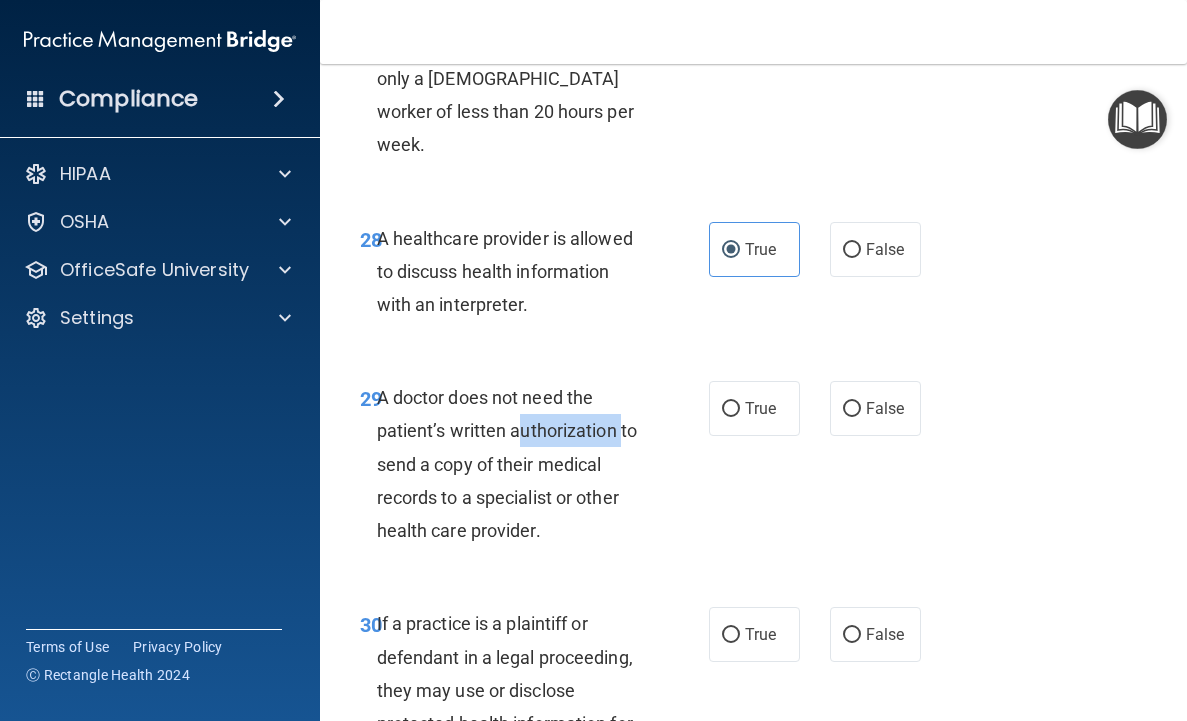 click on "A doctor does not need the patient’s written authorization to send a copy of their medical records to a specialist or other health care provider." at bounding box center [507, 464] 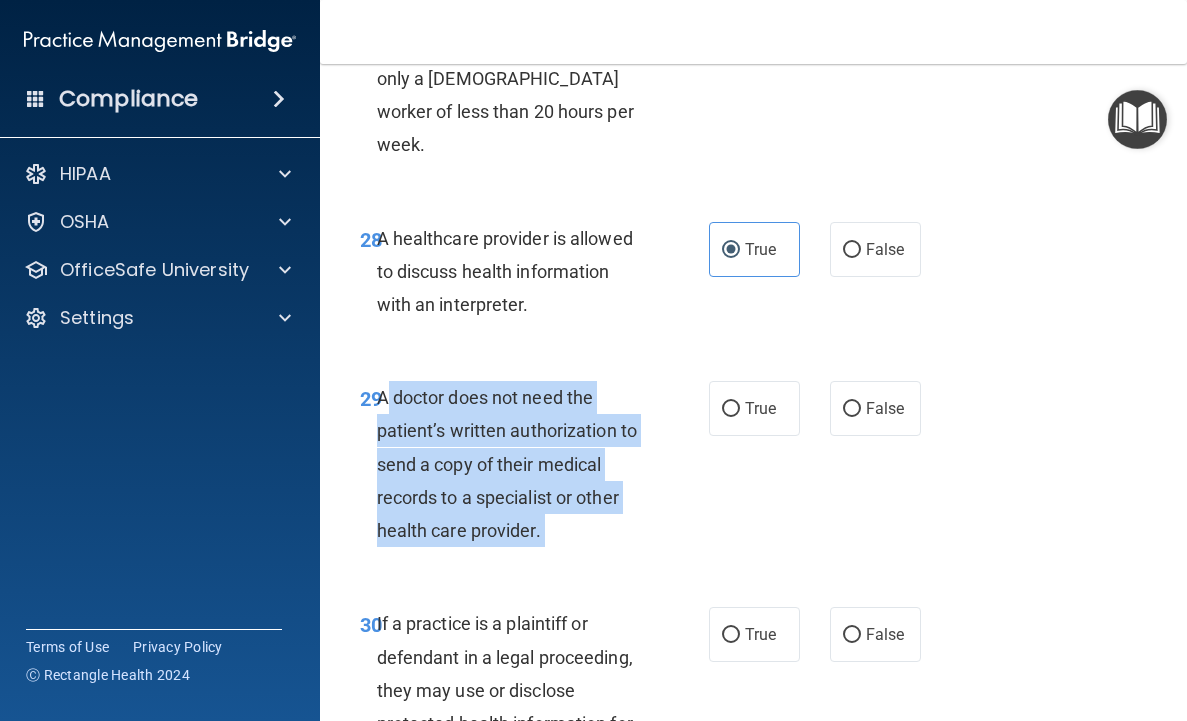 click on "A doctor does not need the patient’s written authorization to send a copy of their medical records to a specialist or other health care provider." at bounding box center [507, 464] 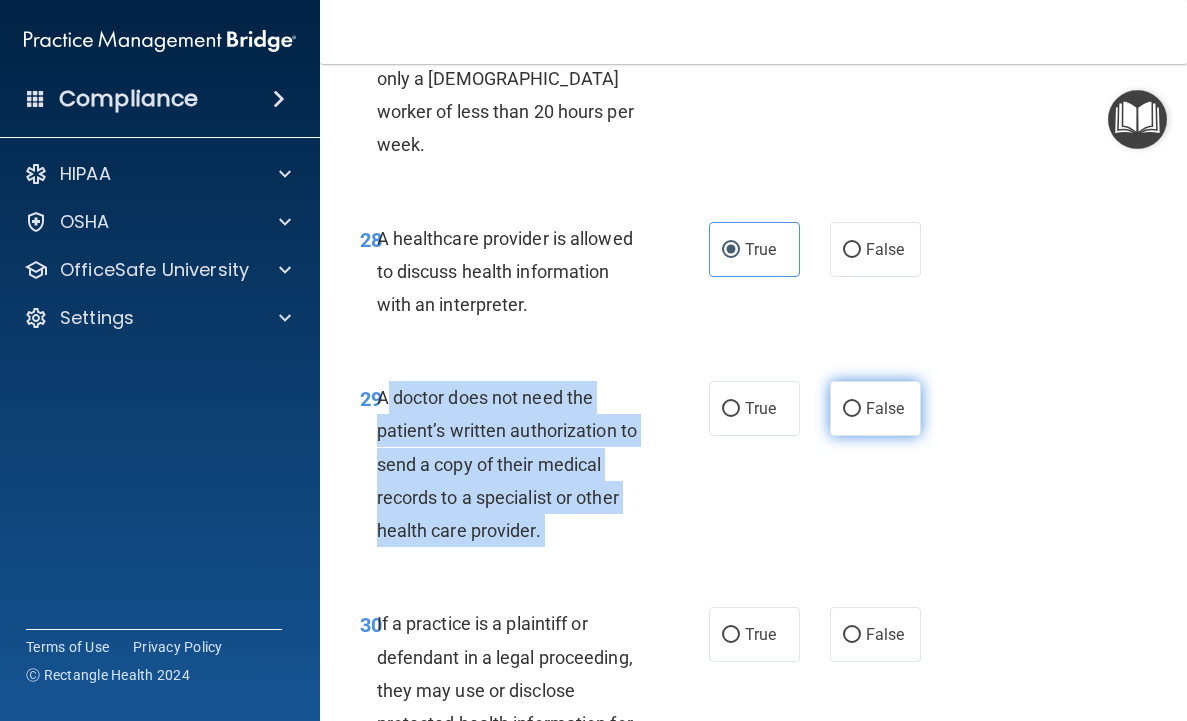 click on "False" at bounding box center [885, 408] 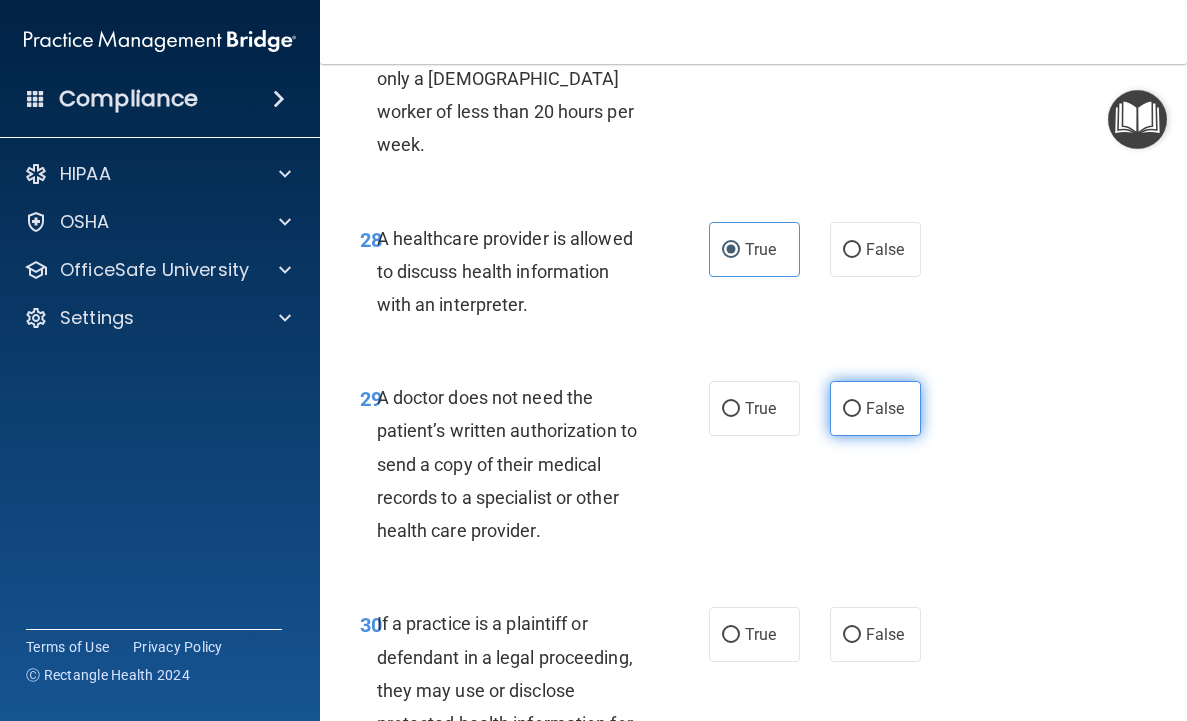 click on "True           False" at bounding box center [818, 408] 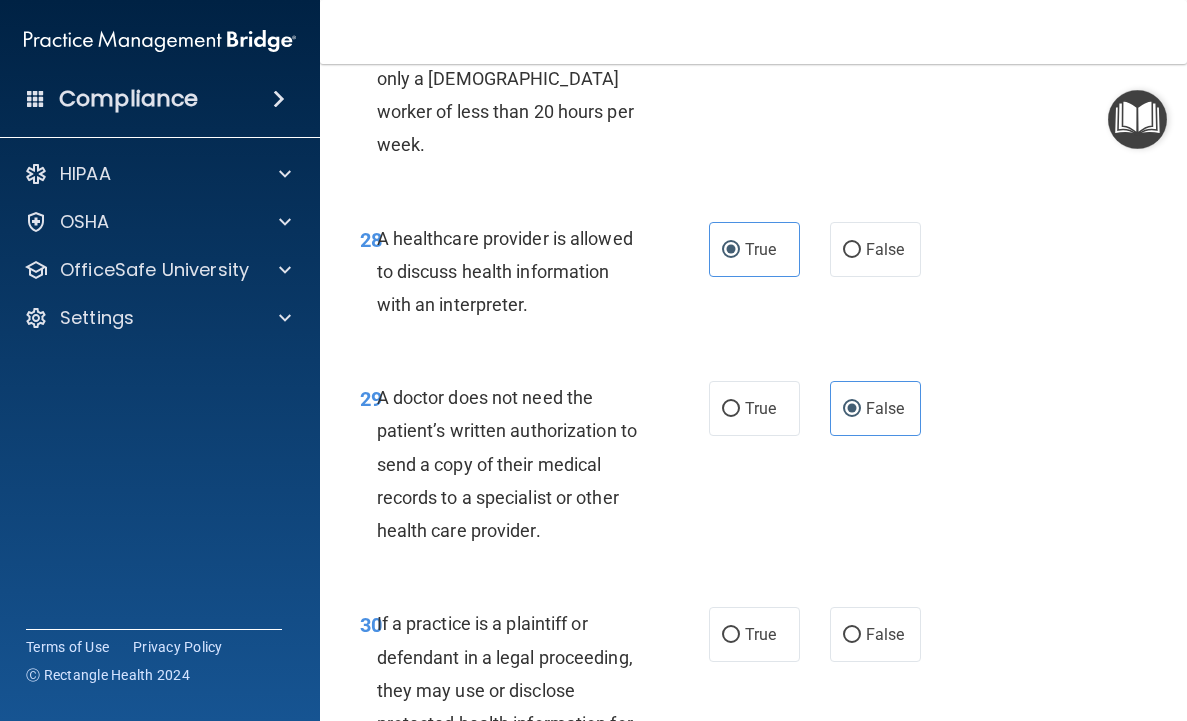 scroll, scrollTop: 6392, scrollLeft: 0, axis: vertical 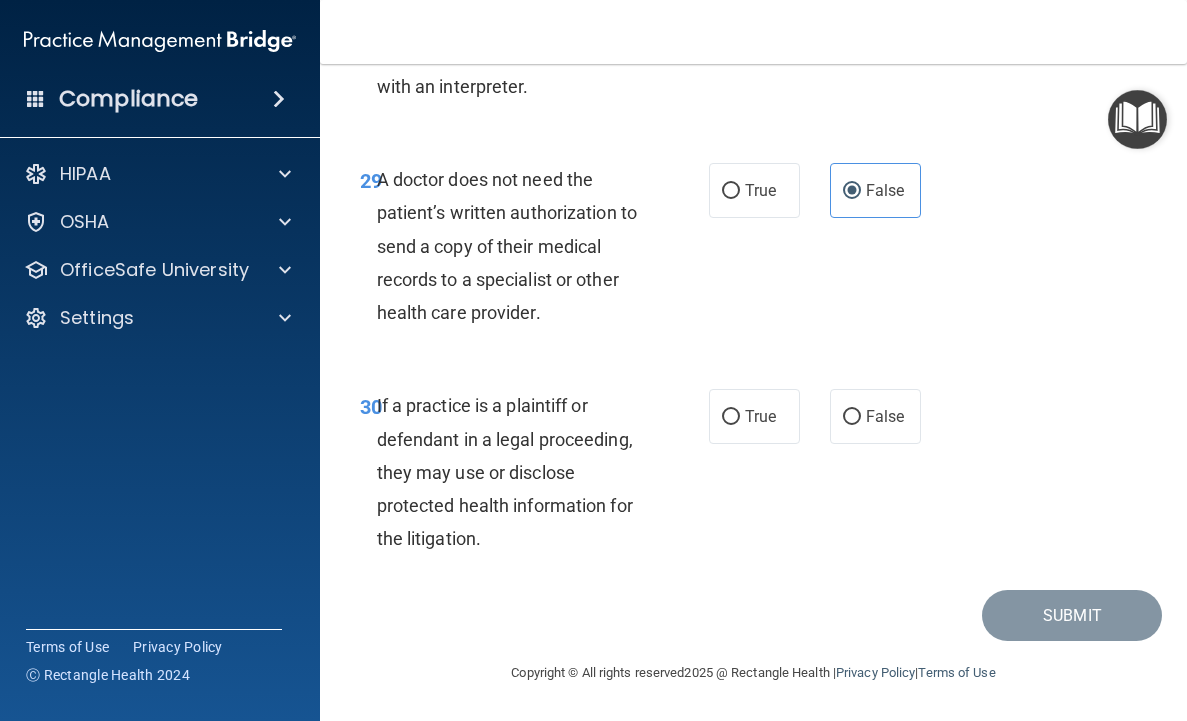 click on "If a practice is a plaintiff or defendant in a legal proceeding, they may use or disclose protected health information for the litigation." at bounding box center [519, 472] 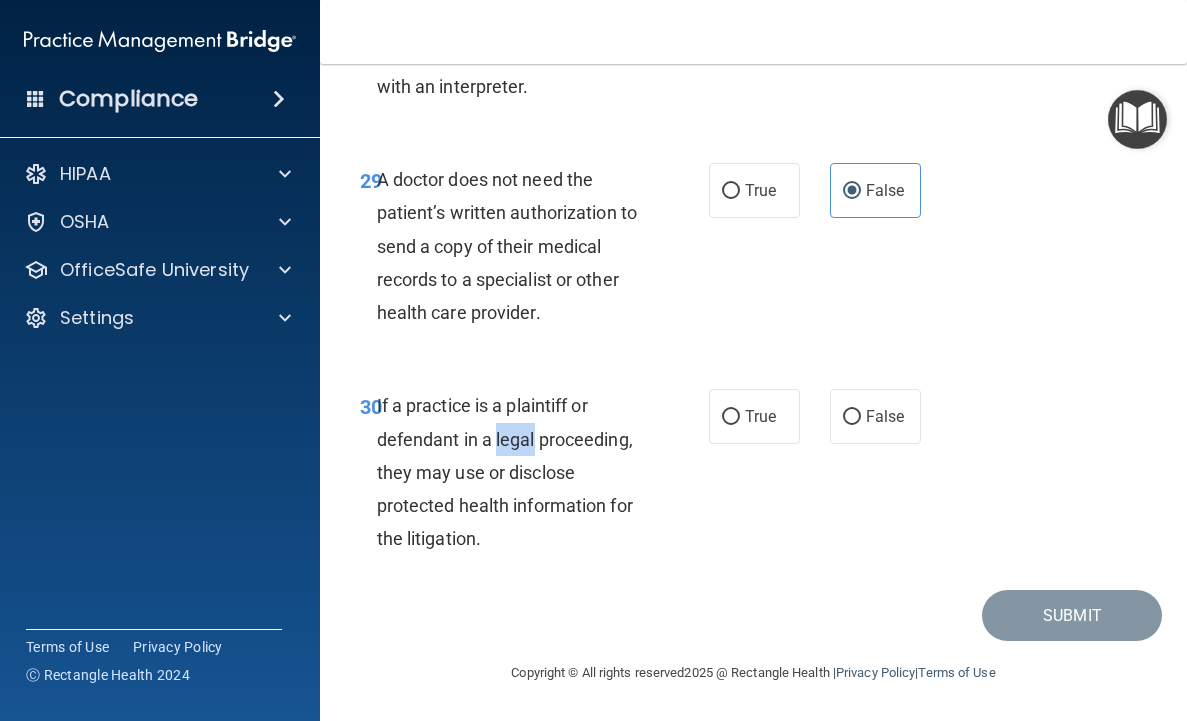 click on "If a practice is a plaintiff or defendant in a legal proceeding, they may use or disclose protected health information for the litigation." at bounding box center (519, 472) 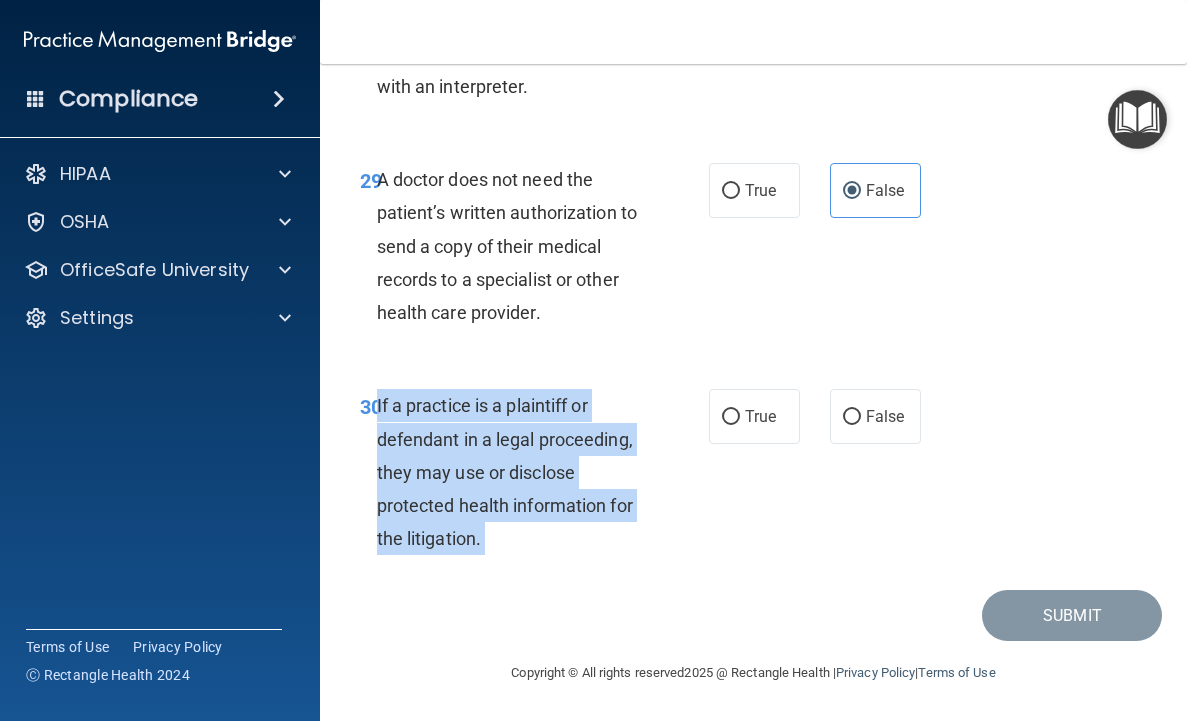 click on "If a practice is a plaintiff or defendant in a legal proceeding, they may use or disclose protected health information for the litigation." at bounding box center [519, 472] 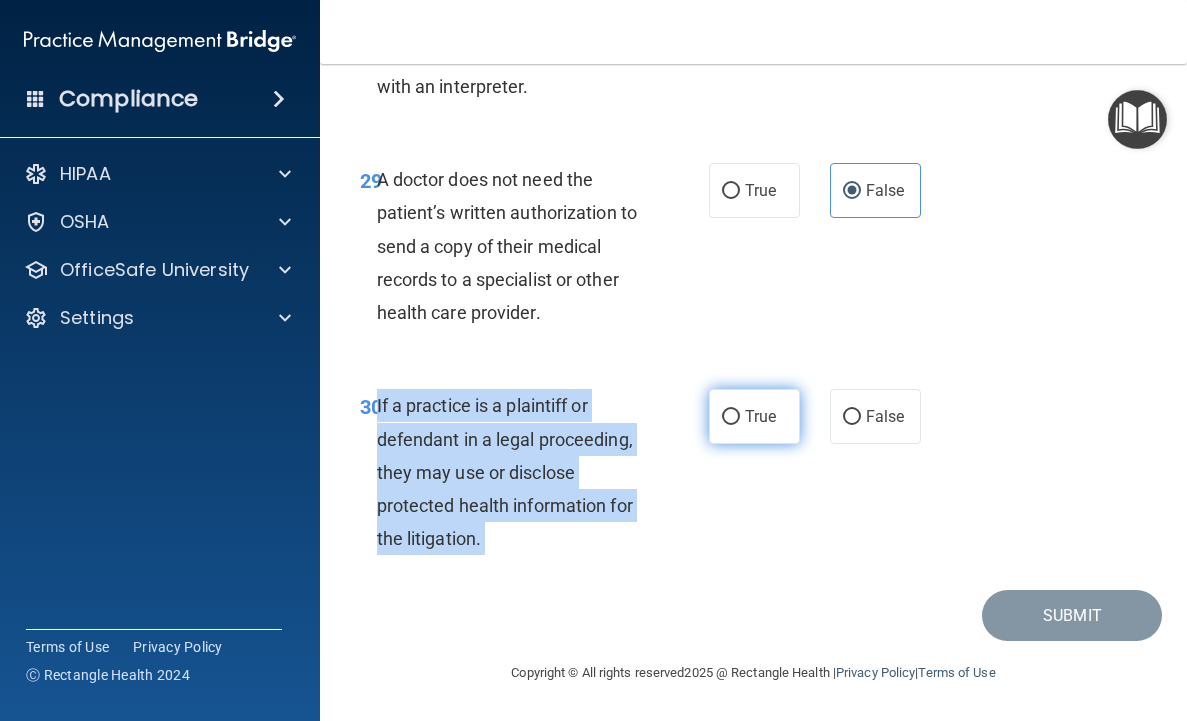 click on "True" at bounding box center (731, 417) 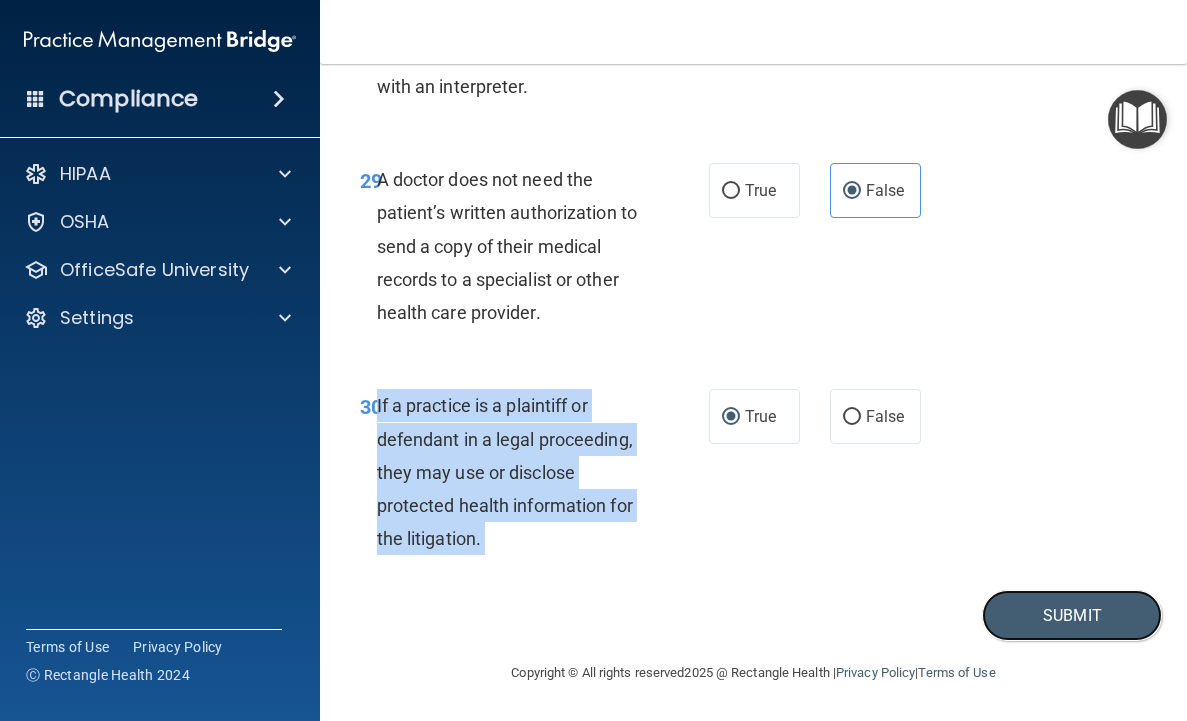 click on "Submit" at bounding box center (1072, 615) 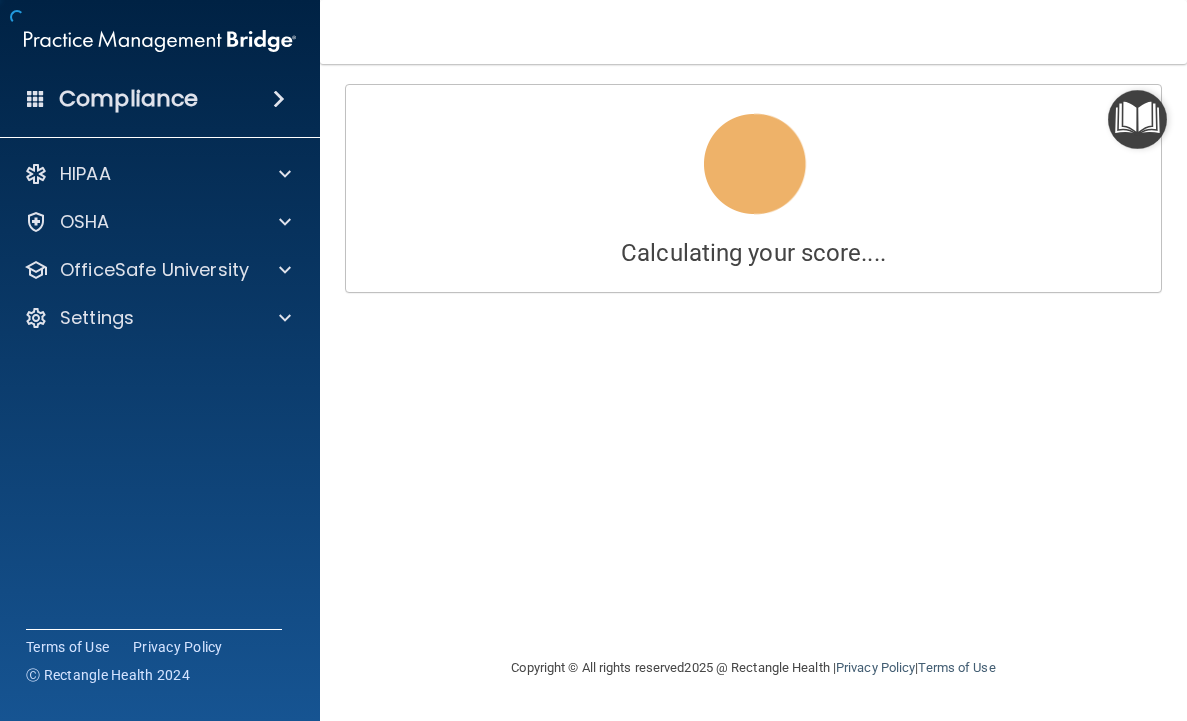 scroll, scrollTop: 0, scrollLeft: 0, axis: both 